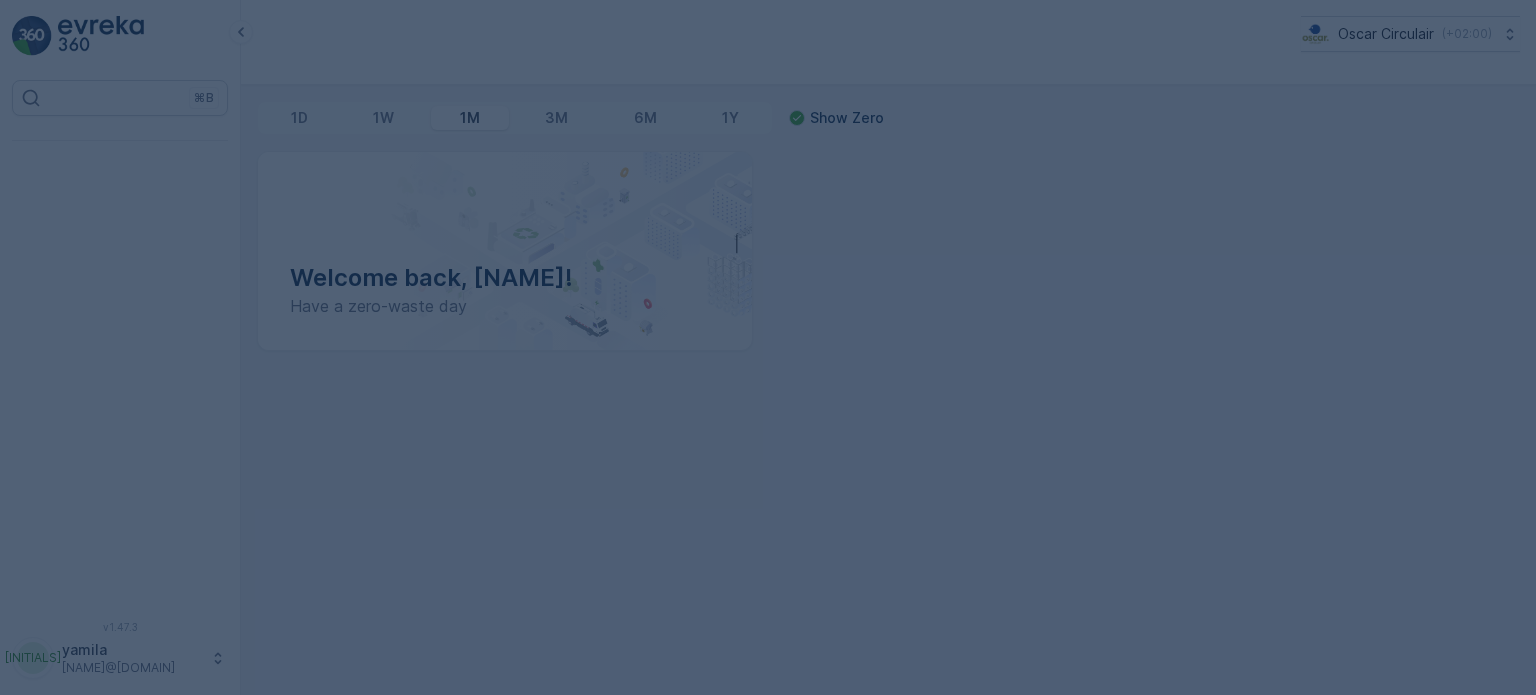 scroll, scrollTop: 0, scrollLeft: 0, axis: both 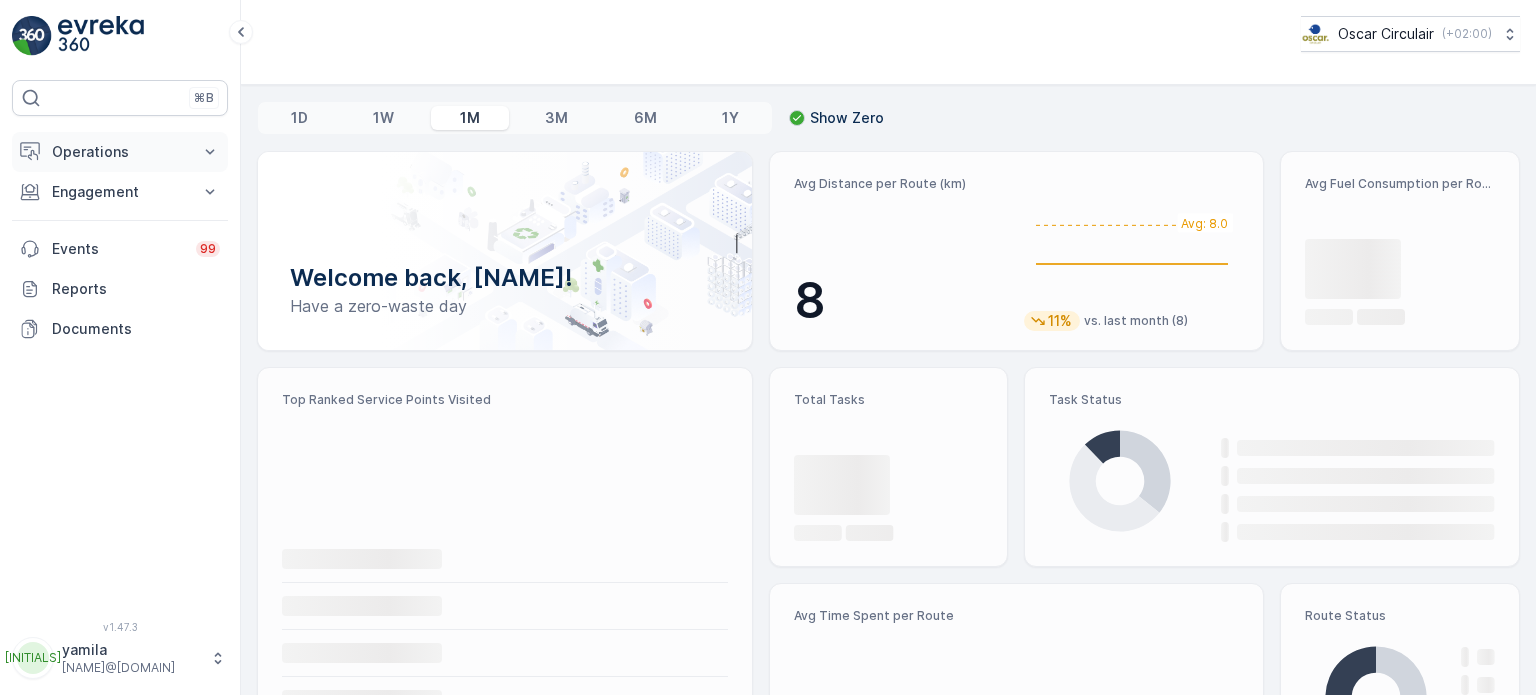 click on "Operations" at bounding box center [120, 152] 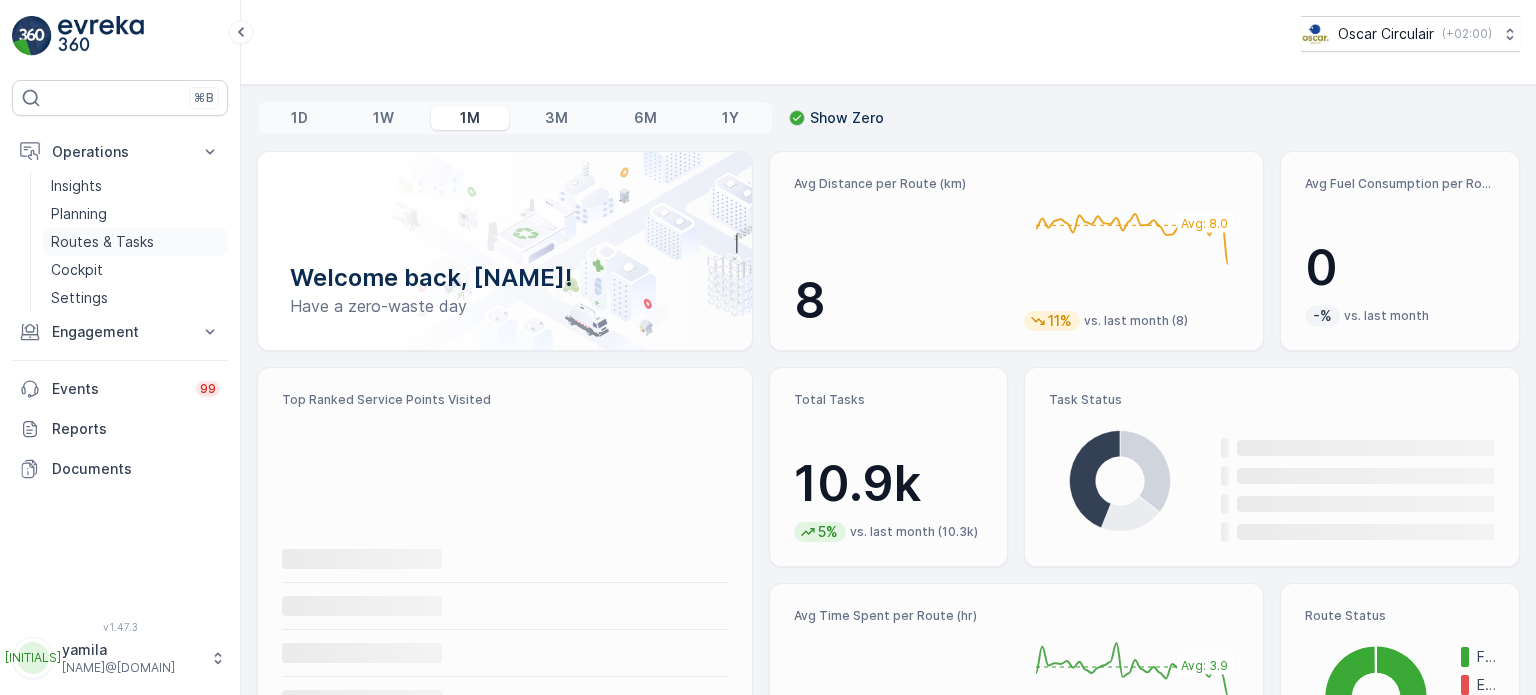 click on "Routes & Tasks" at bounding box center [102, 242] 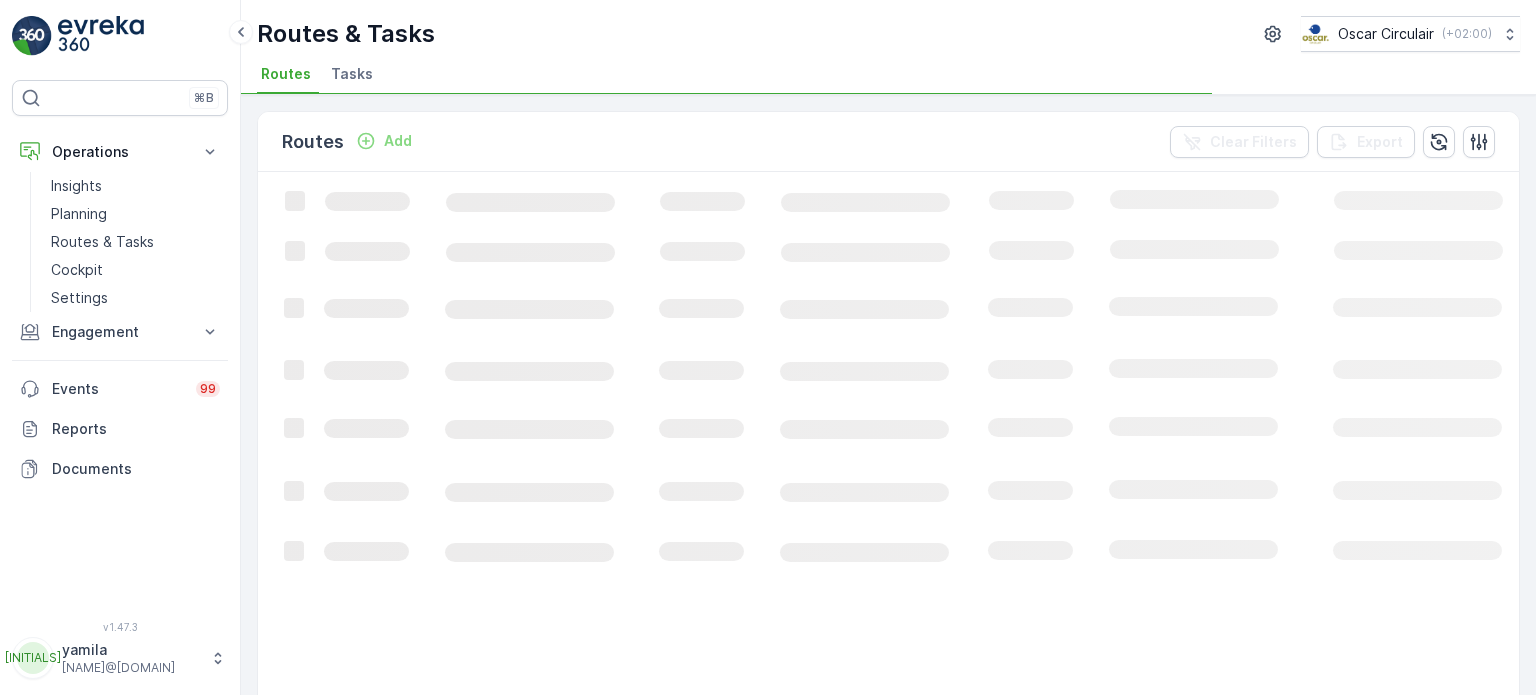 click on "Tasks" at bounding box center [352, 74] 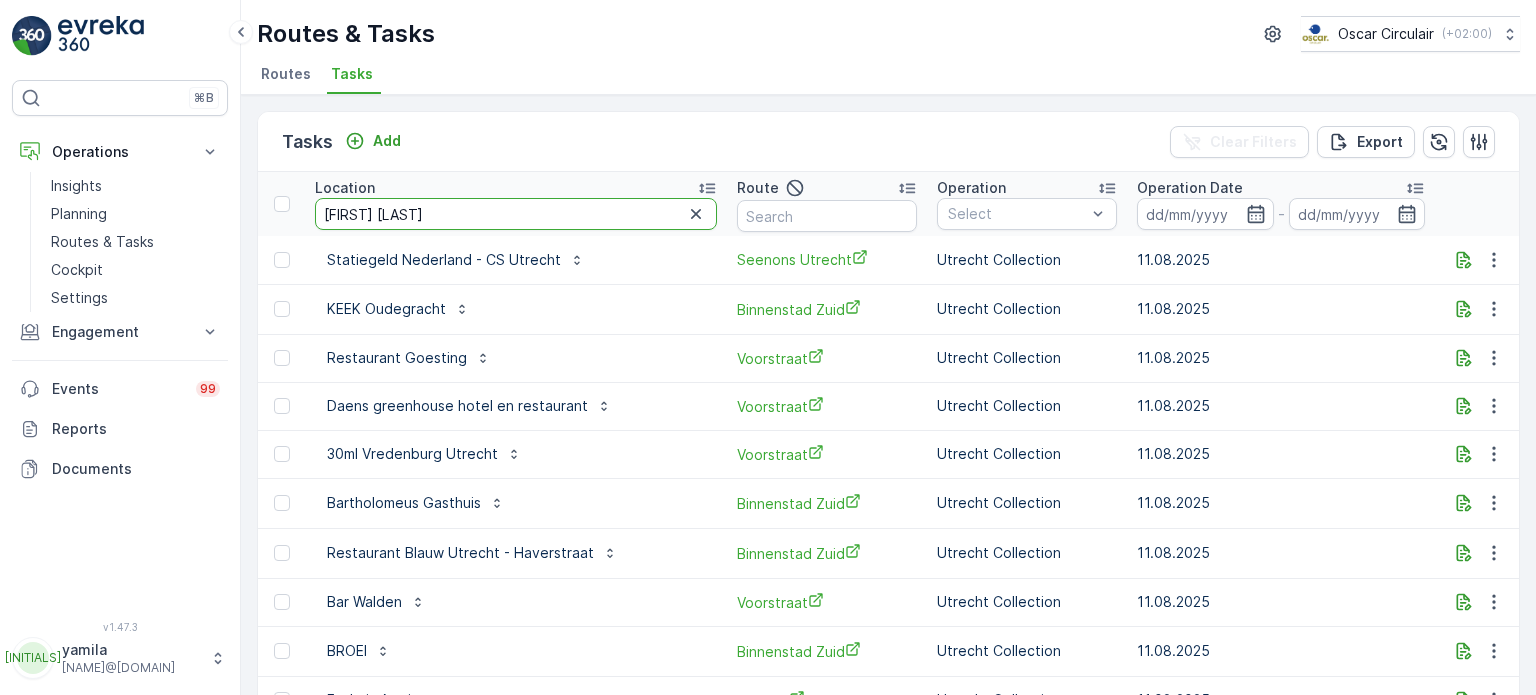 type on "arnold cornelis" 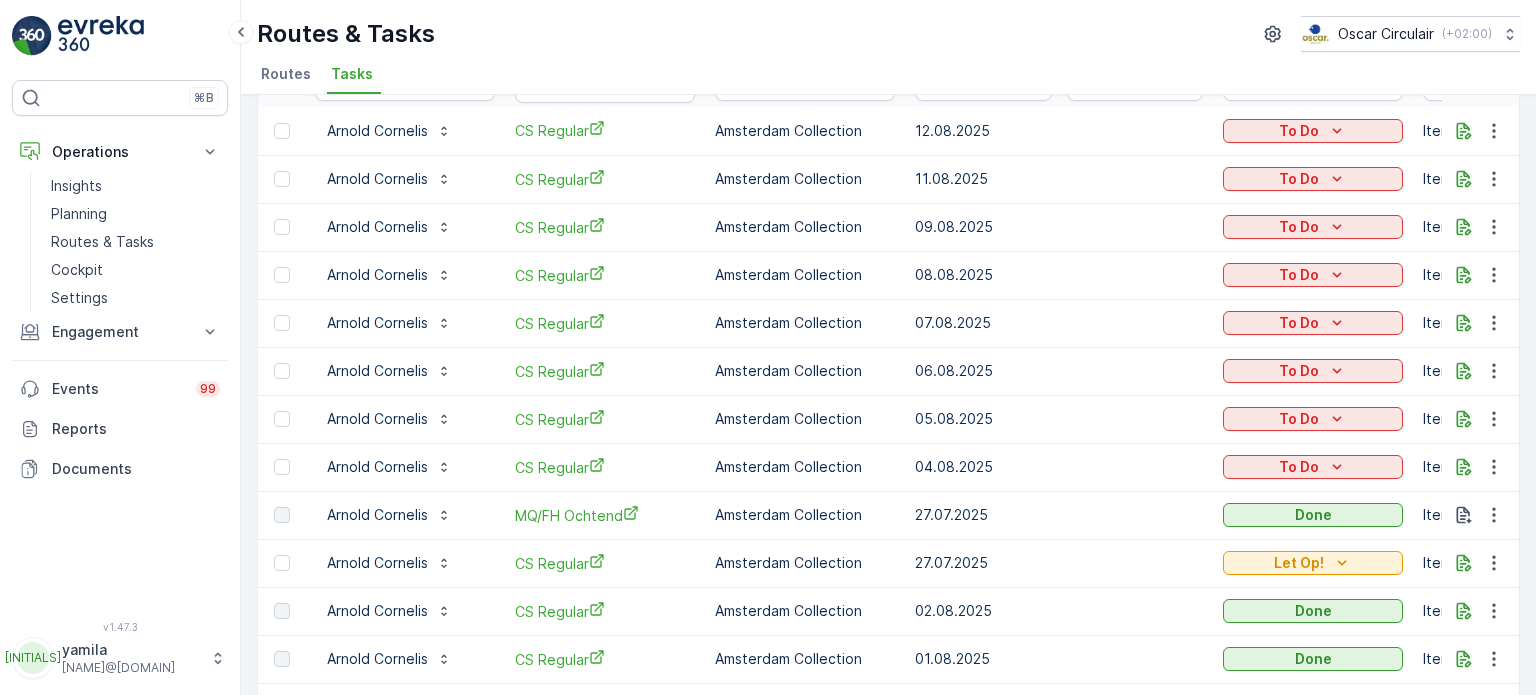 scroll, scrollTop: 0, scrollLeft: 0, axis: both 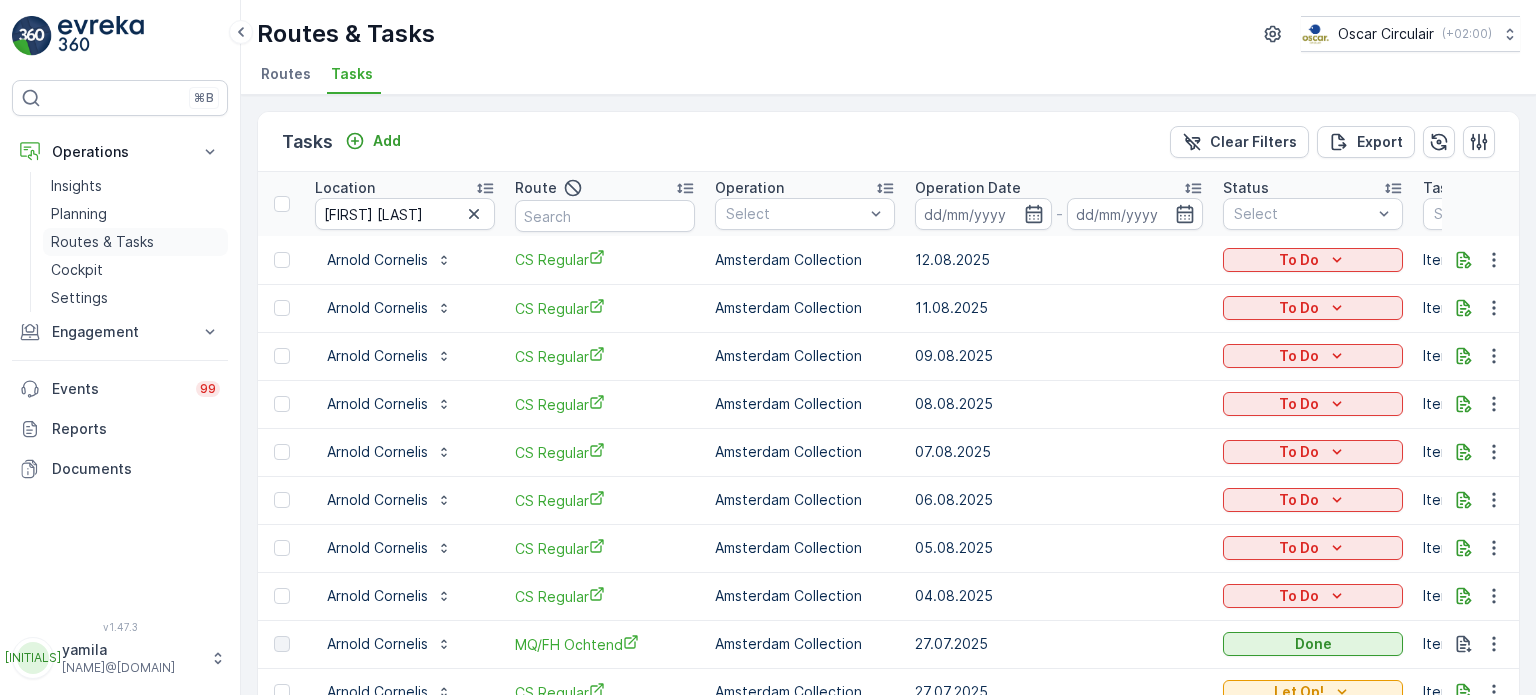 click on "Routes & Tasks" at bounding box center (135, 242) 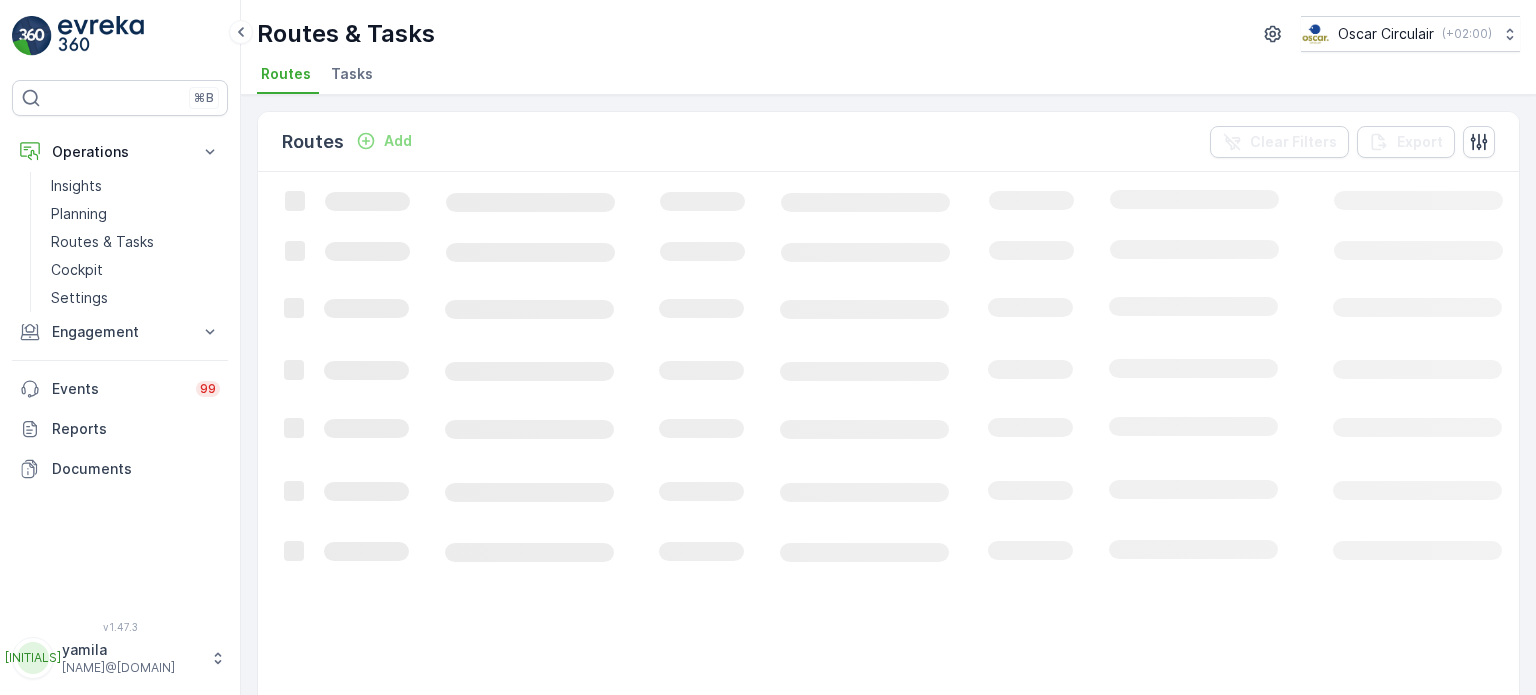 click on "Tasks" at bounding box center [352, 74] 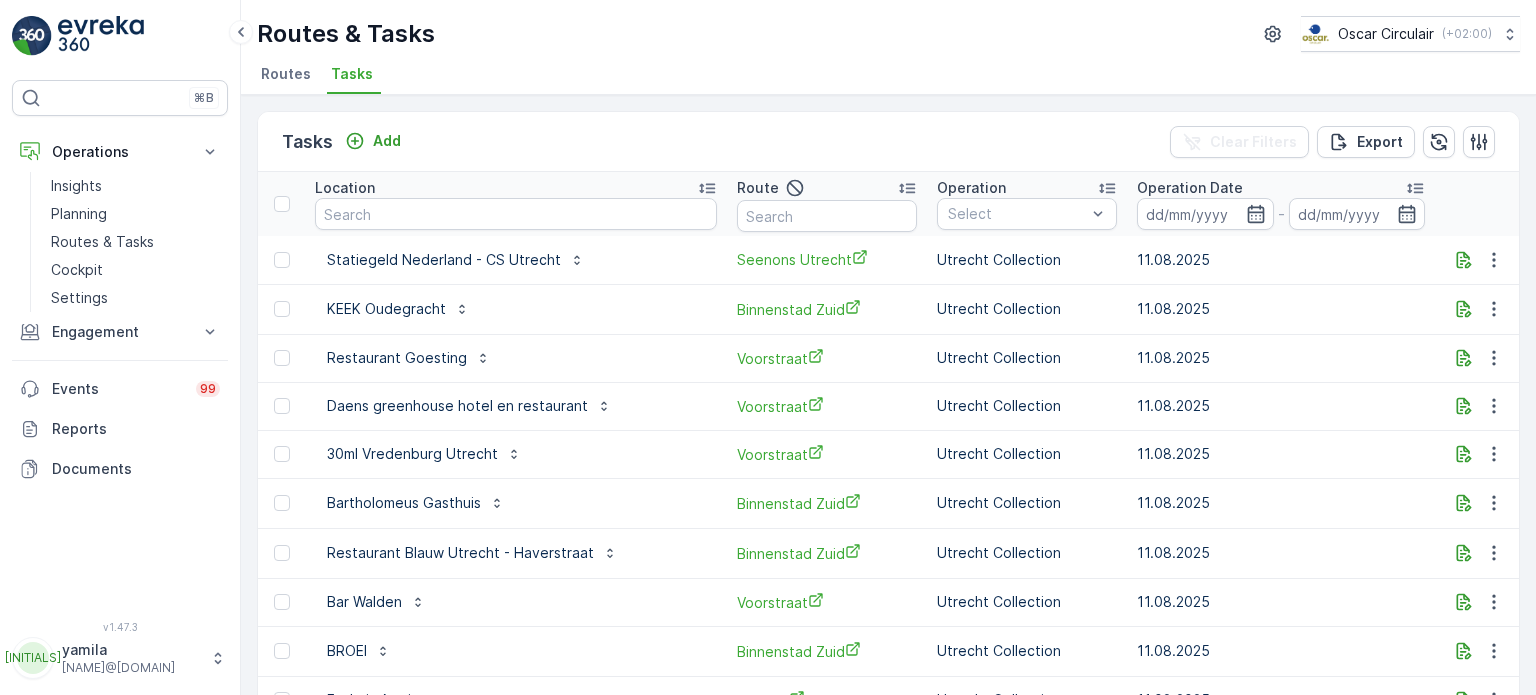 click at bounding box center (516, 214) 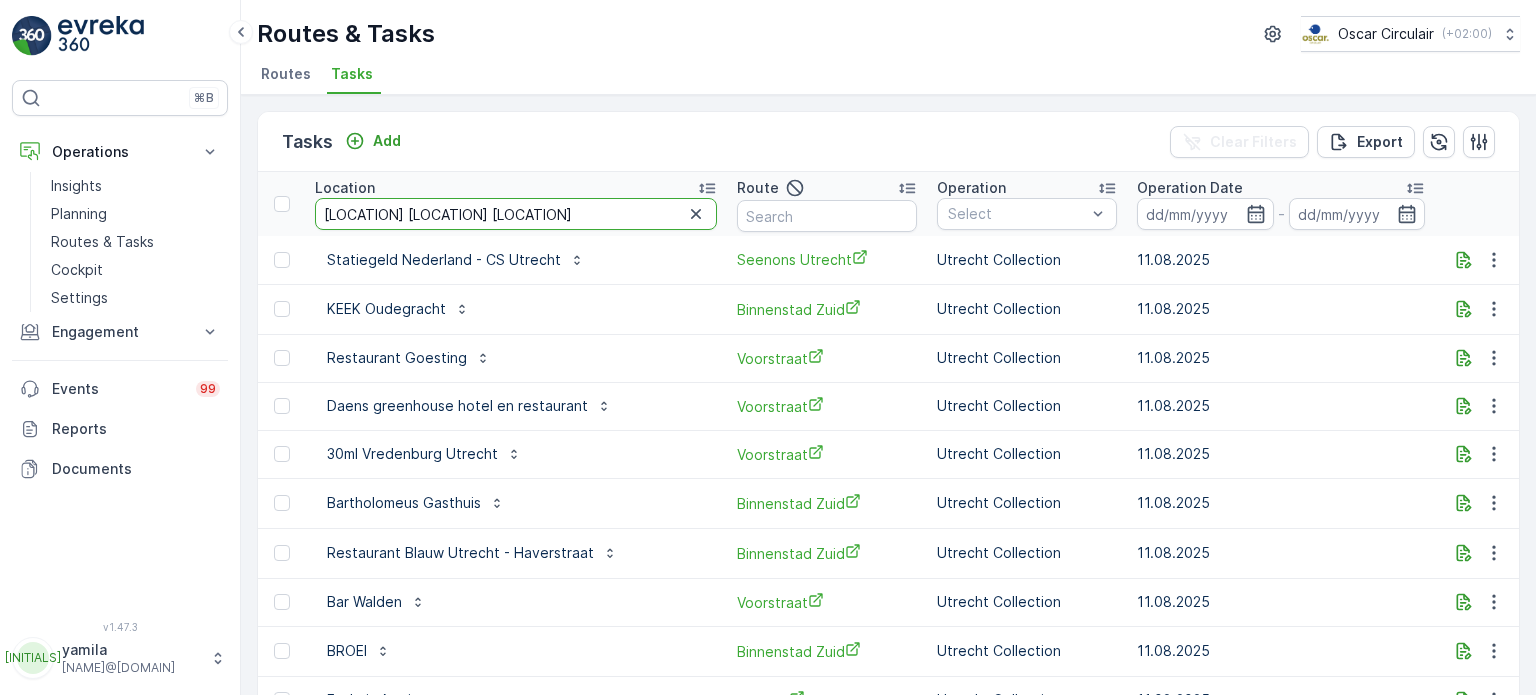 type on "laan op zuid" 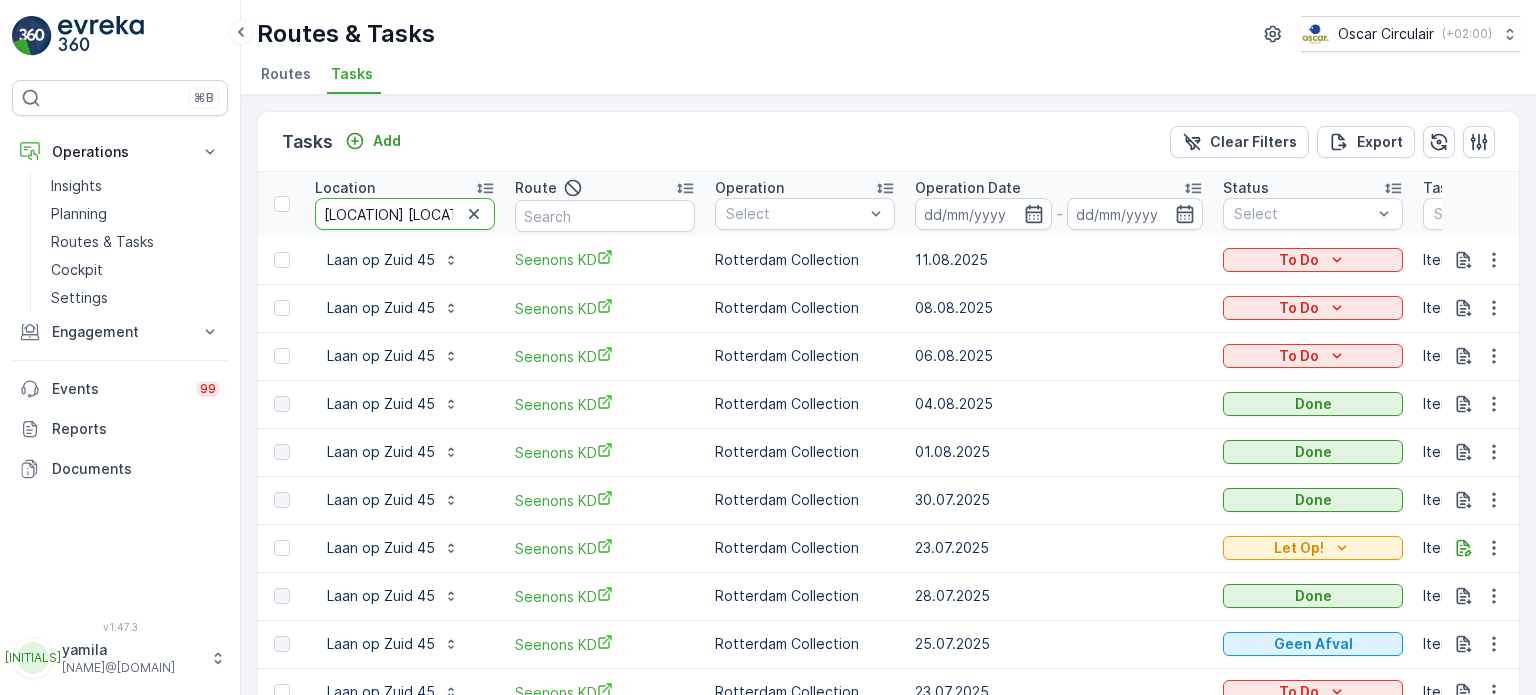 drag, startPoint x: 418, startPoint y: 219, endPoint x: 243, endPoint y: 189, distance: 177.55281 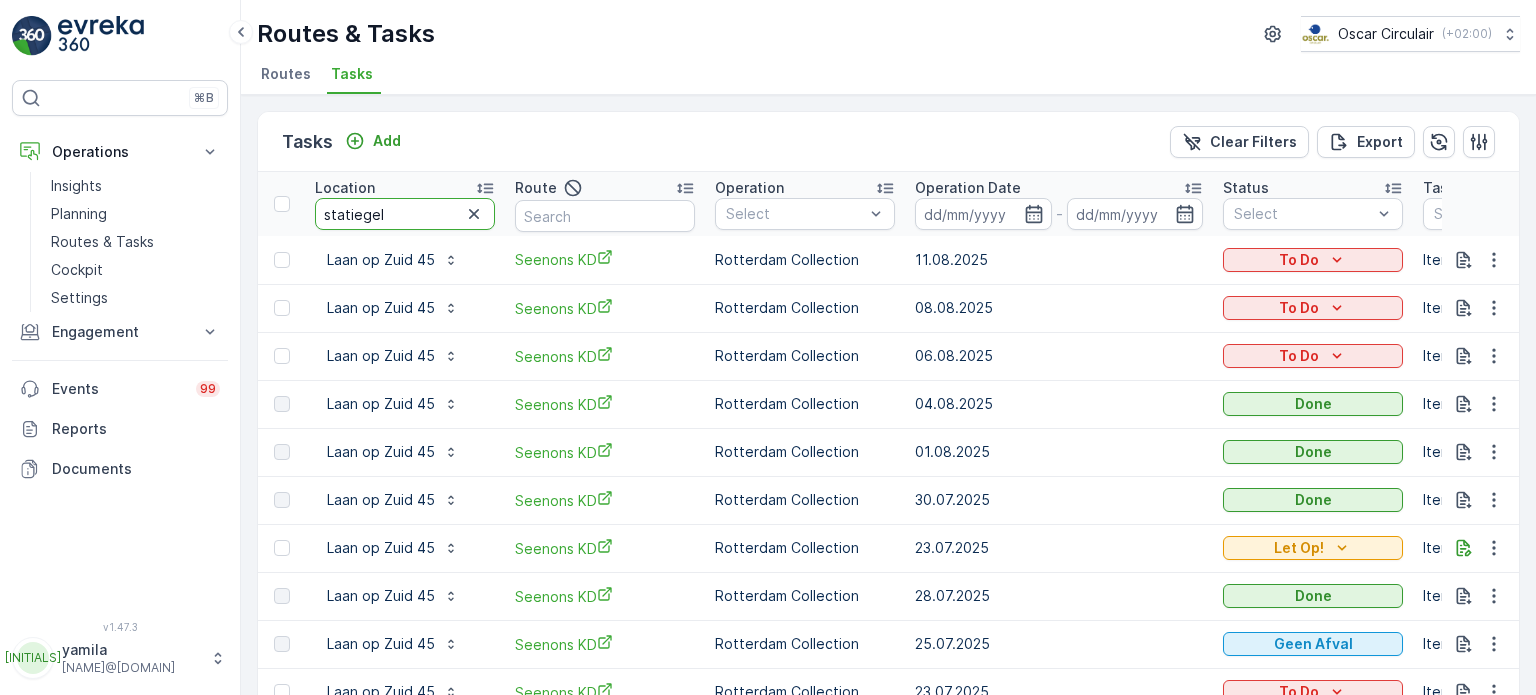 type on "statiegeld" 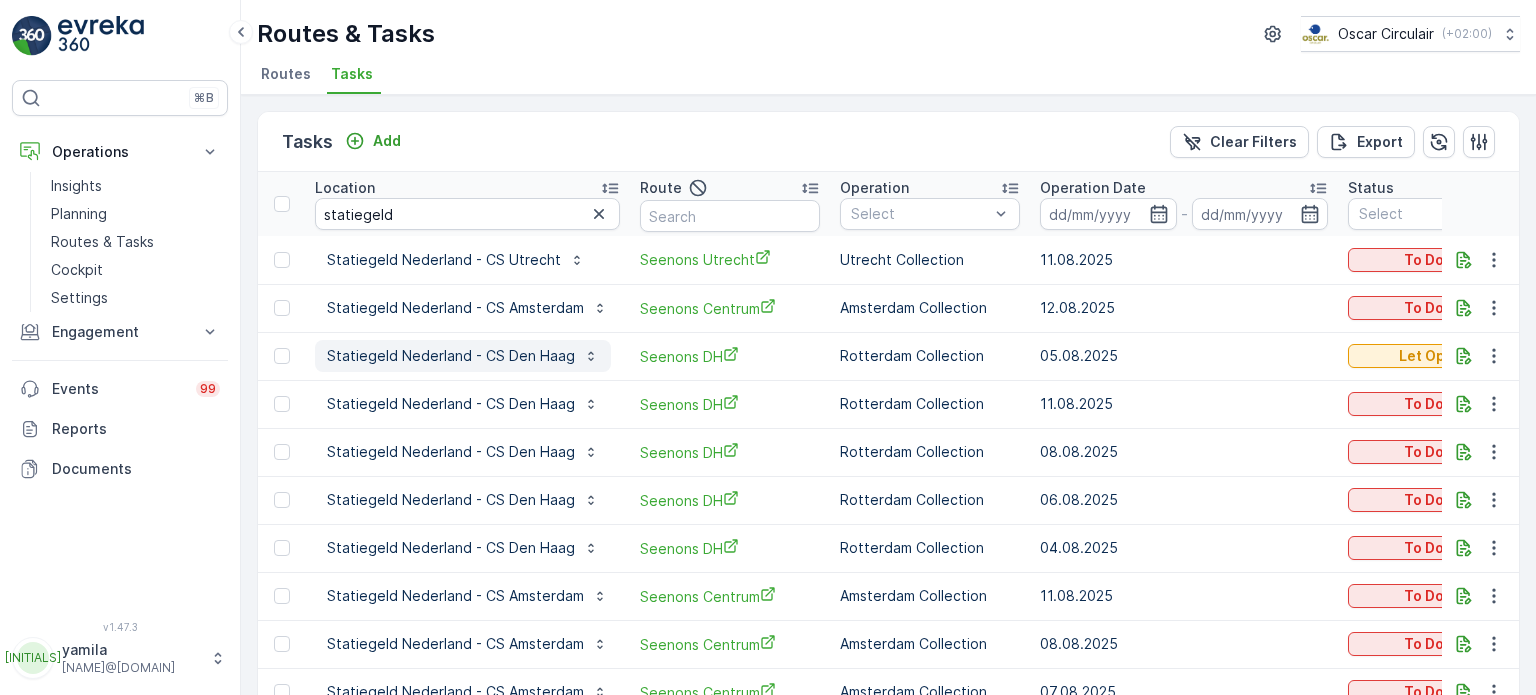 click on "Statiegeld Nederland - CS Den Haag" at bounding box center [451, 356] 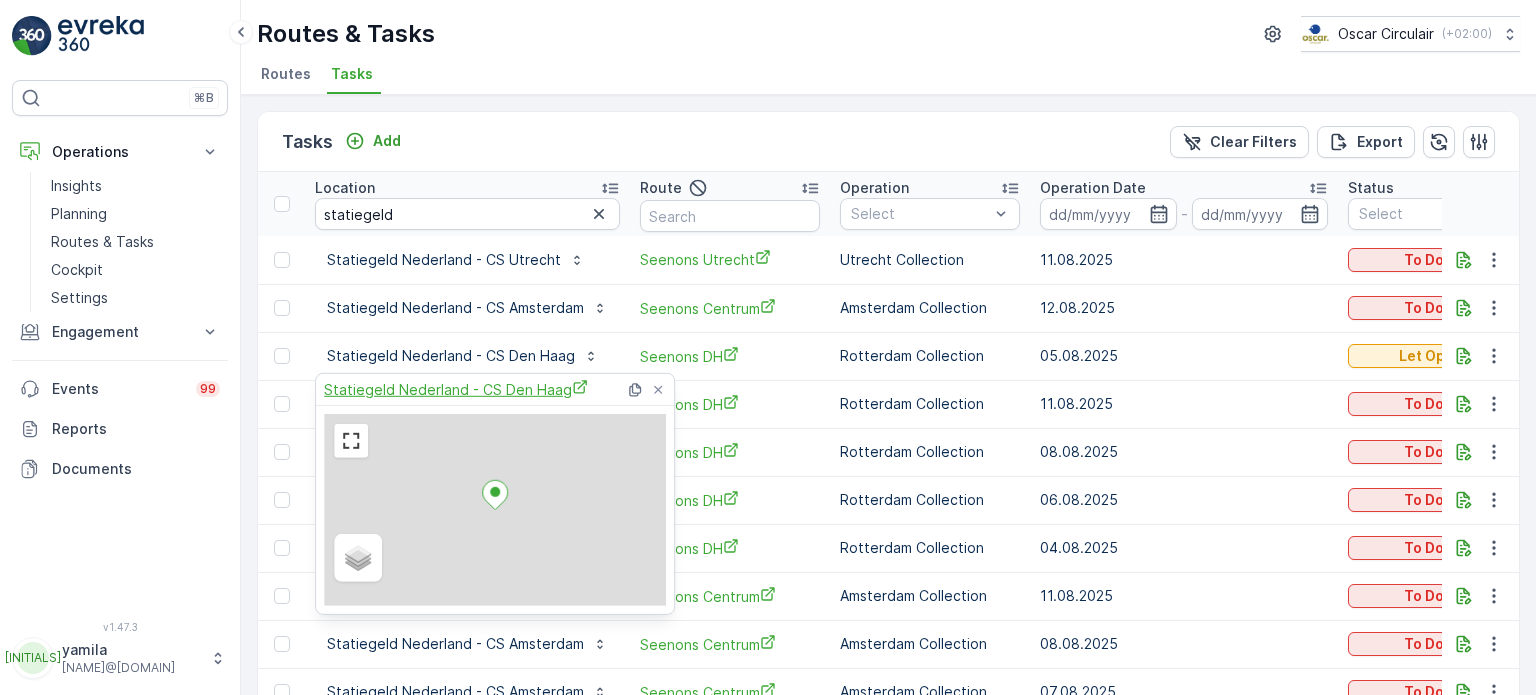 click on "Statiegeld Nederland - CS Den Haag" at bounding box center (456, 389) 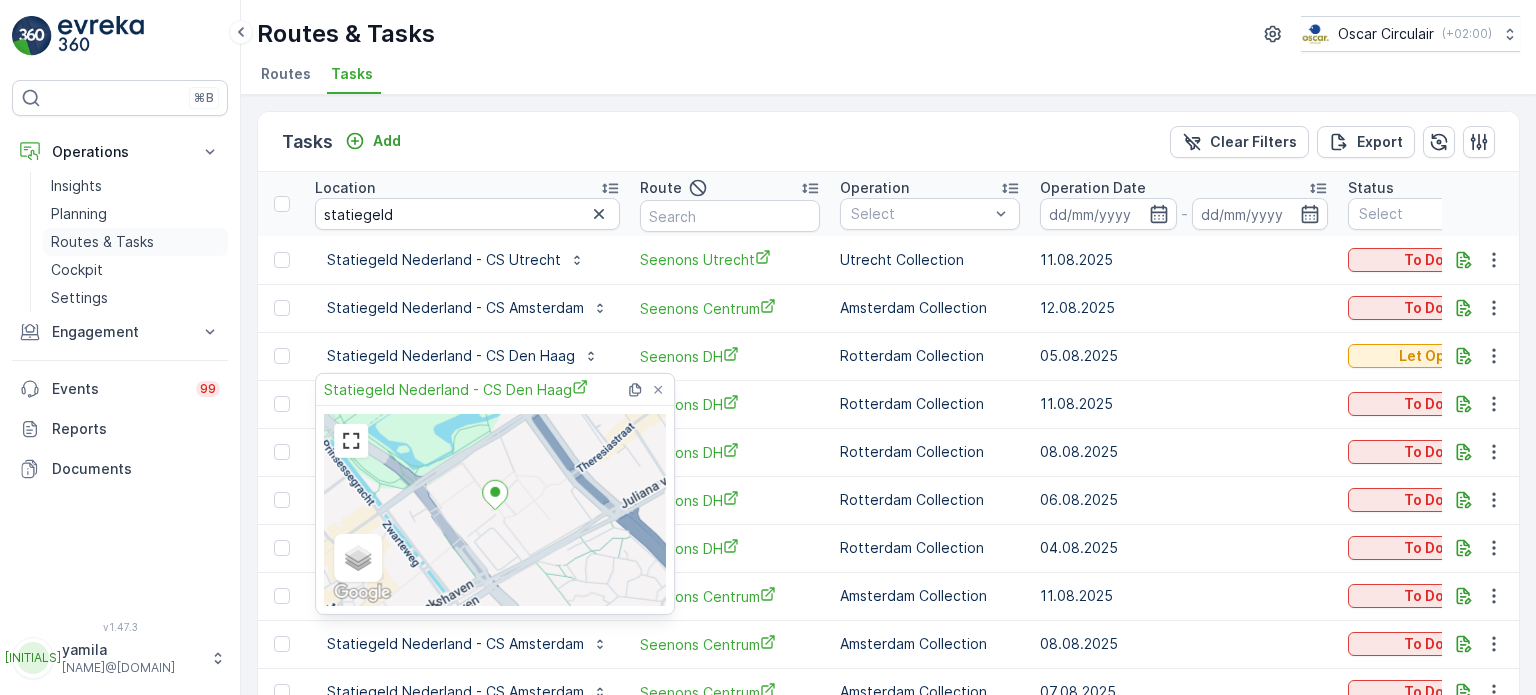 click on "Routes & Tasks" at bounding box center [102, 242] 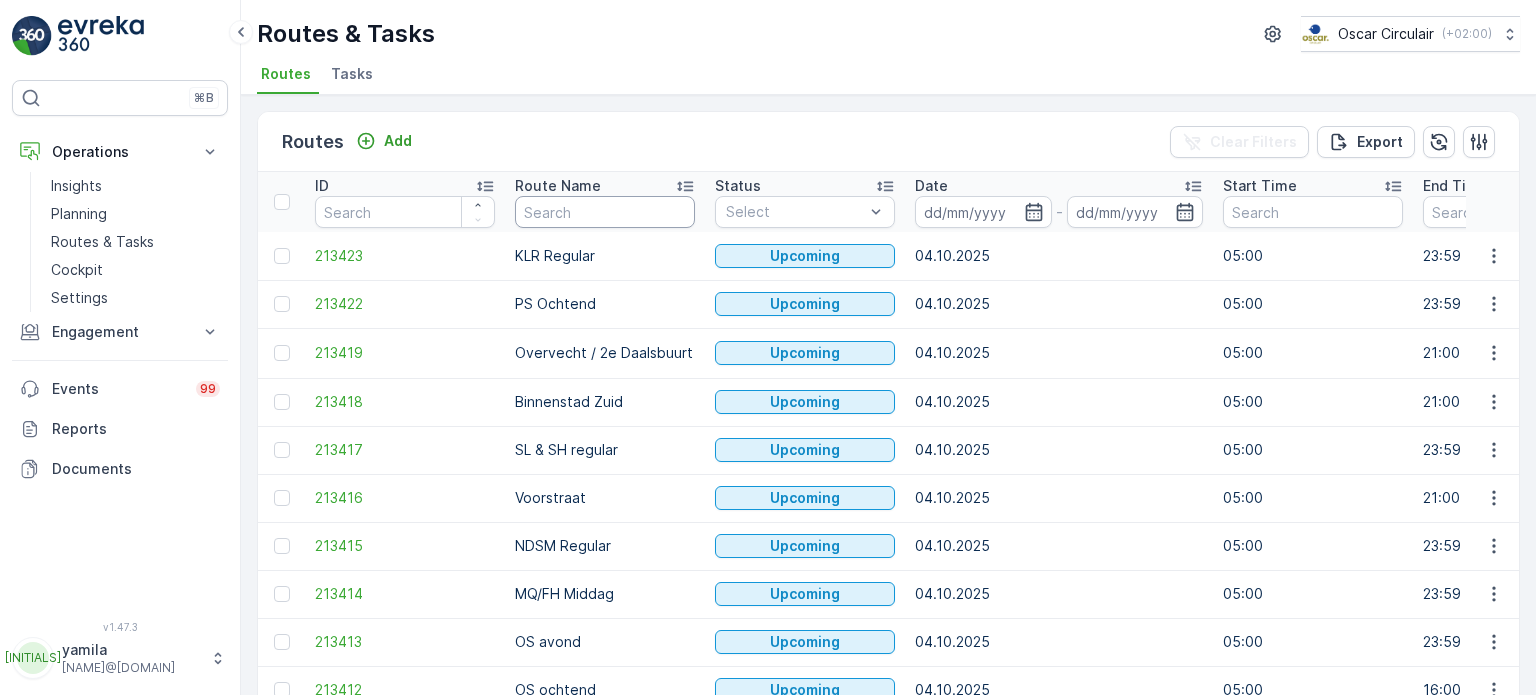 click at bounding box center (605, 212) 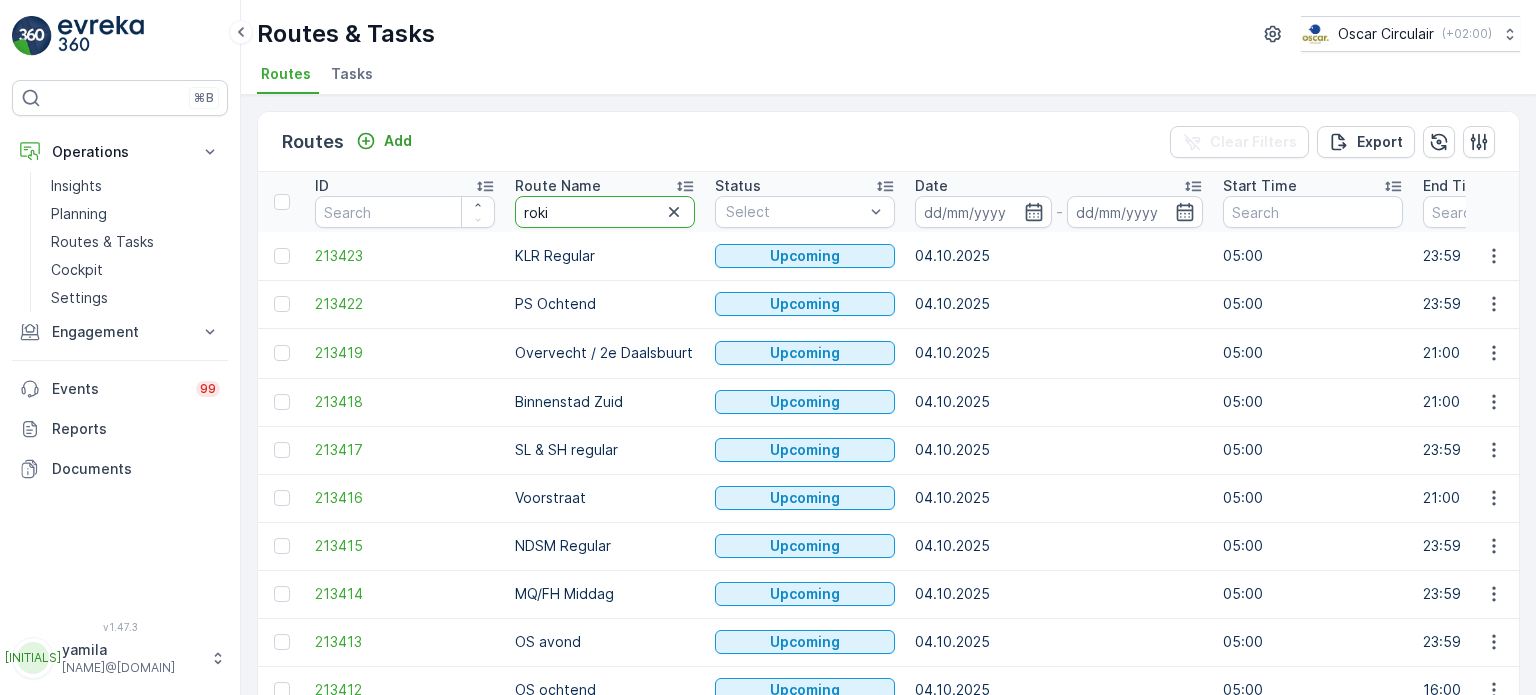 type on "rokin" 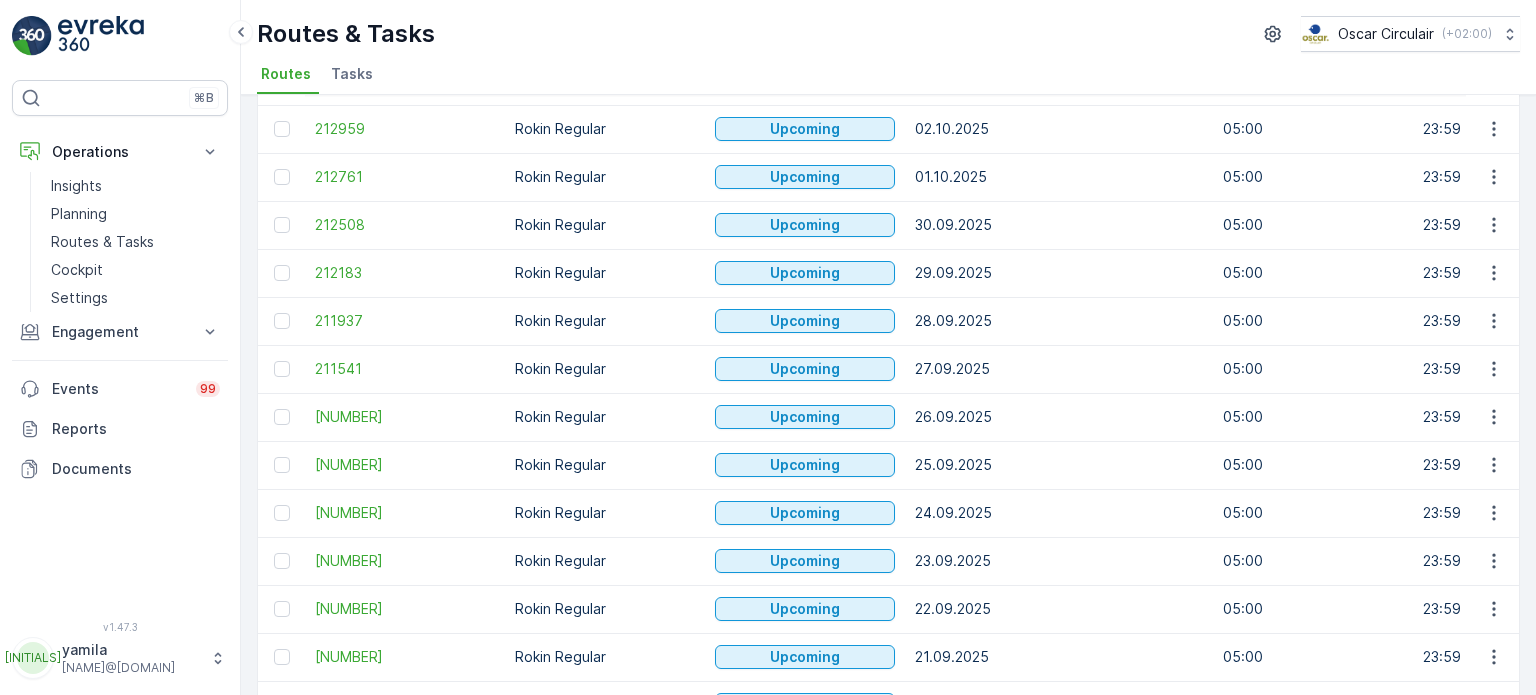 scroll, scrollTop: 0, scrollLeft: 0, axis: both 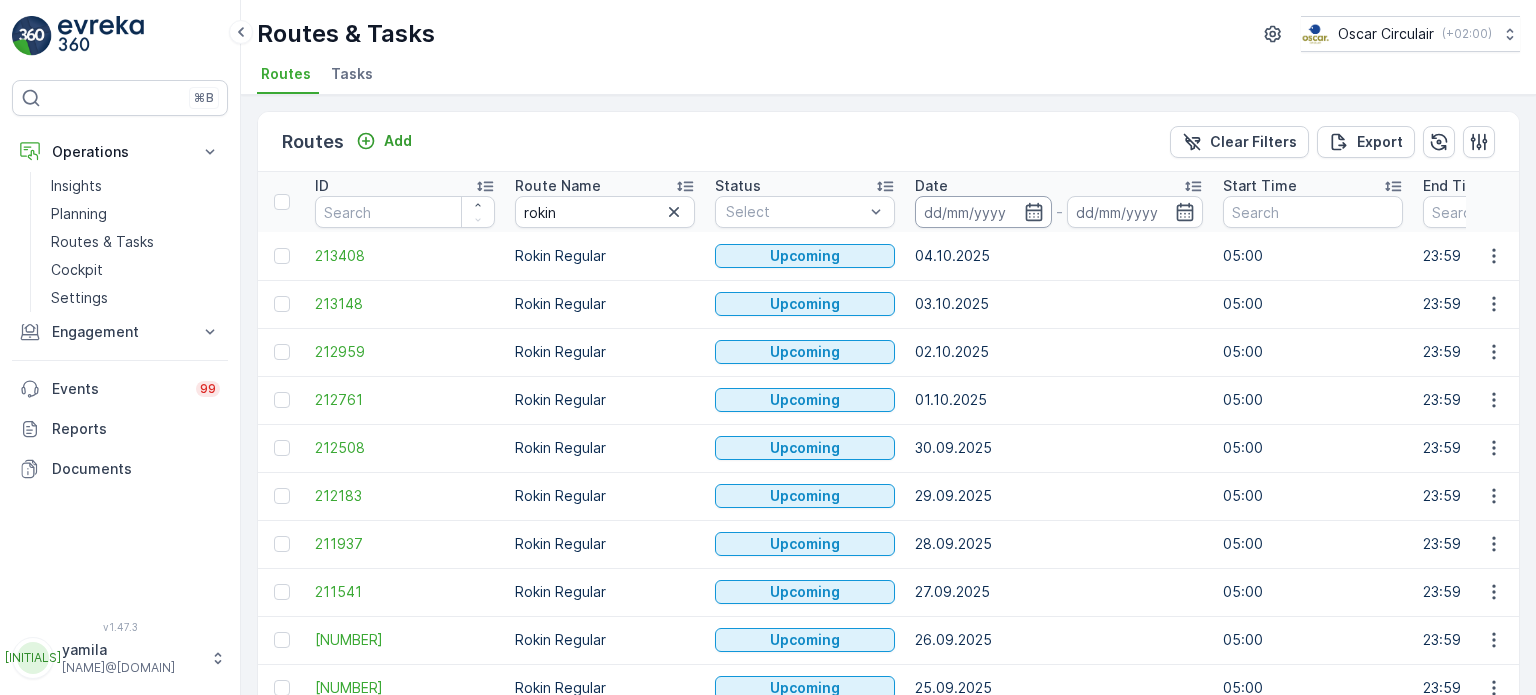 click at bounding box center [983, 212] 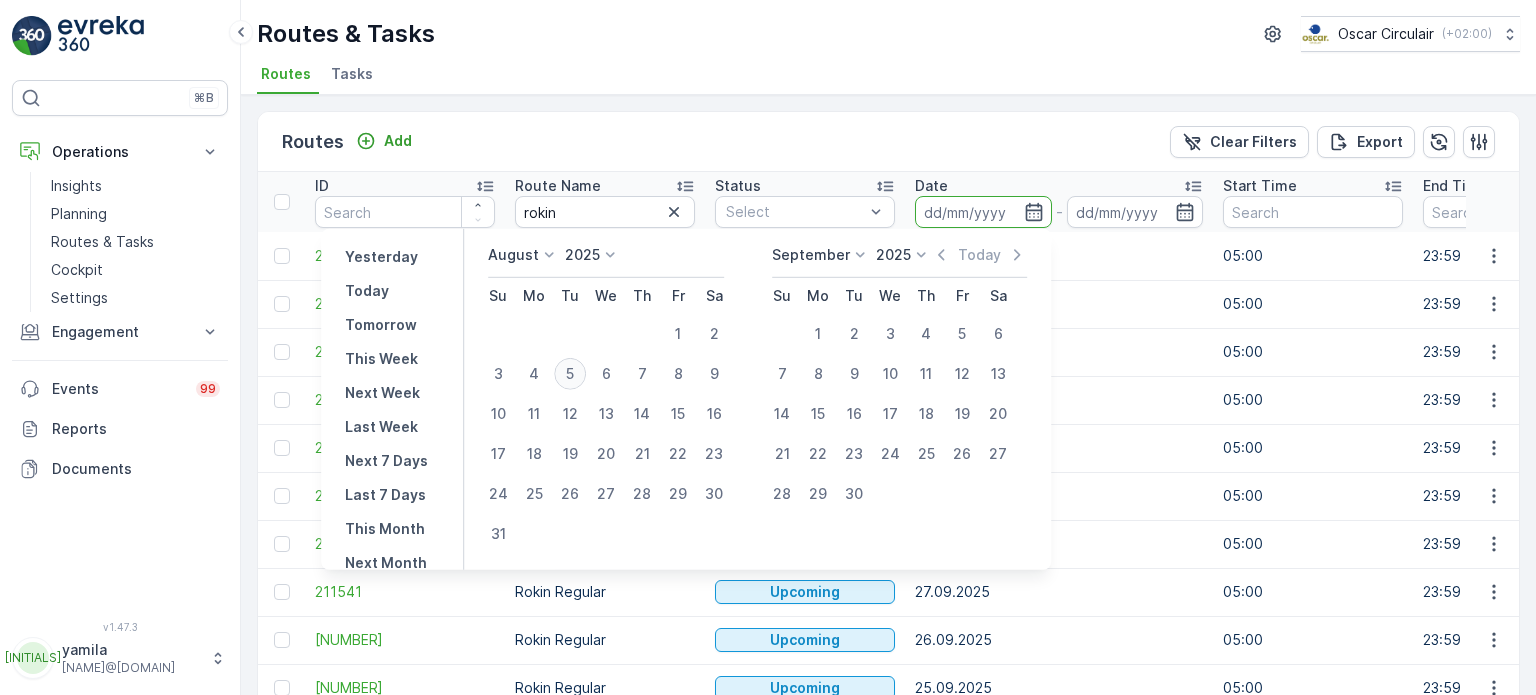 click on "5" at bounding box center [570, 374] 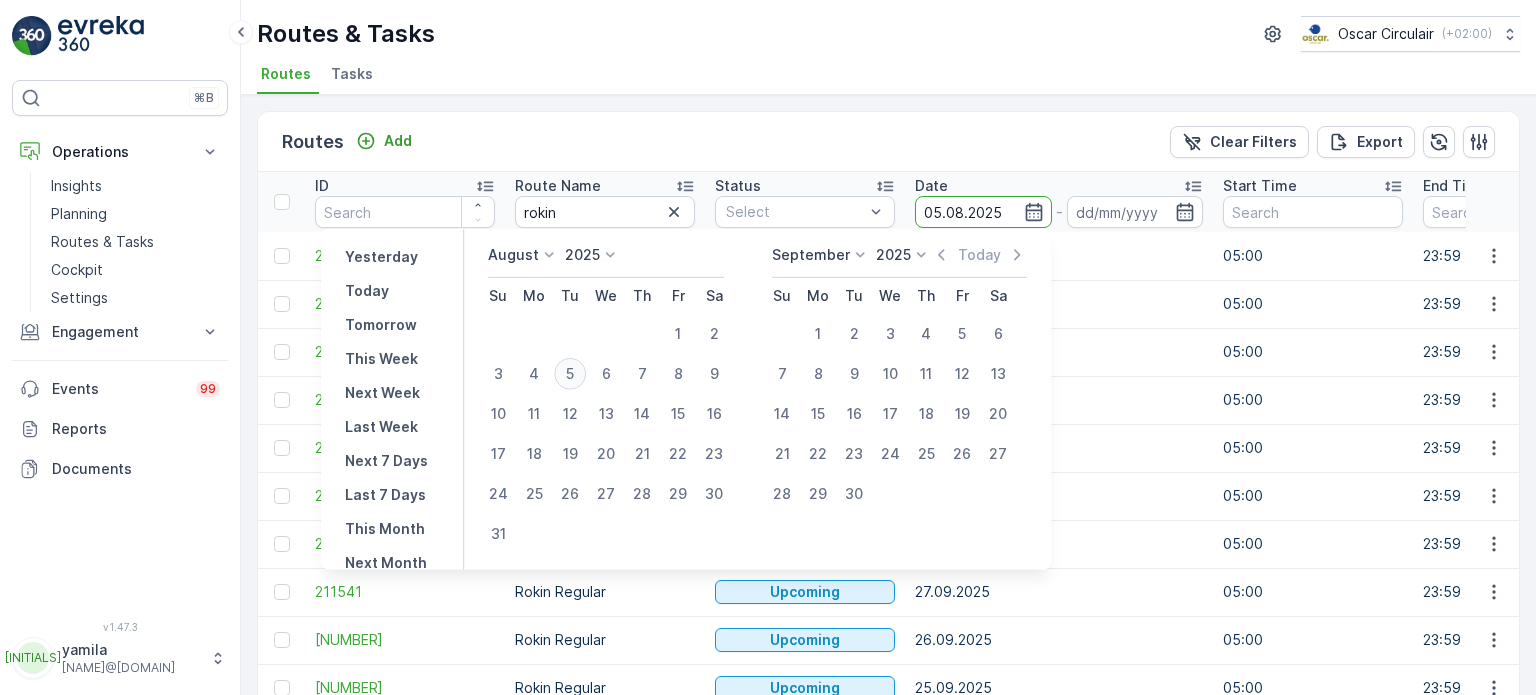 click on "5" at bounding box center (570, 374) 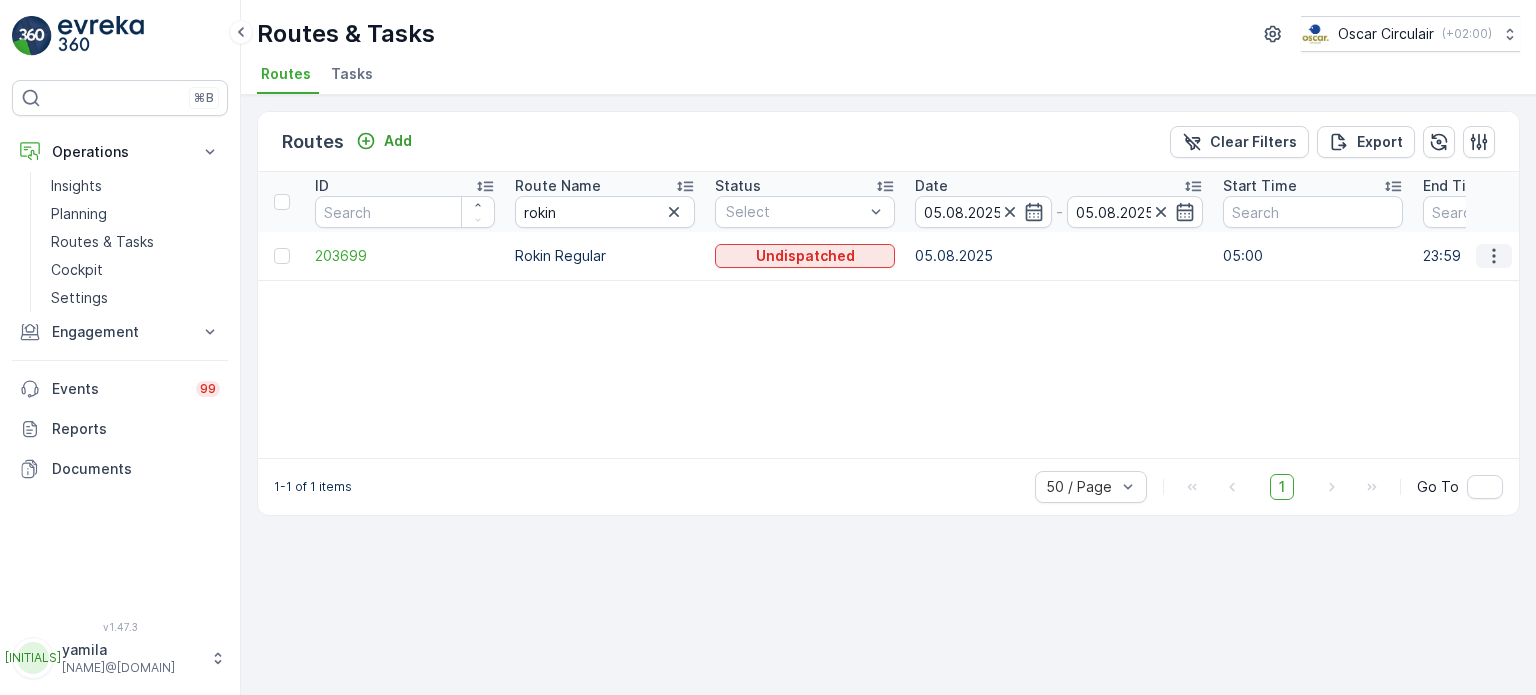 click 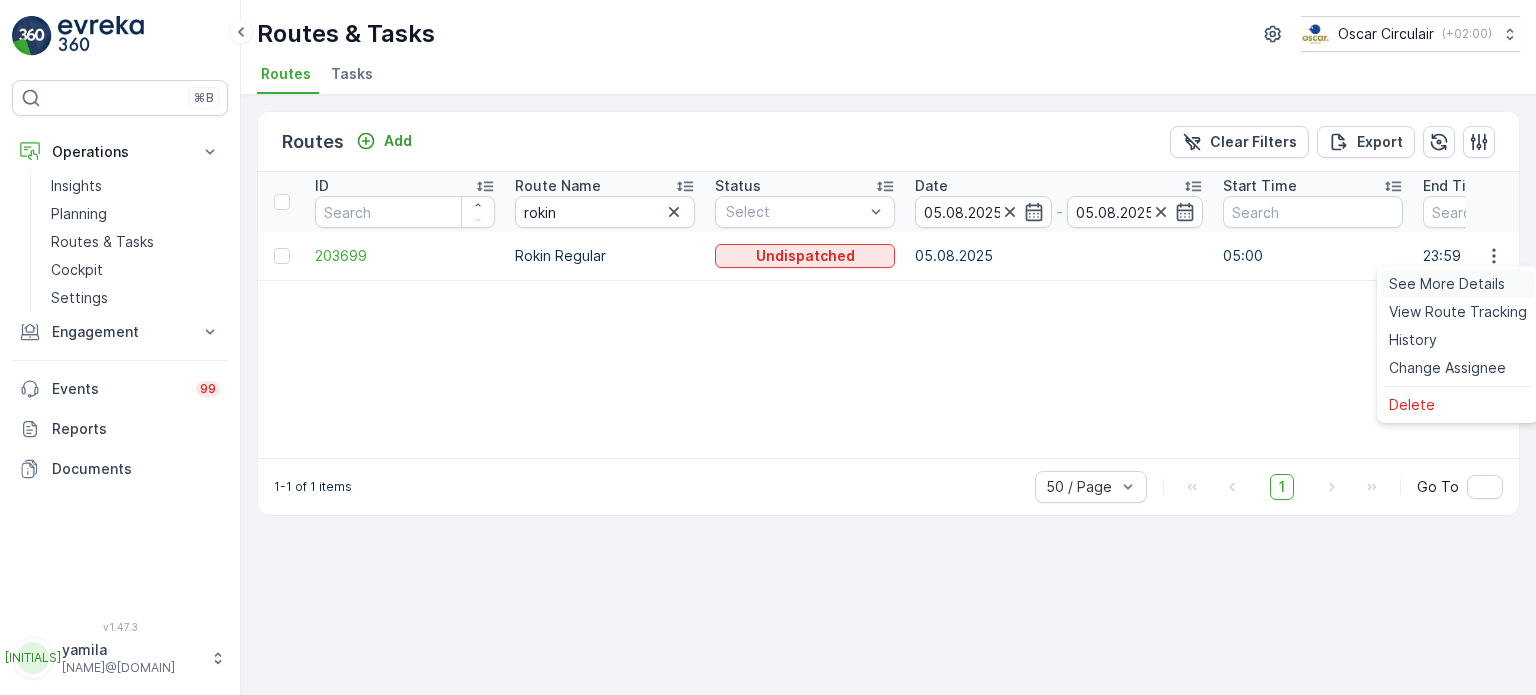 click on "See More Details" at bounding box center (1458, 284) 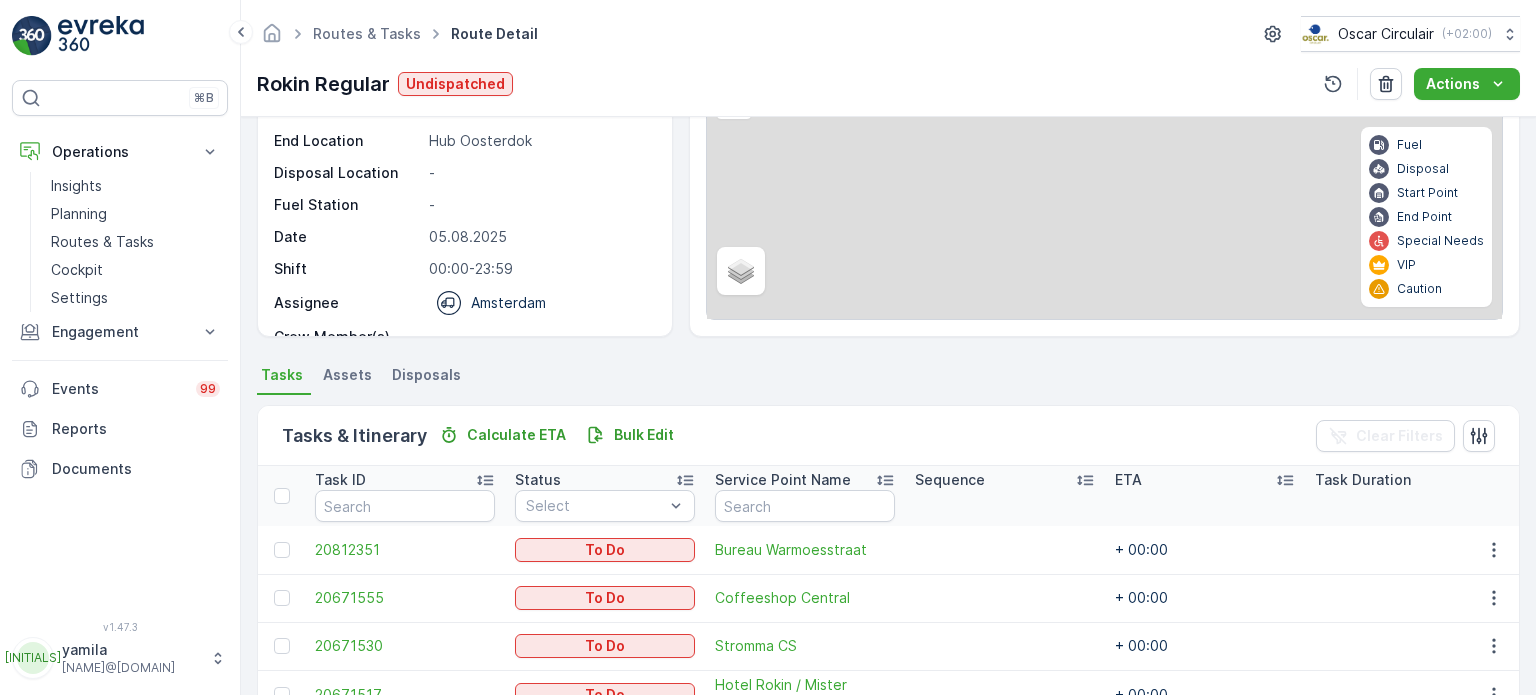 scroll, scrollTop: 44, scrollLeft: 0, axis: vertical 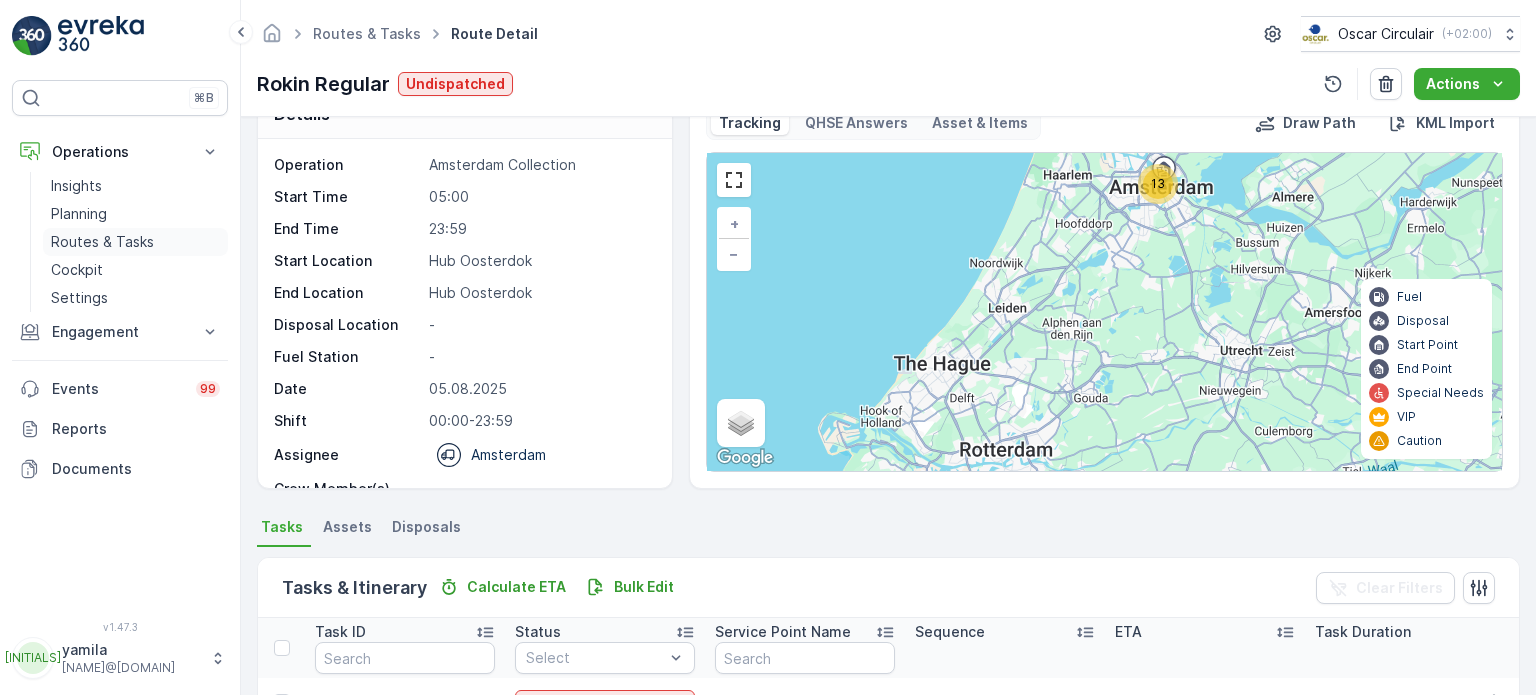 click on "Routes & Tasks" at bounding box center [102, 242] 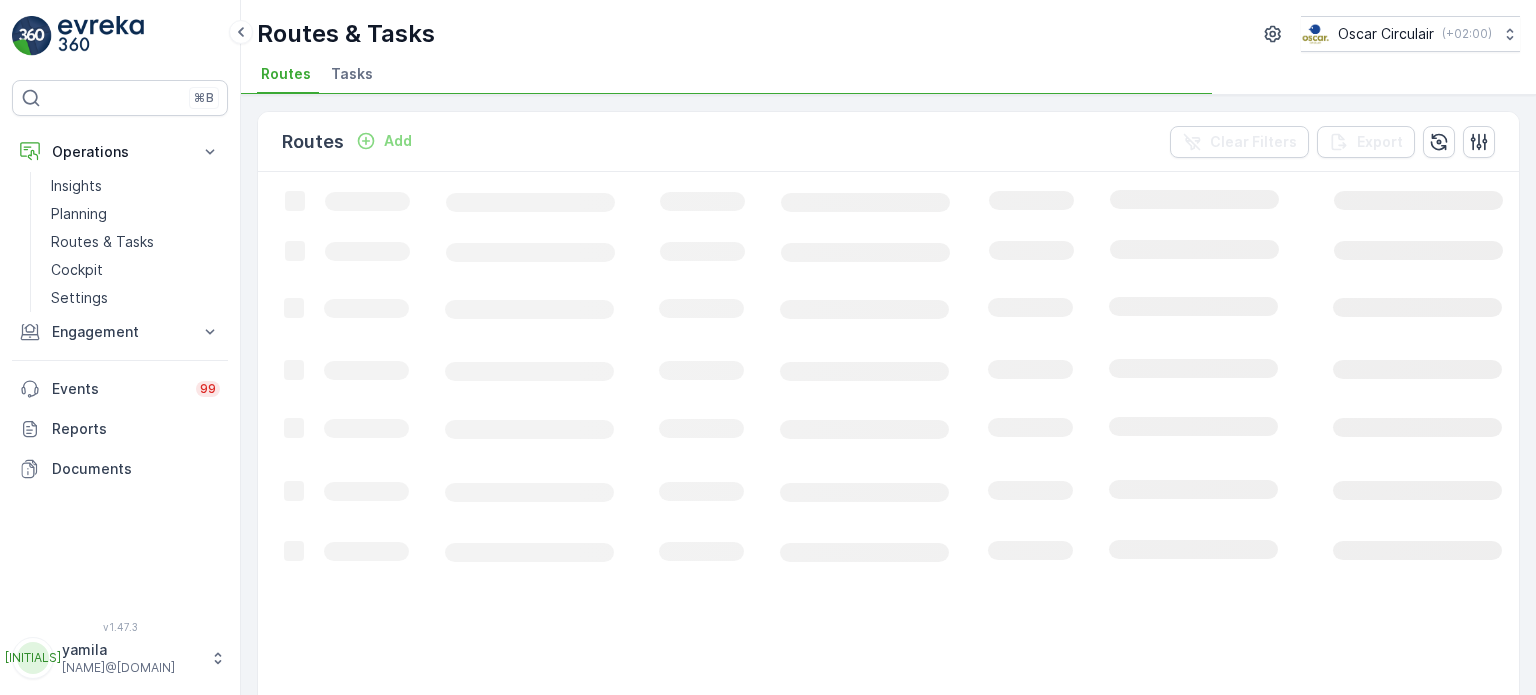 click on "Tasks" at bounding box center [352, 74] 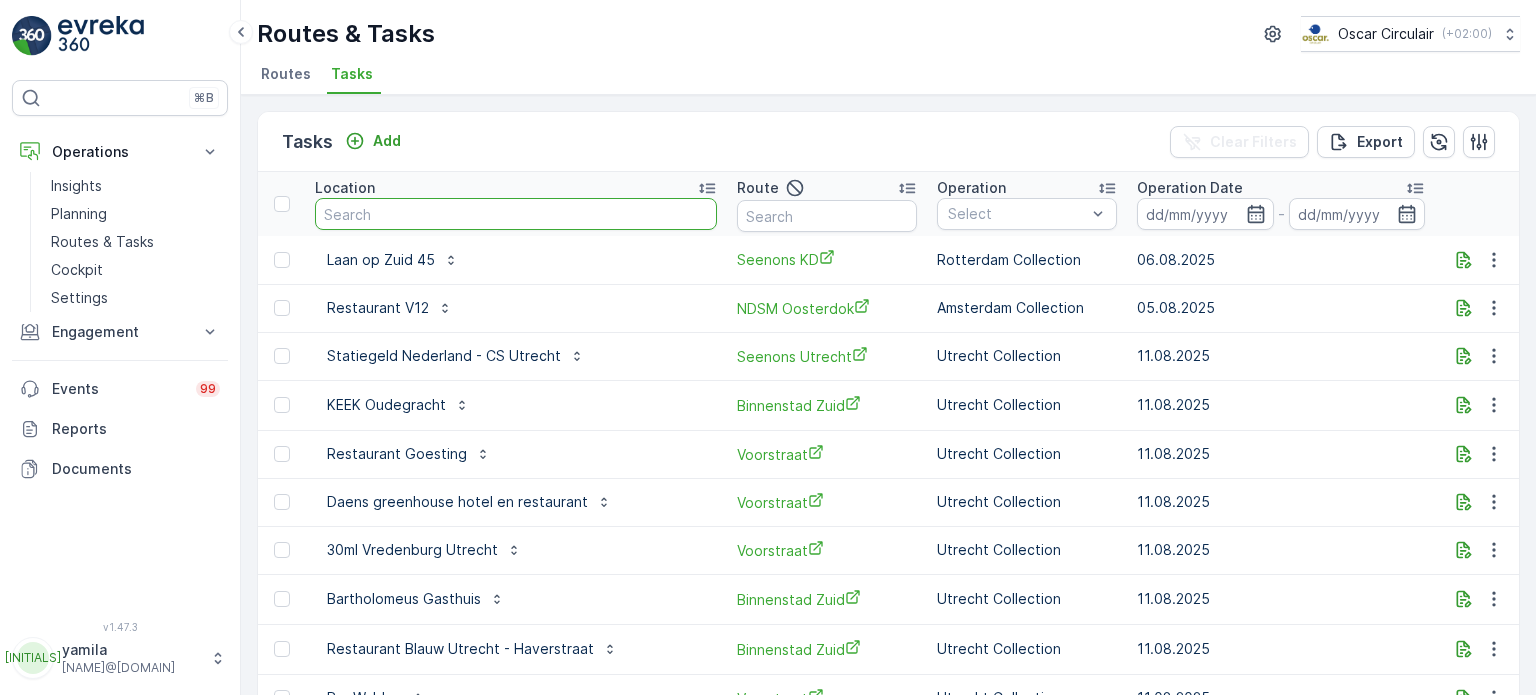 click at bounding box center (516, 214) 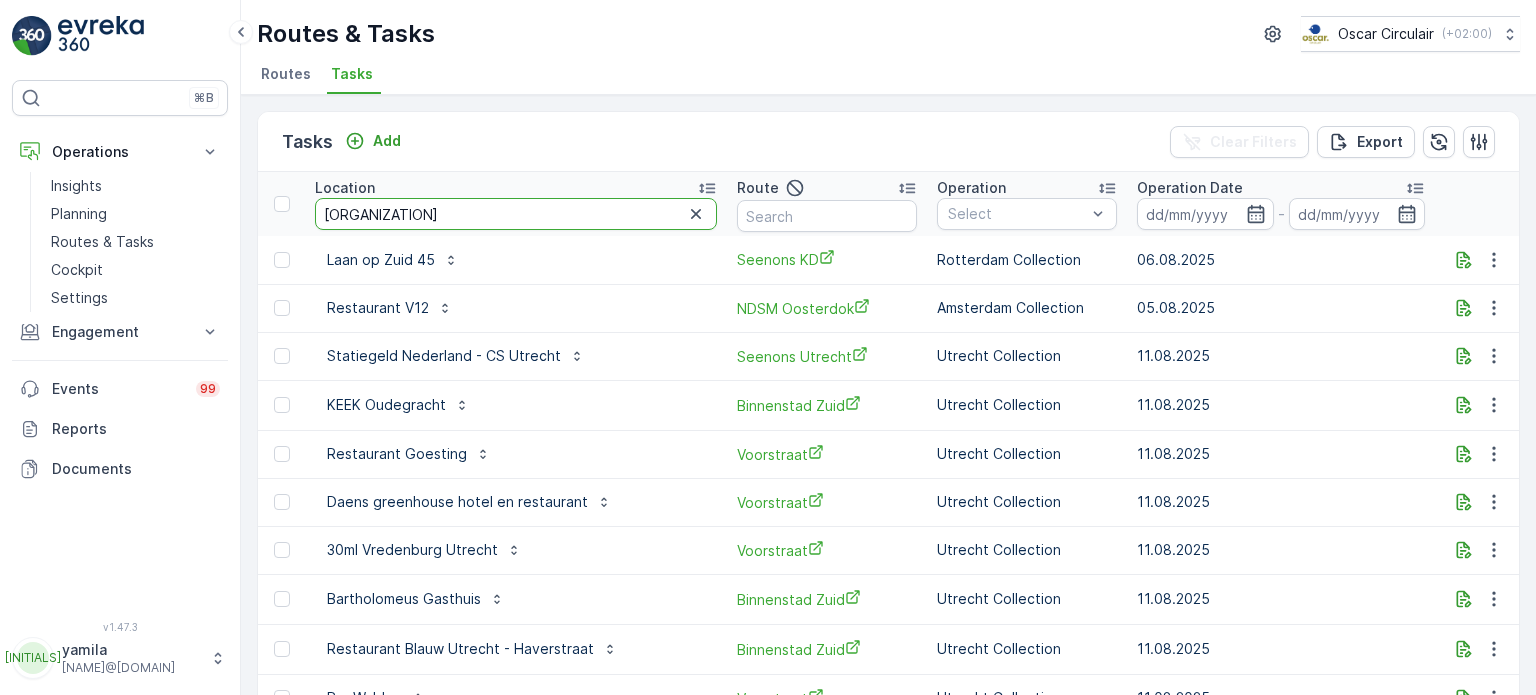 type on "centraal museum" 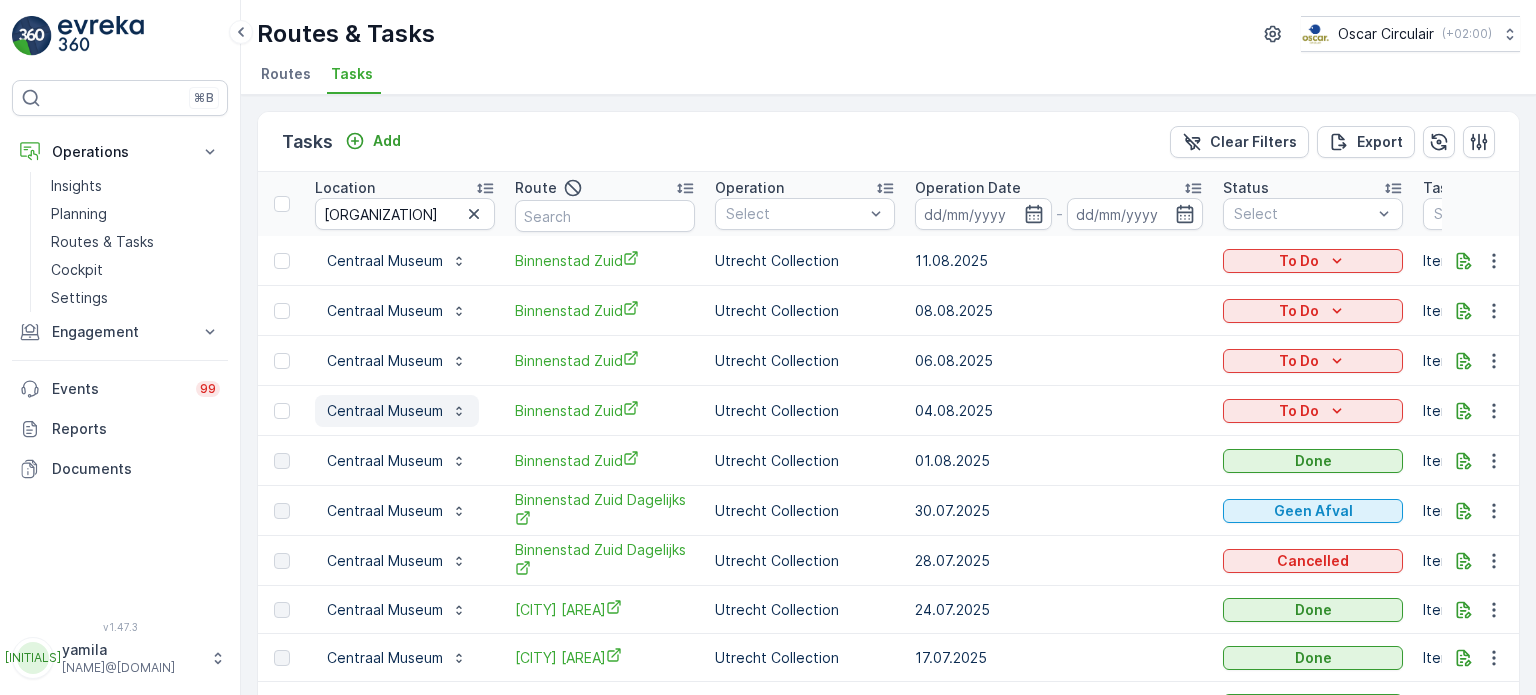 click on "Centraal Museum" at bounding box center (385, 411) 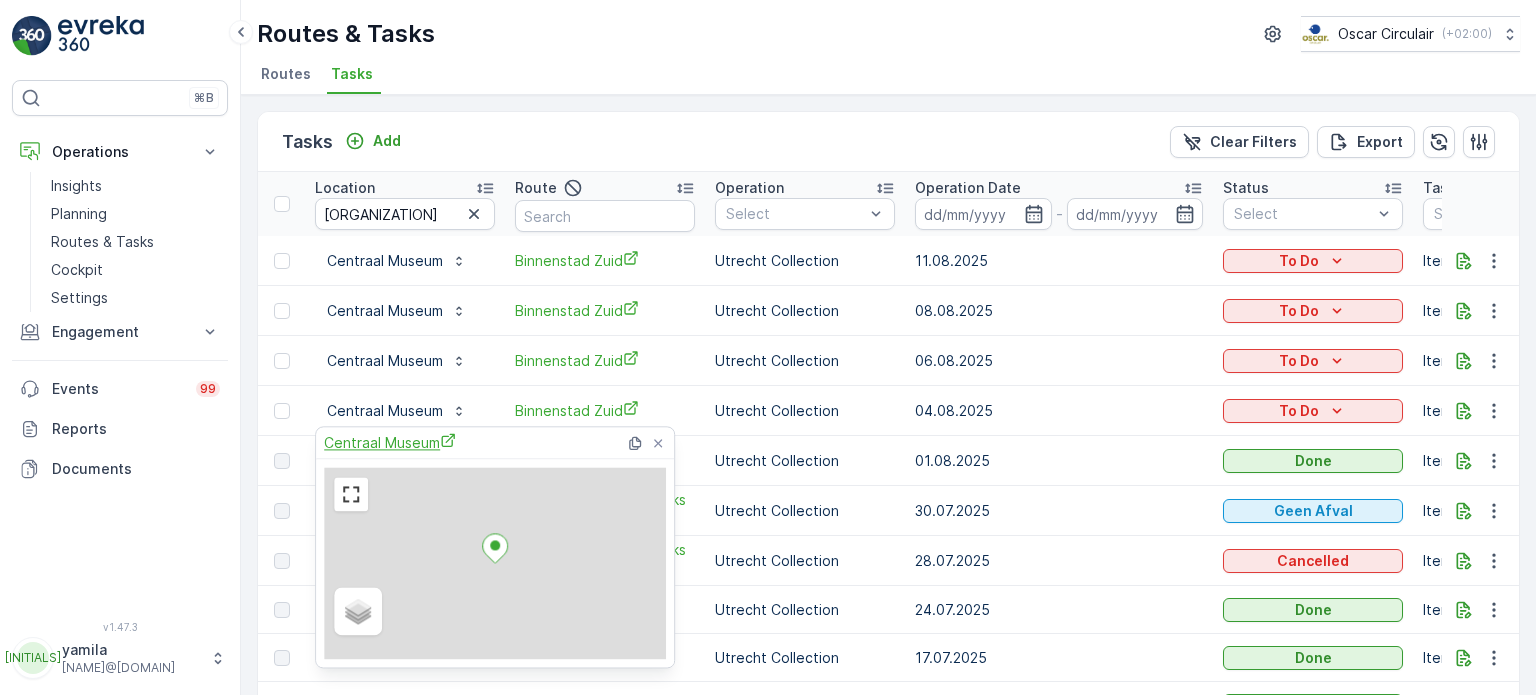click on "Centraal Museum" at bounding box center (390, 442) 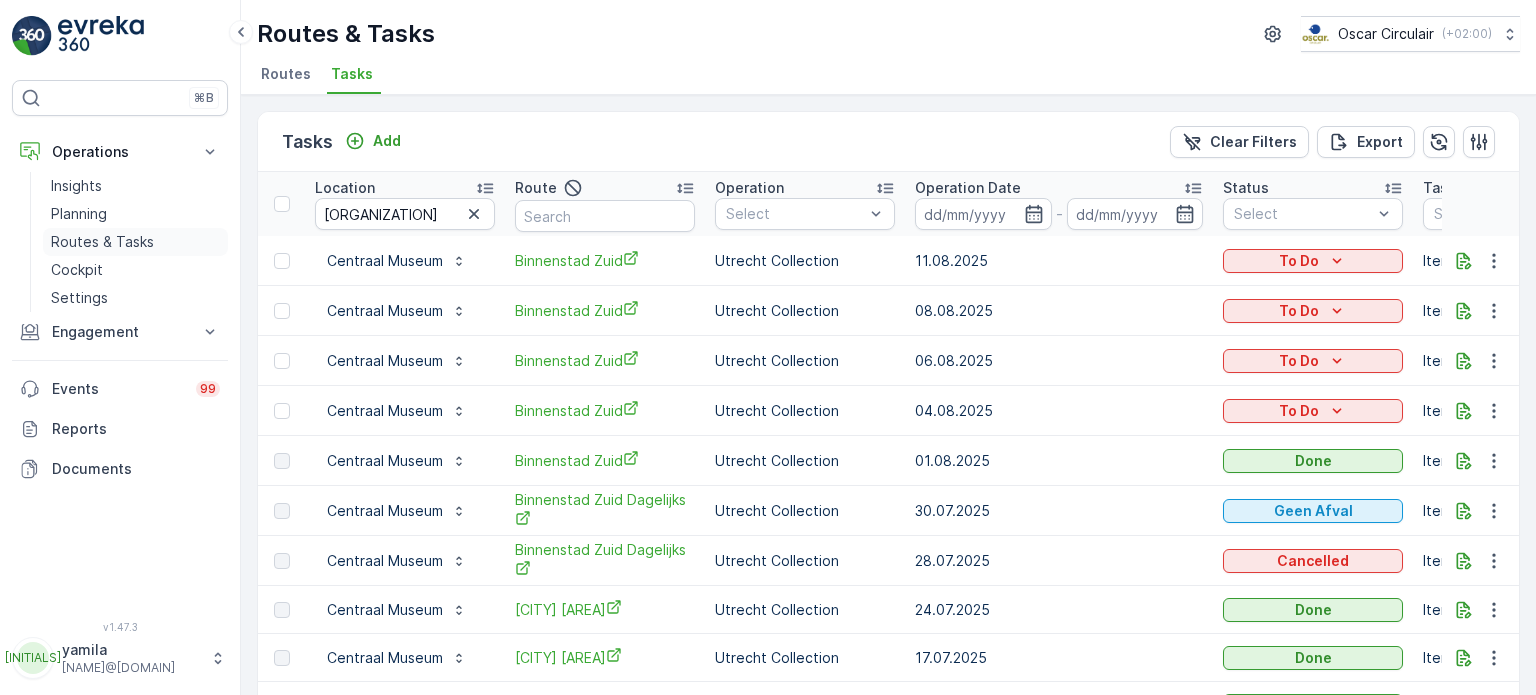 click on "Routes & Tasks" at bounding box center [102, 242] 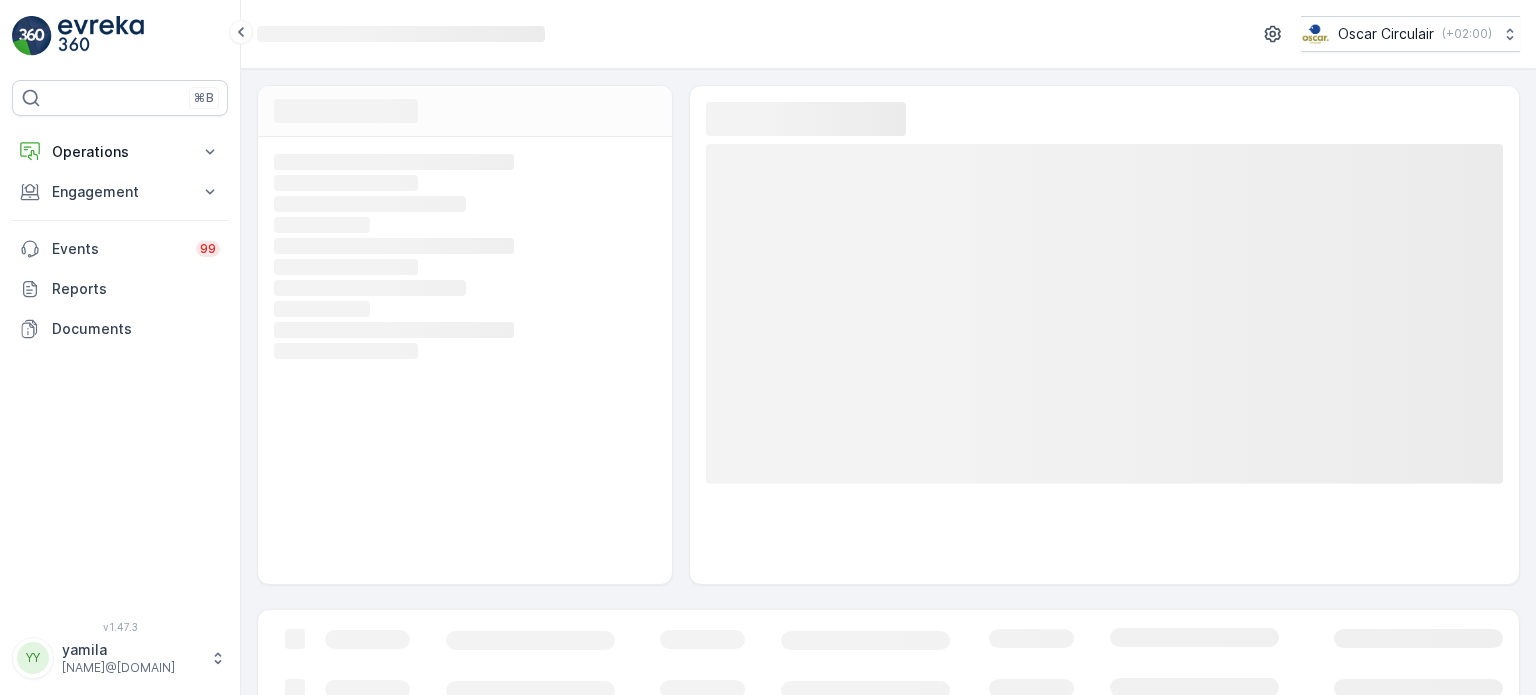 scroll, scrollTop: 0, scrollLeft: 0, axis: both 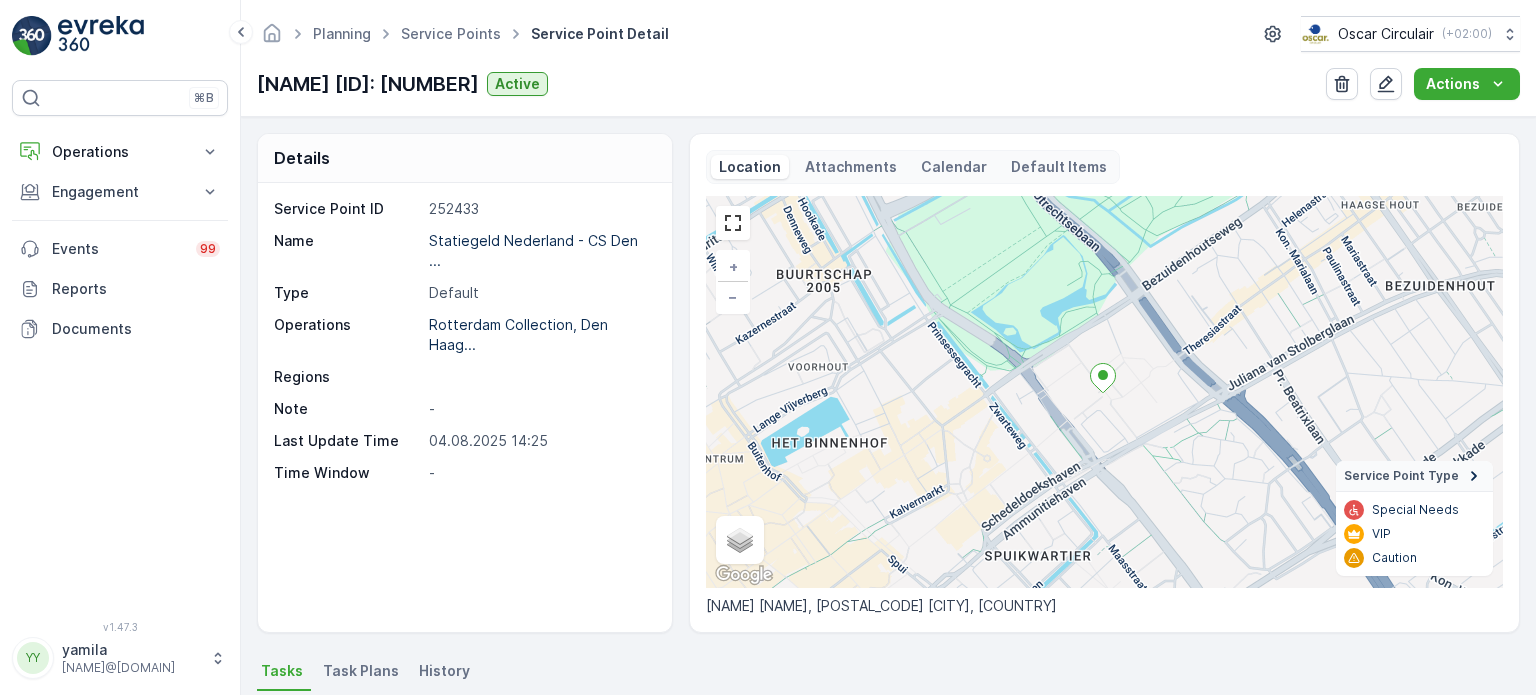 click on "Attachments" at bounding box center (851, 167) 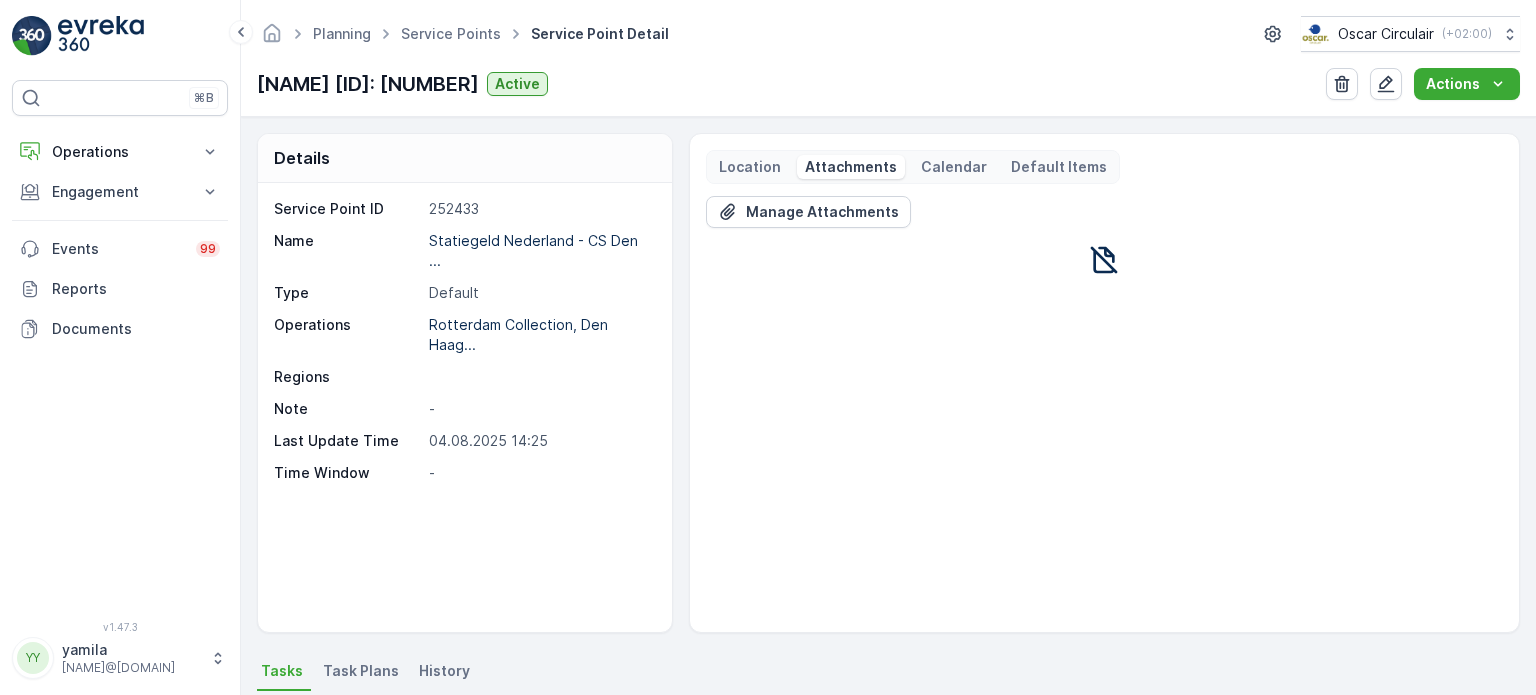 click 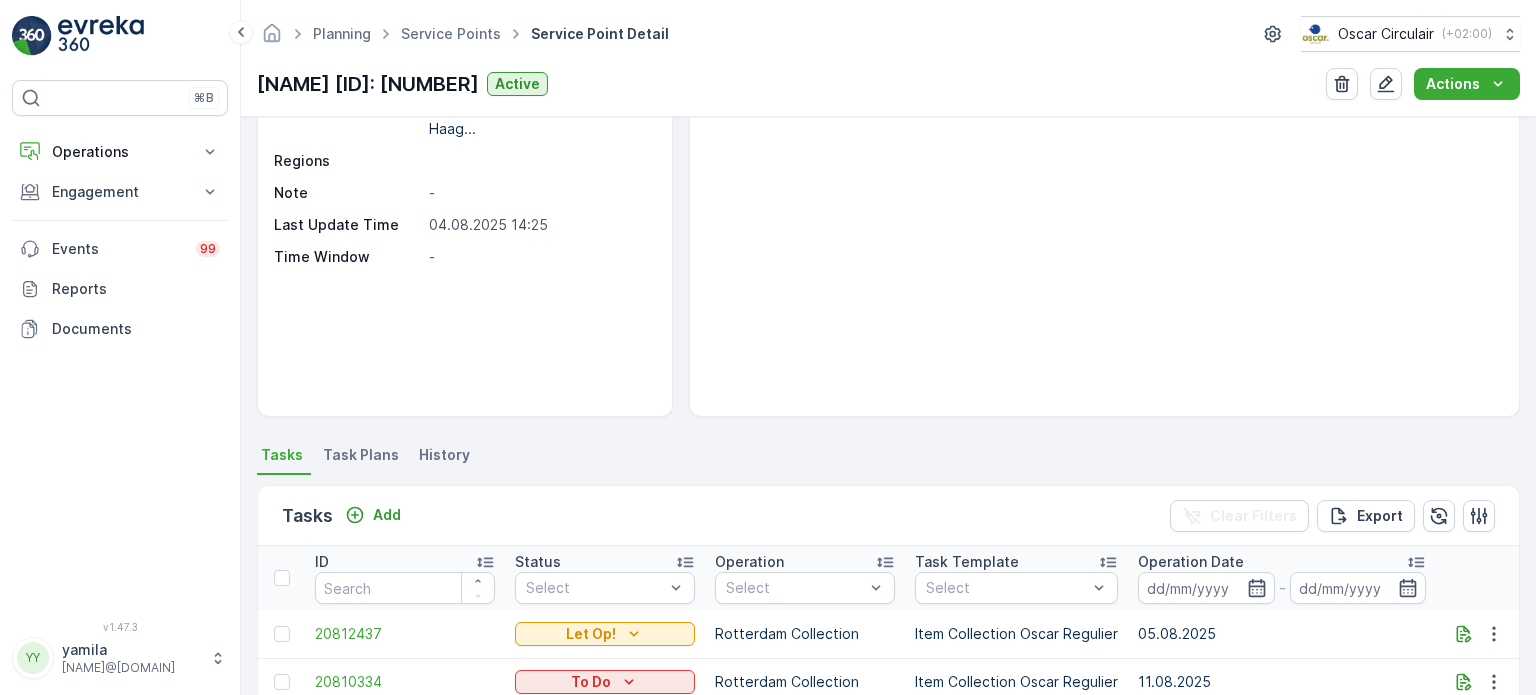 scroll, scrollTop: 463, scrollLeft: 0, axis: vertical 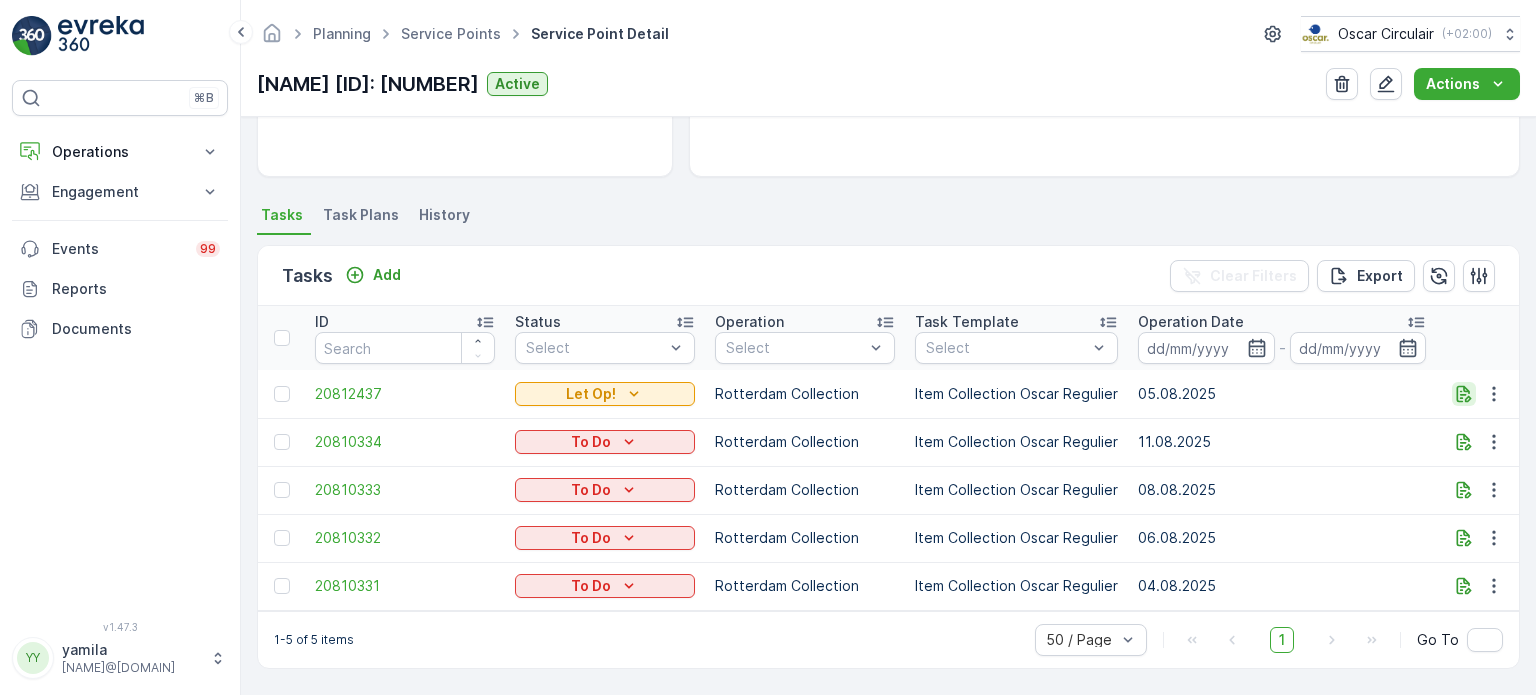 click 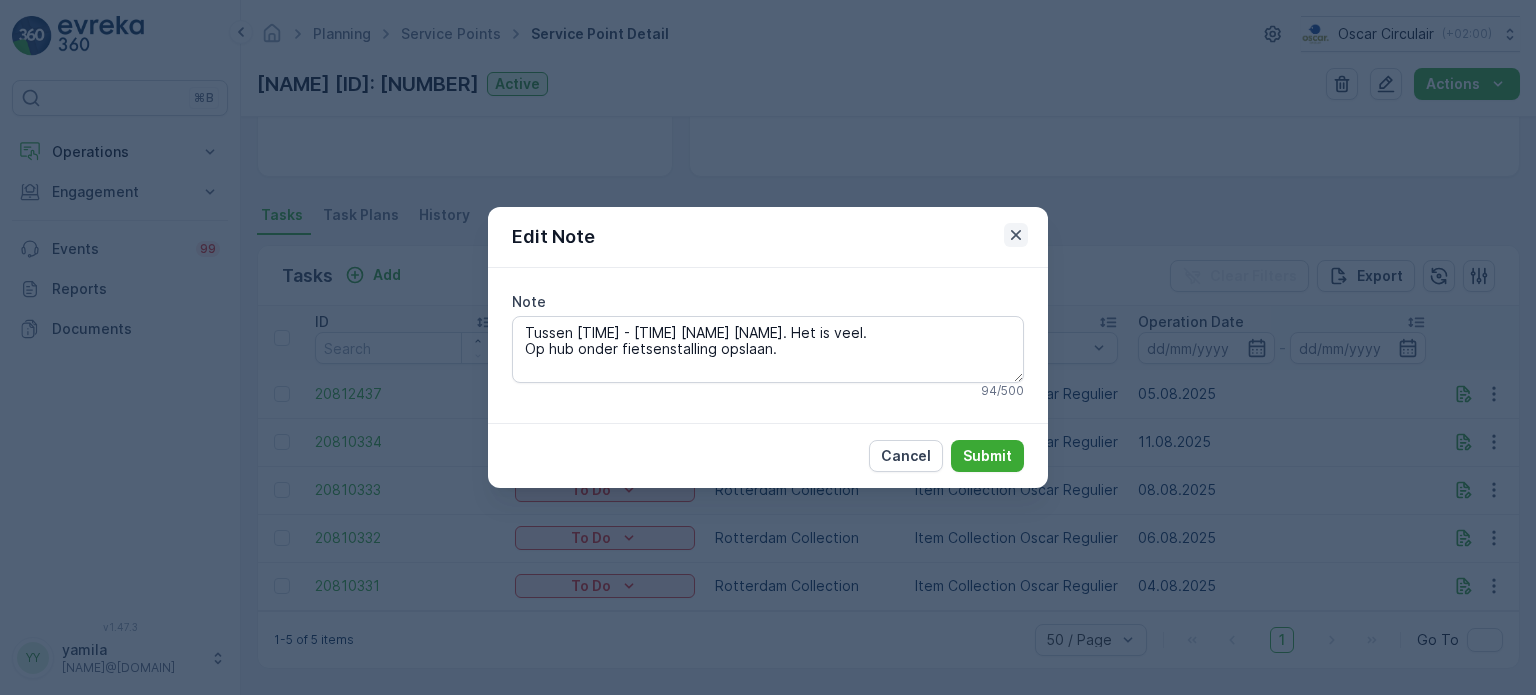click 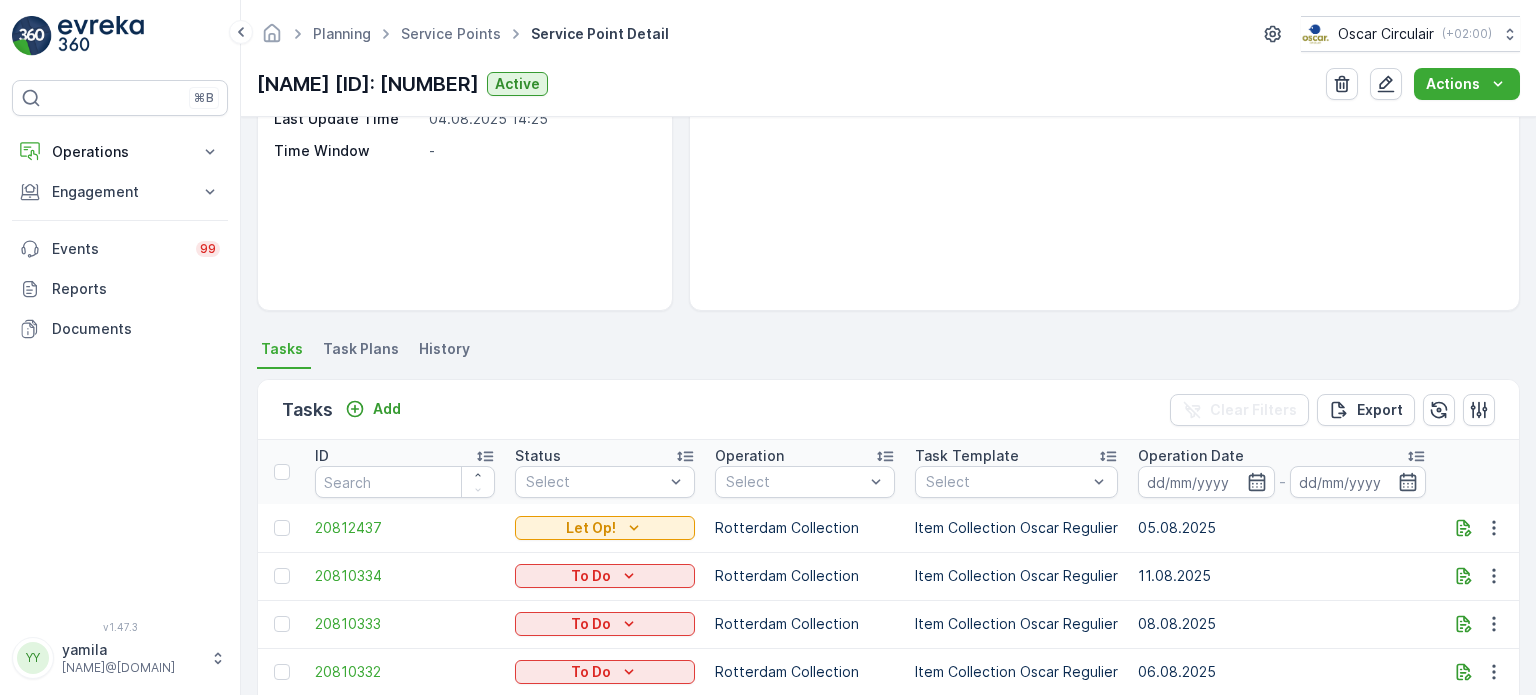 scroll, scrollTop: 0, scrollLeft: 0, axis: both 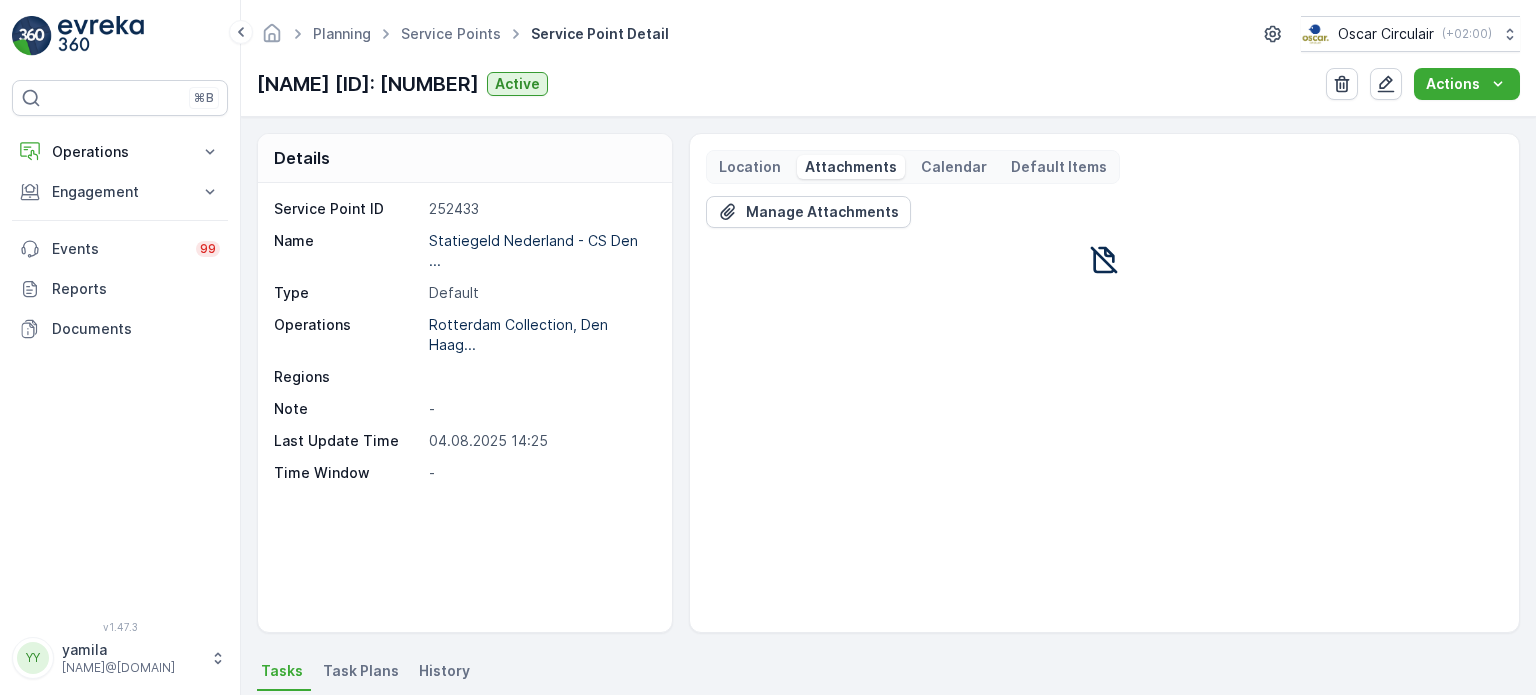 click on "Location" at bounding box center [750, 167] 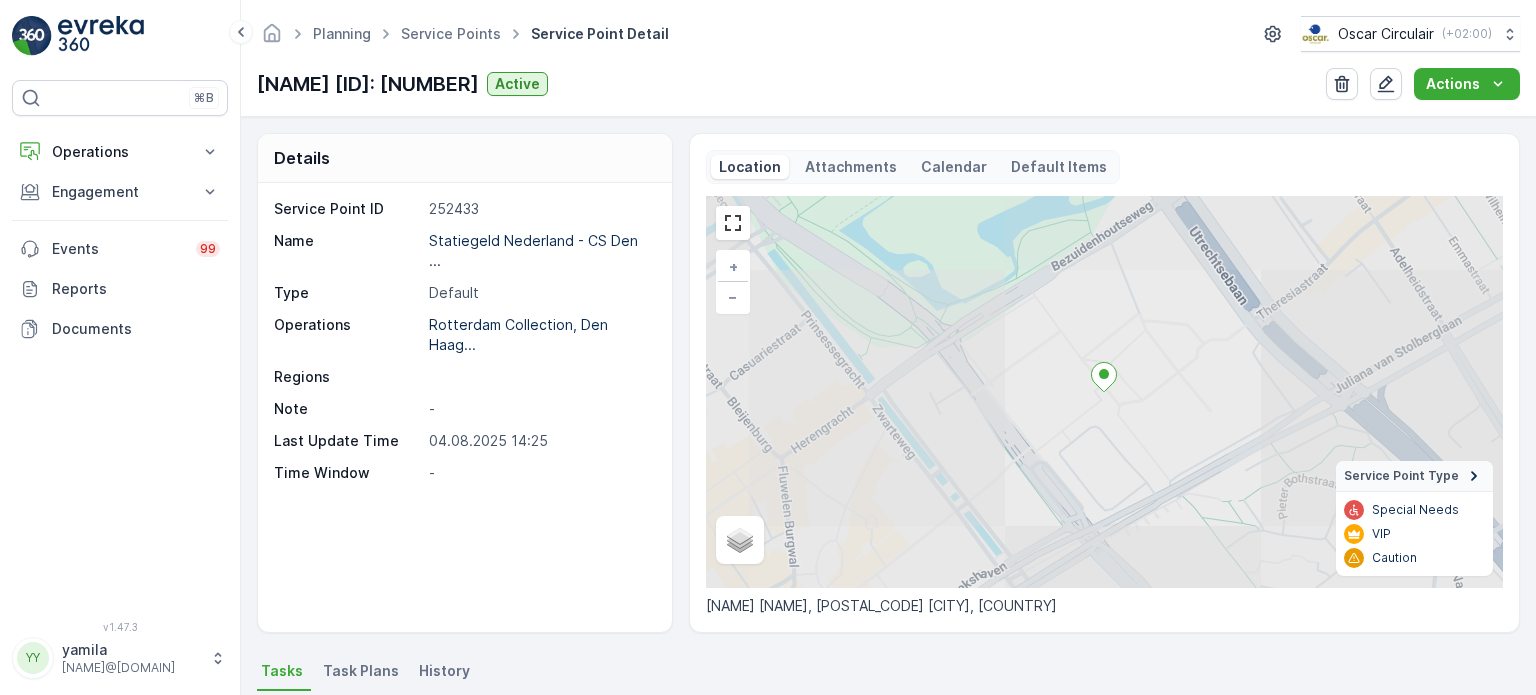click on "Attachments" at bounding box center [851, 167] 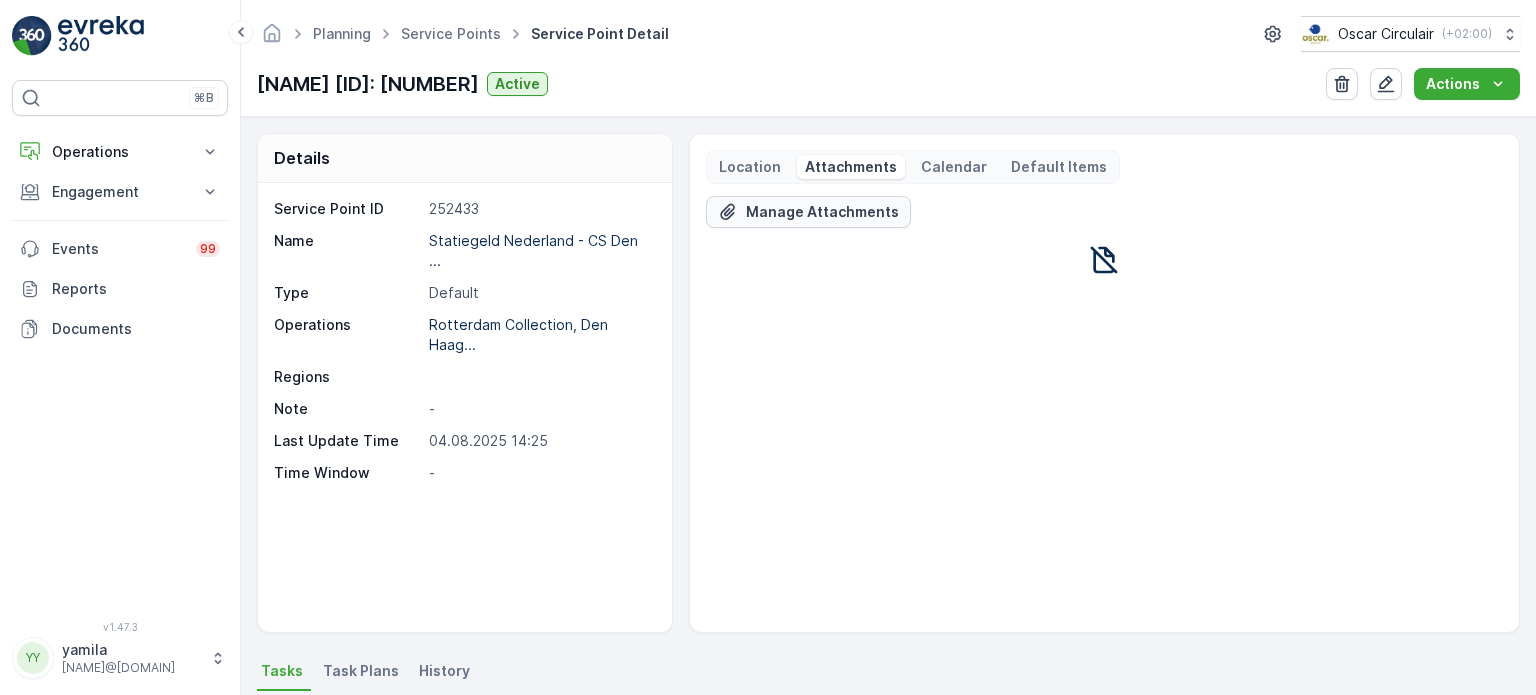 click on "Manage Attachments" at bounding box center (822, 212) 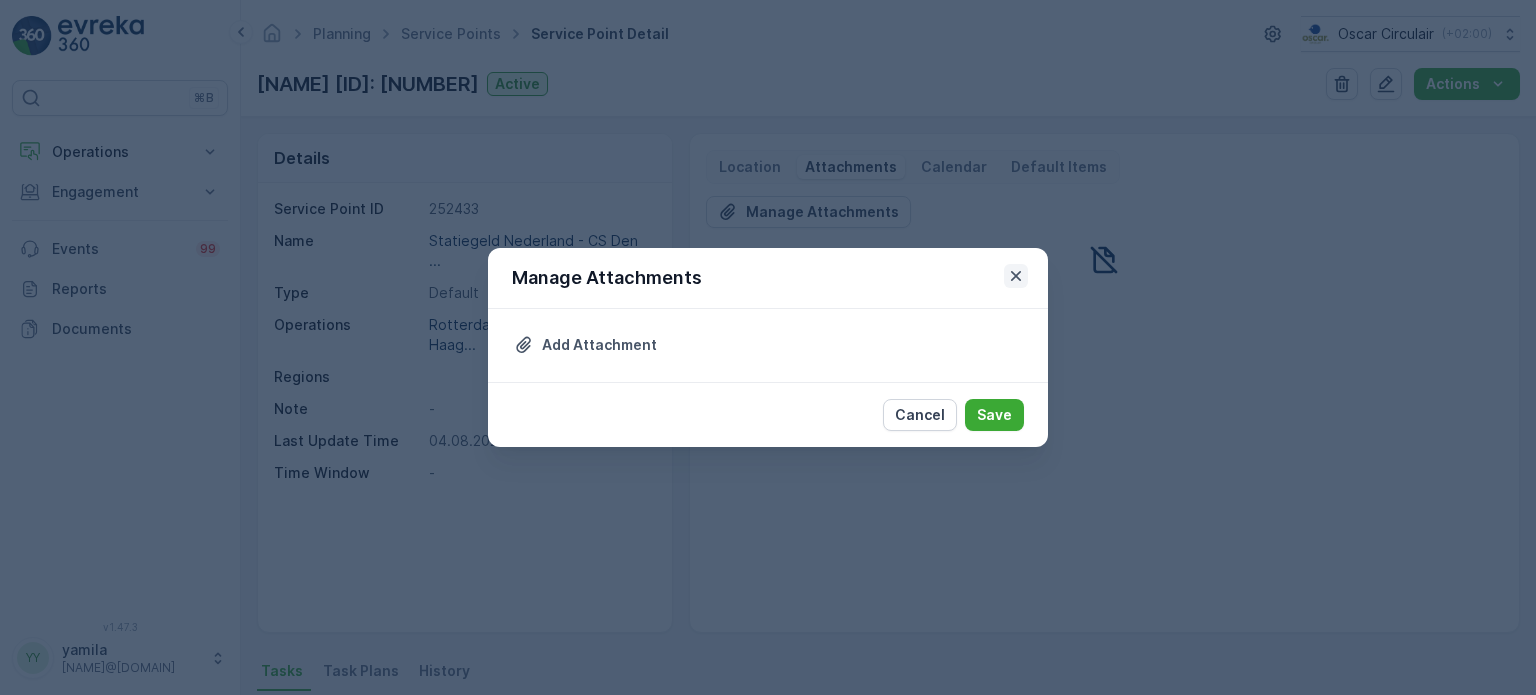 click at bounding box center [1016, 276] 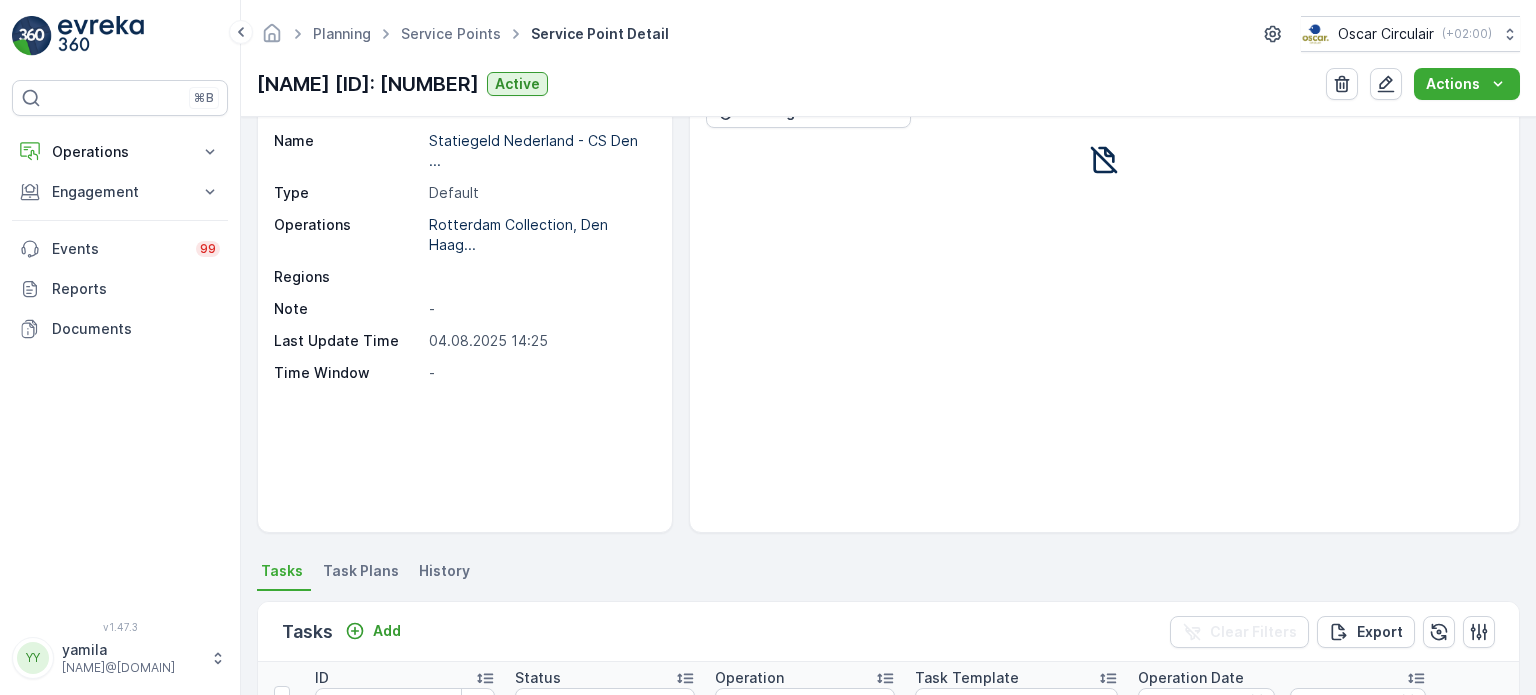 click on "Task Plans" at bounding box center (361, 571) 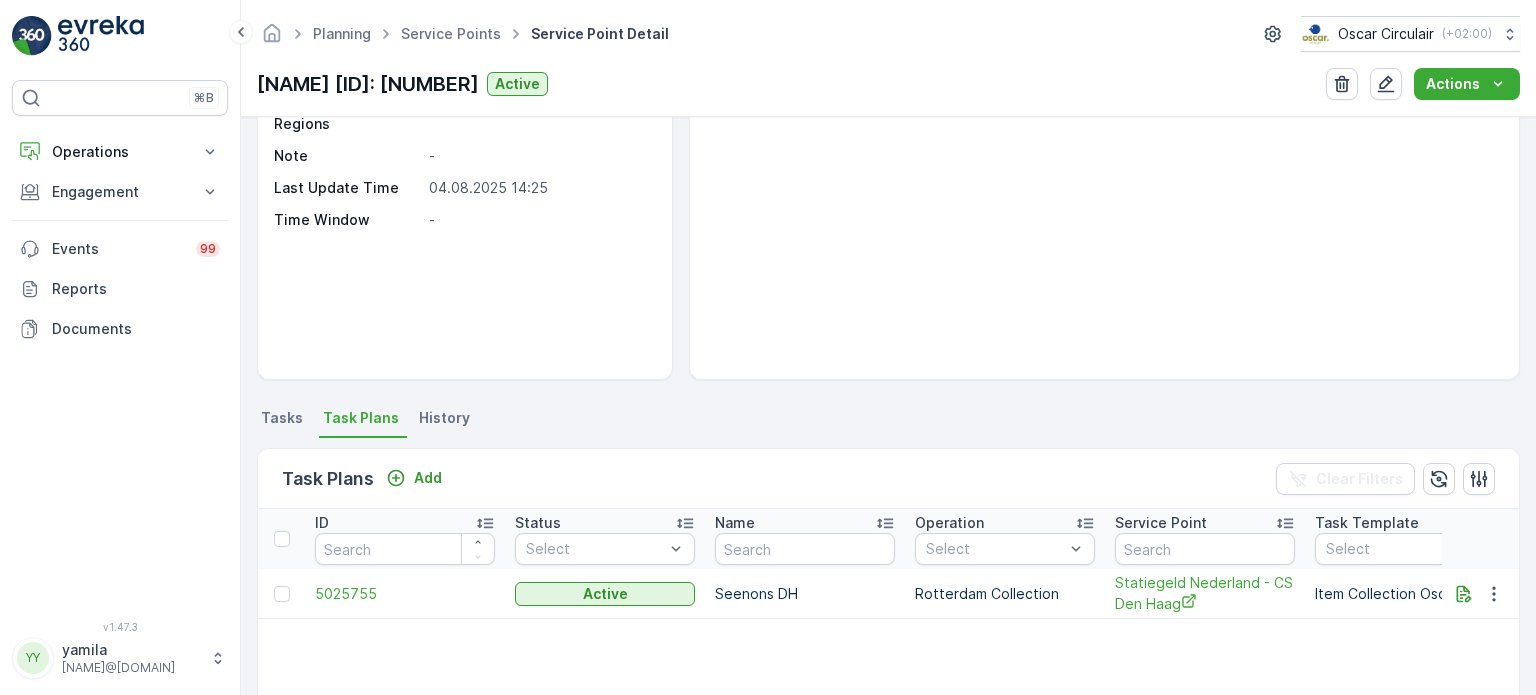 scroll, scrollTop: 300, scrollLeft: 0, axis: vertical 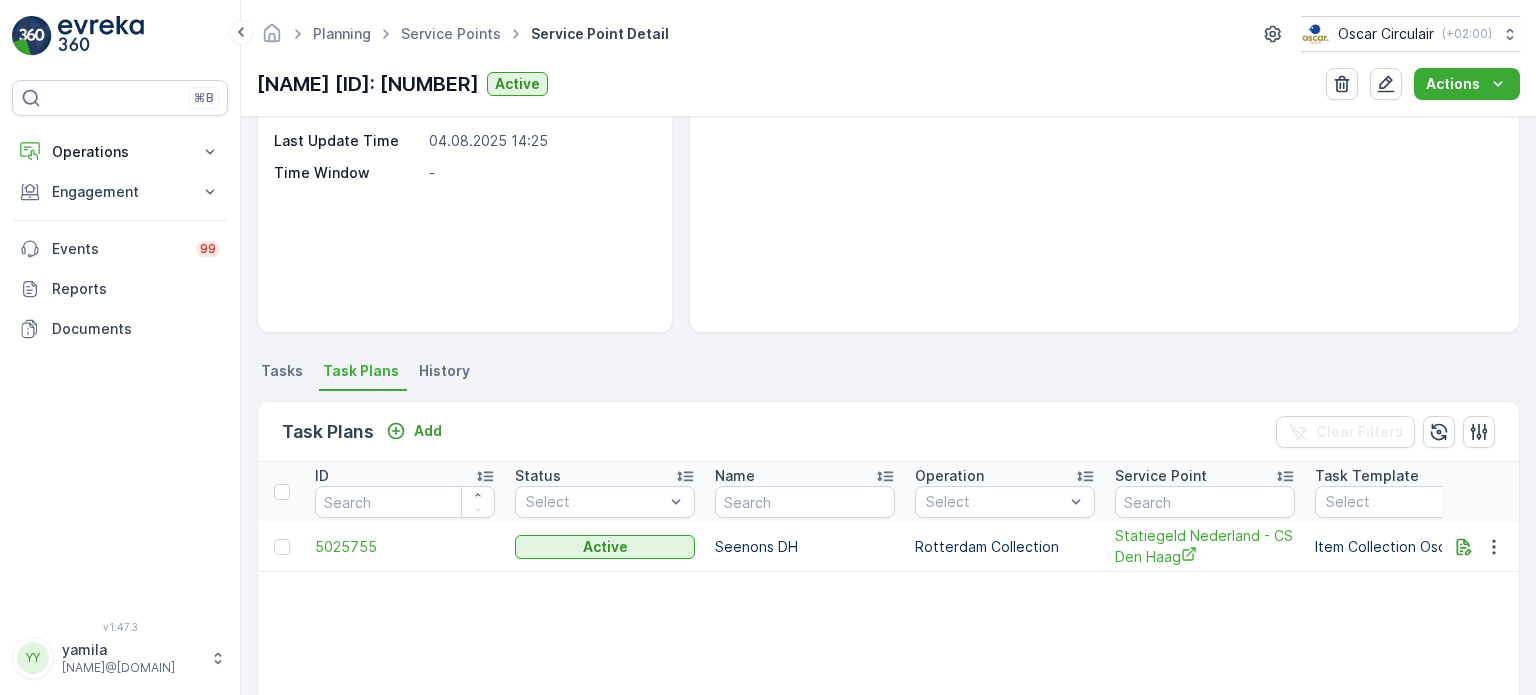 click on "5025755" at bounding box center (405, 547) 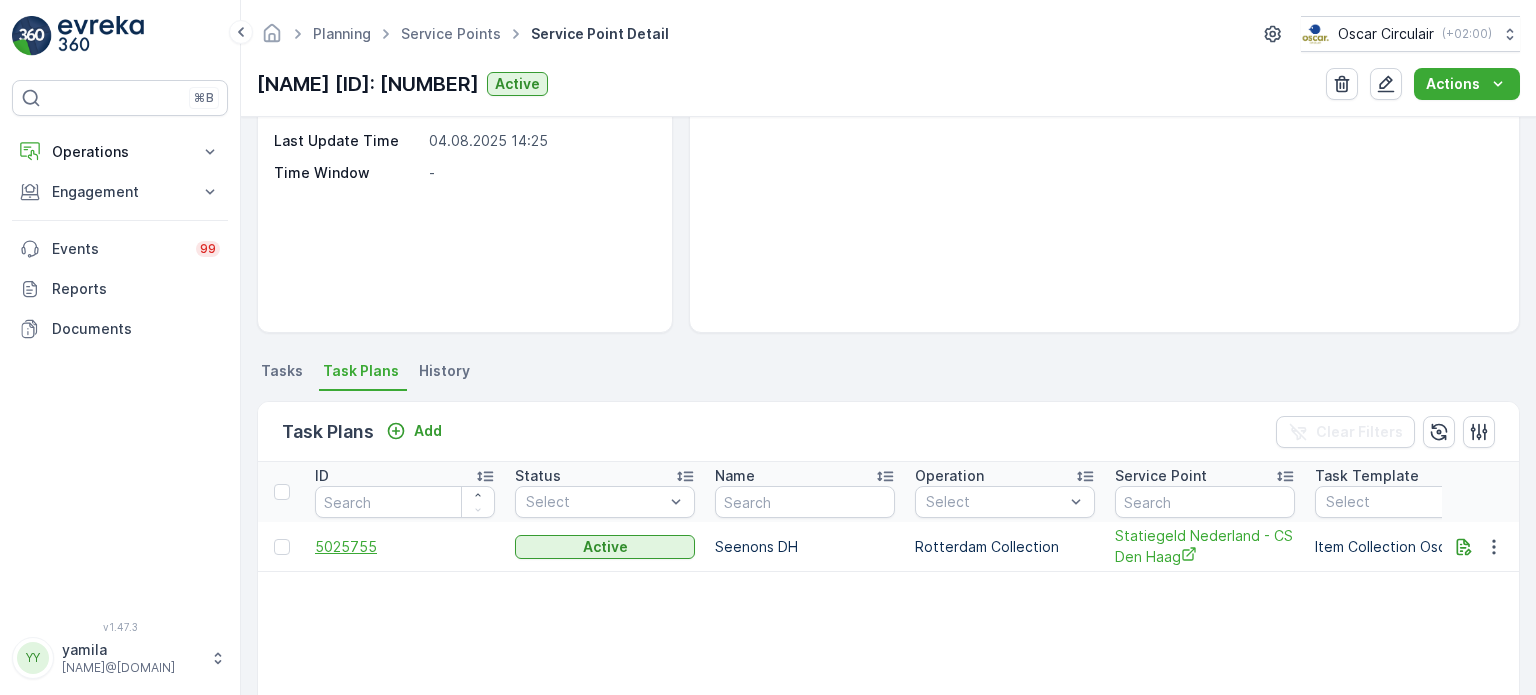 click on "5025755" at bounding box center [405, 547] 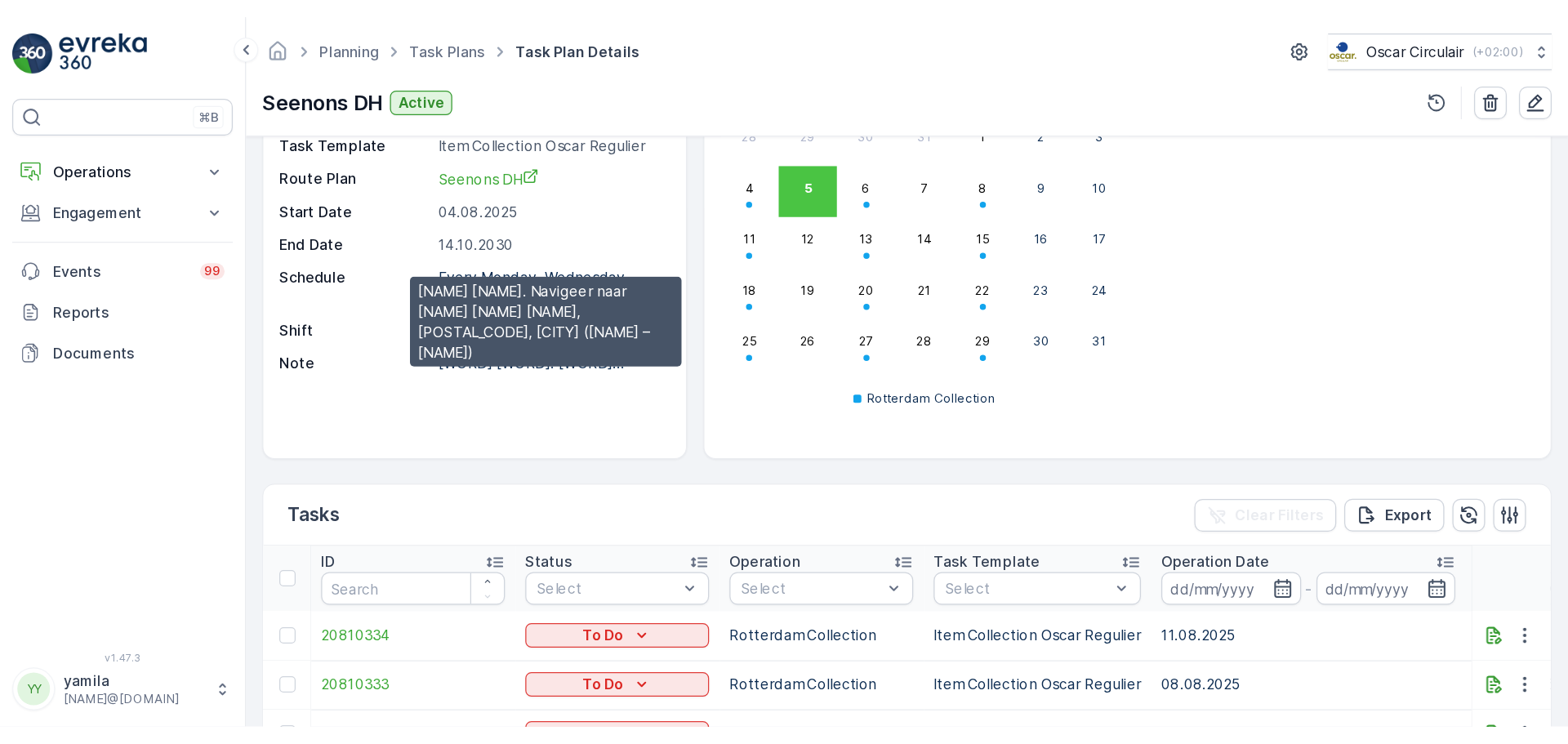 scroll, scrollTop: 0, scrollLeft: 0, axis: both 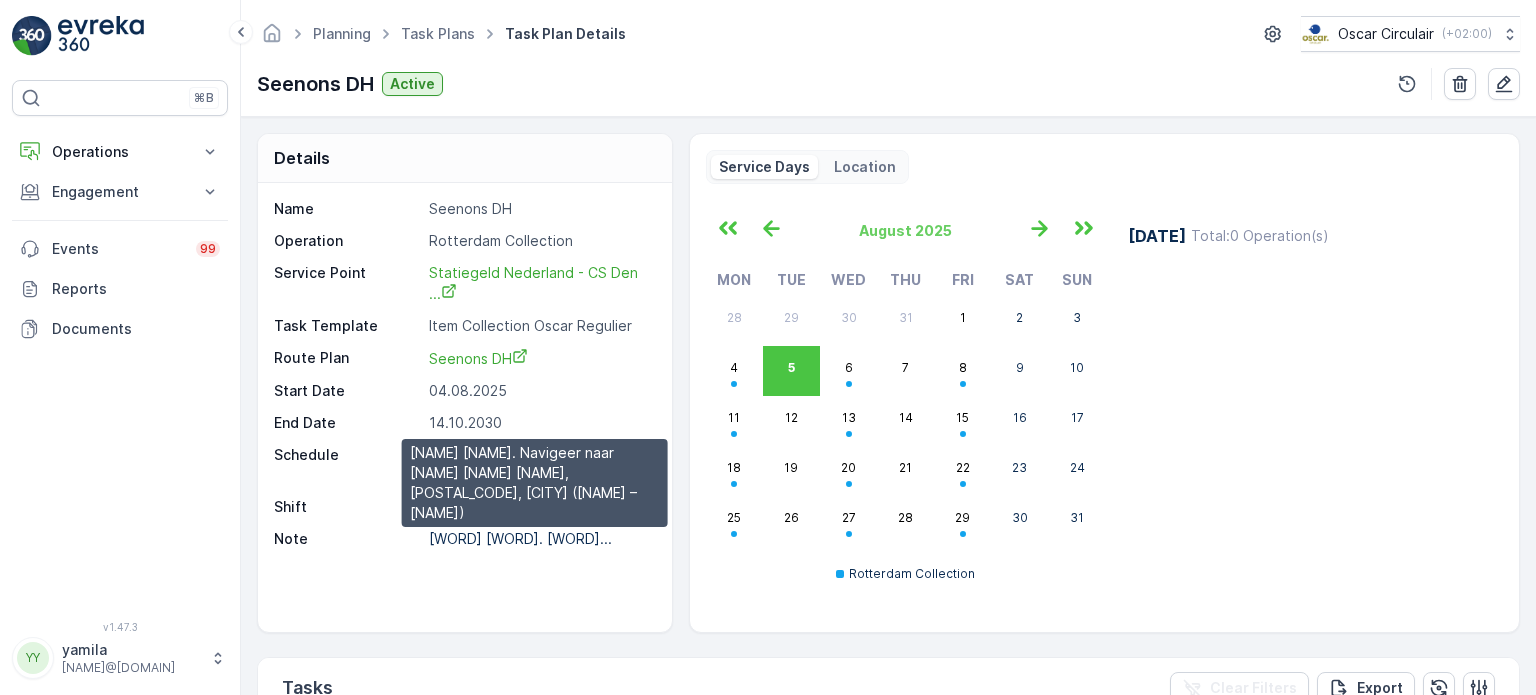 click on "Statiegeld inzamelen.
Navigee..." at bounding box center [520, 538] 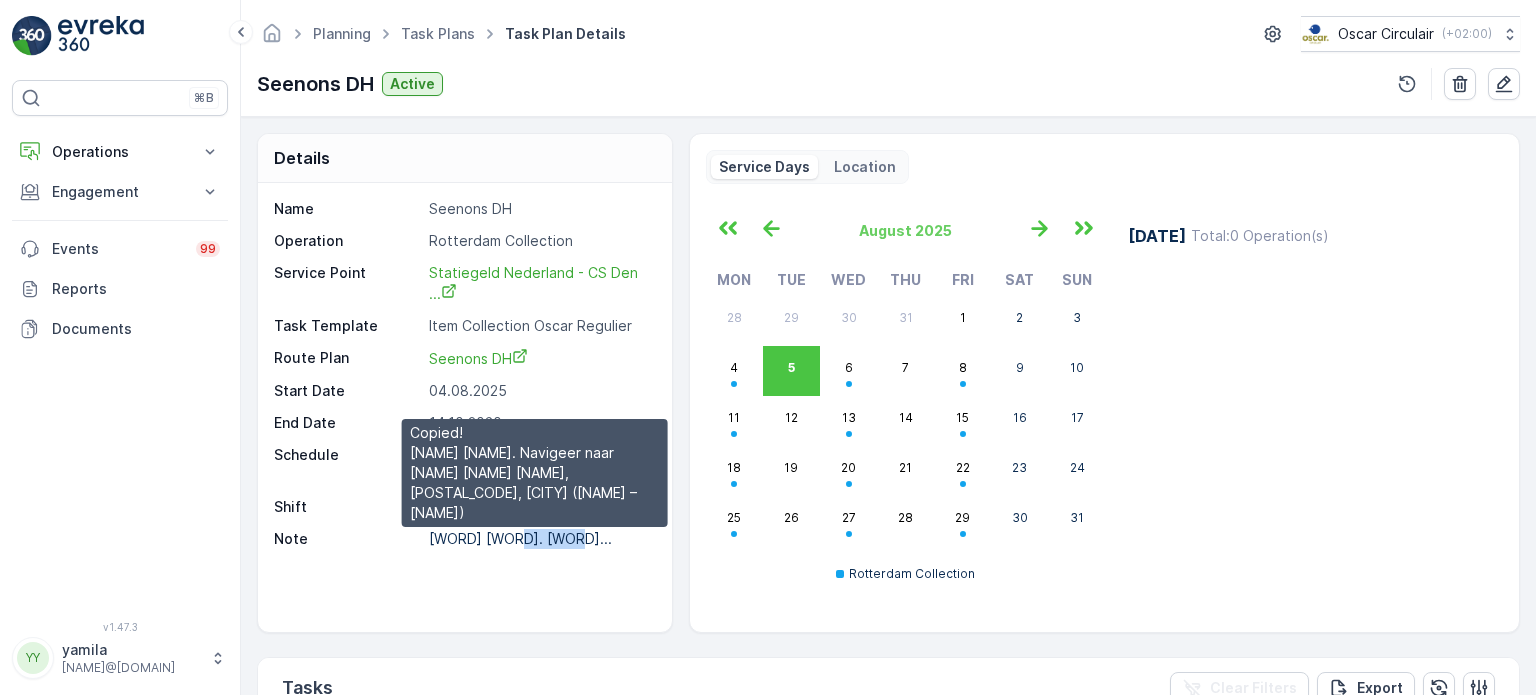 click on "Statiegeld inzamelen.
Navigee..." at bounding box center (520, 538) 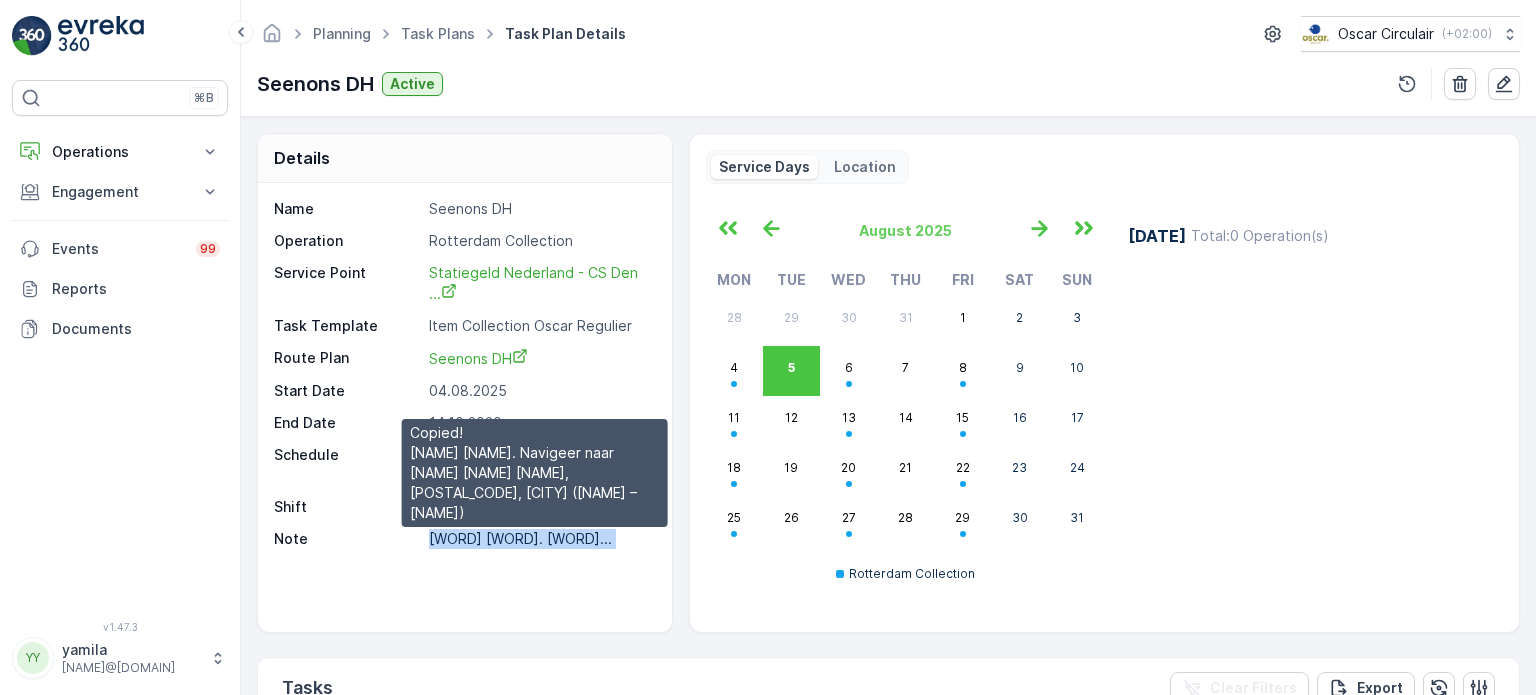 click on "Statiegeld inzamelen.
Navigee..." at bounding box center [520, 538] 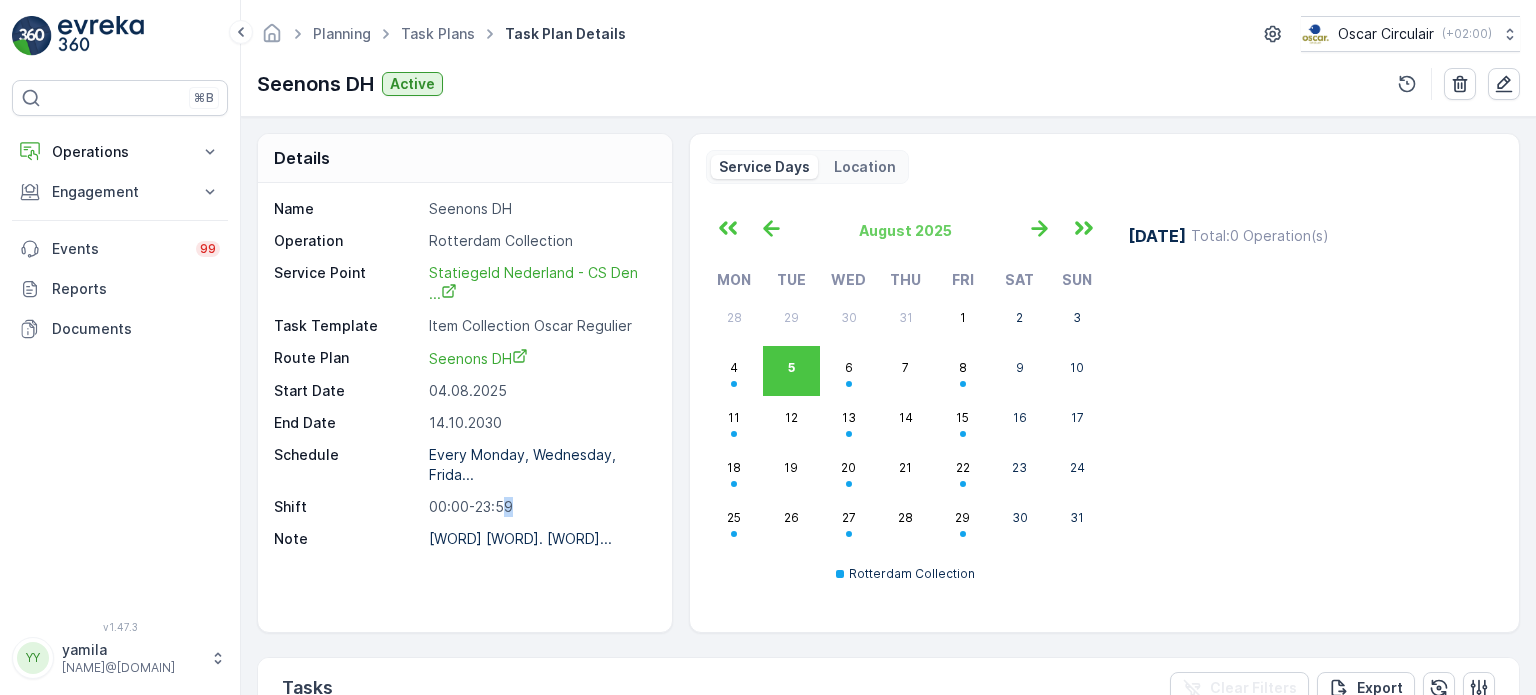 drag, startPoint x: 557, startPoint y: 516, endPoint x: 502, endPoint y: 499, distance: 57.567352 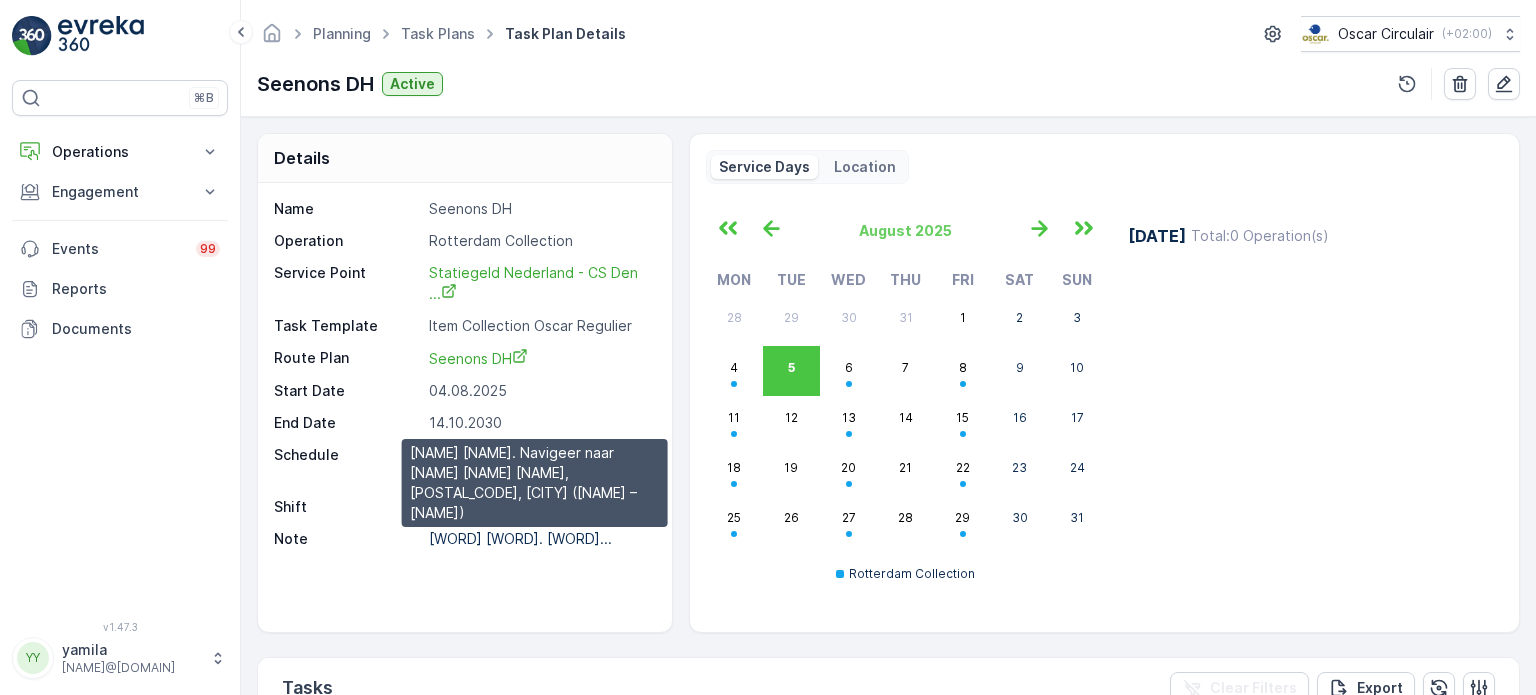 click on "Statiegeld inzamelen.
Navigee..." at bounding box center [520, 538] 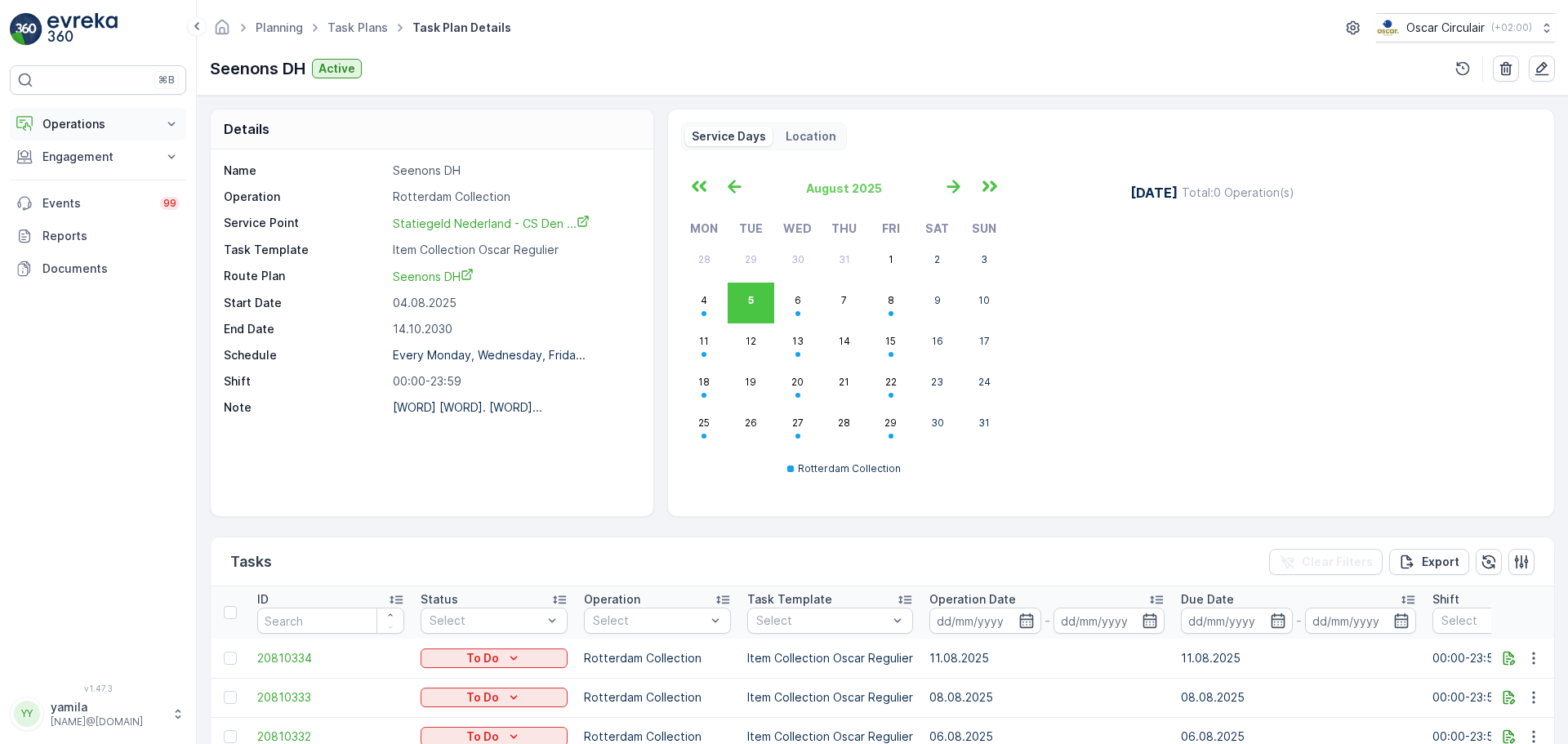 click on "Operations" at bounding box center (98, 124) 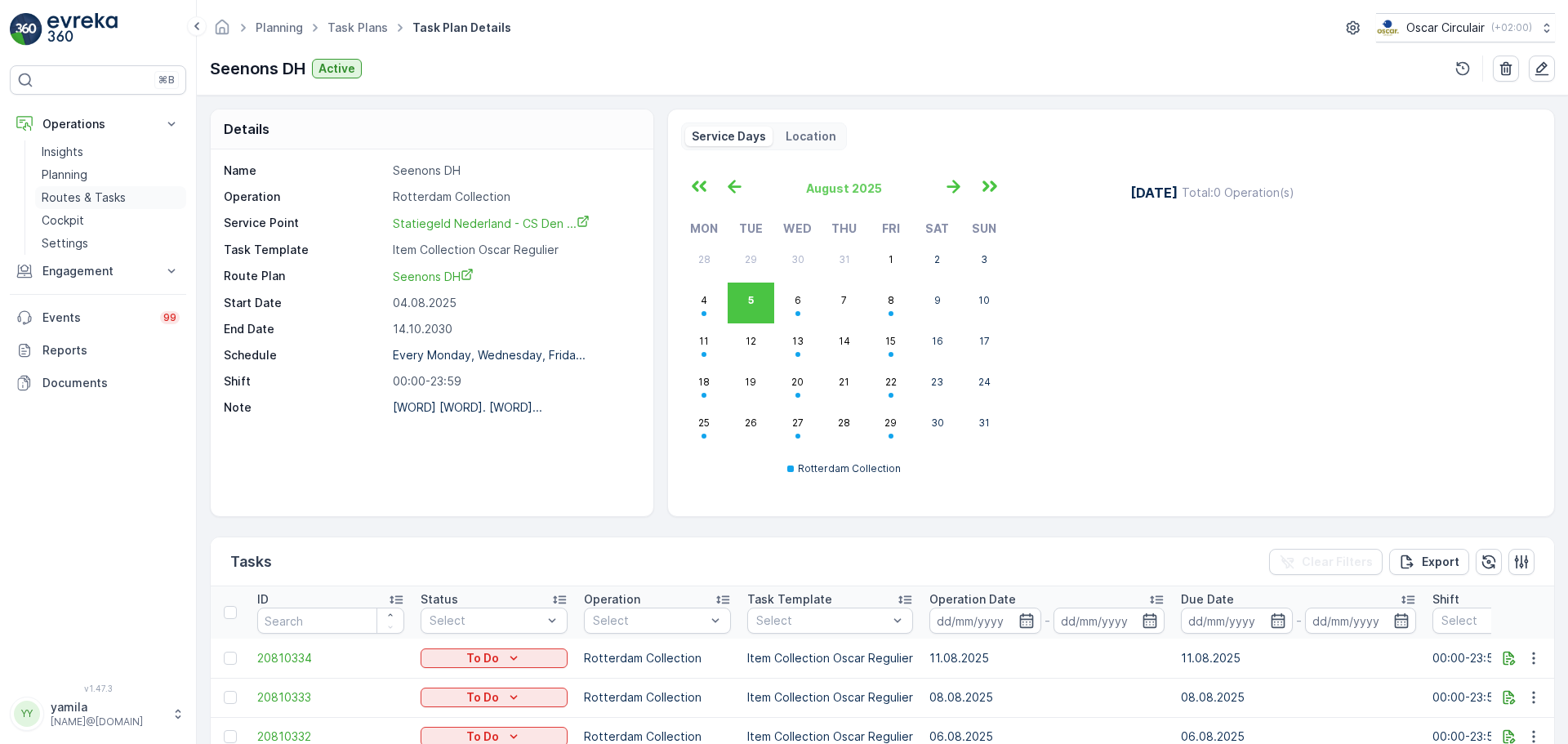 click on "Routes & Tasks" at bounding box center [83, 198] 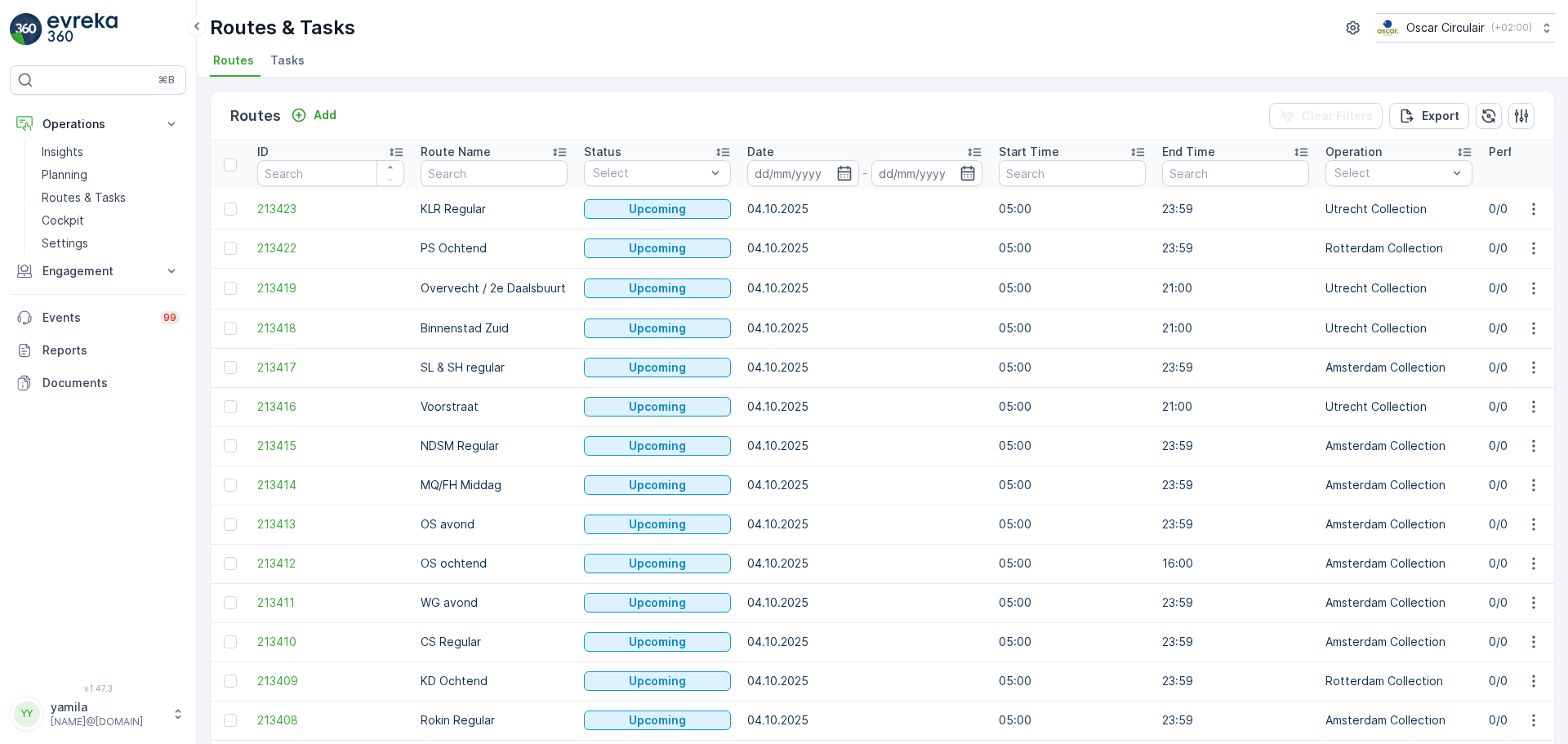 click on "Tasks" at bounding box center (287, 60) 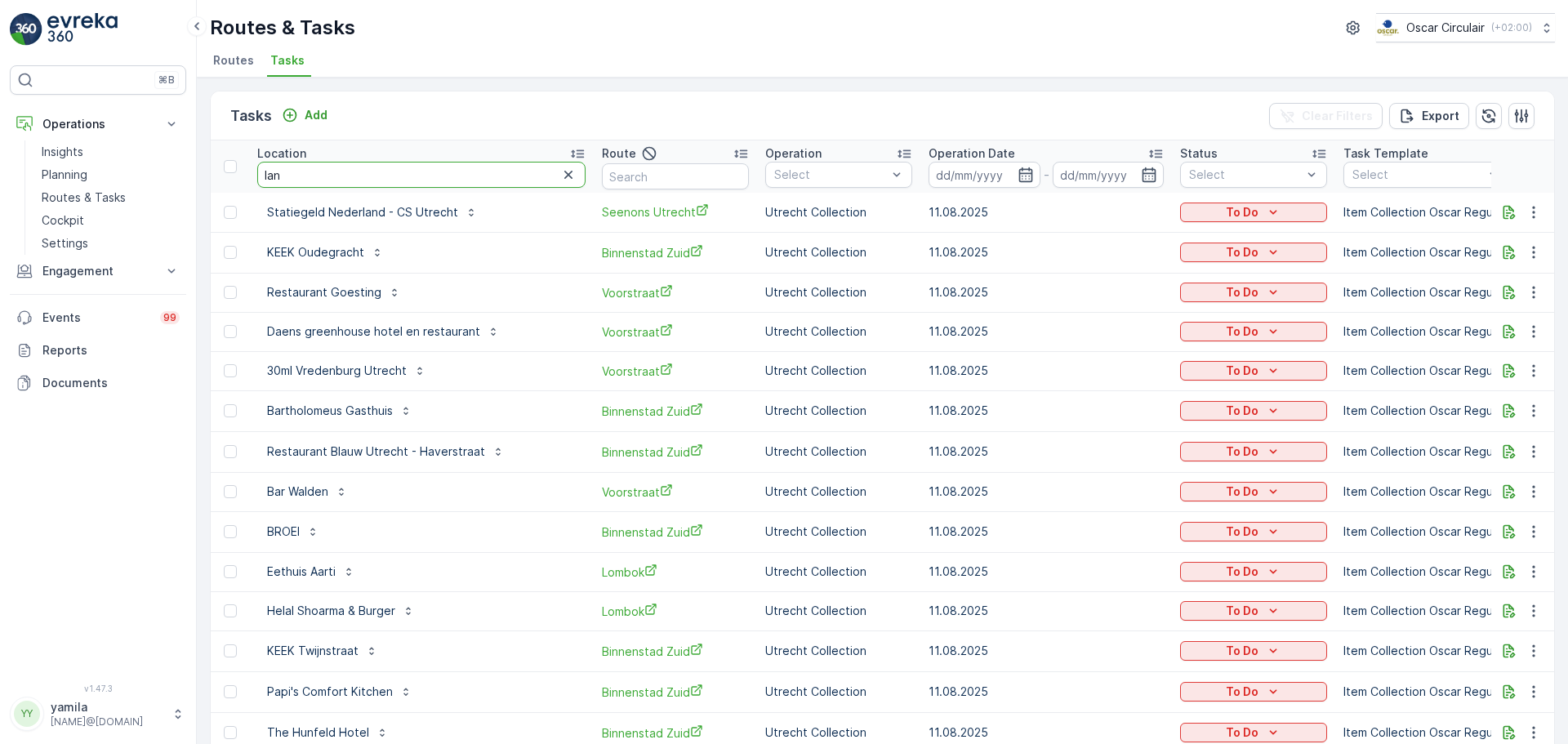 type on "lan" 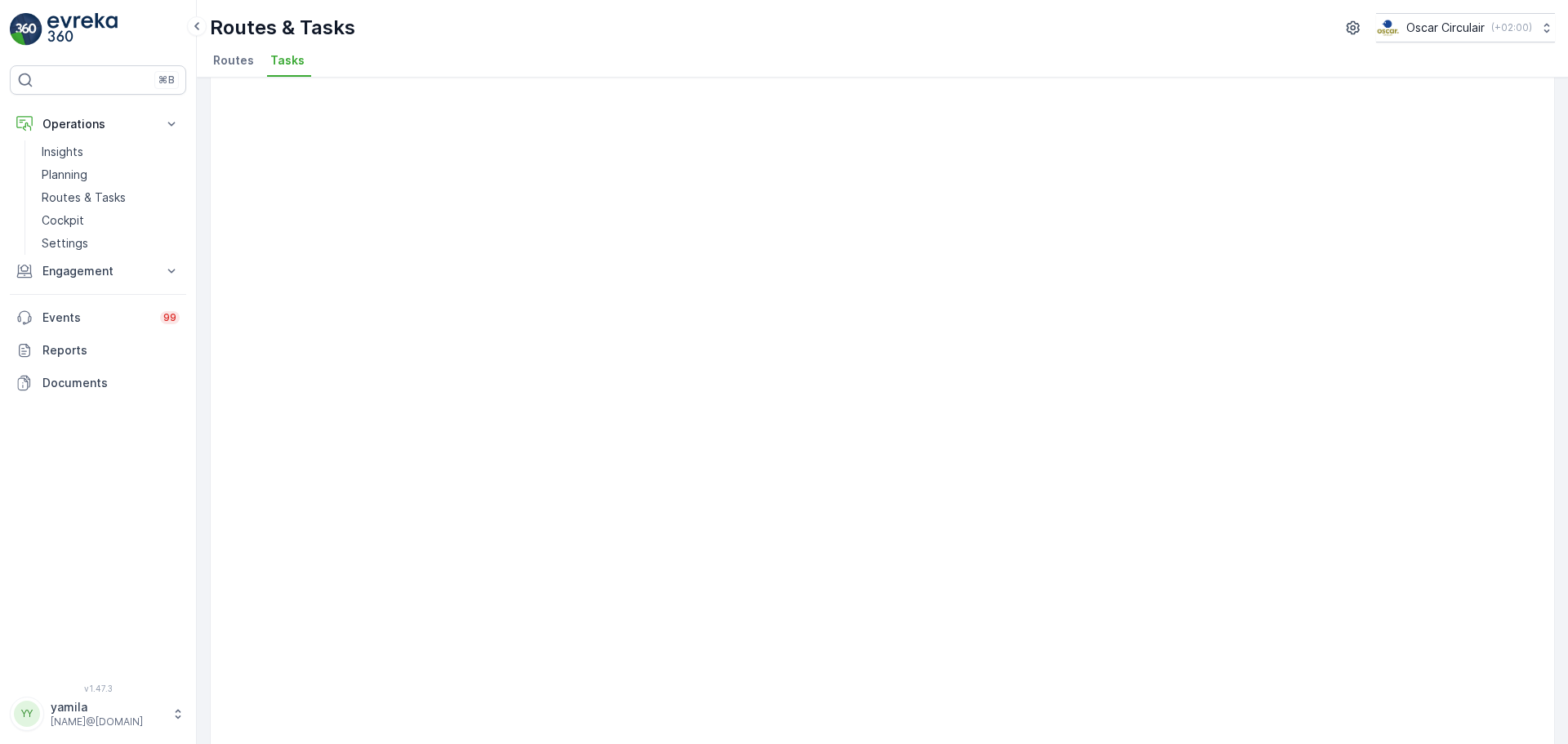 scroll, scrollTop: 175, scrollLeft: 0, axis: vertical 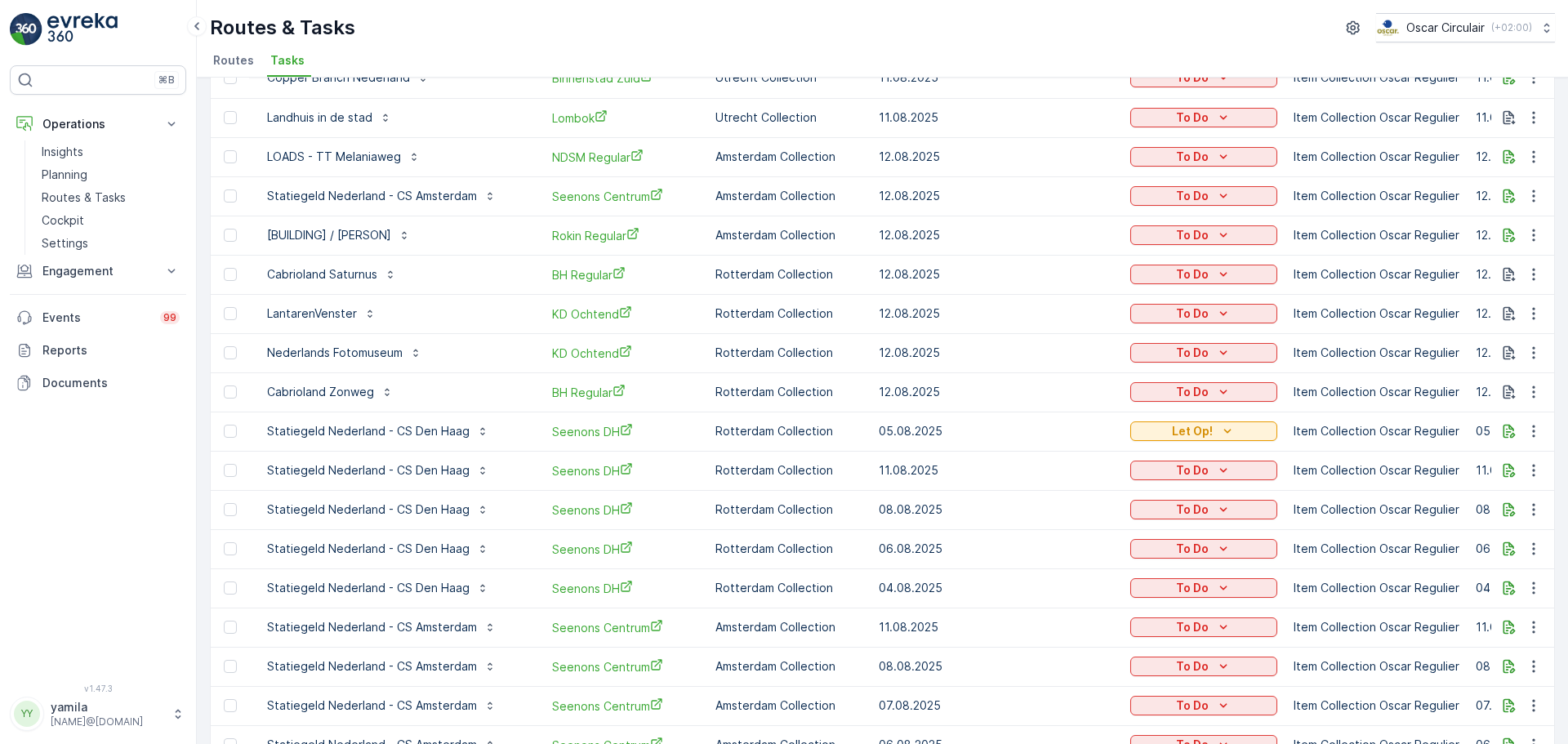 click on "lan" at bounding box center (396, 0) 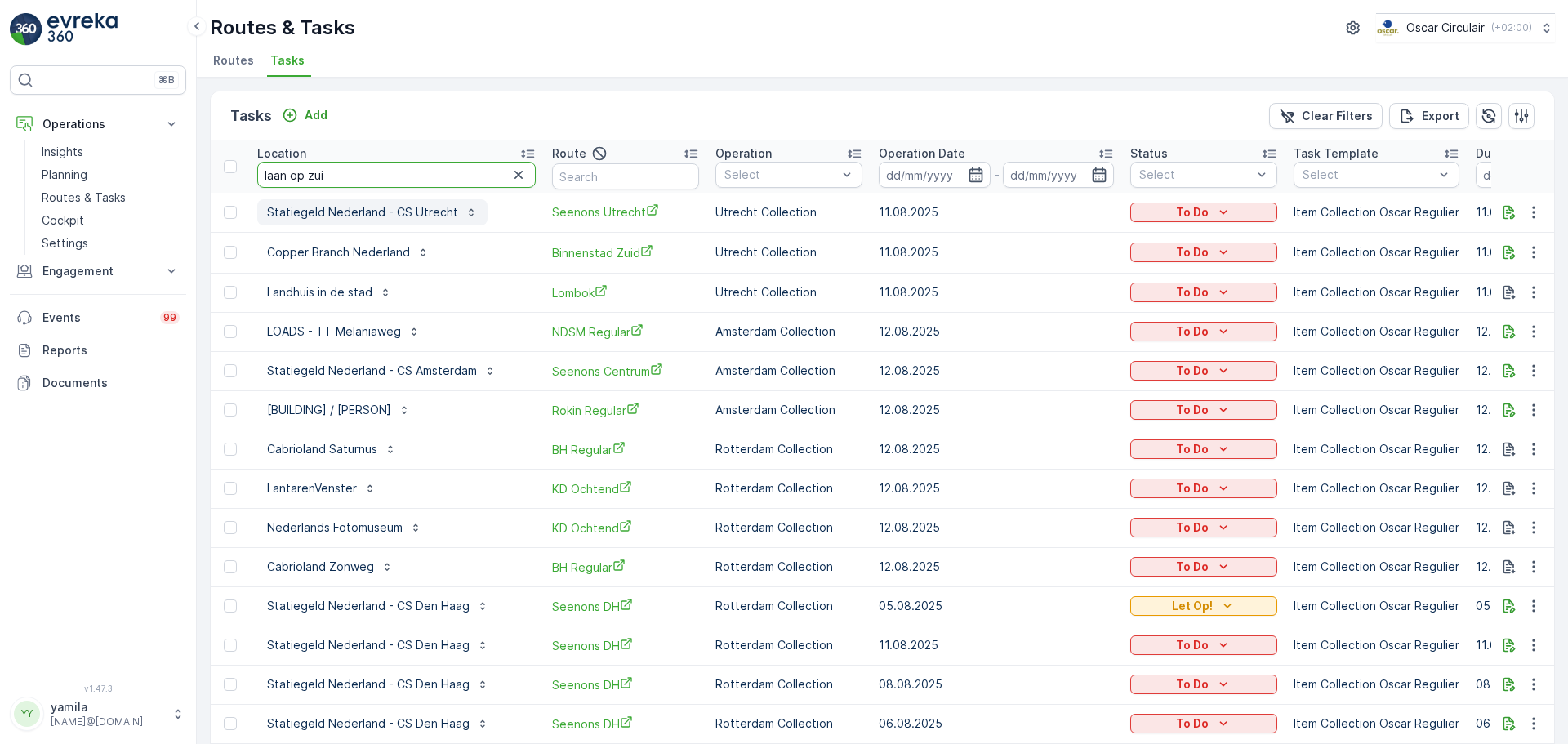 type on "laan op zuid" 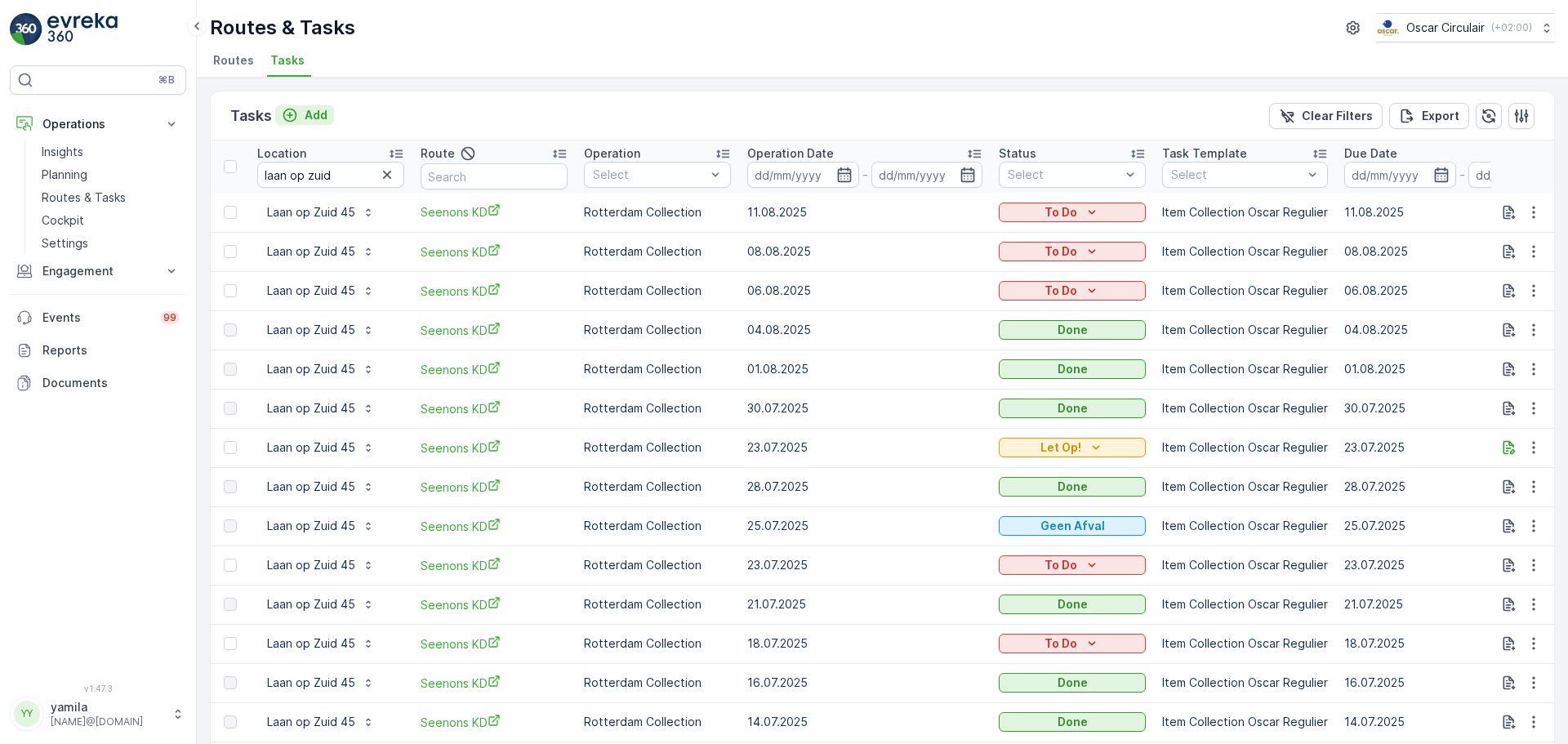 click on "Add" at bounding box center [316, 115] 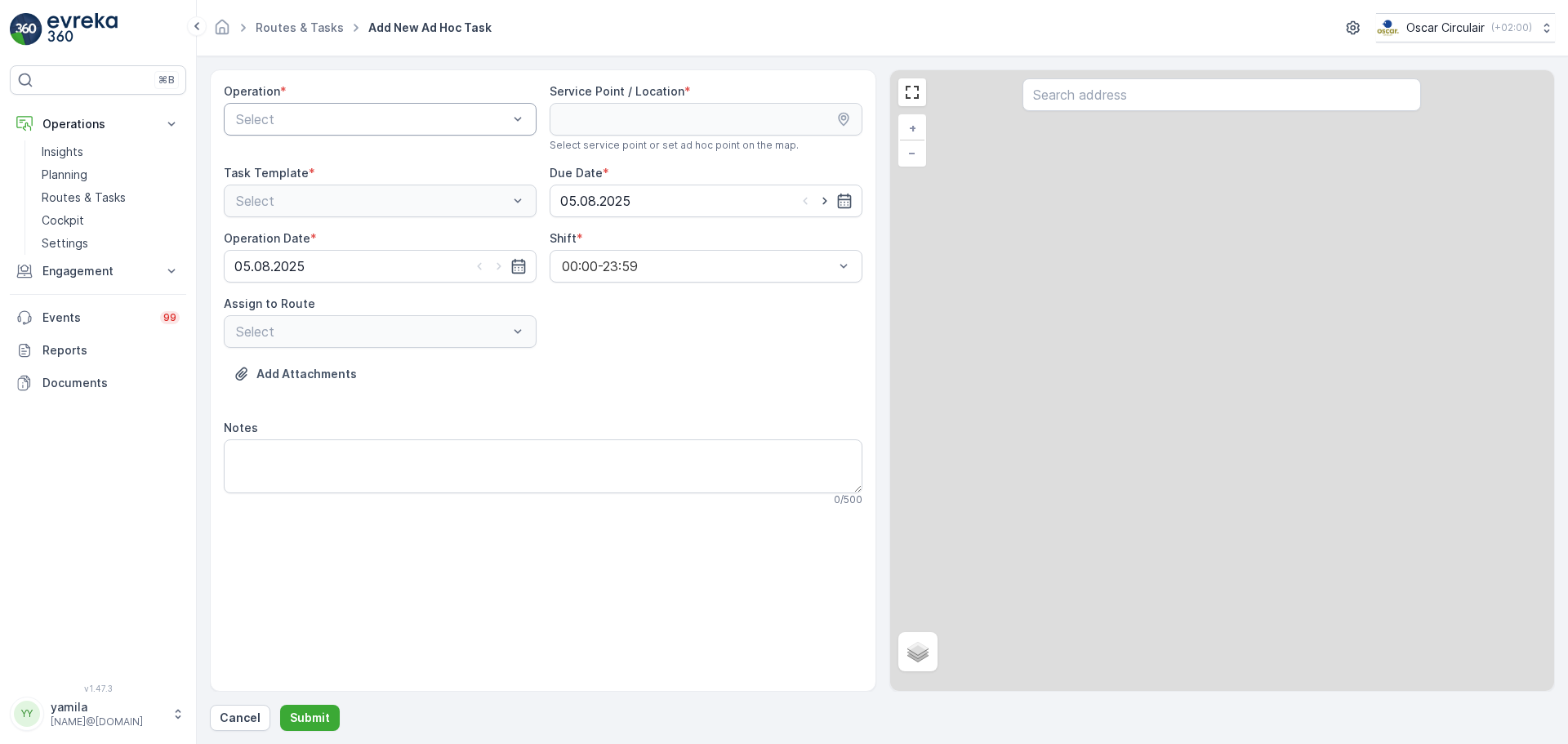 click at bounding box center [372, 119] 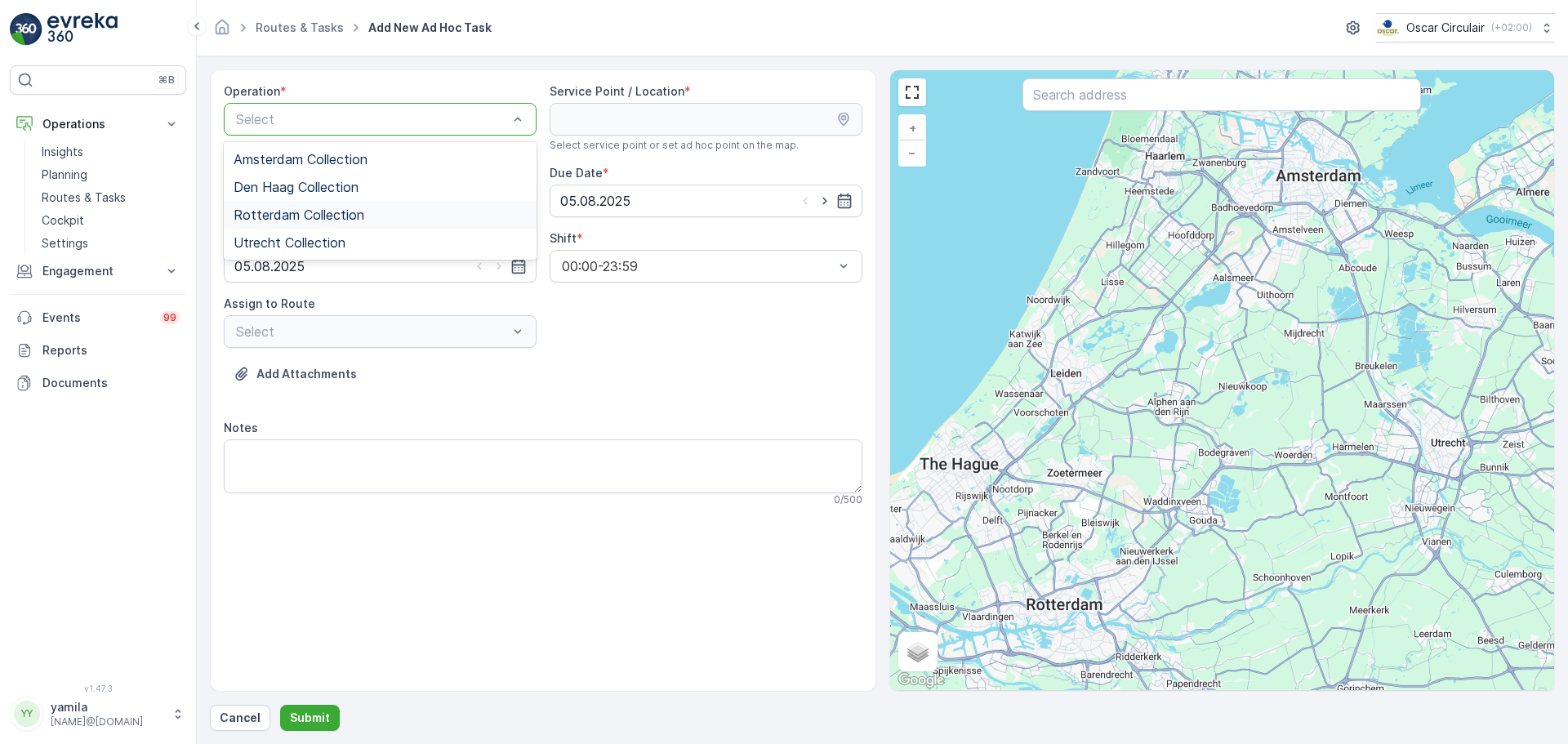 click on "Rotterdam Collection" at bounding box center (380, 215) 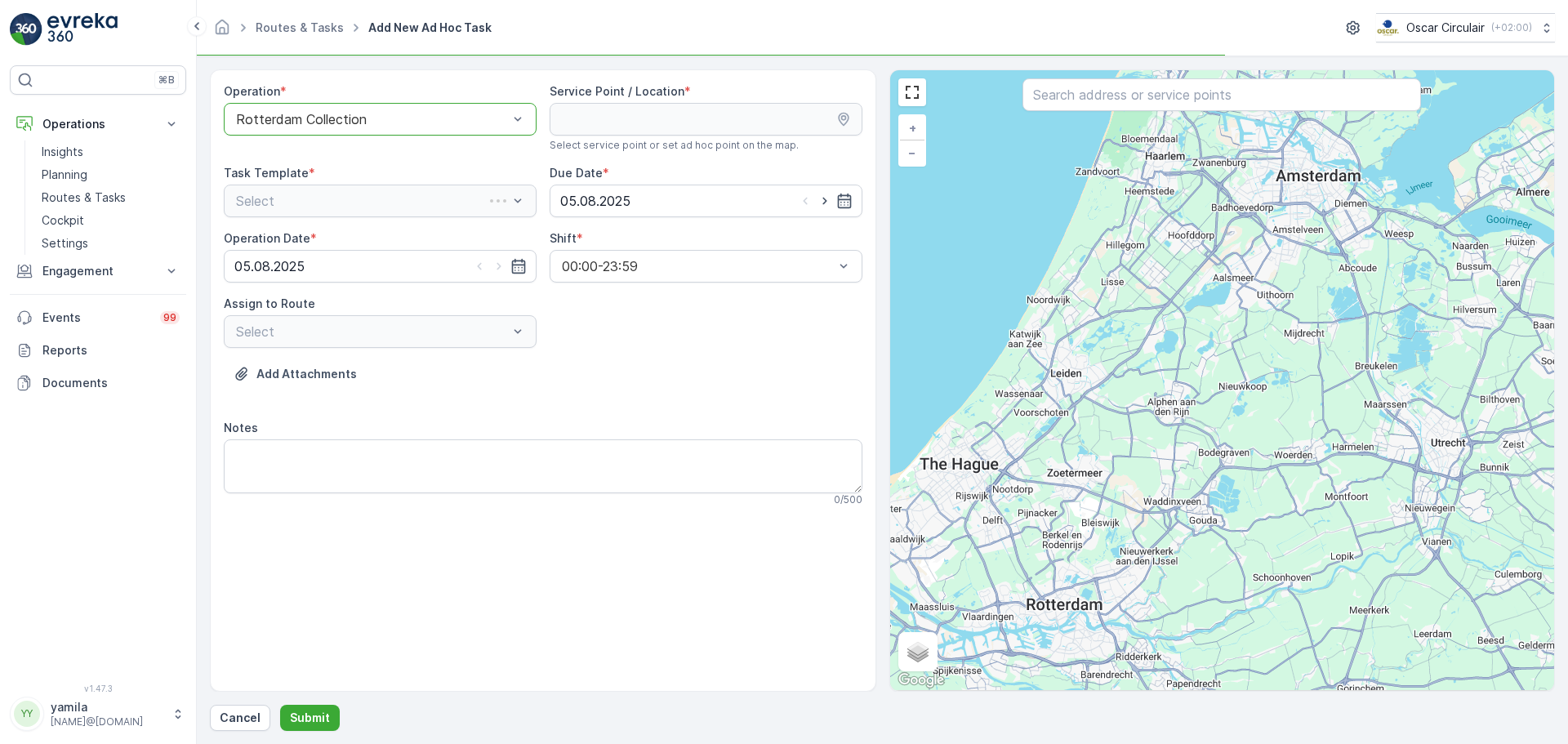 click at bounding box center [1222, 95] 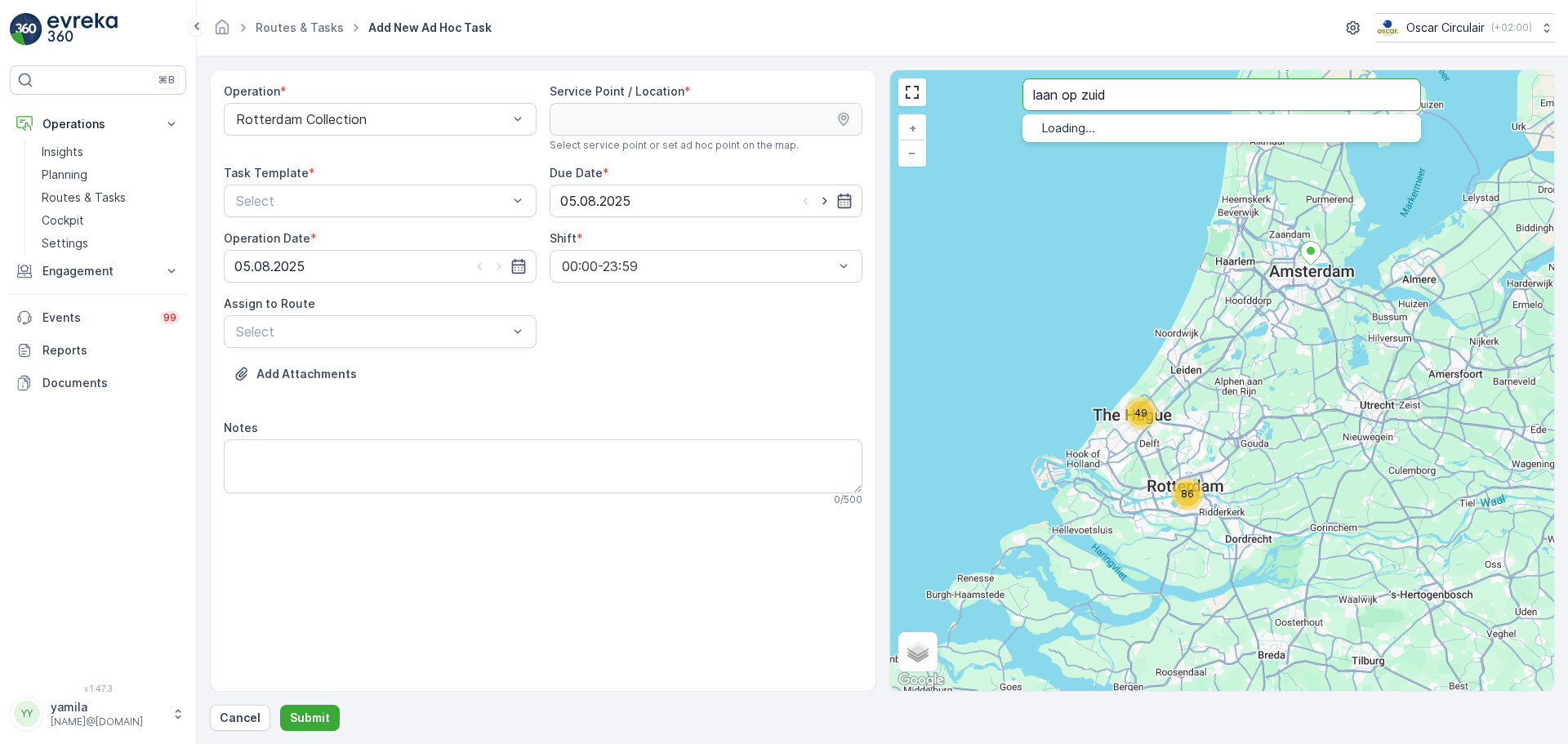 type on "laan op zuid" 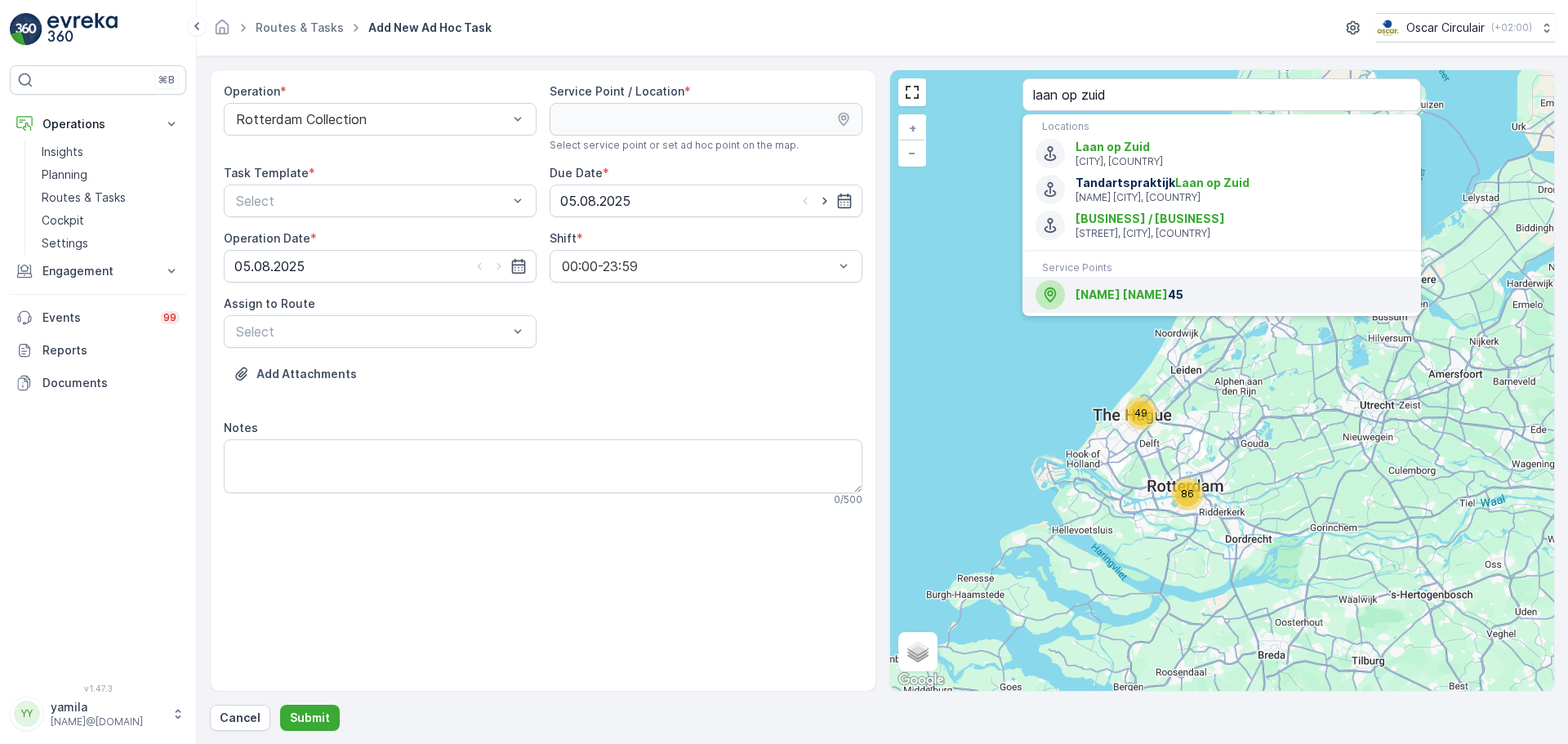 click on "Laan op Zuid" at bounding box center (1121, 294) 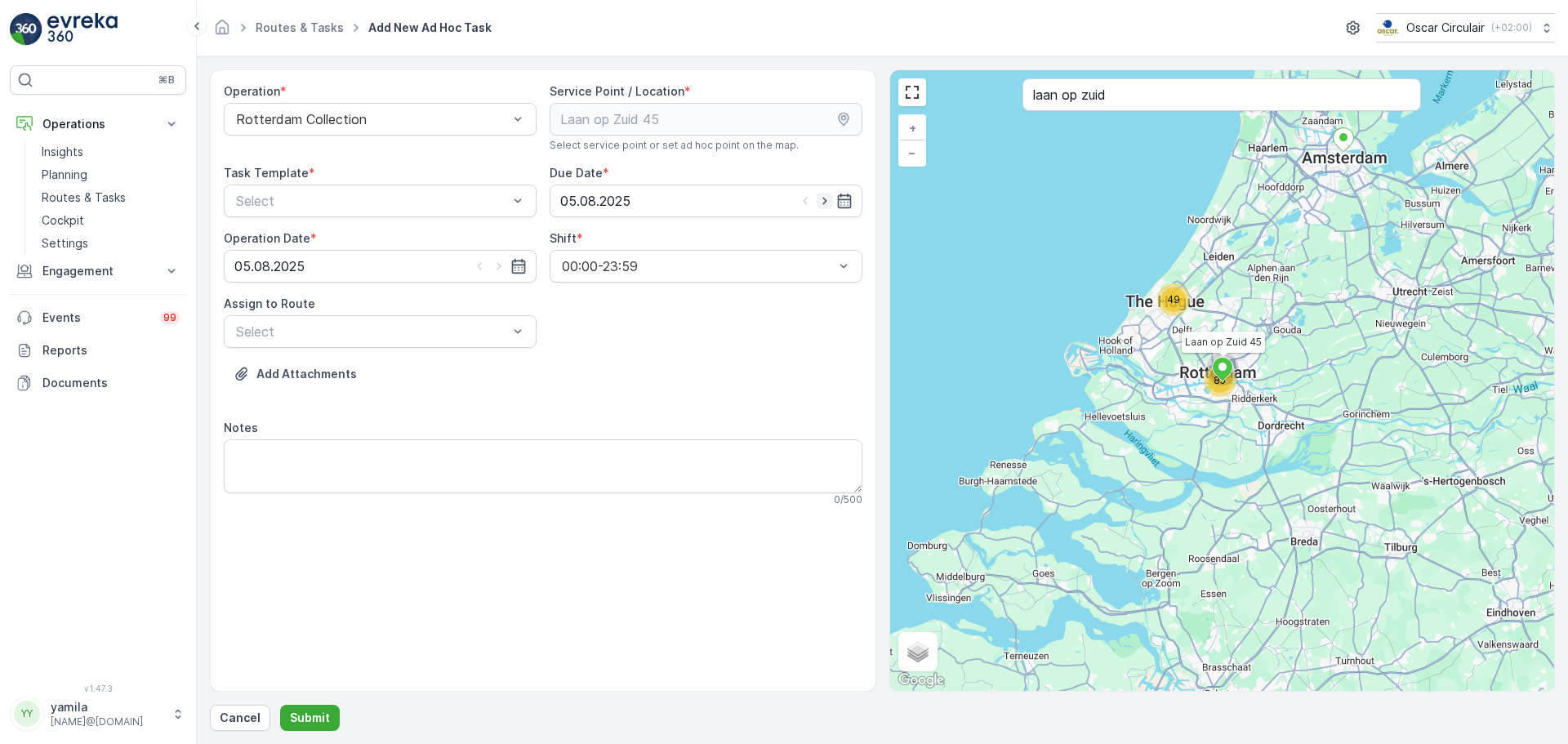 click 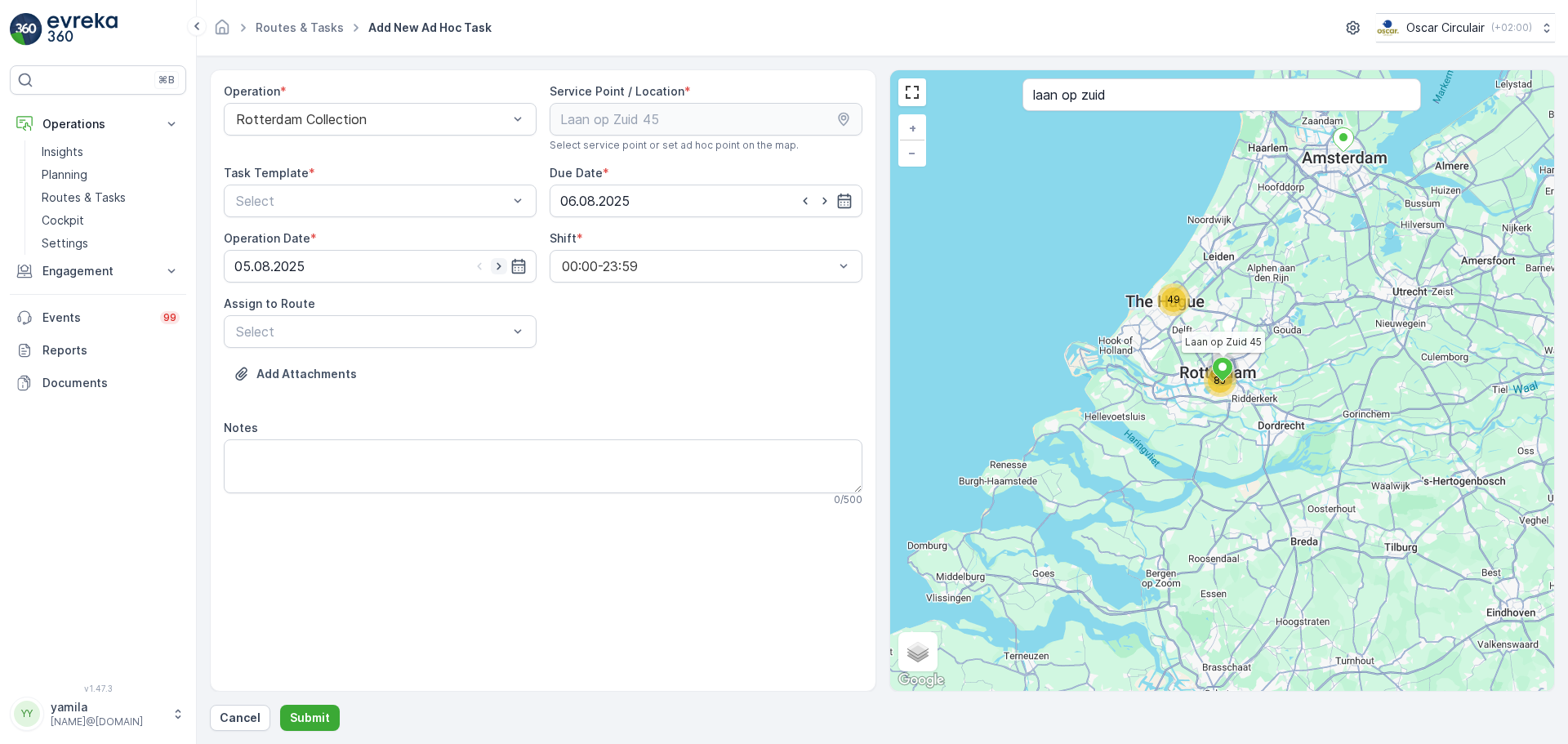 click 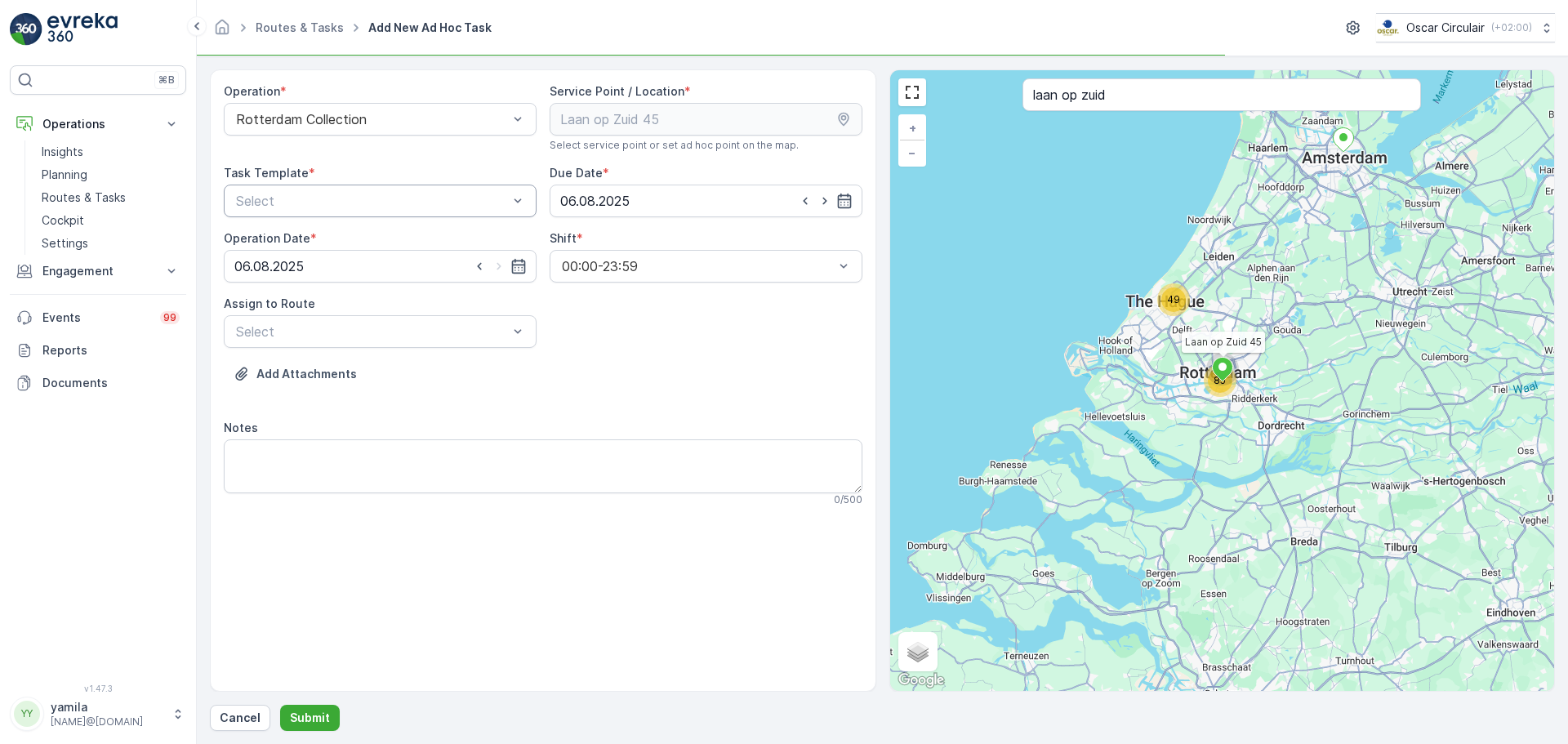 click on "Select" at bounding box center [380, 201] 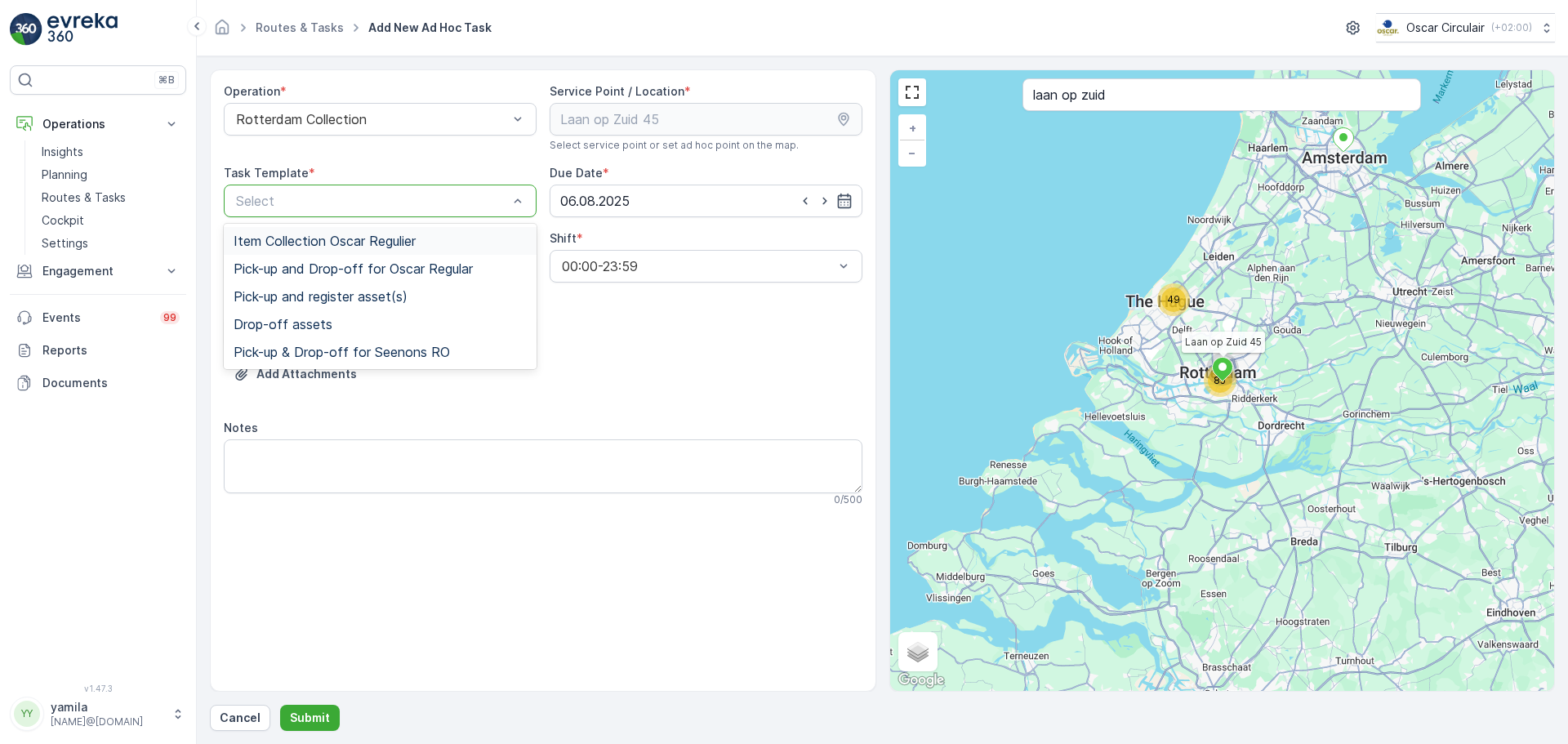 click on "Item Collection Oscar Regulier" at bounding box center (380, 241) 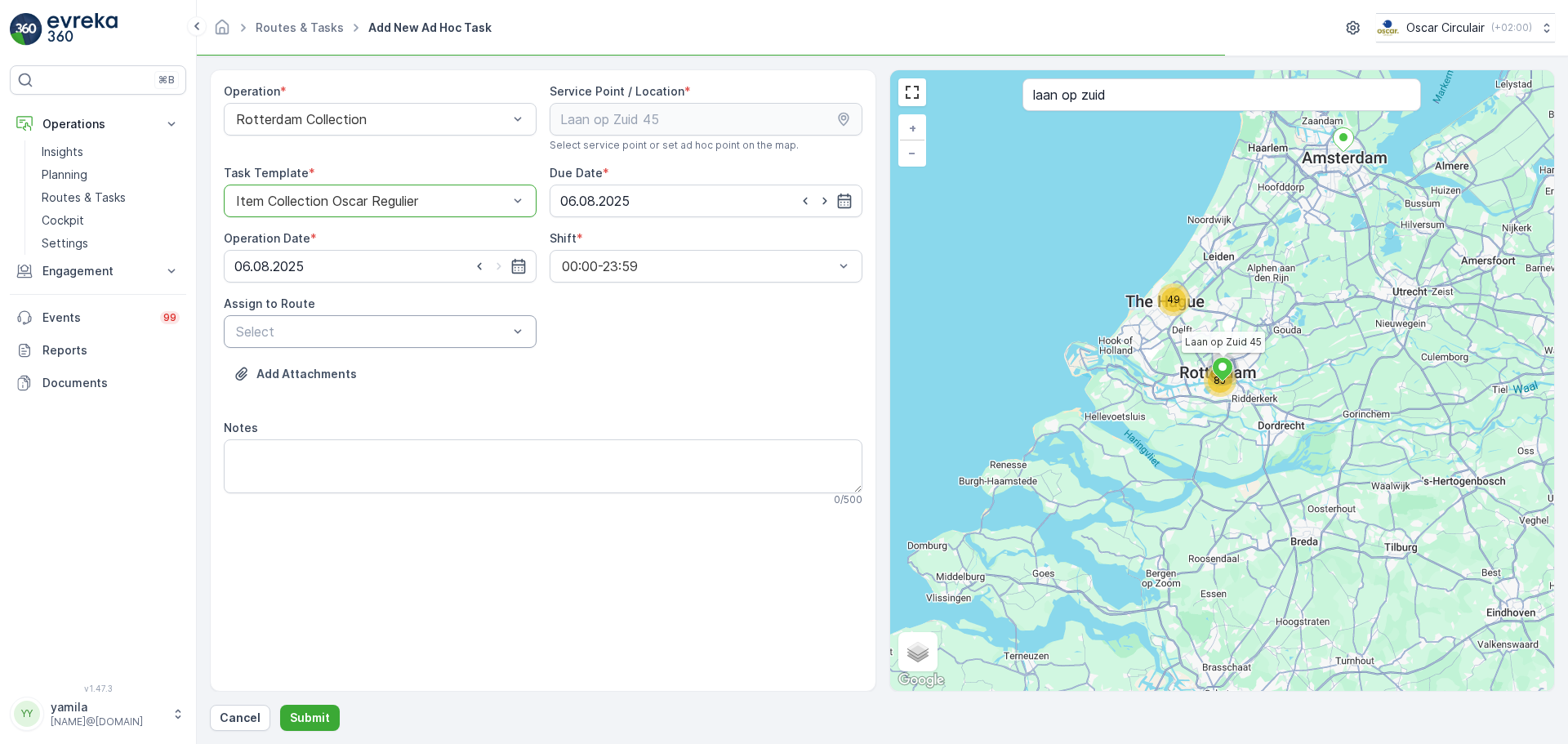 click at bounding box center (372, 332) 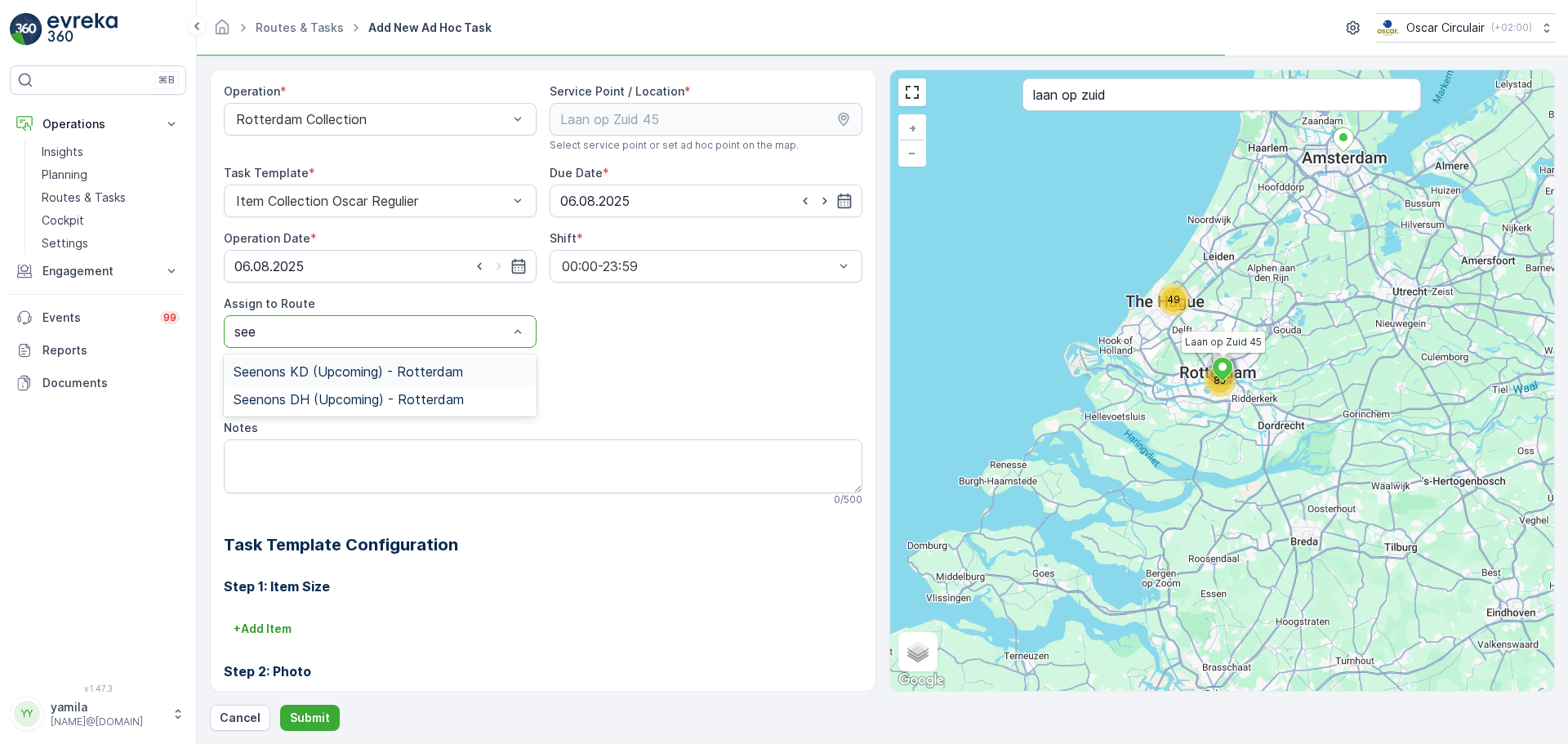 type on "seen" 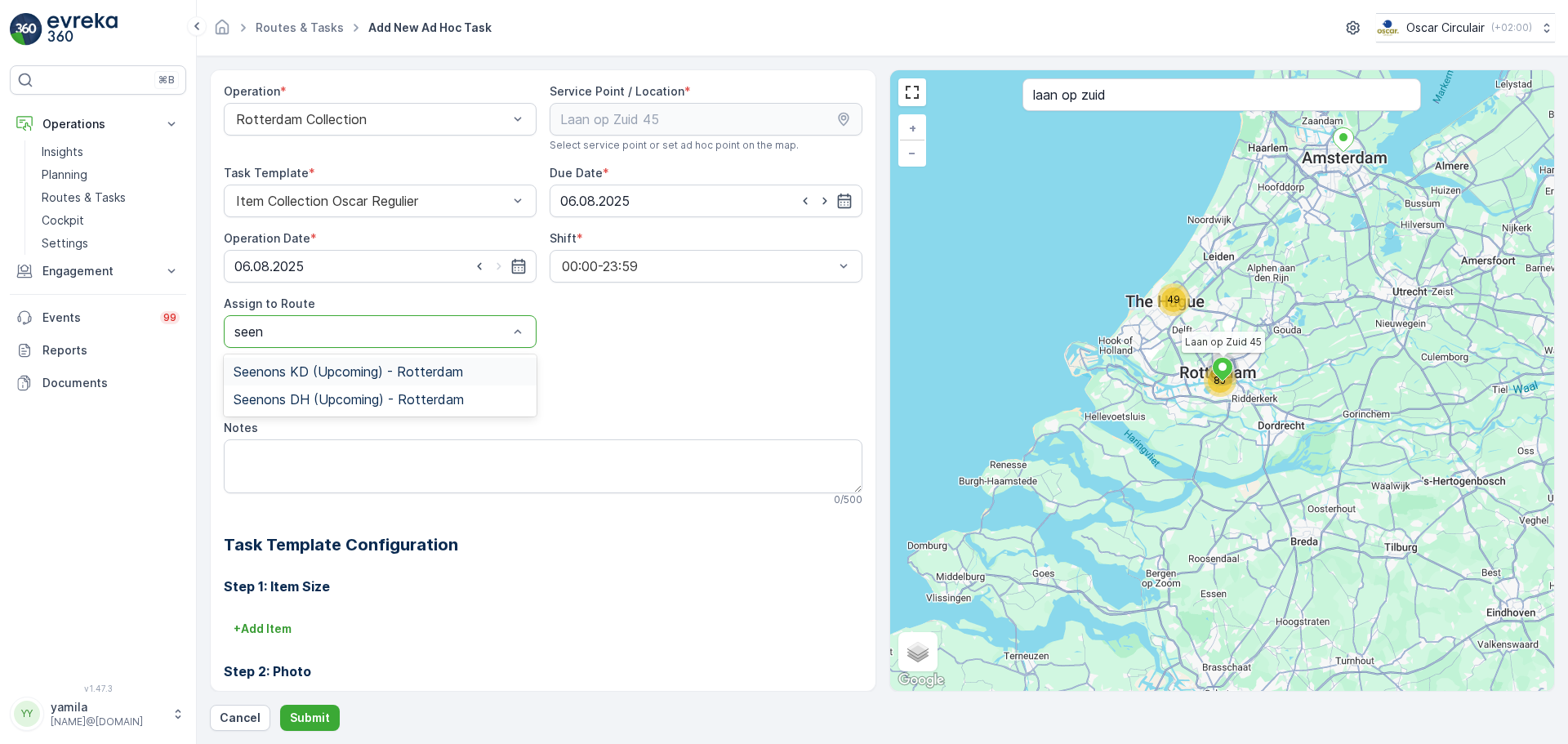click on "Seenons KD (Upcoming) - Rotterdam" at bounding box center [380, 372] 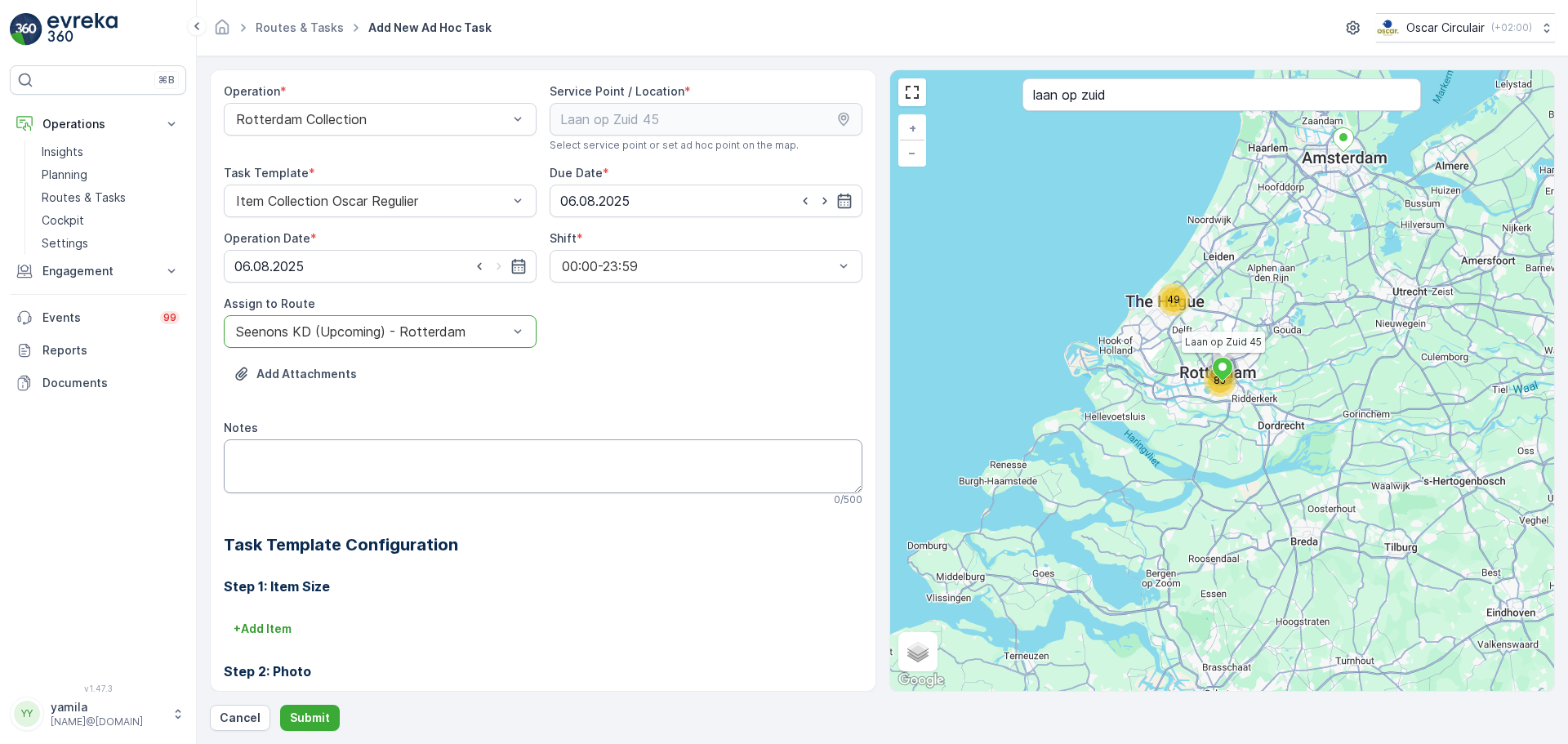 click on "Notes 0  /  500" at bounding box center [543, 463] 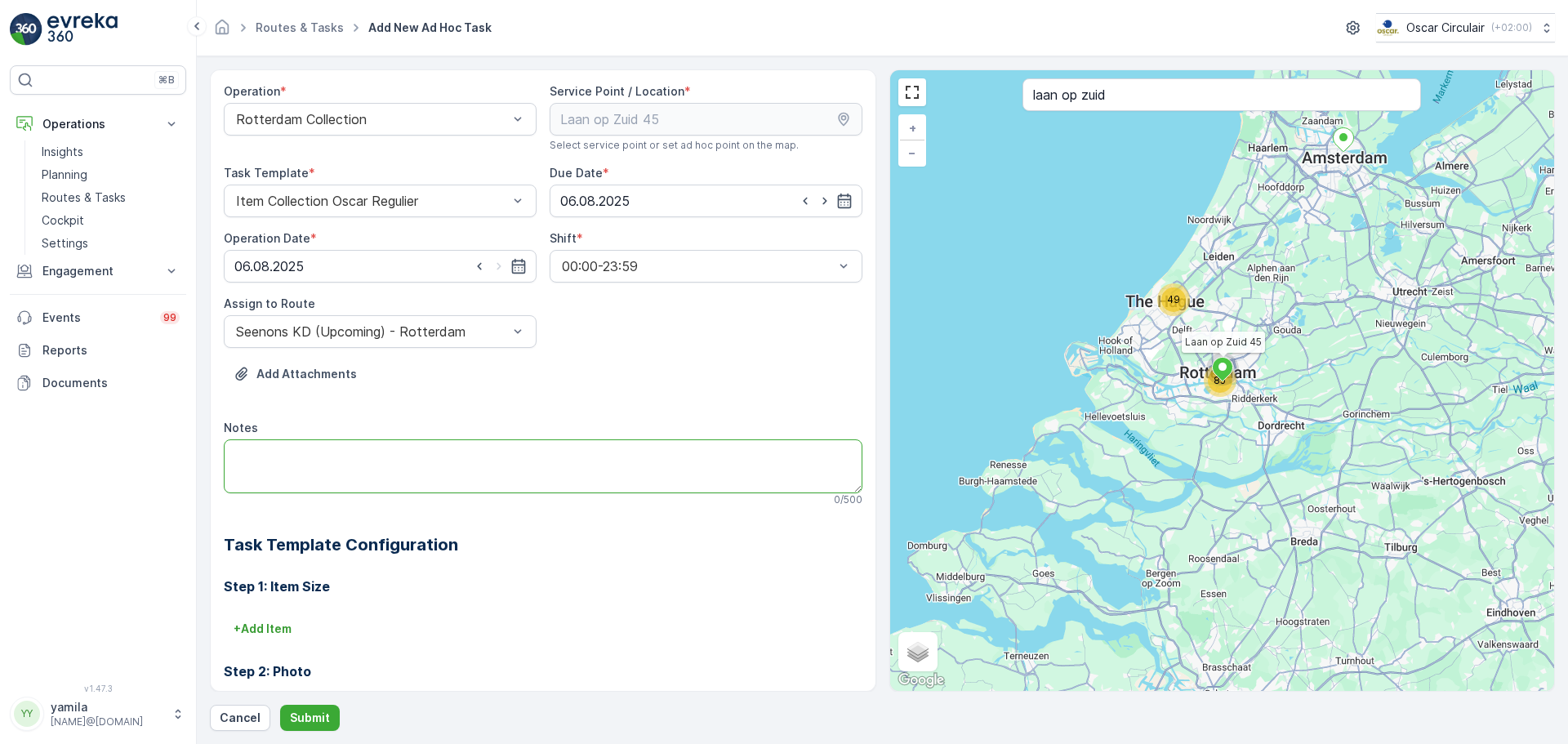 click on "Notes" at bounding box center [543, 466] 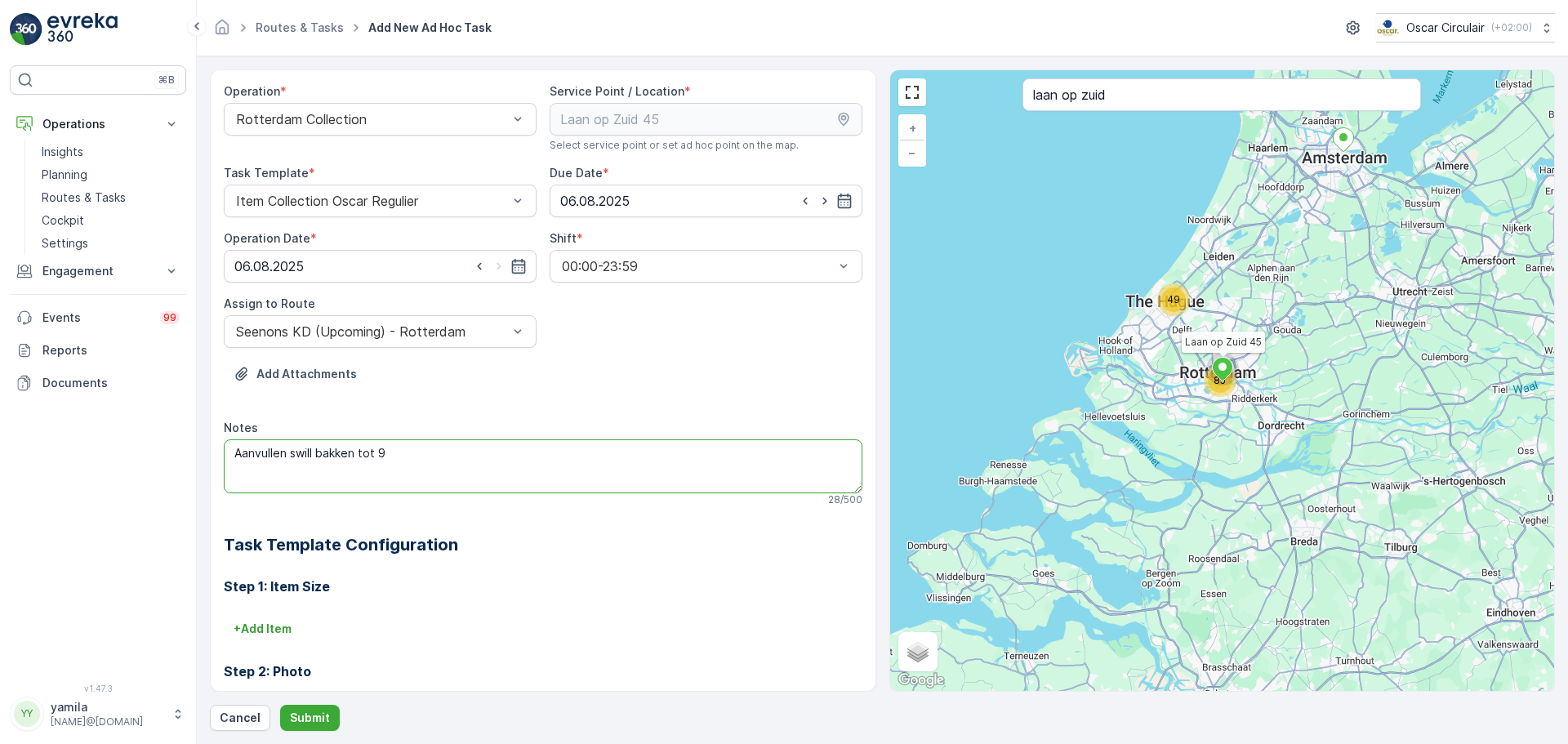 click on "Aanvullen swill bakken tot 9" at bounding box center [543, 466] 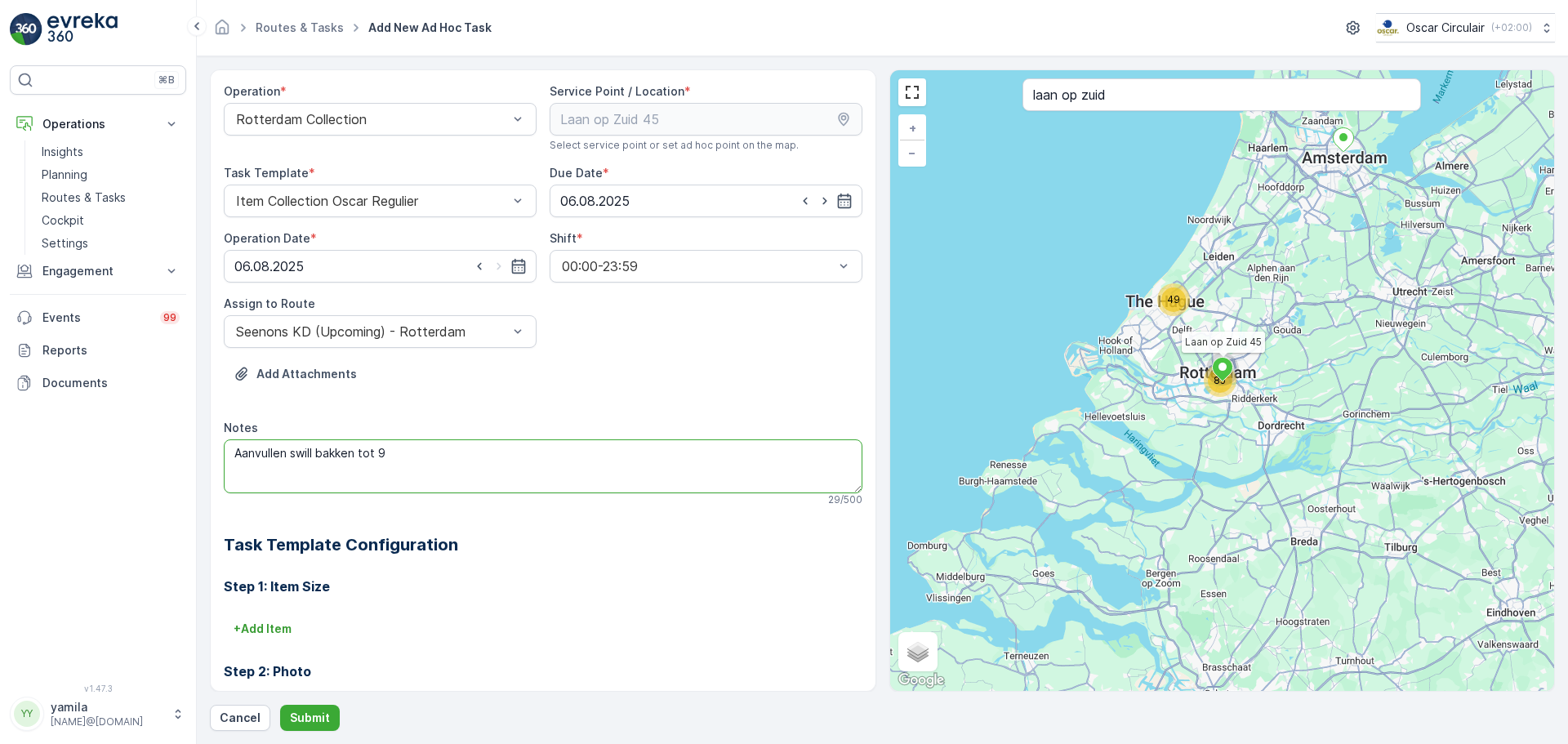 click on "Aanvullen swill bakken tot 9" at bounding box center (543, 466) 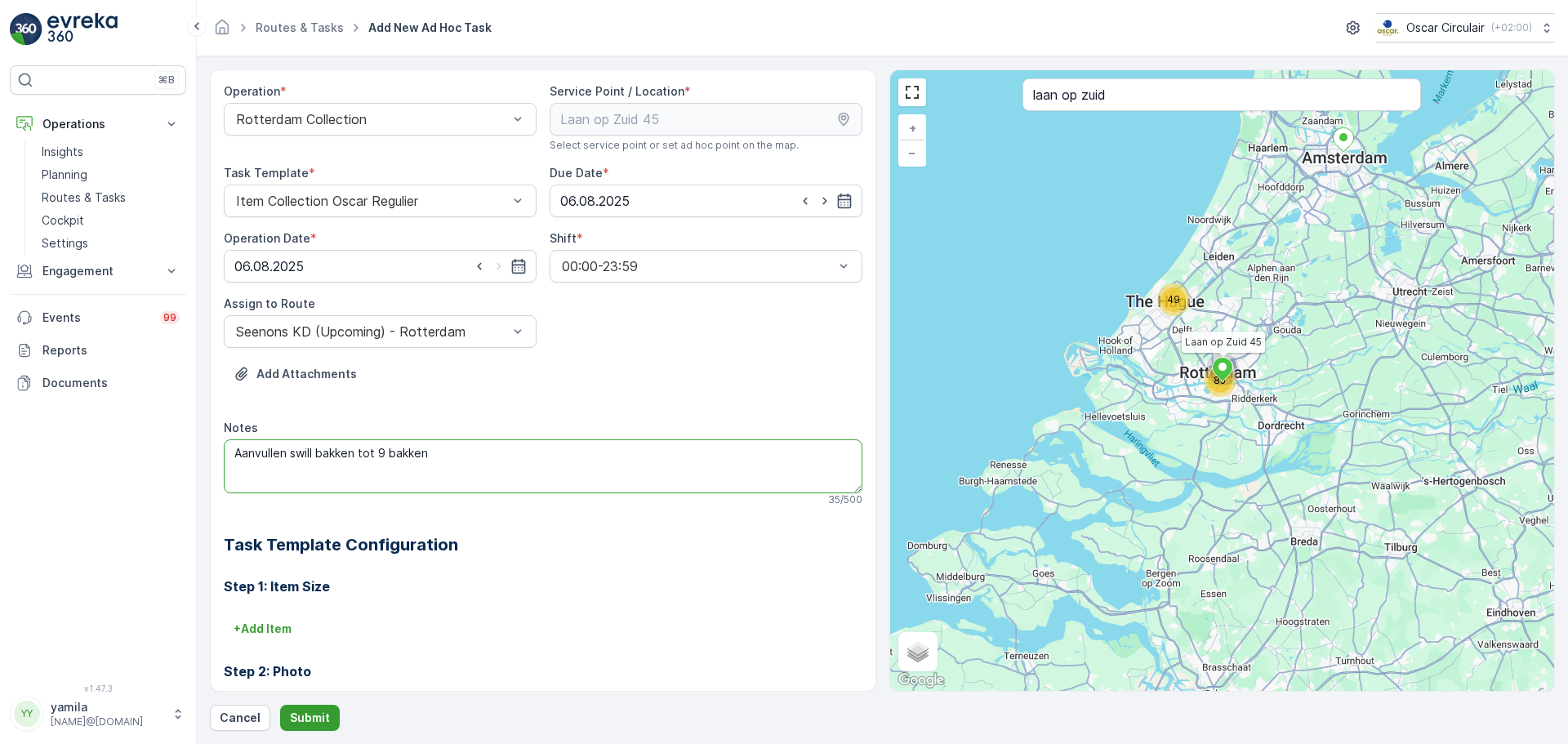 type on "Aanvullen swill bakken tot 9 bakken" 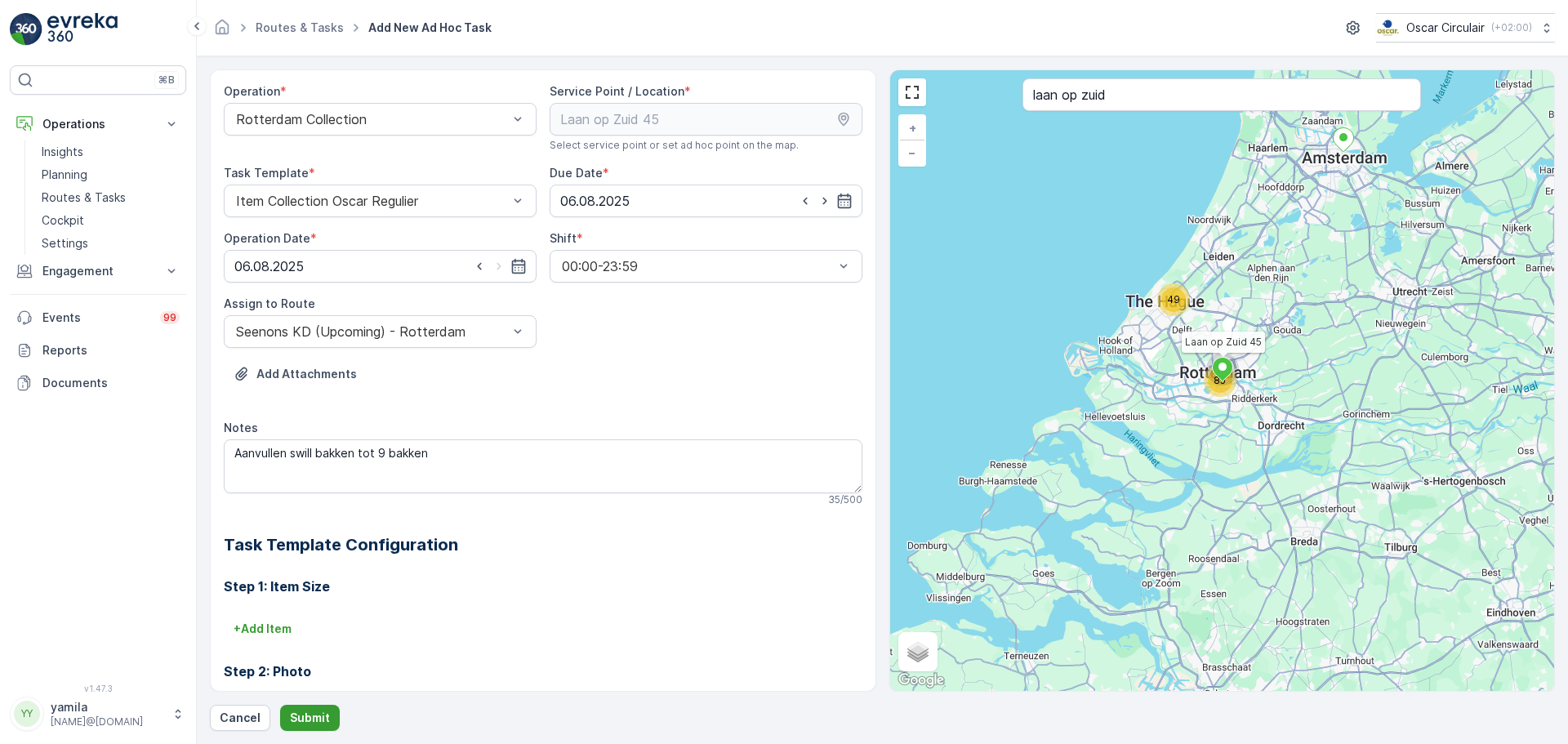 click on "Submit" at bounding box center (310, 718) 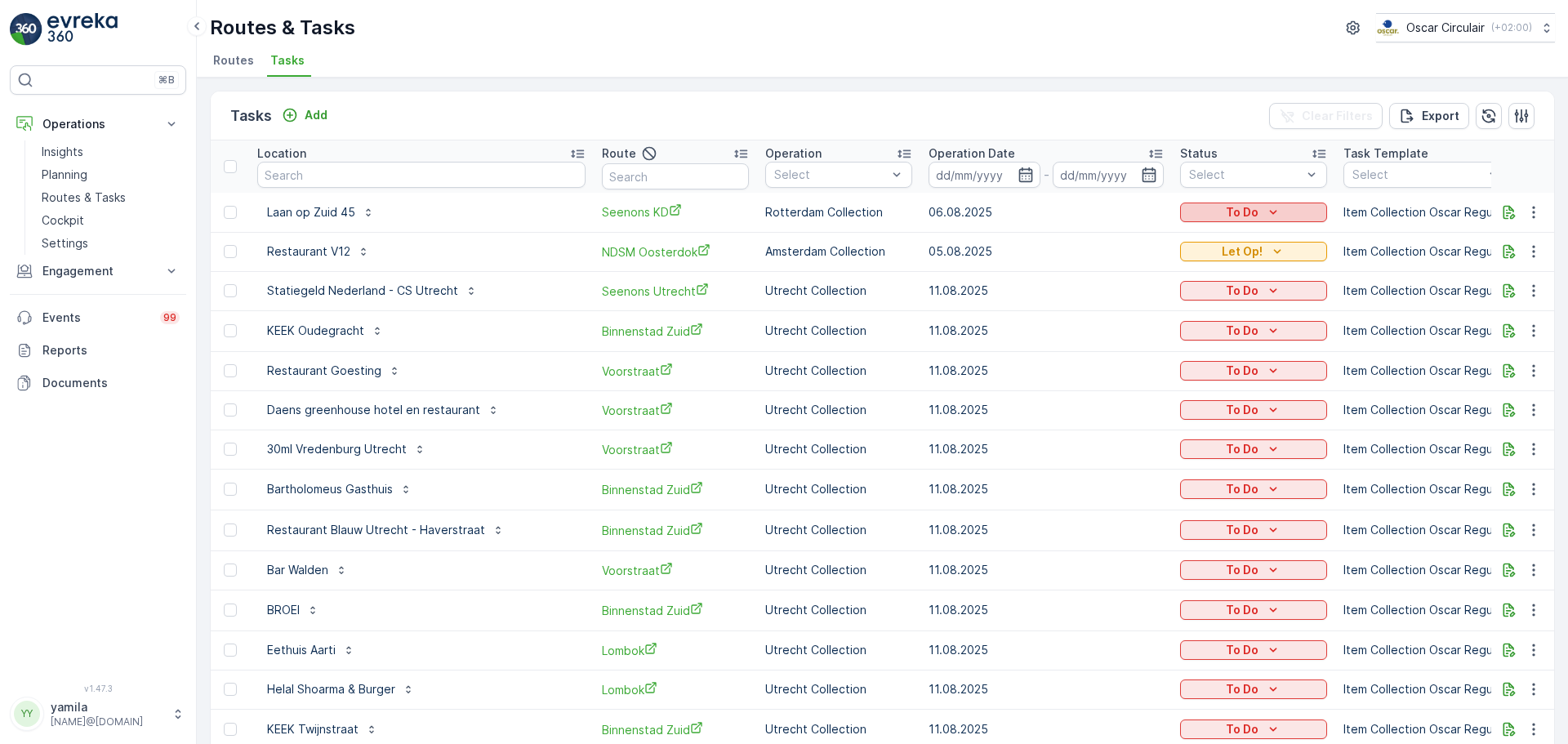 click on "To Do" at bounding box center (1242, 212) 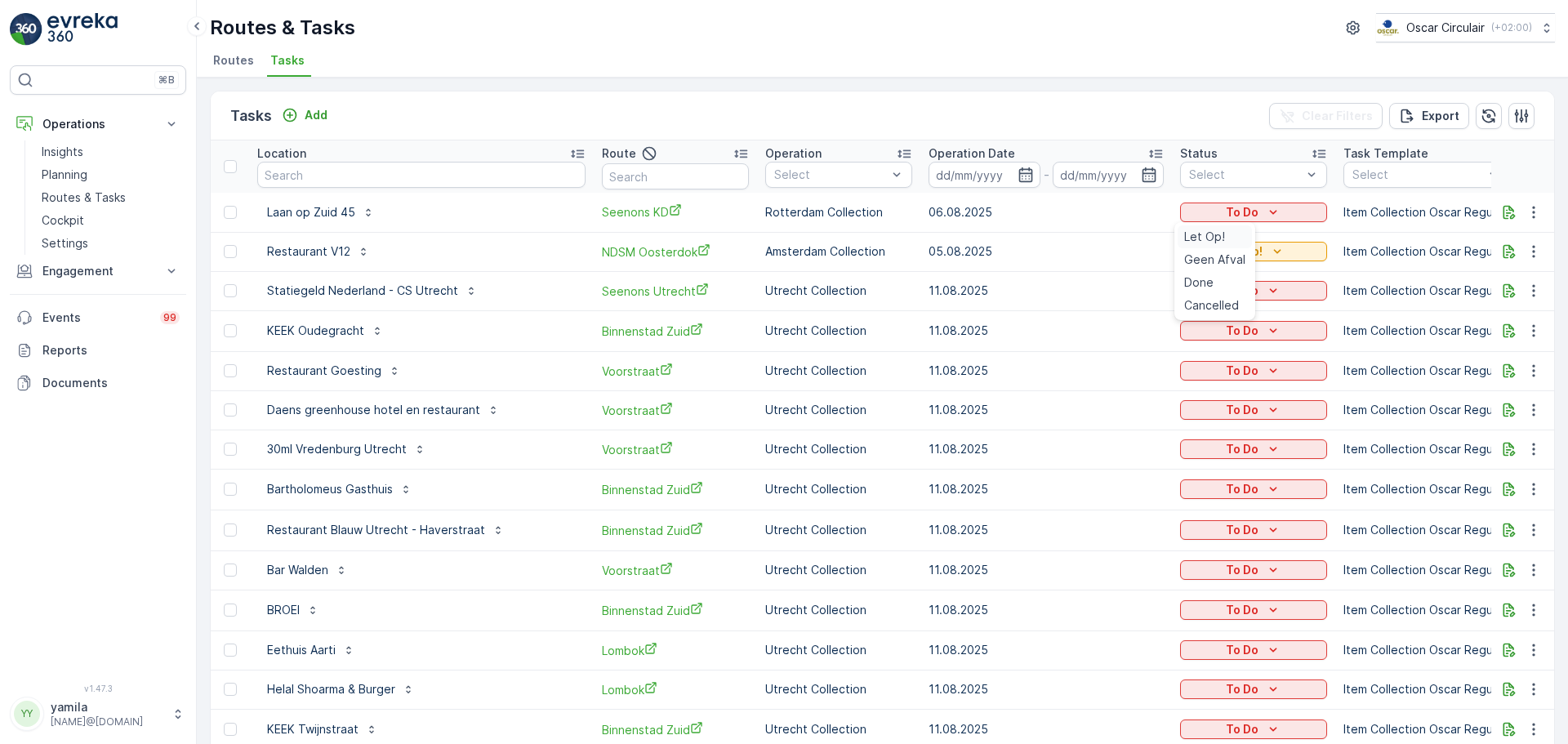 click on "Let Op!" at bounding box center [1205, 237] 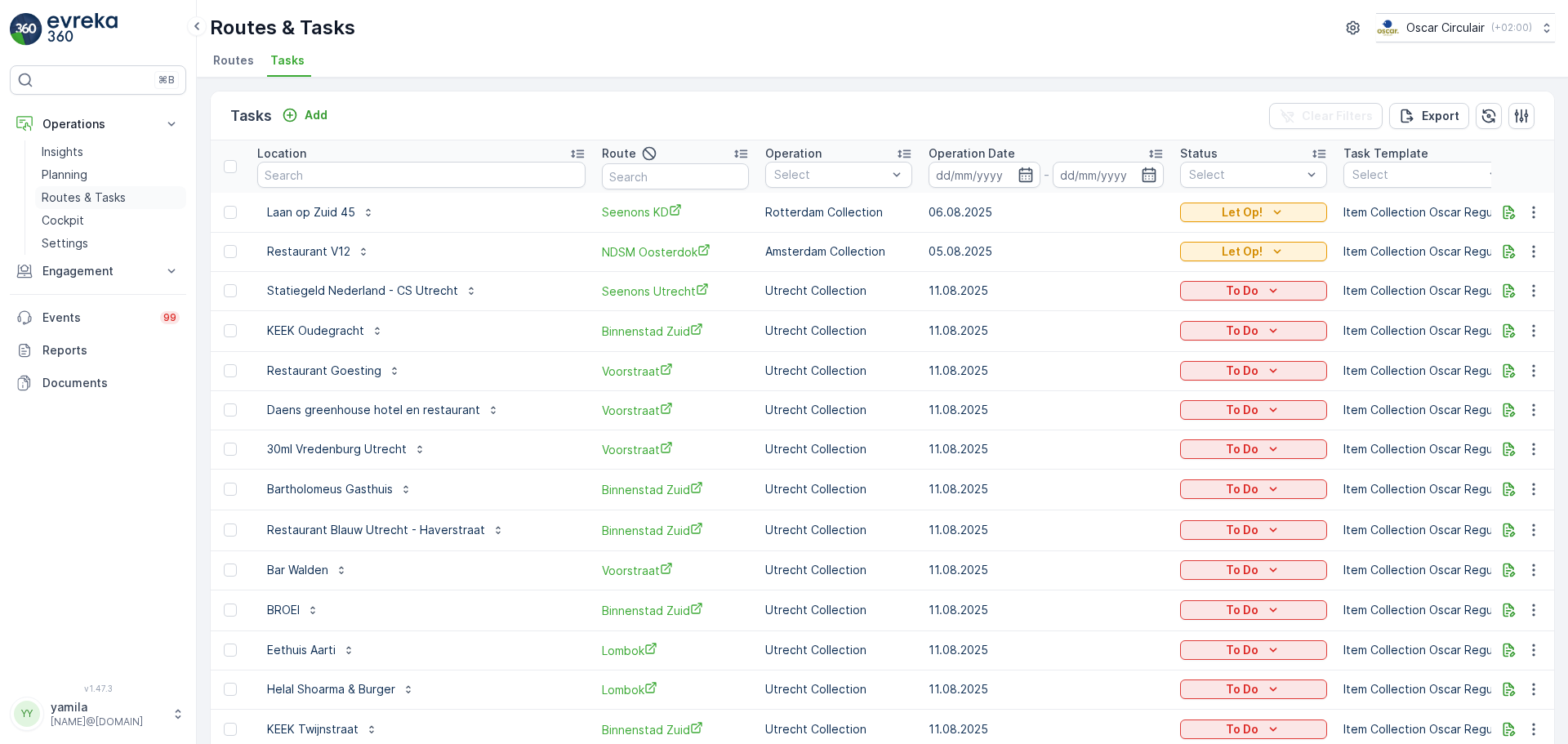 click on "Routes & Tasks" at bounding box center (83, 198) 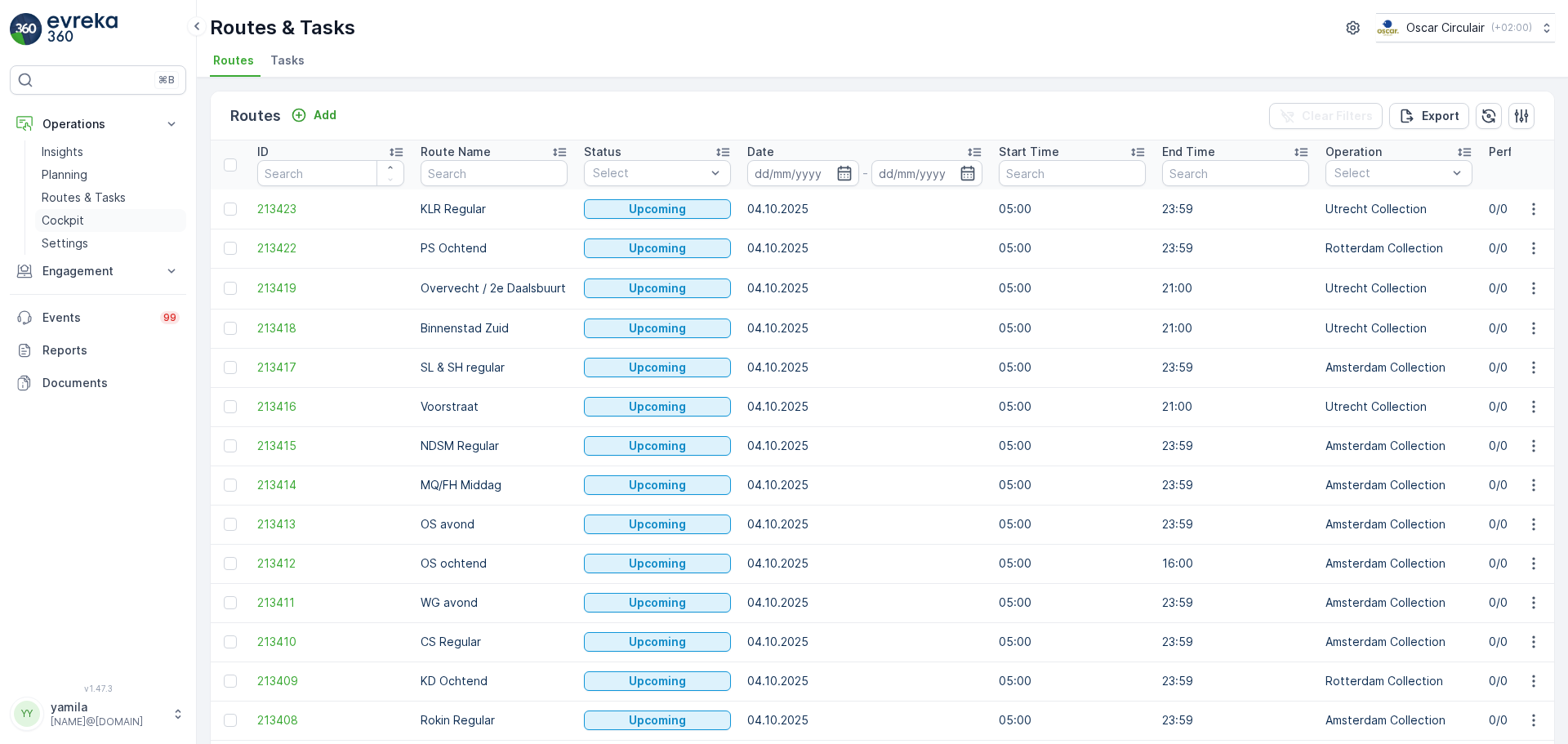 click on "Cockpit" at bounding box center (63, 221) 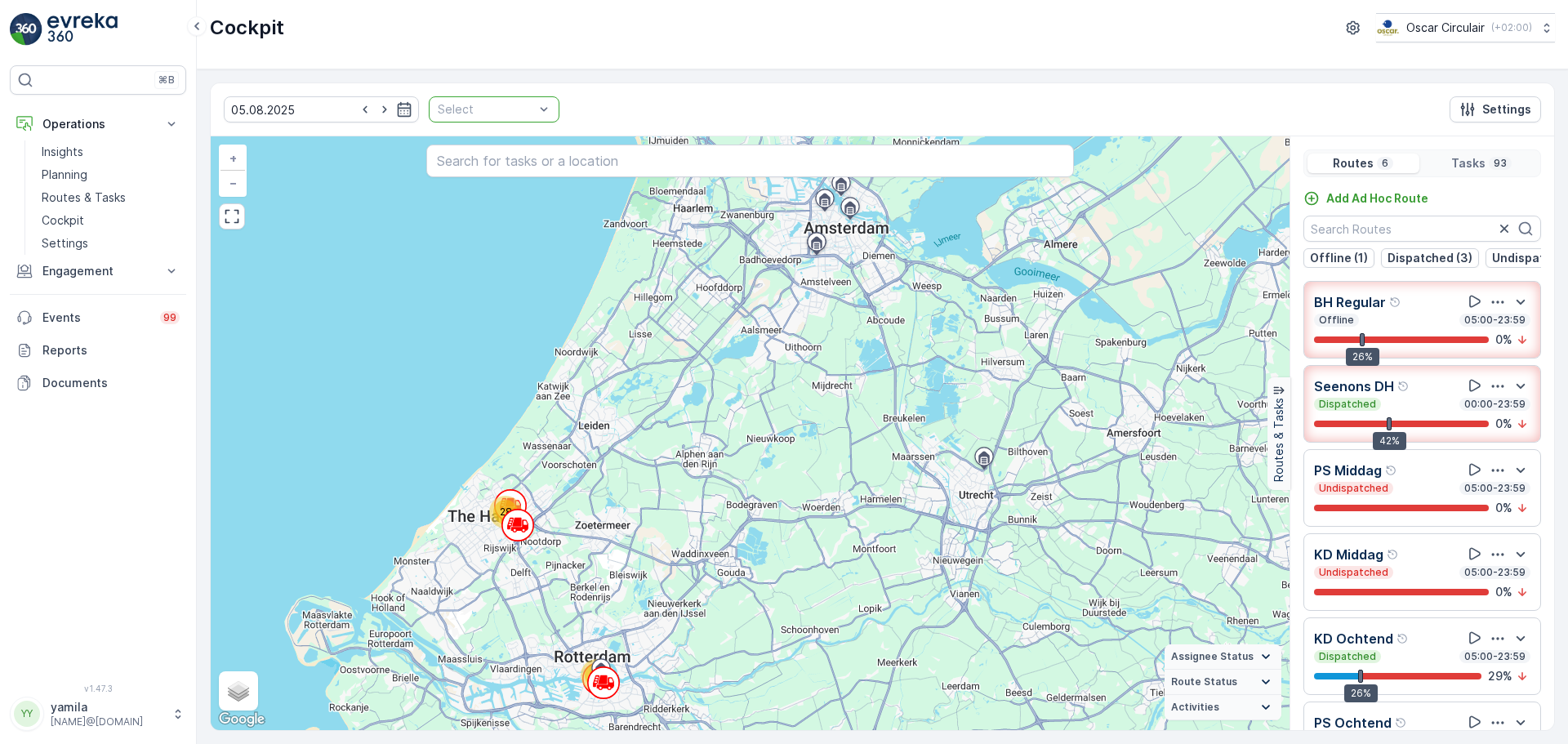 click on "Select" at bounding box center [494, 109] 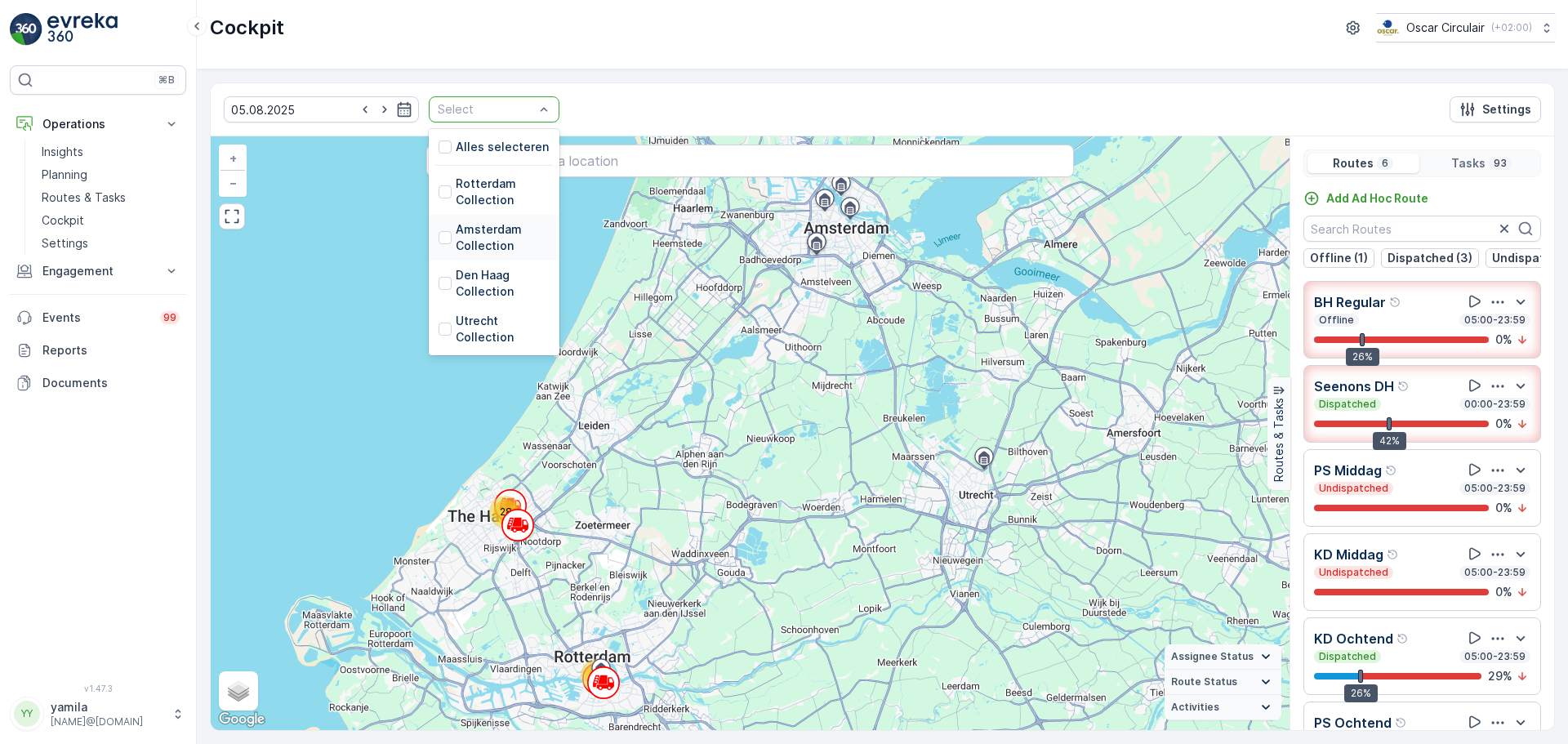 click at bounding box center [445, 238] 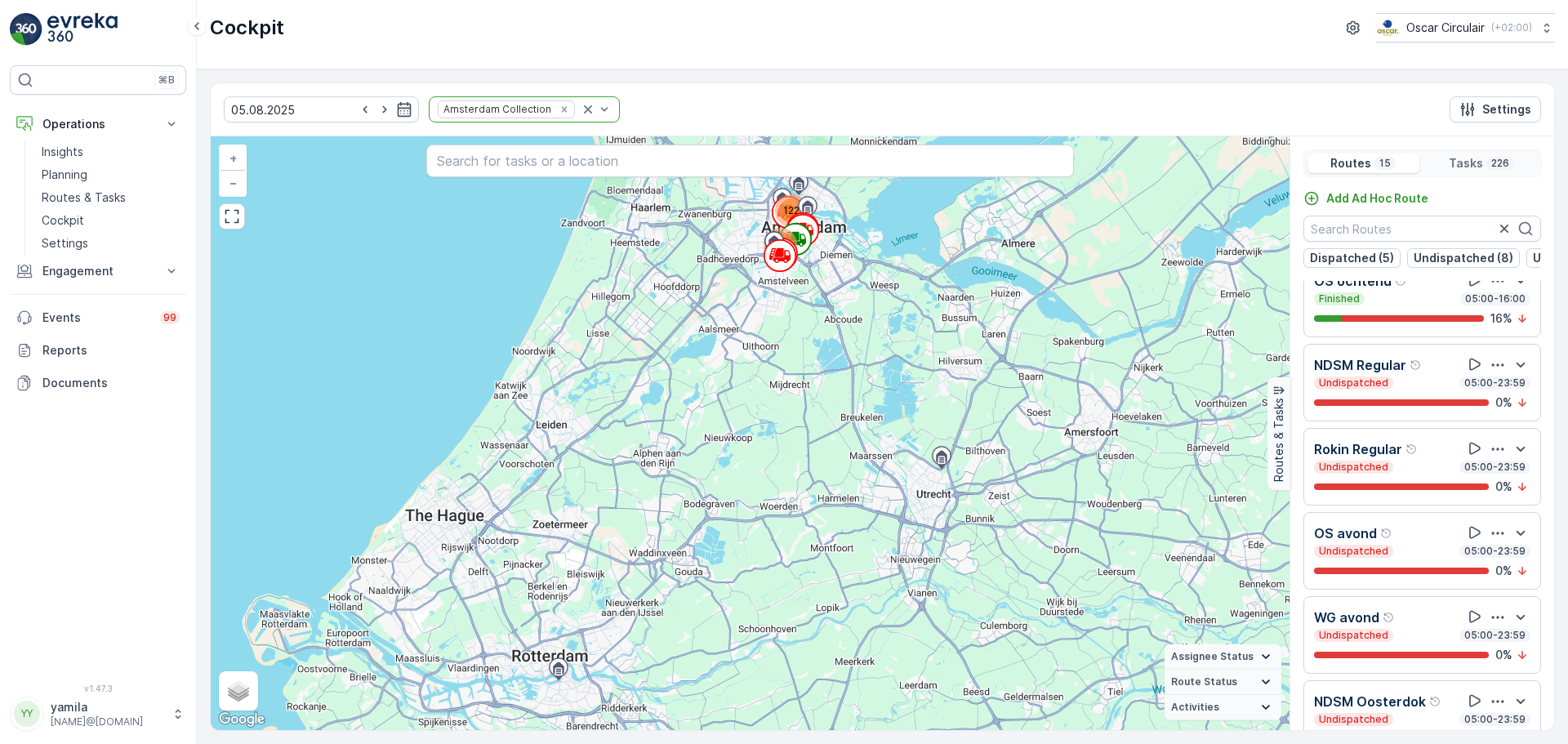 scroll, scrollTop: 786, scrollLeft: 0, axis: vertical 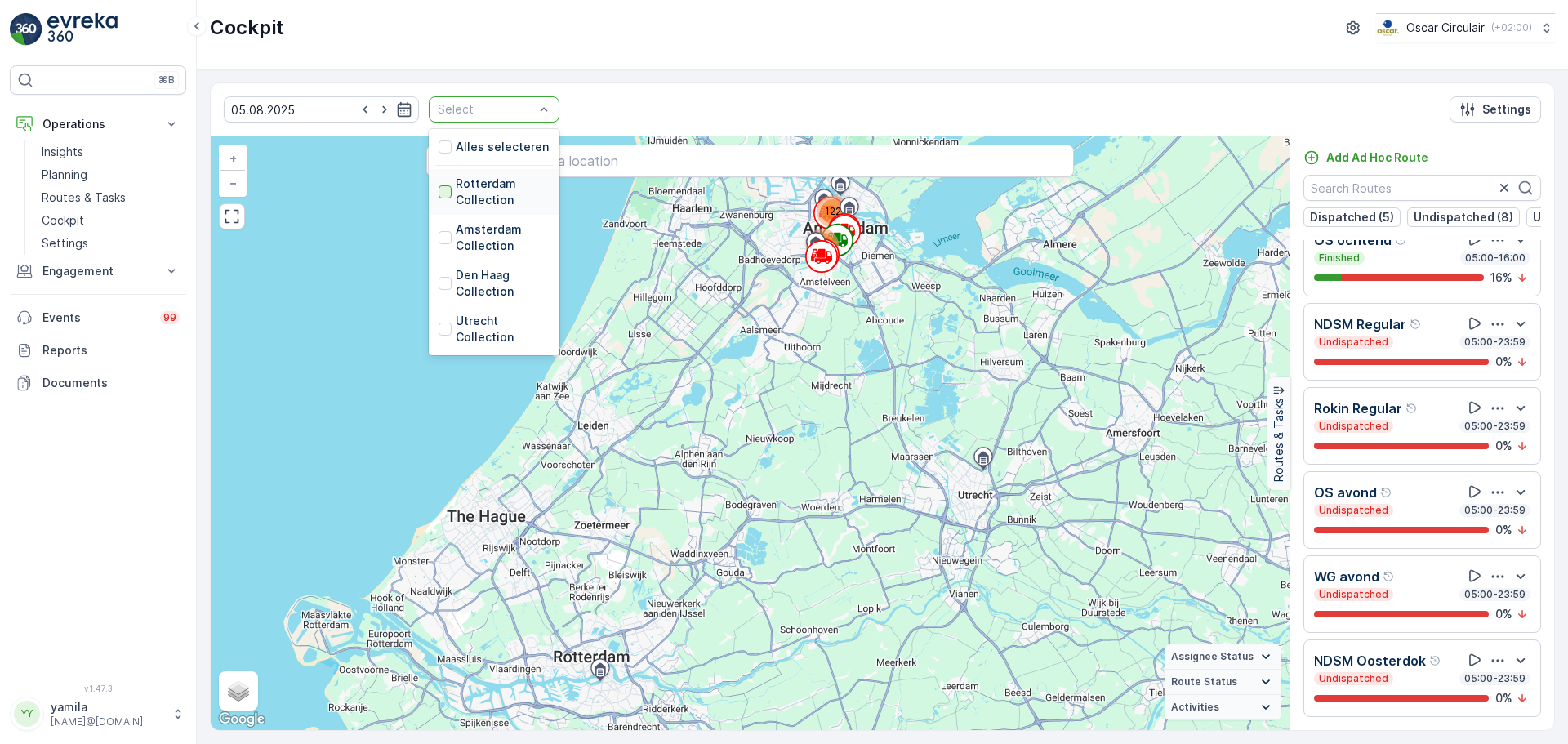 click at bounding box center [445, 192] 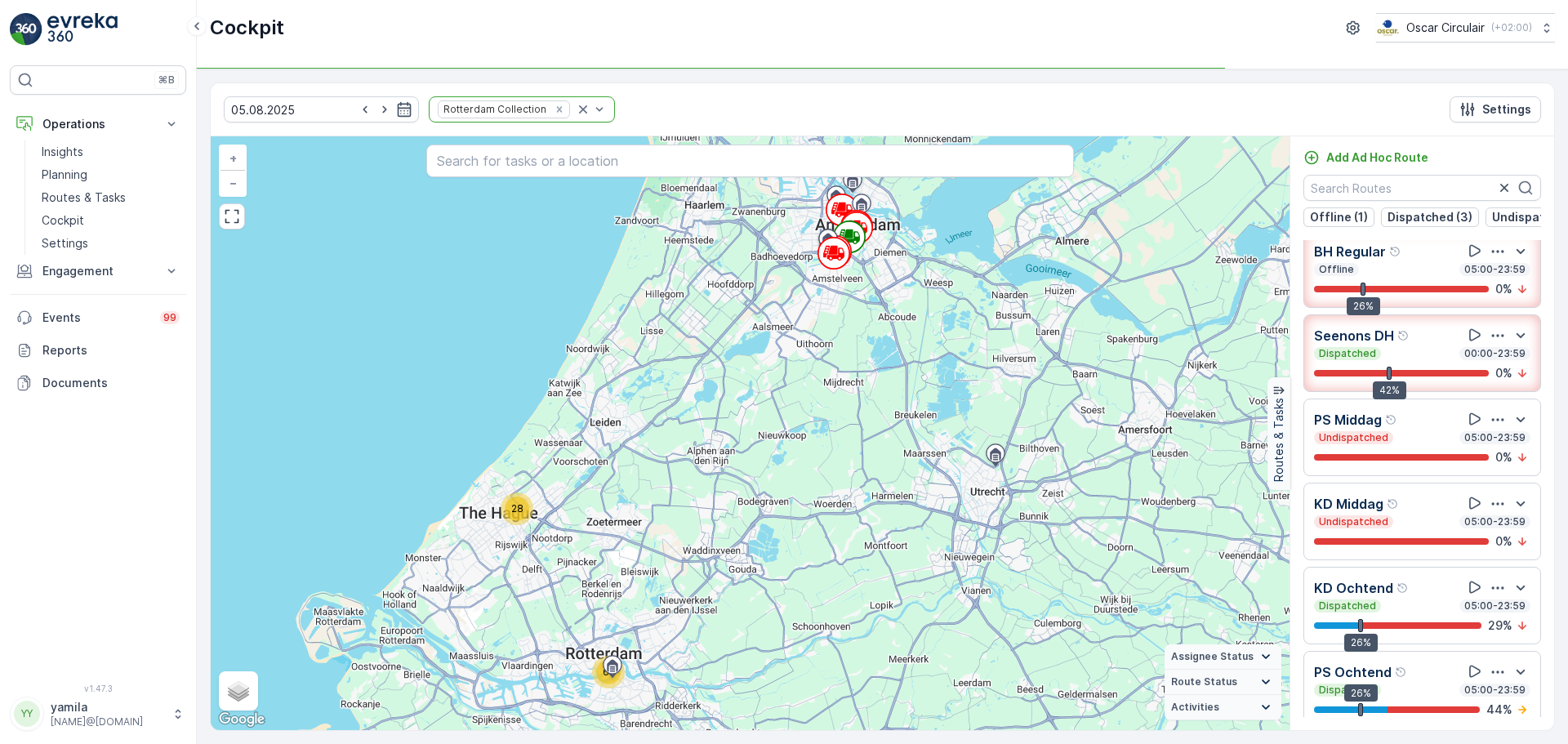 scroll, scrollTop: 0, scrollLeft: 0, axis: both 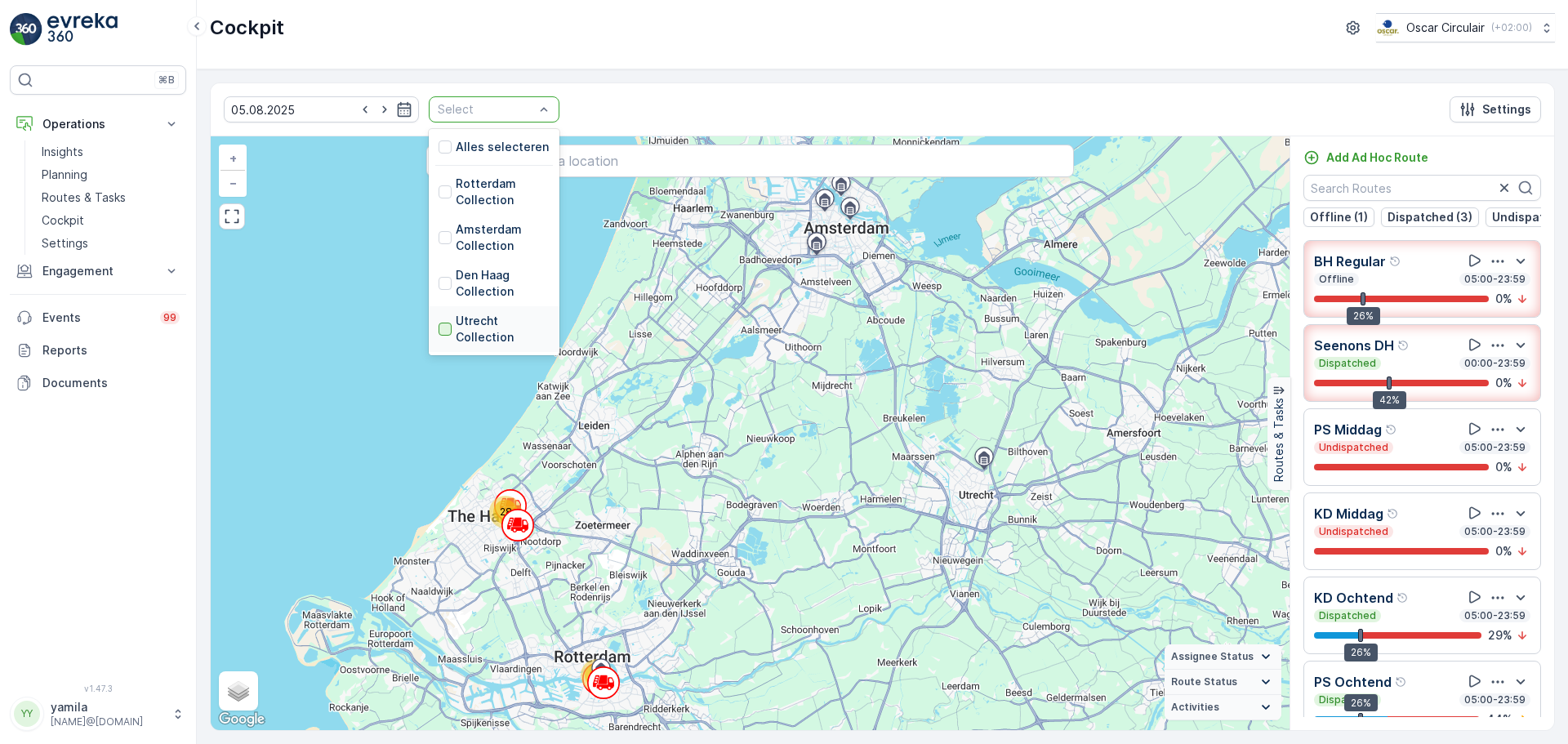 click at bounding box center (445, 329) 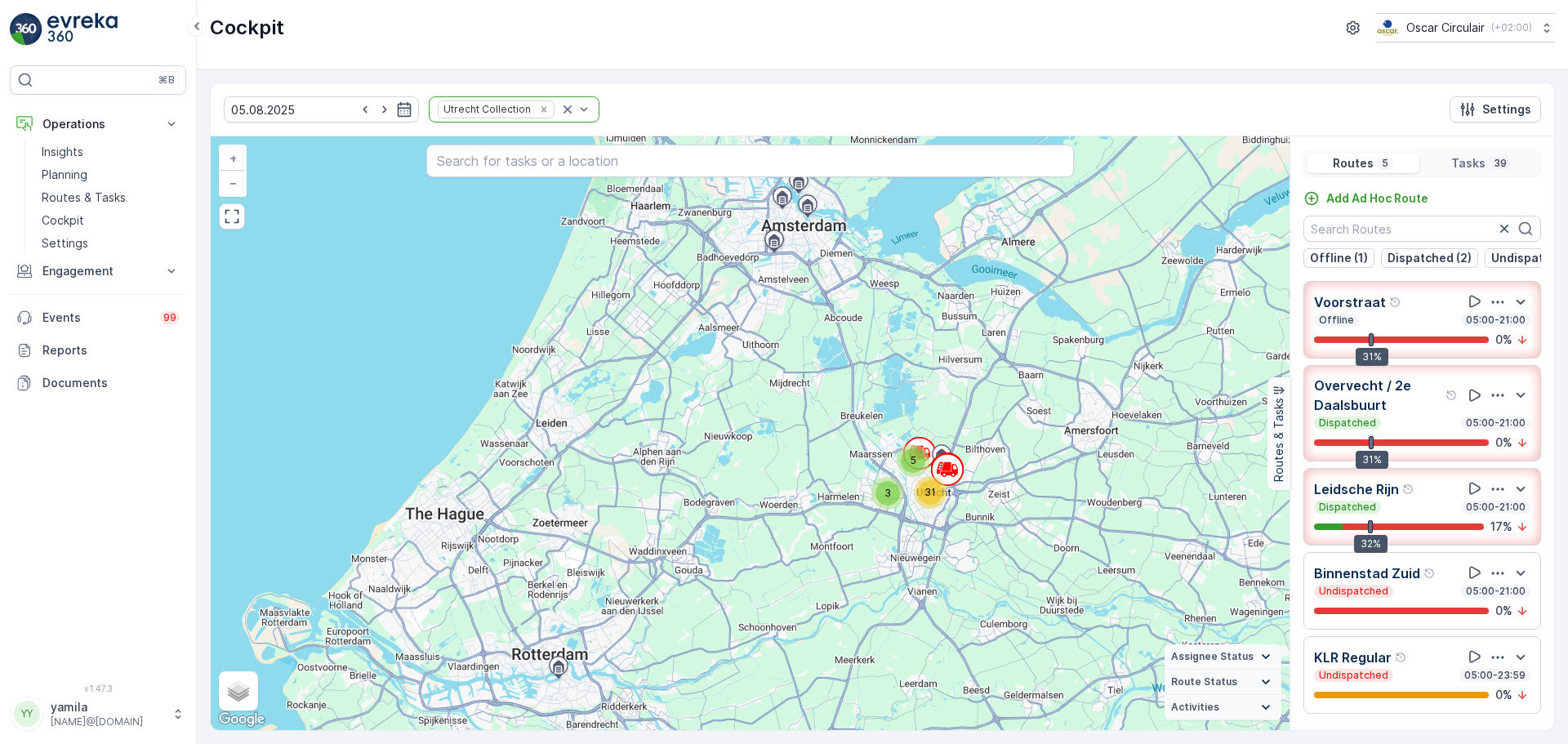 scroll, scrollTop: 0, scrollLeft: 0, axis: both 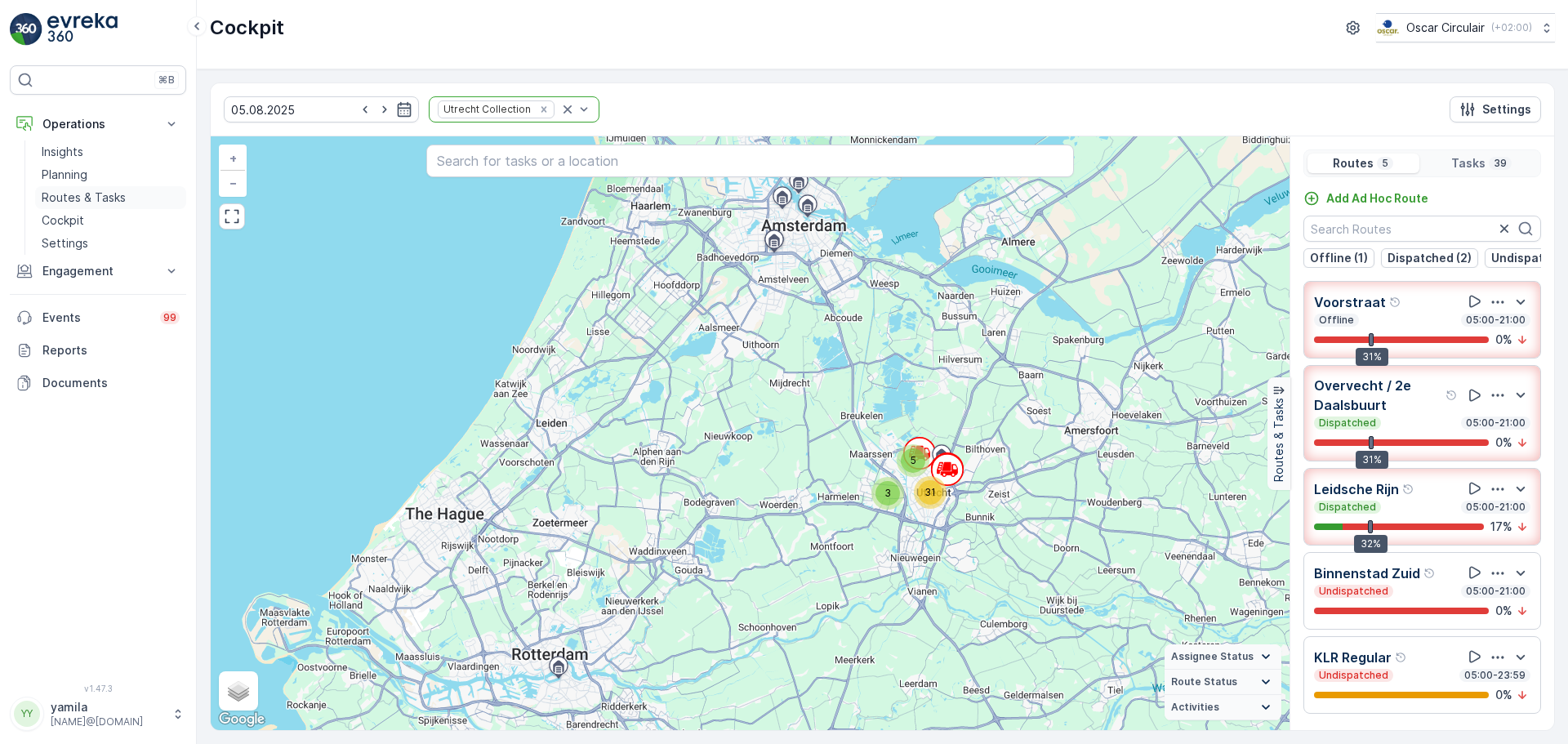 click on "Routes & Tasks" at bounding box center [83, 198] 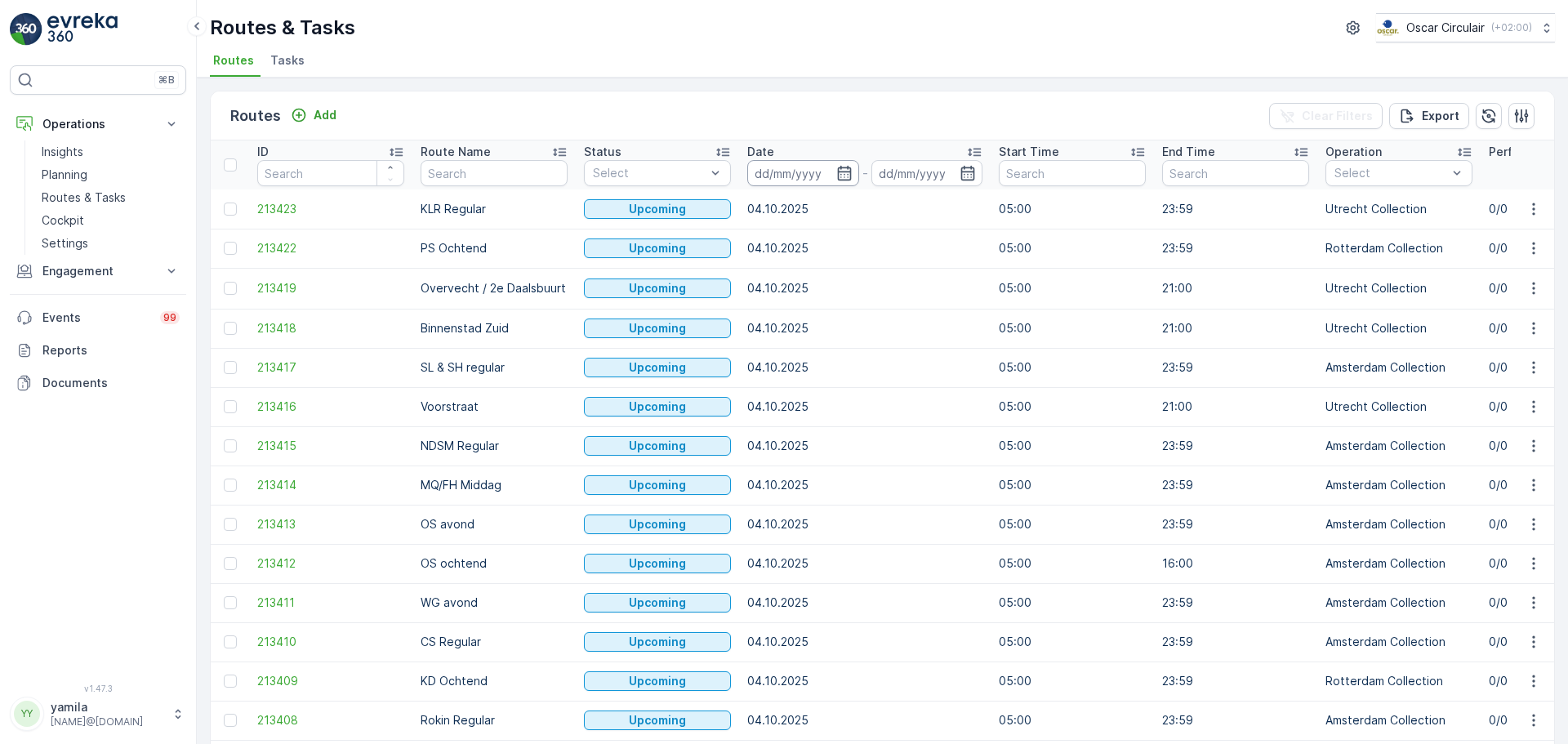 click at bounding box center [803, 173] 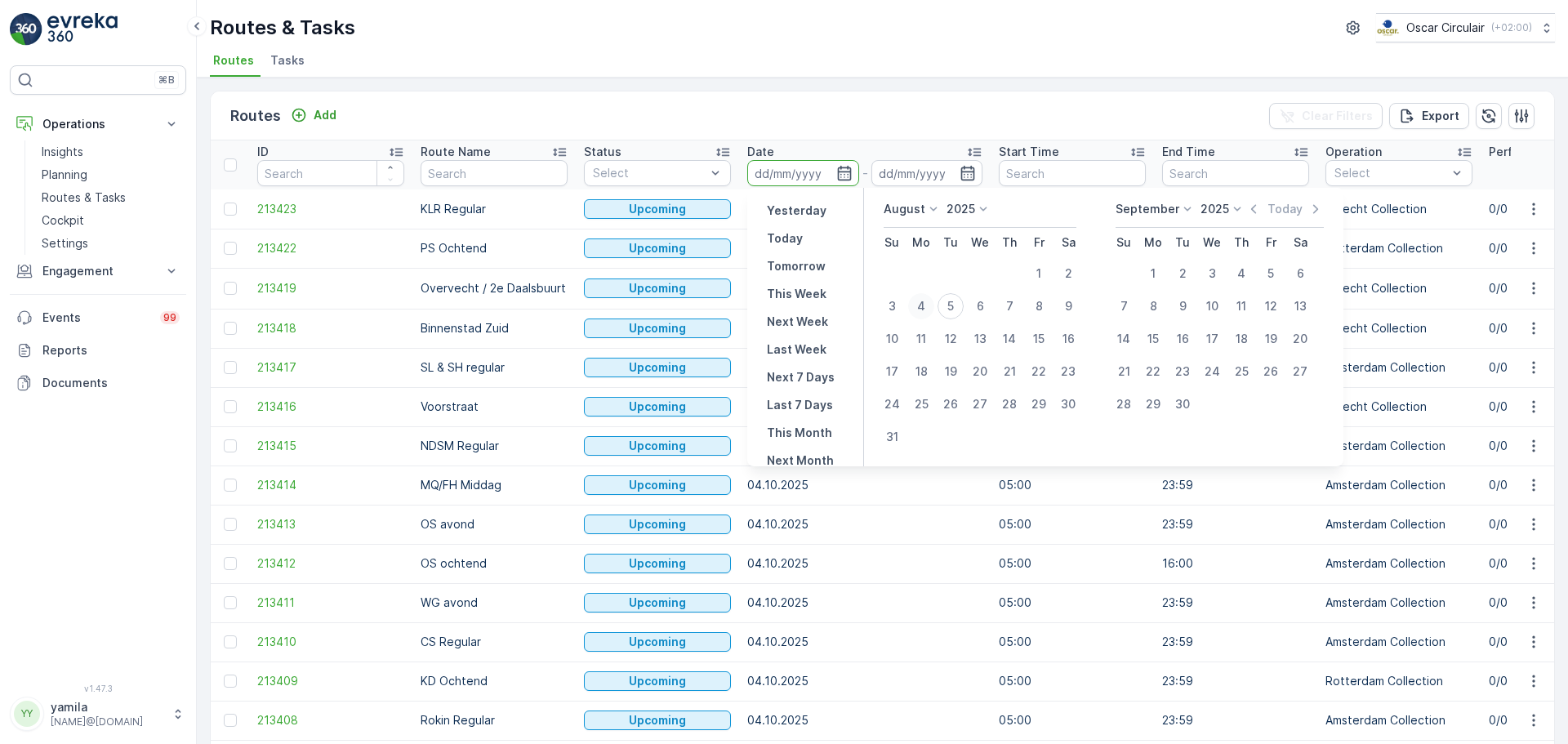 click on "4" at bounding box center (921, 306) 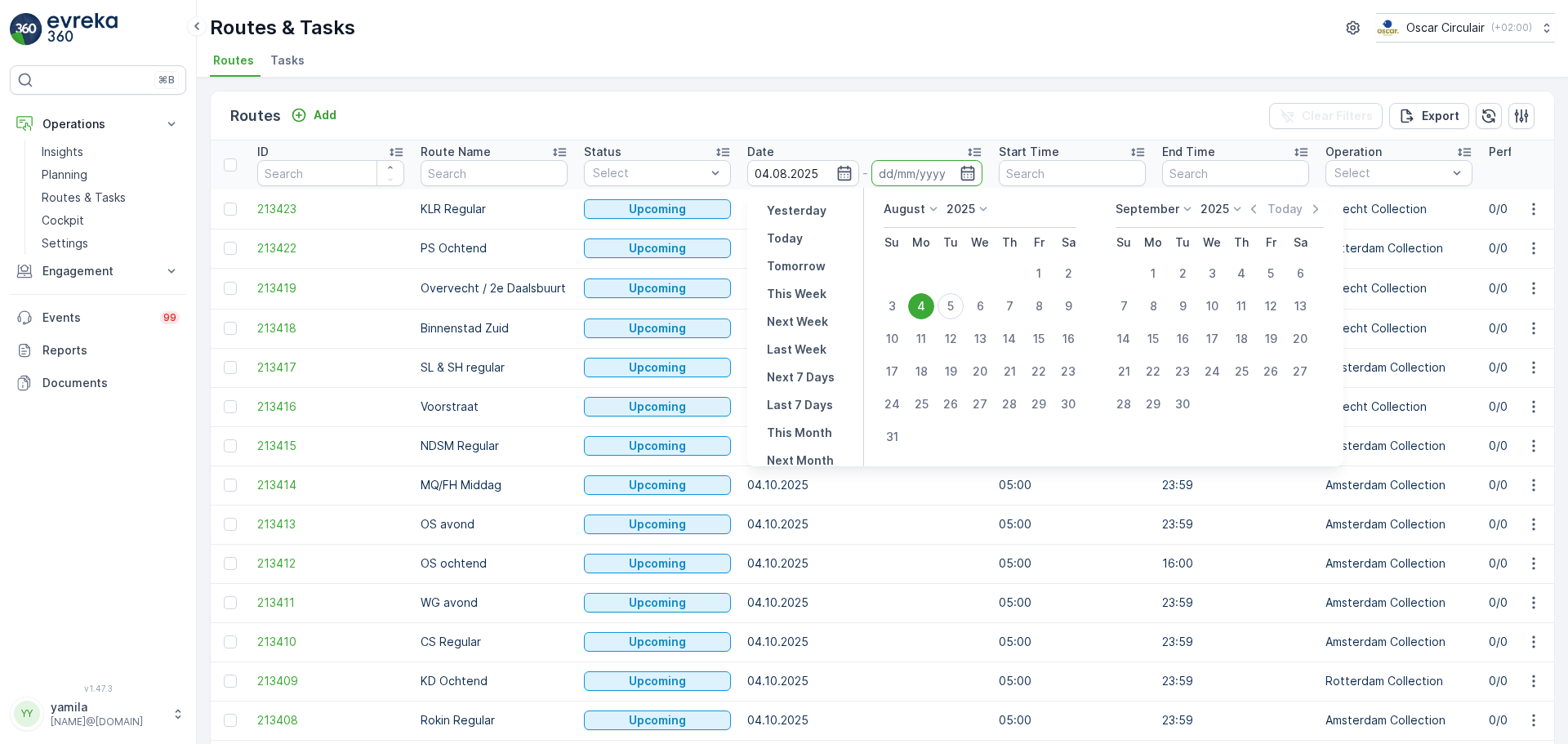 click on "4" at bounding box center (921, 306) 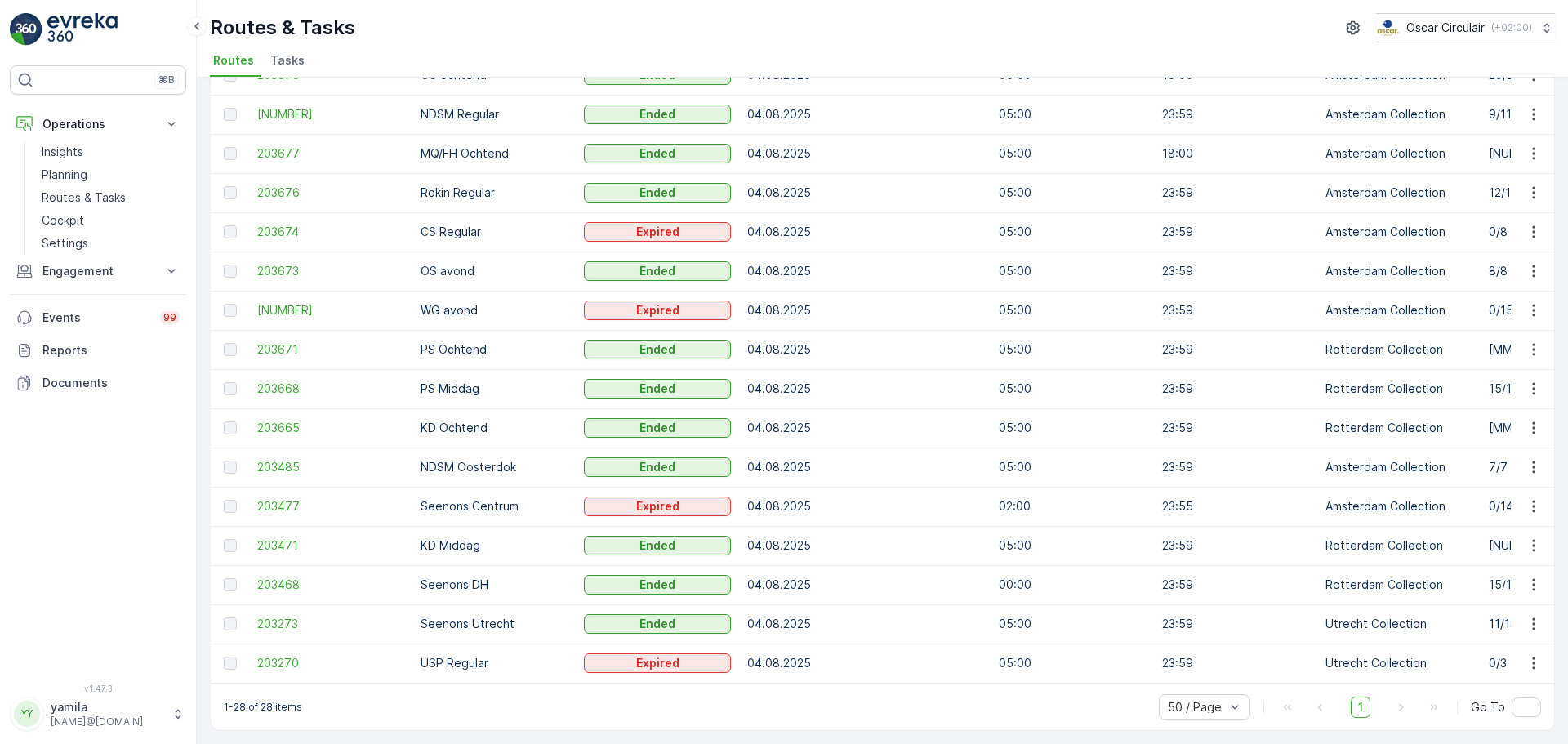 scroll, scrollTop: 614, scrollLeft: 0, axis: vertical 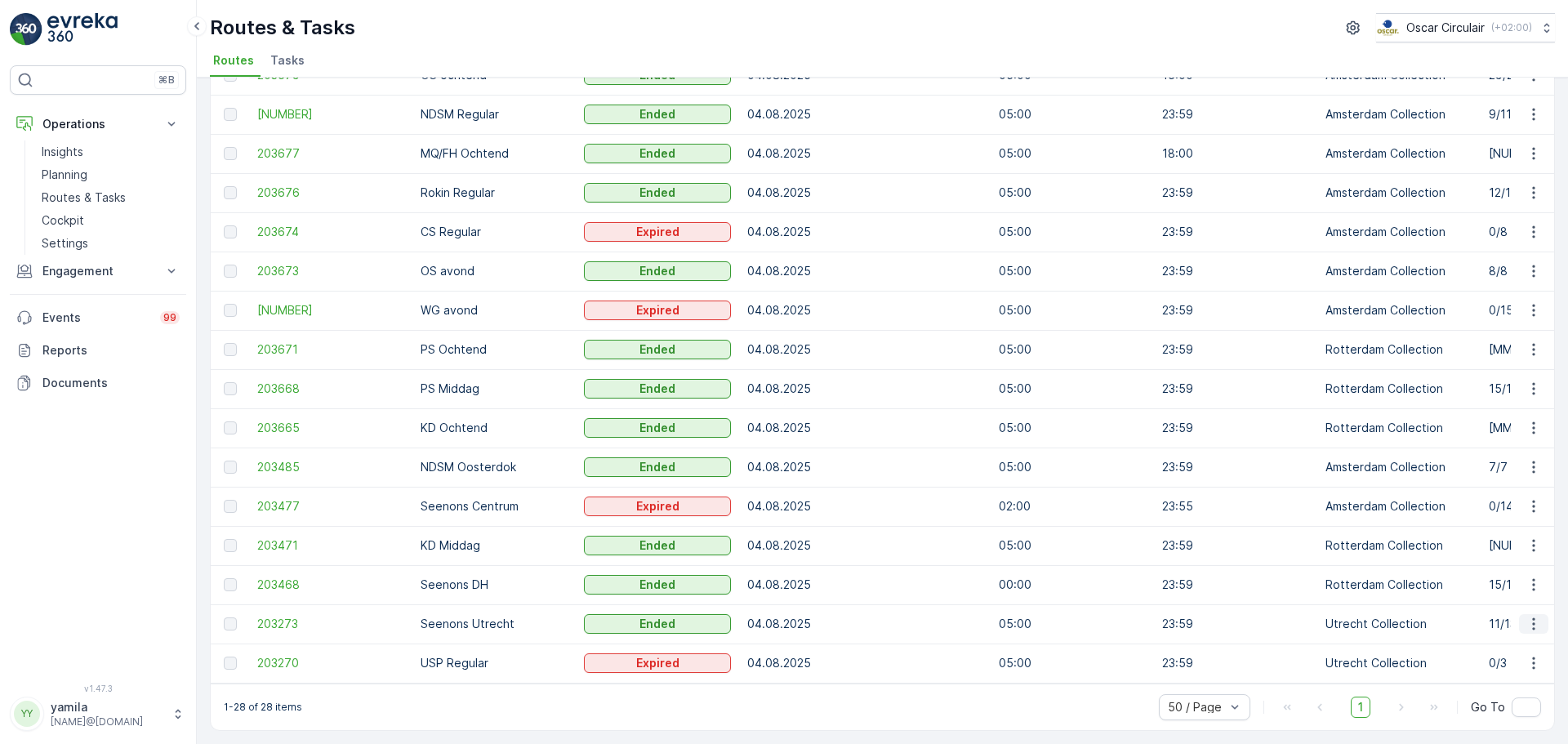 click 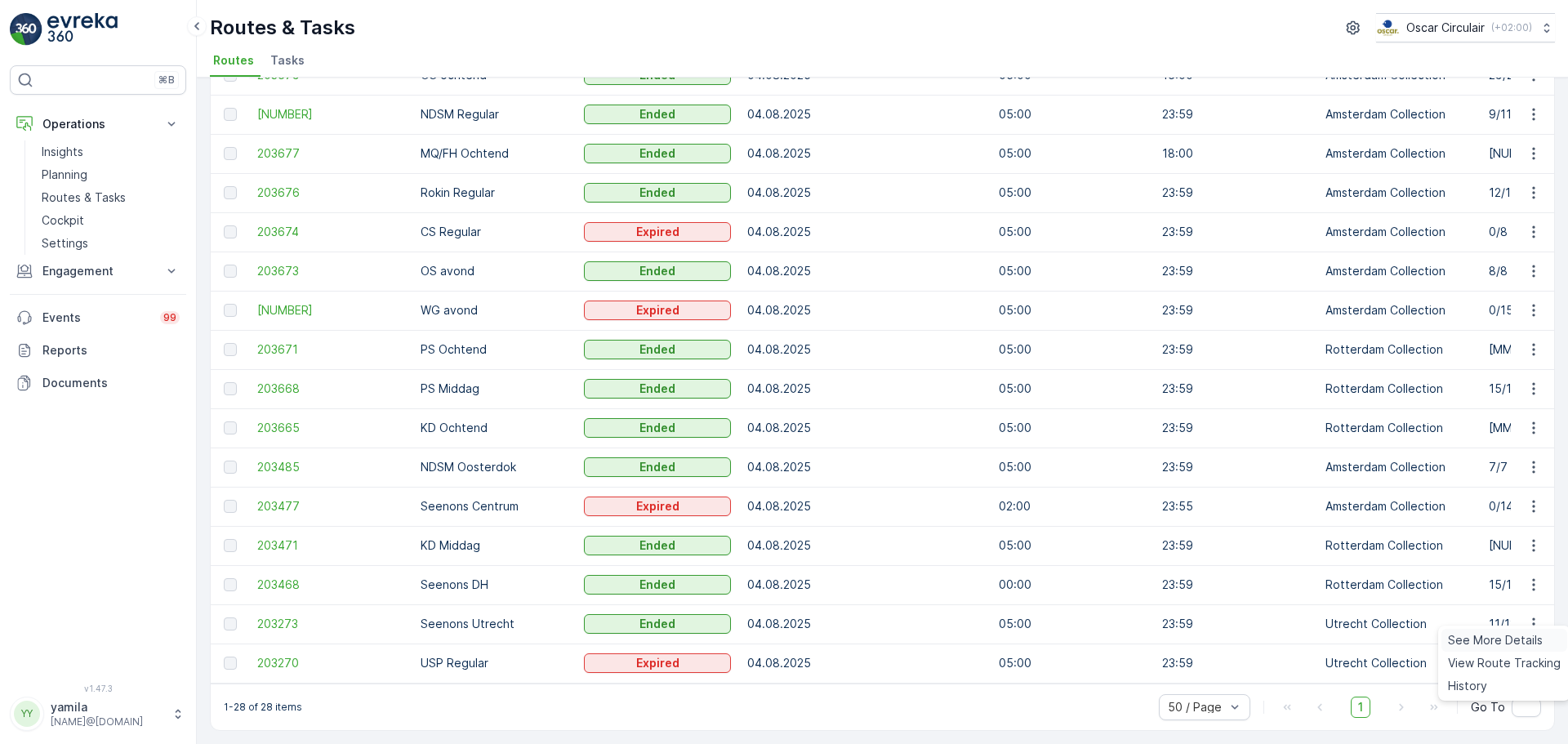 click on "See More Details" at bounding box center (1495, 640) 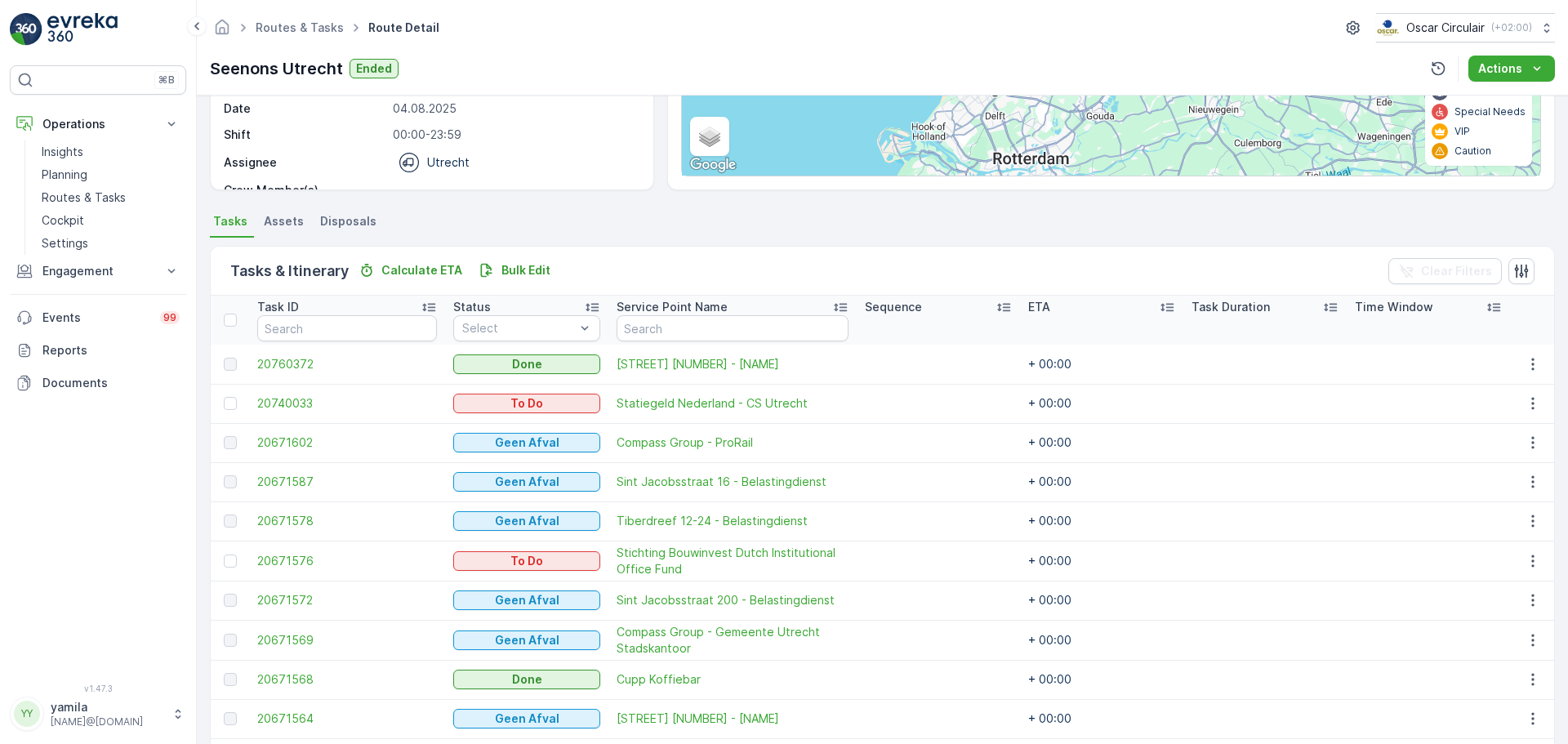 scroll, scrollTop: 408, scrollLeft: 0, axis: vertical 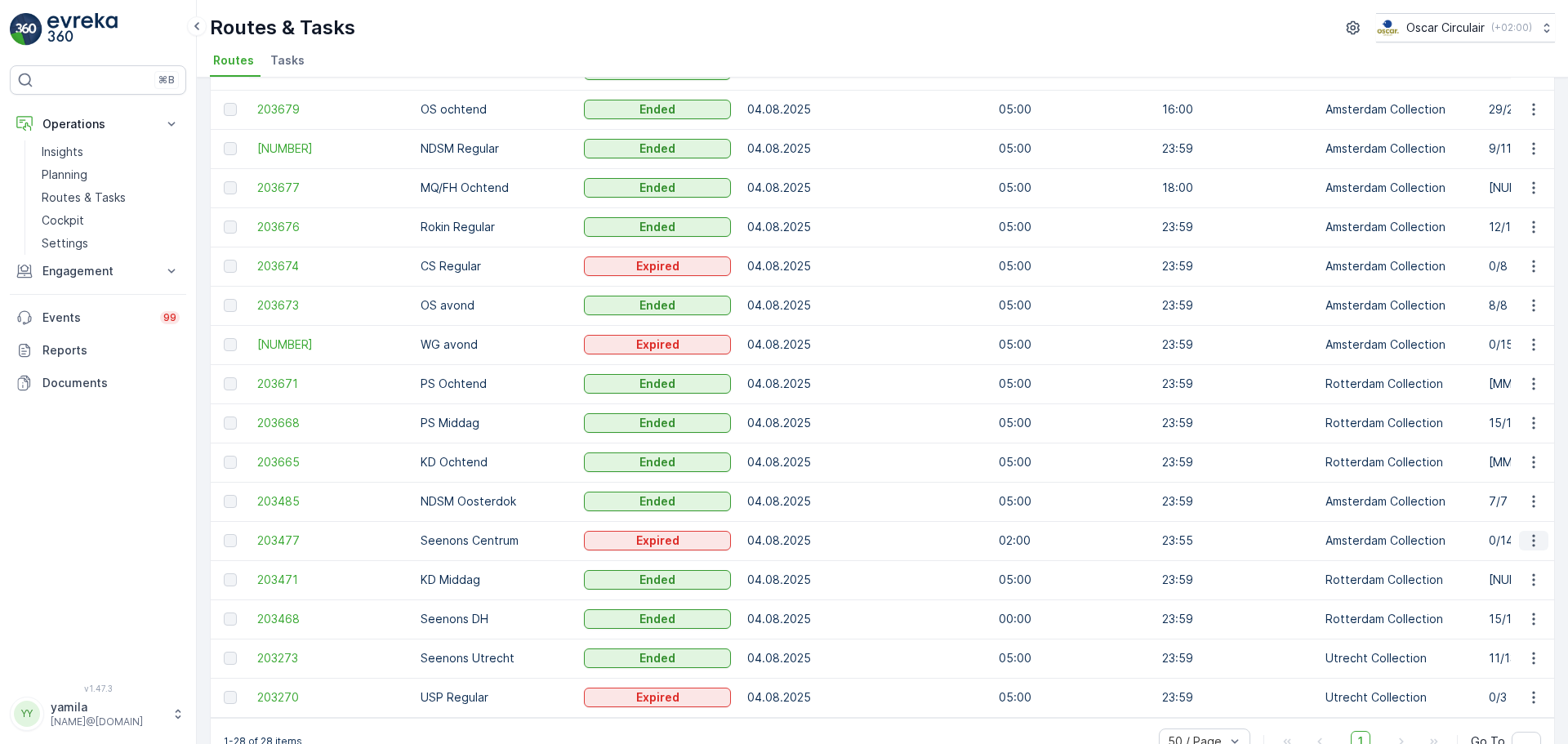 click 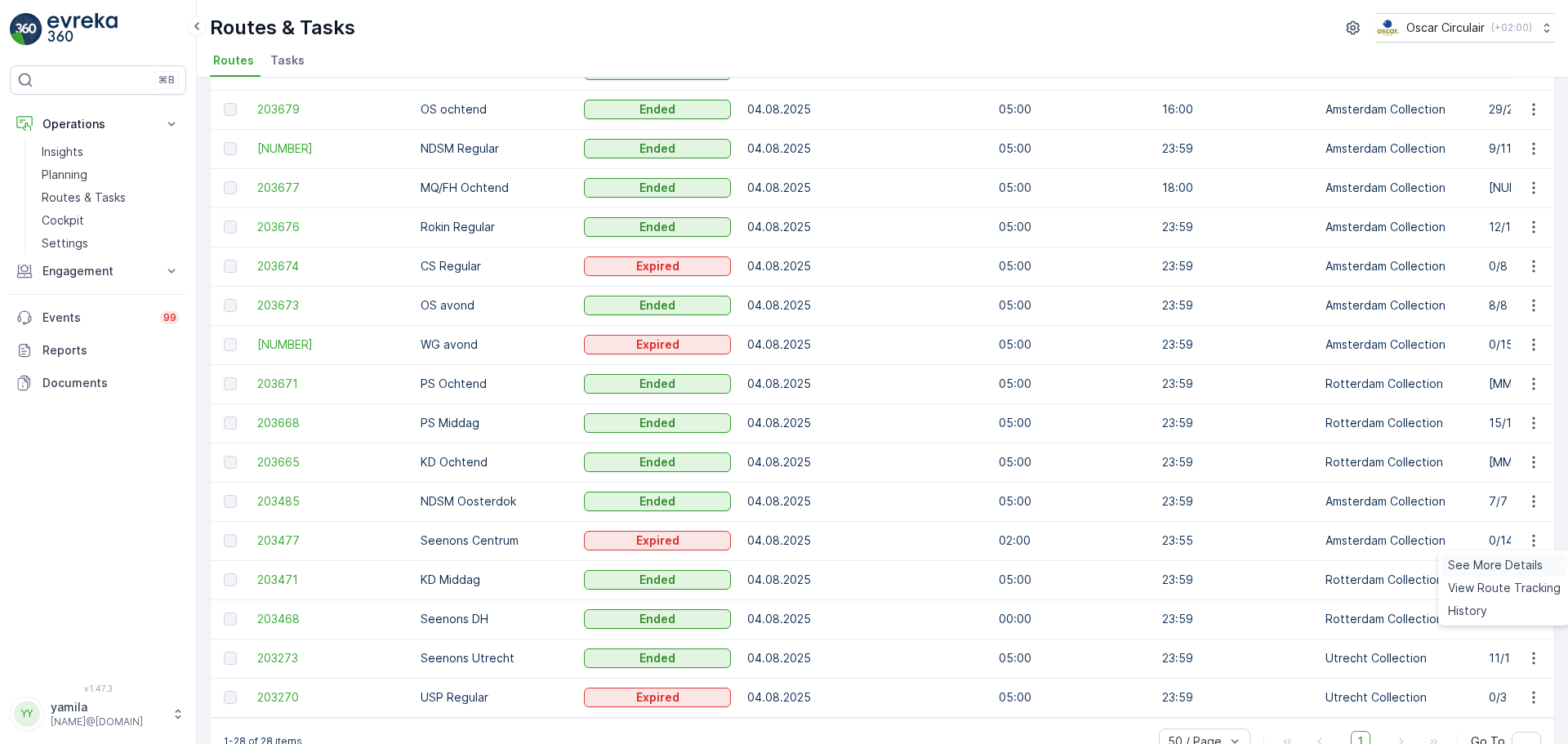 click on "See More Details" at bounding box center [1495, 565] 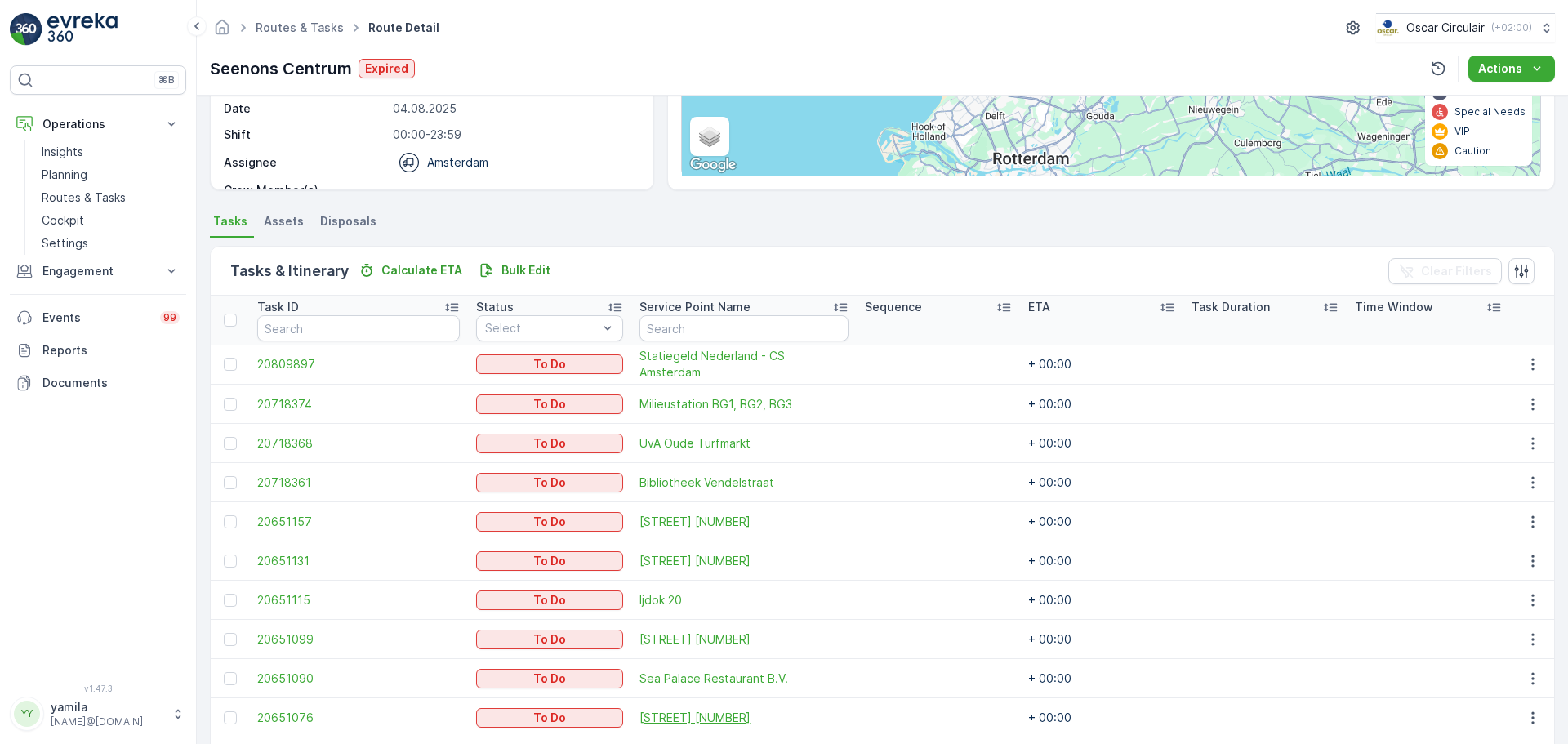 scroll, scrollTop: 464, scrollLeft: 0, axis: vertical 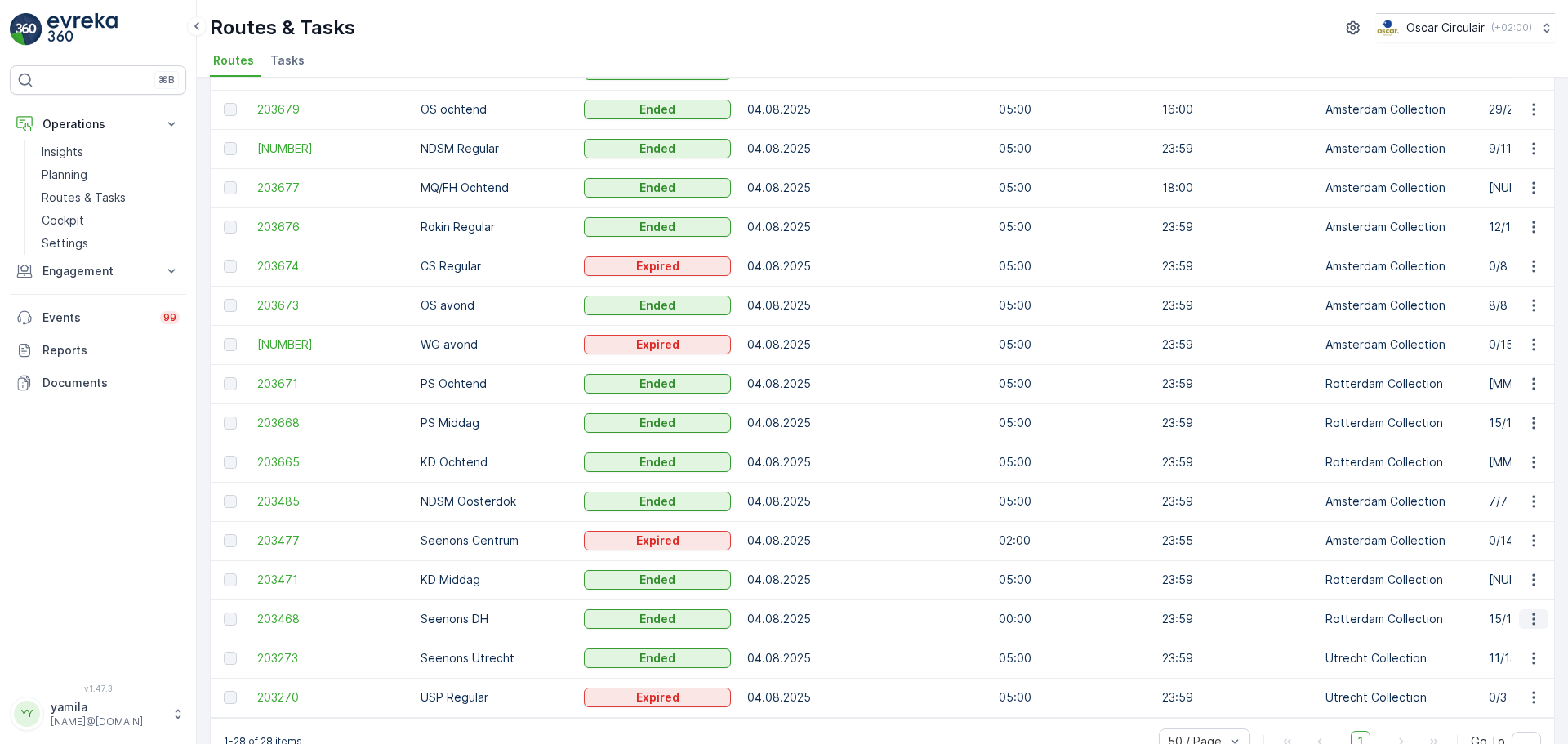click 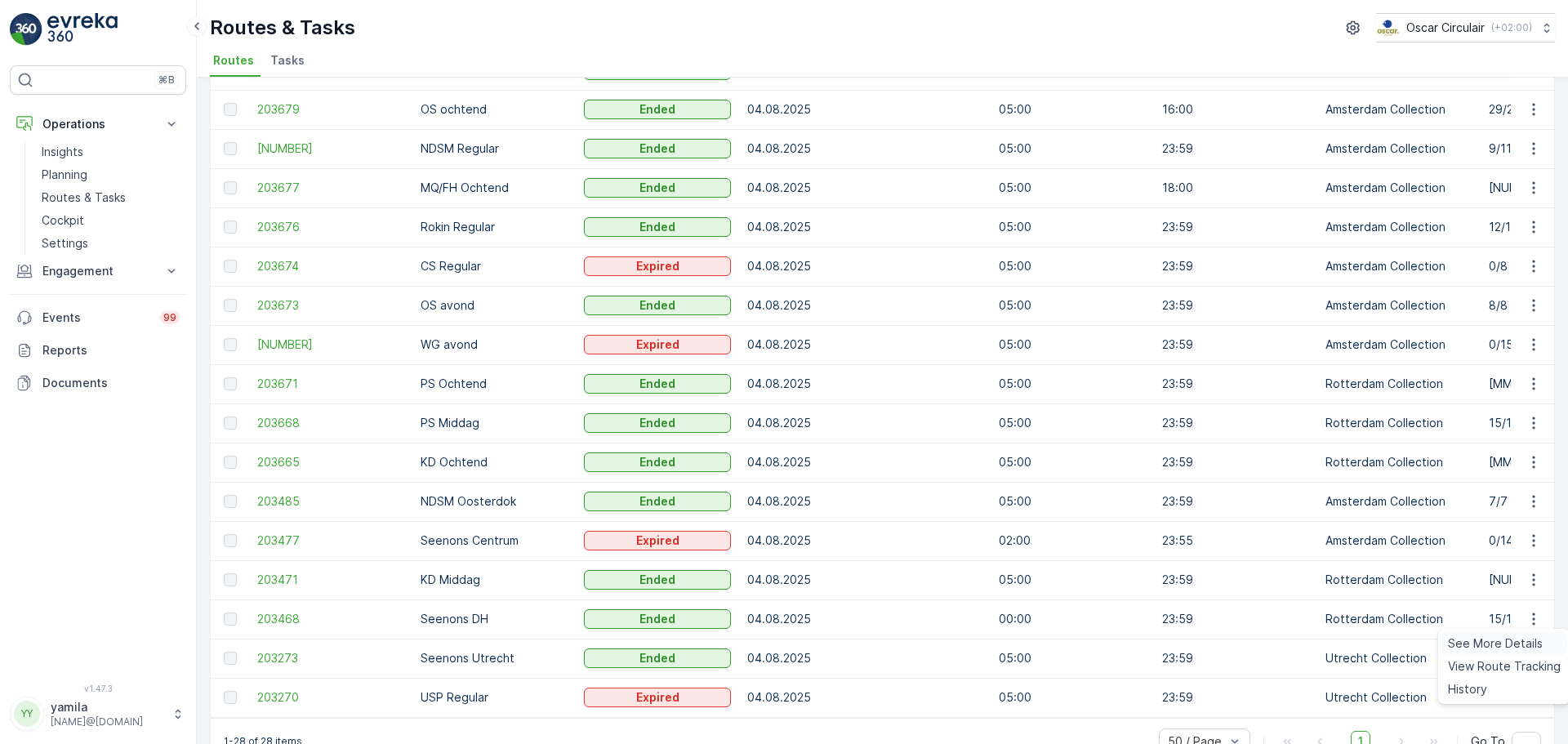 click on "See More Details" at bounding box center (1495, 644) 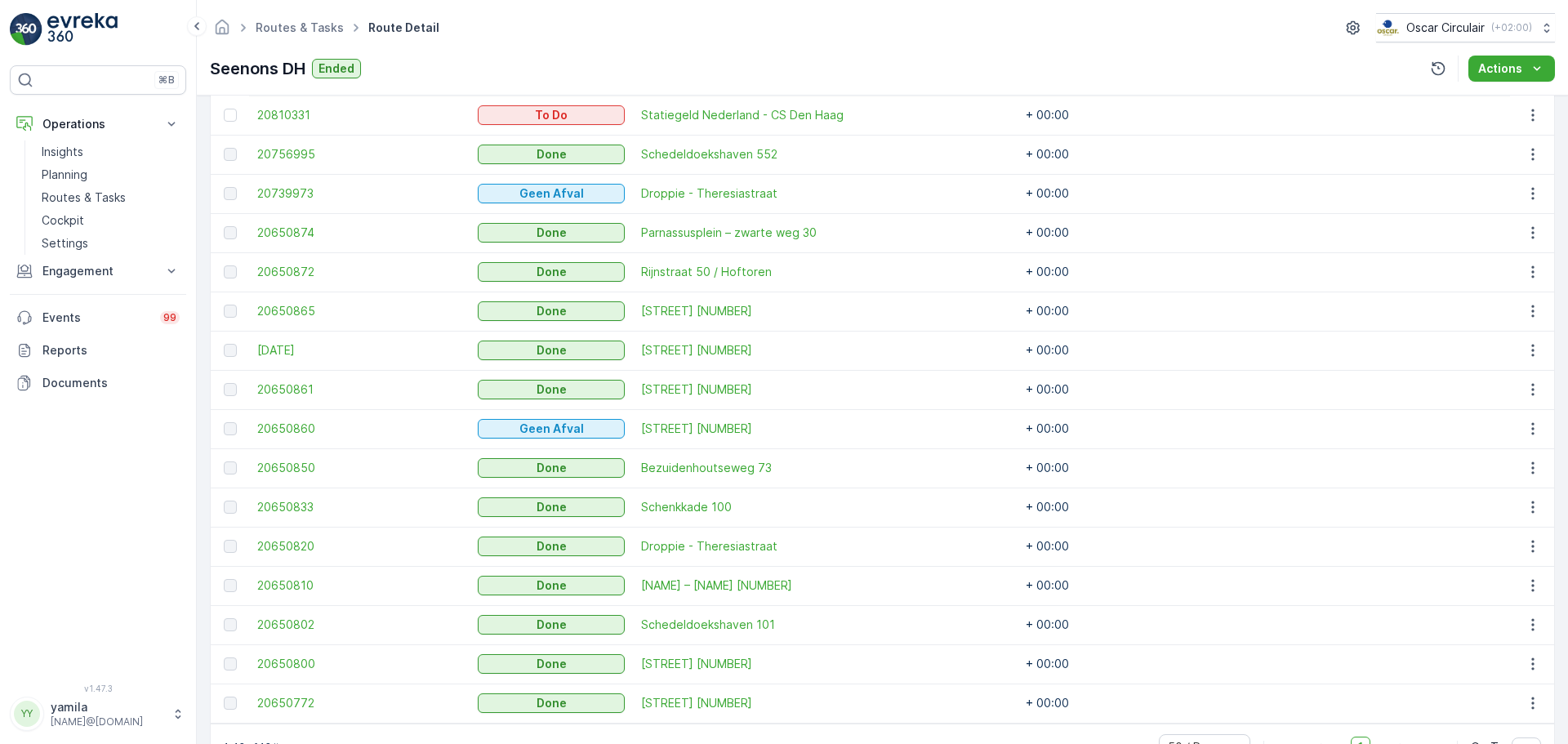 scroll, scrollTop: 542, scrollLeft: 0, axis: vertical 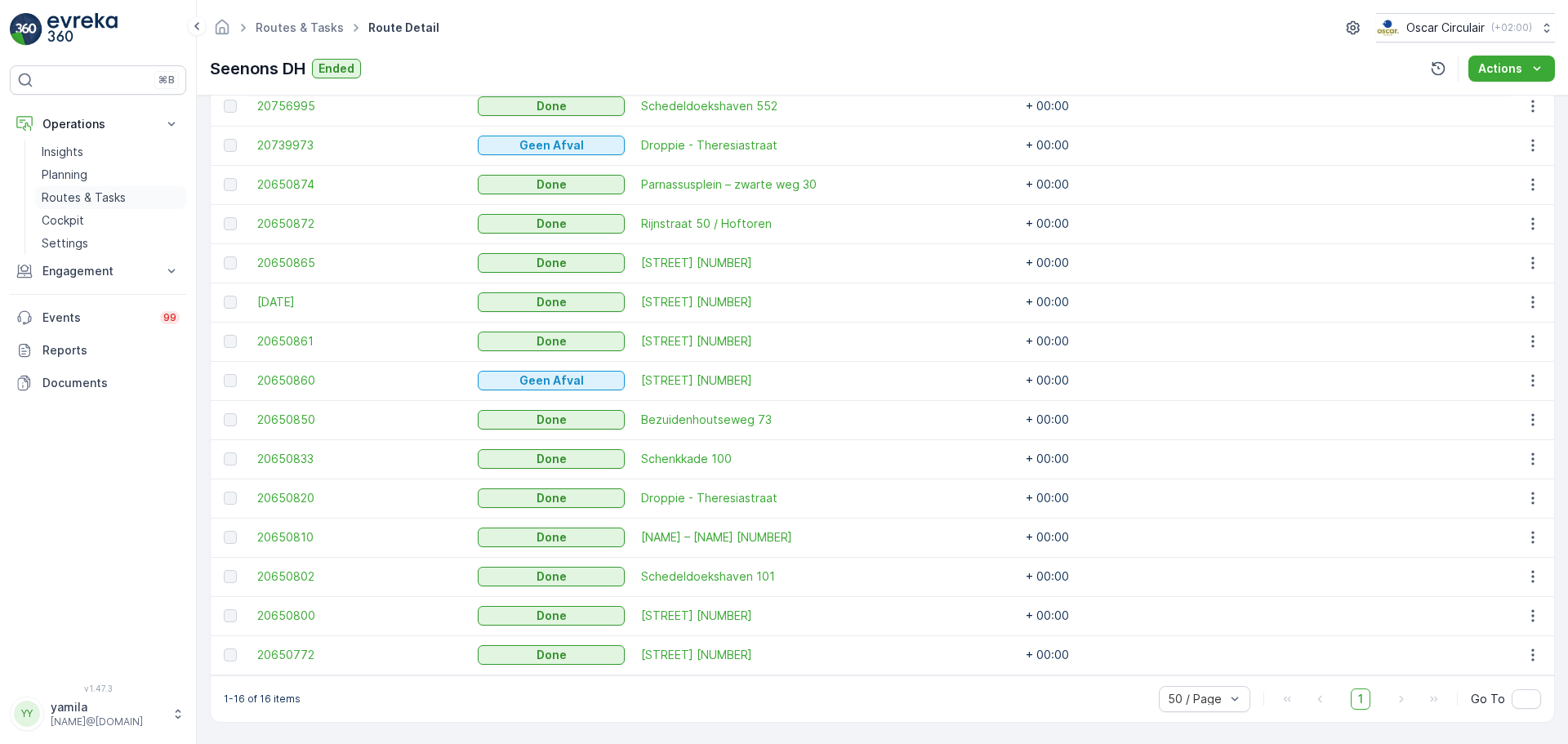 click on "Routes & Tasks" at bounding box center (83, 198) 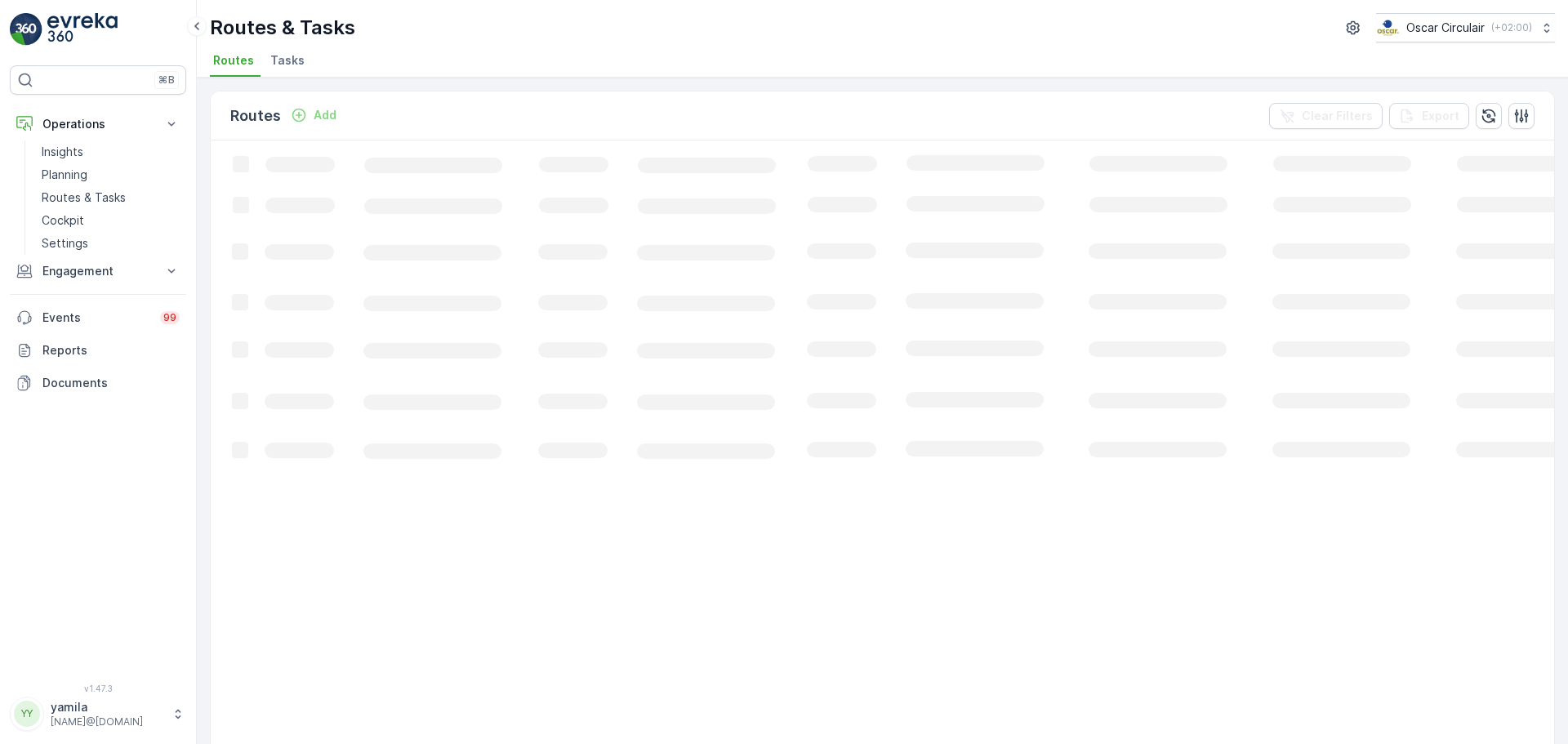 click on "Tasks" at bounding box center [289, 63] 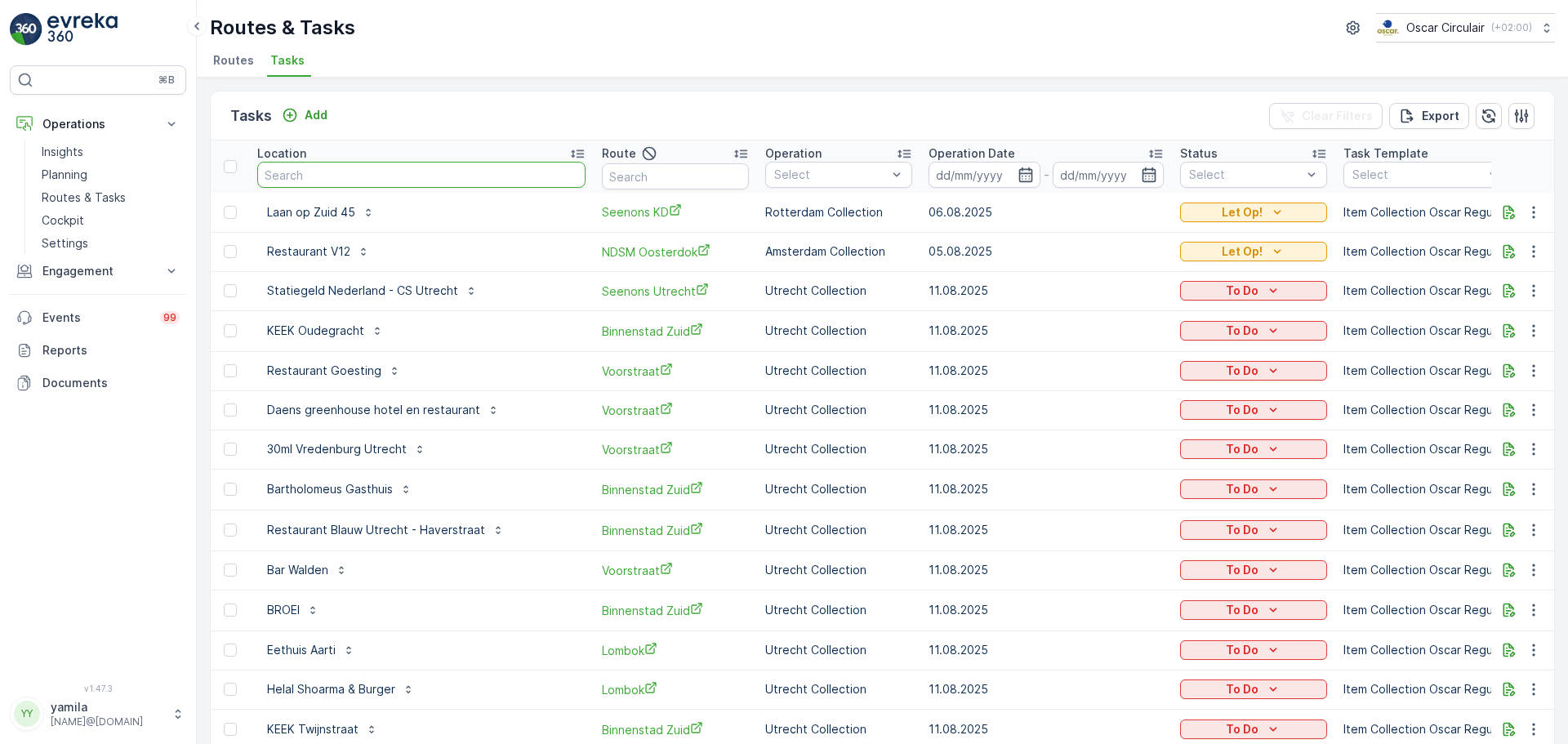 click at bounding box center (421, 175) 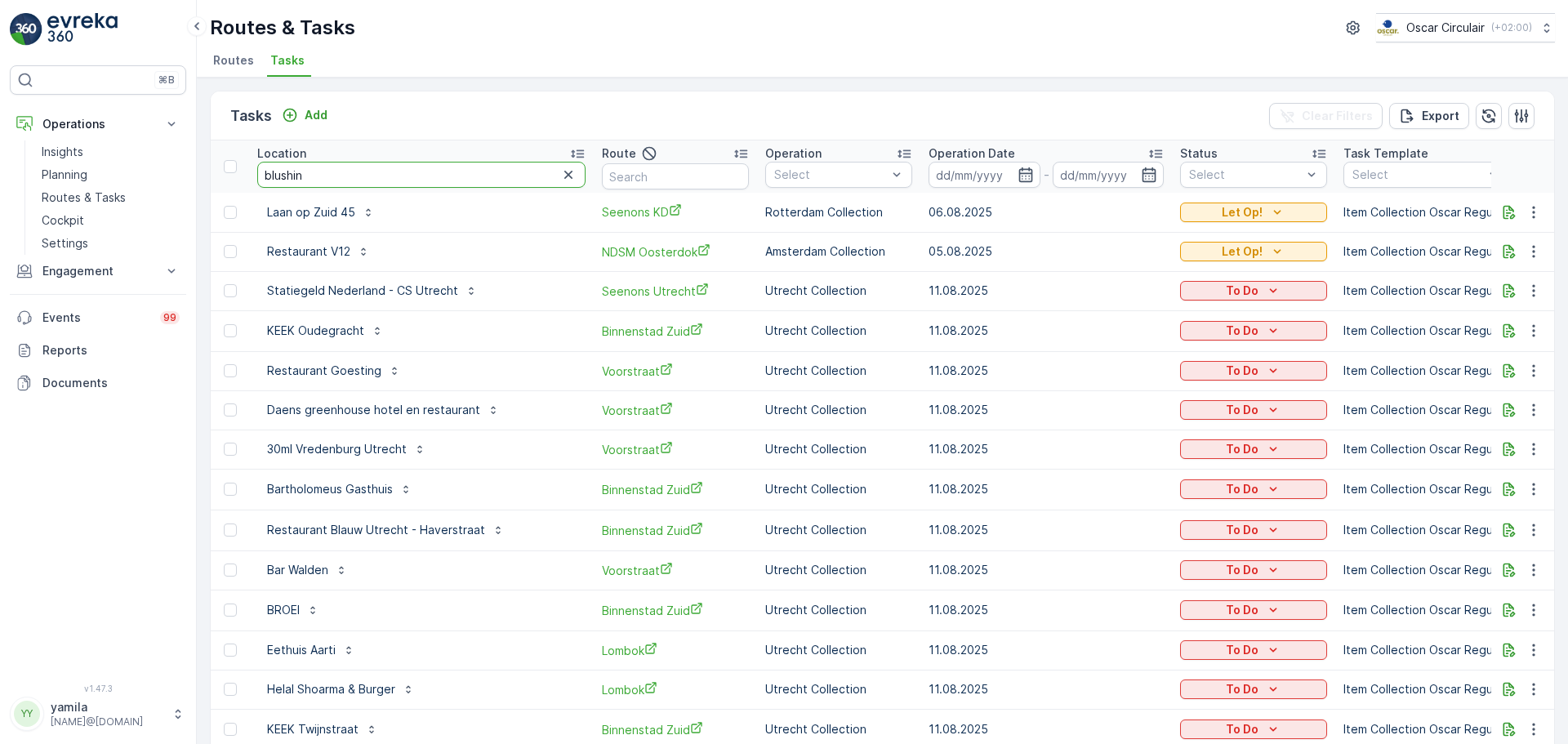 type on "blushing" 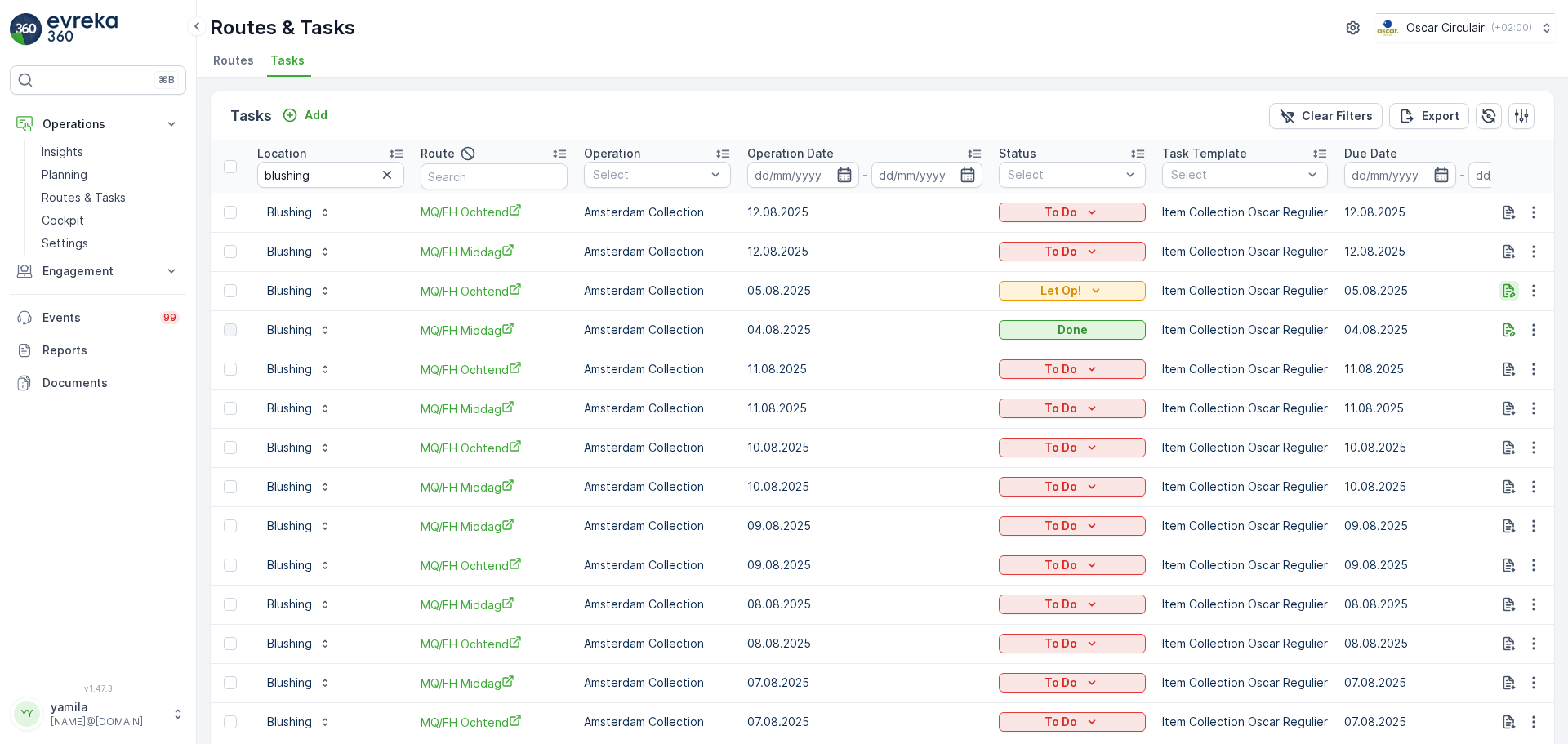 click 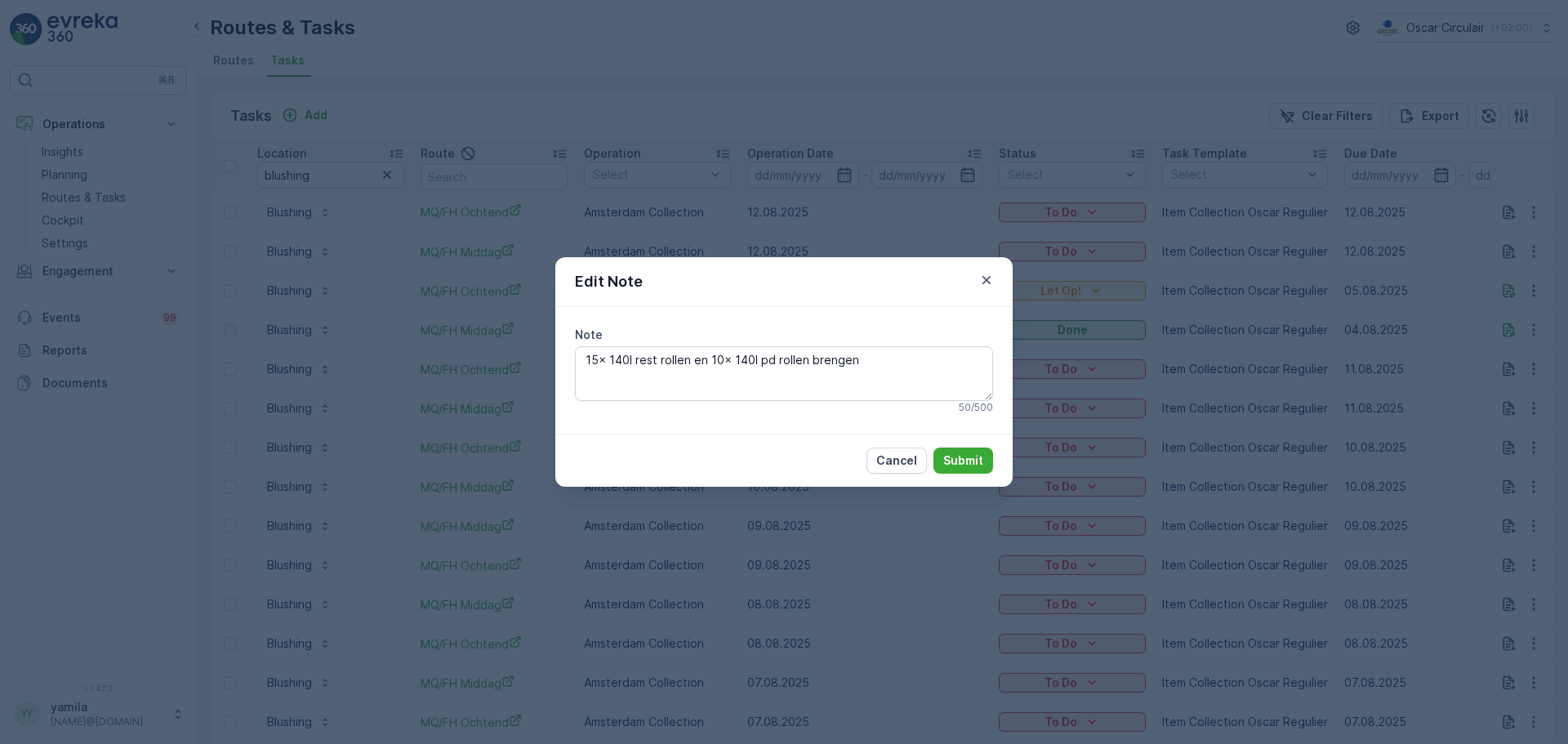 click 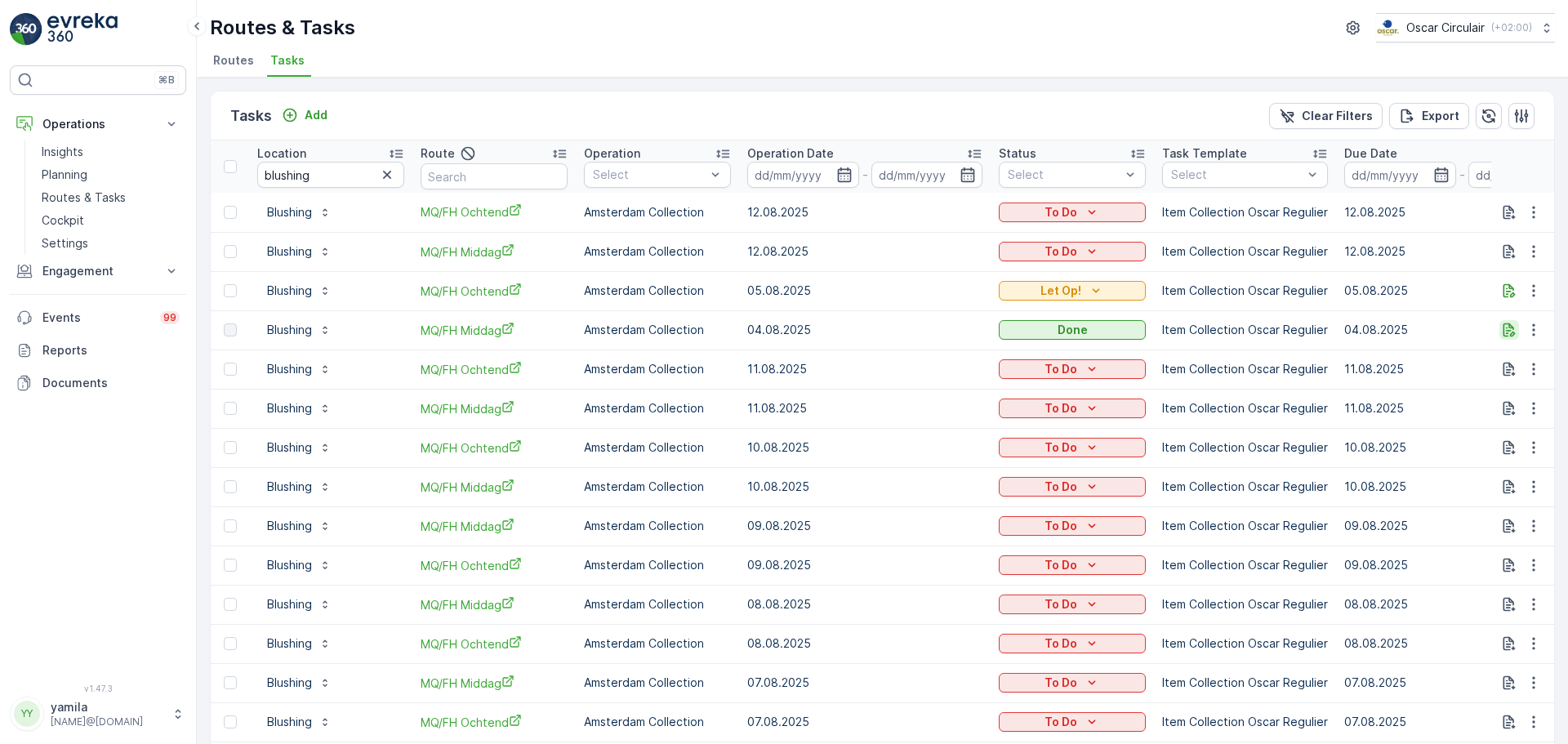 click 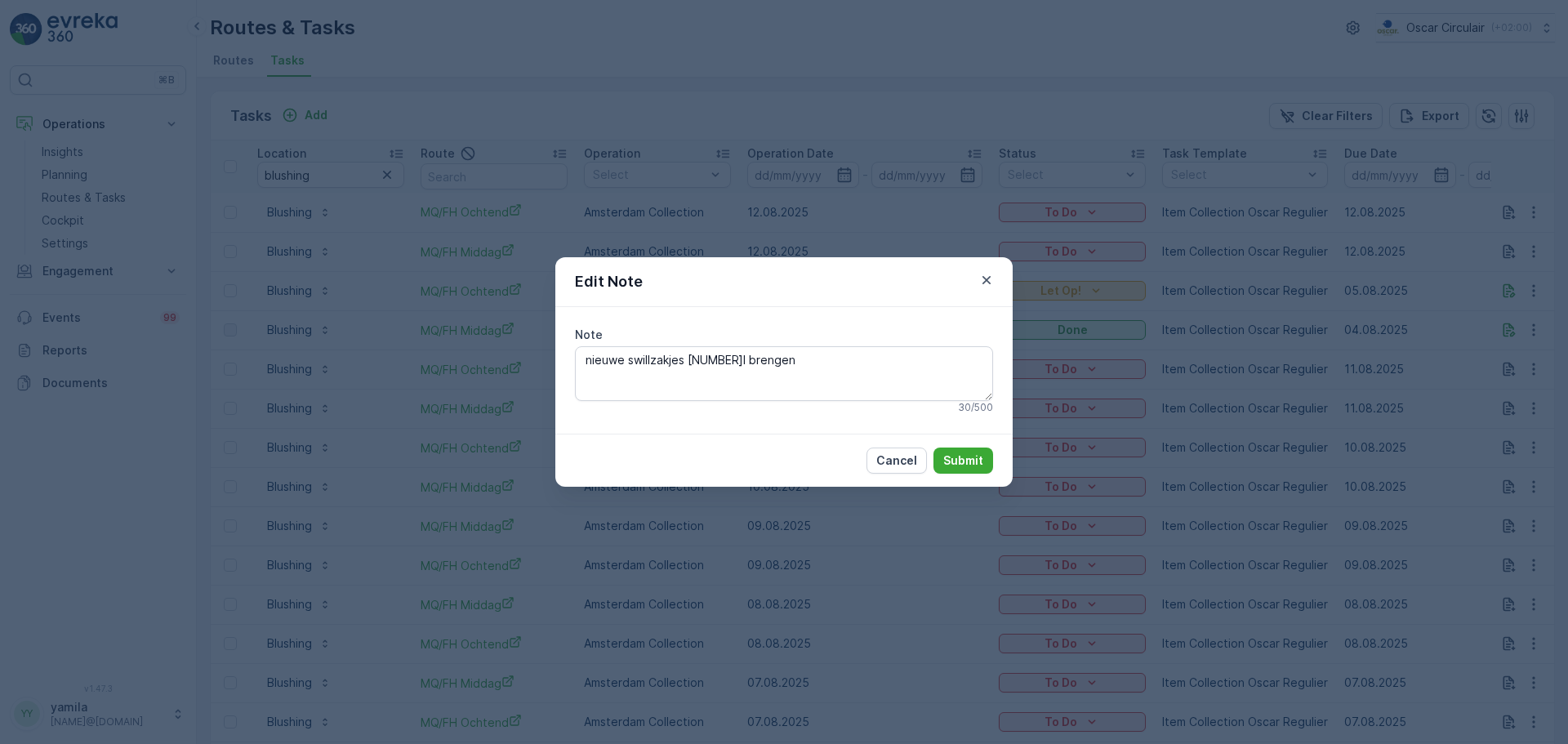 drag, startPoint x: 987, startPoint y: 278, endPoint x: 1000, endPoint y: 293, distance: 19.849433 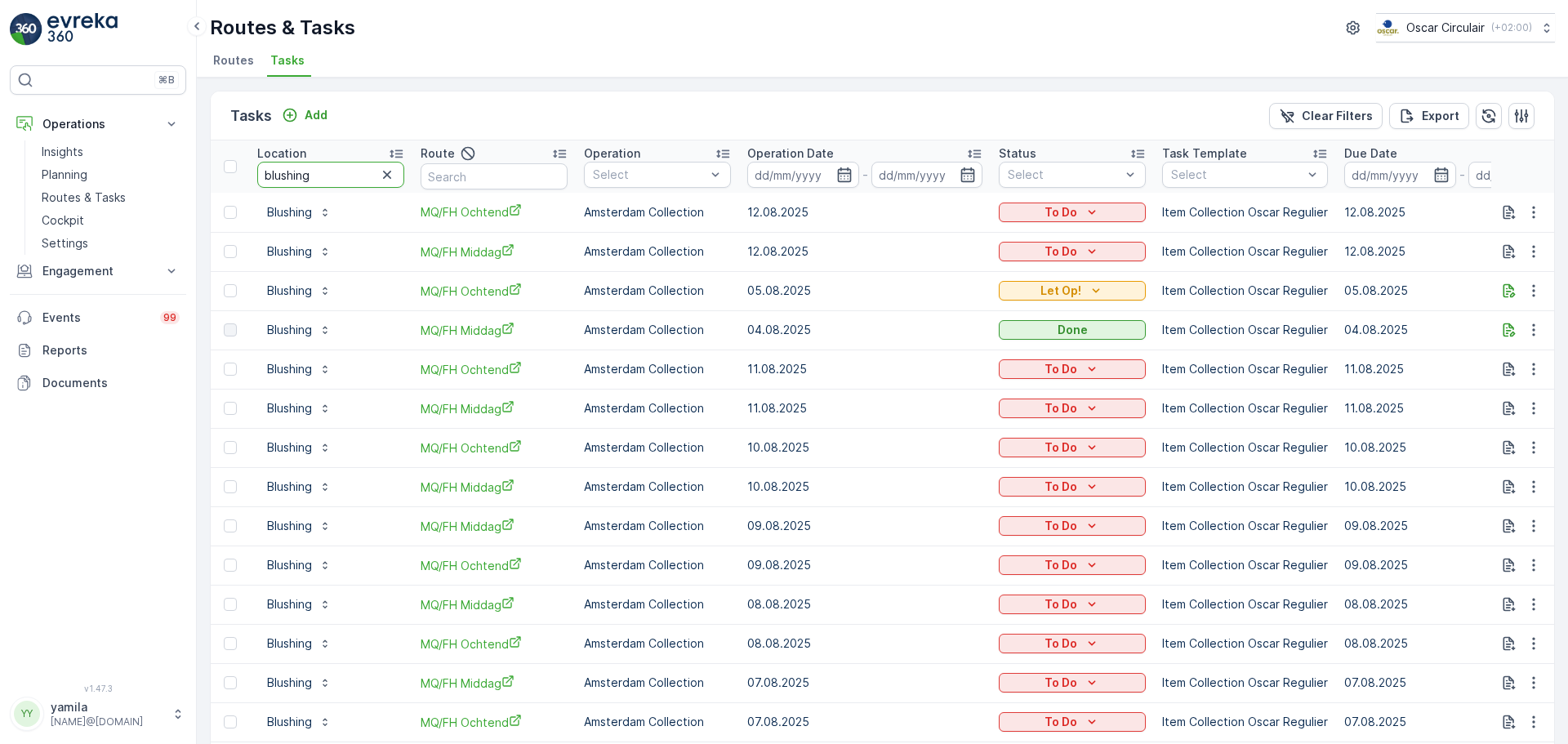 click on "blushing" at bounding box center [331, 175] 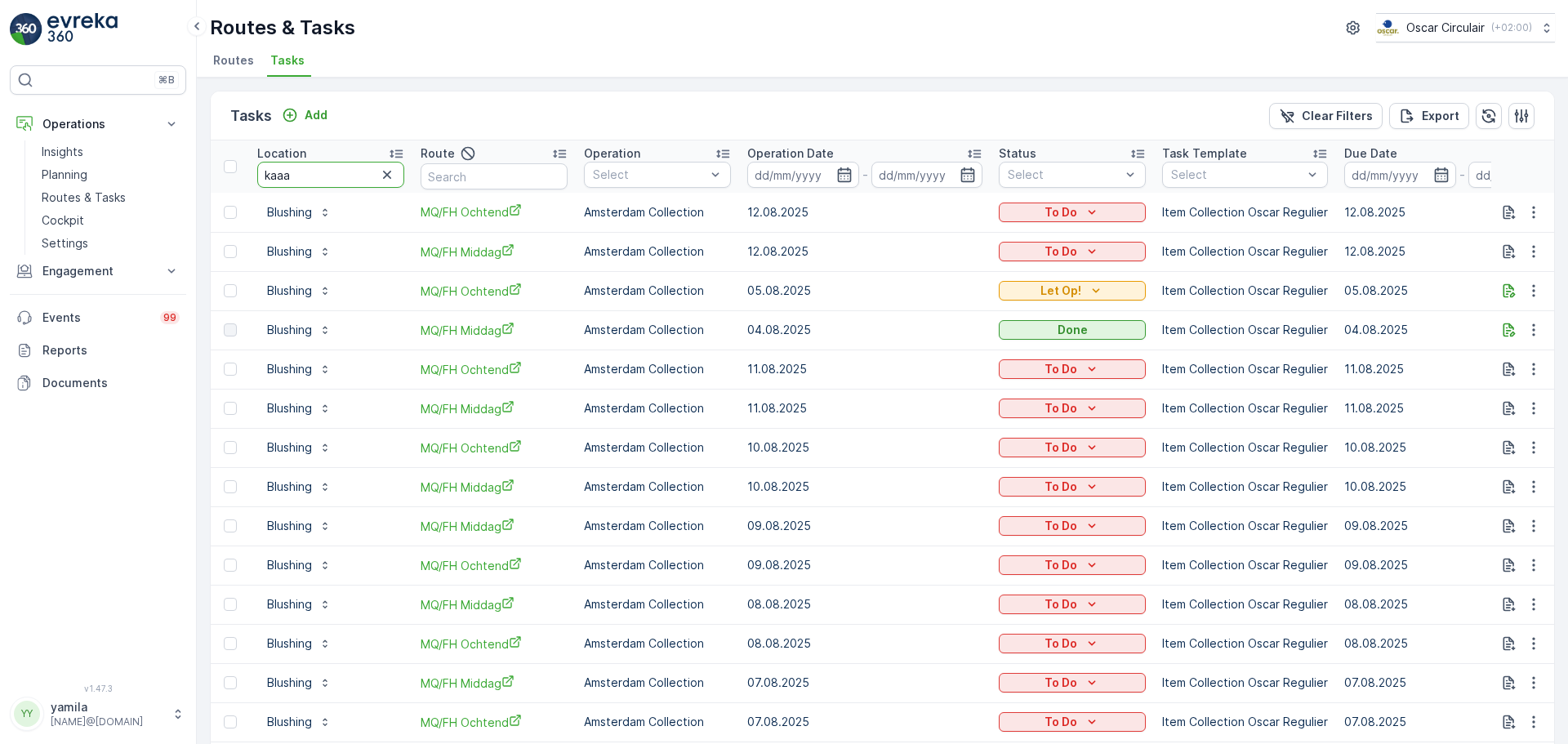 type on "kaaas" 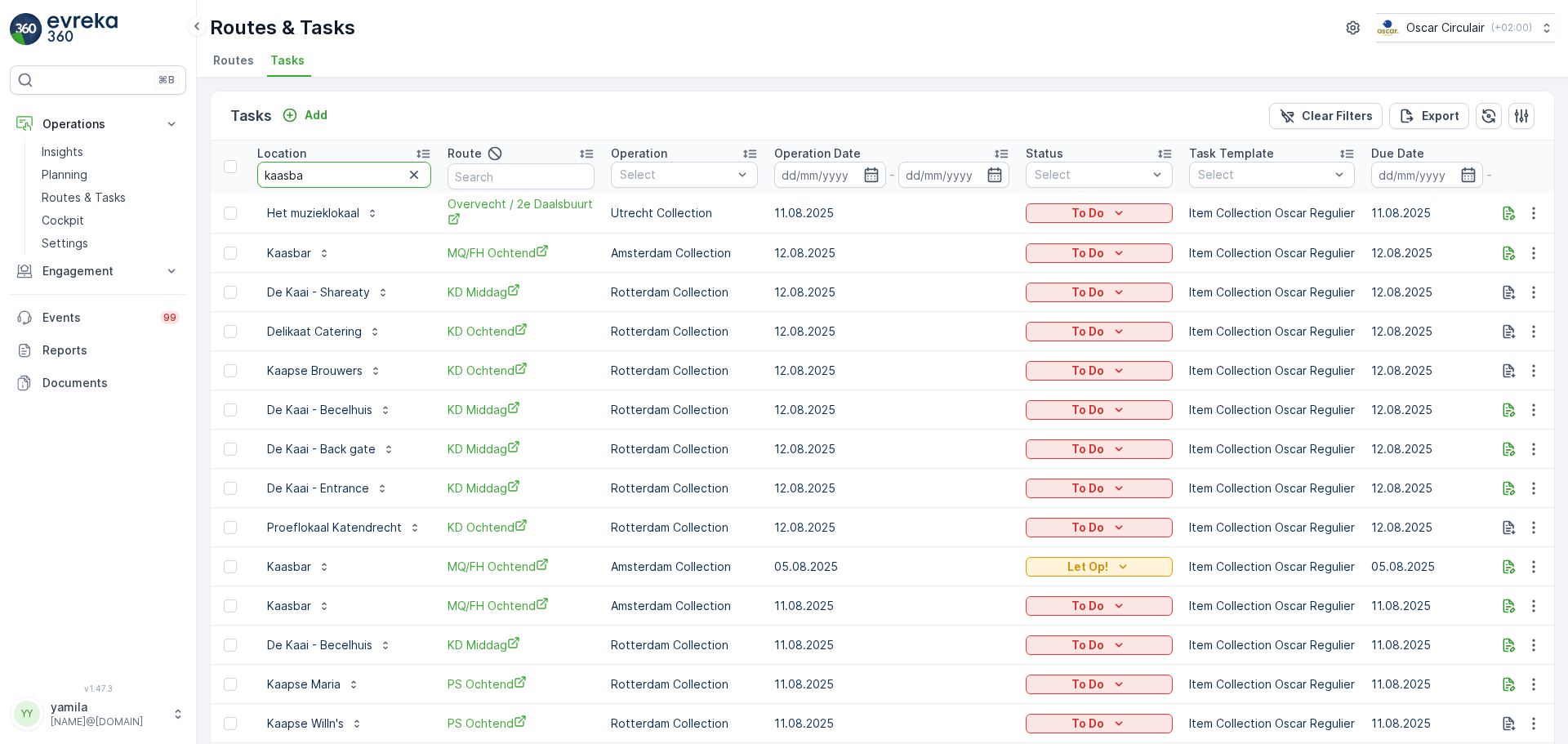 type on "kaasbar" 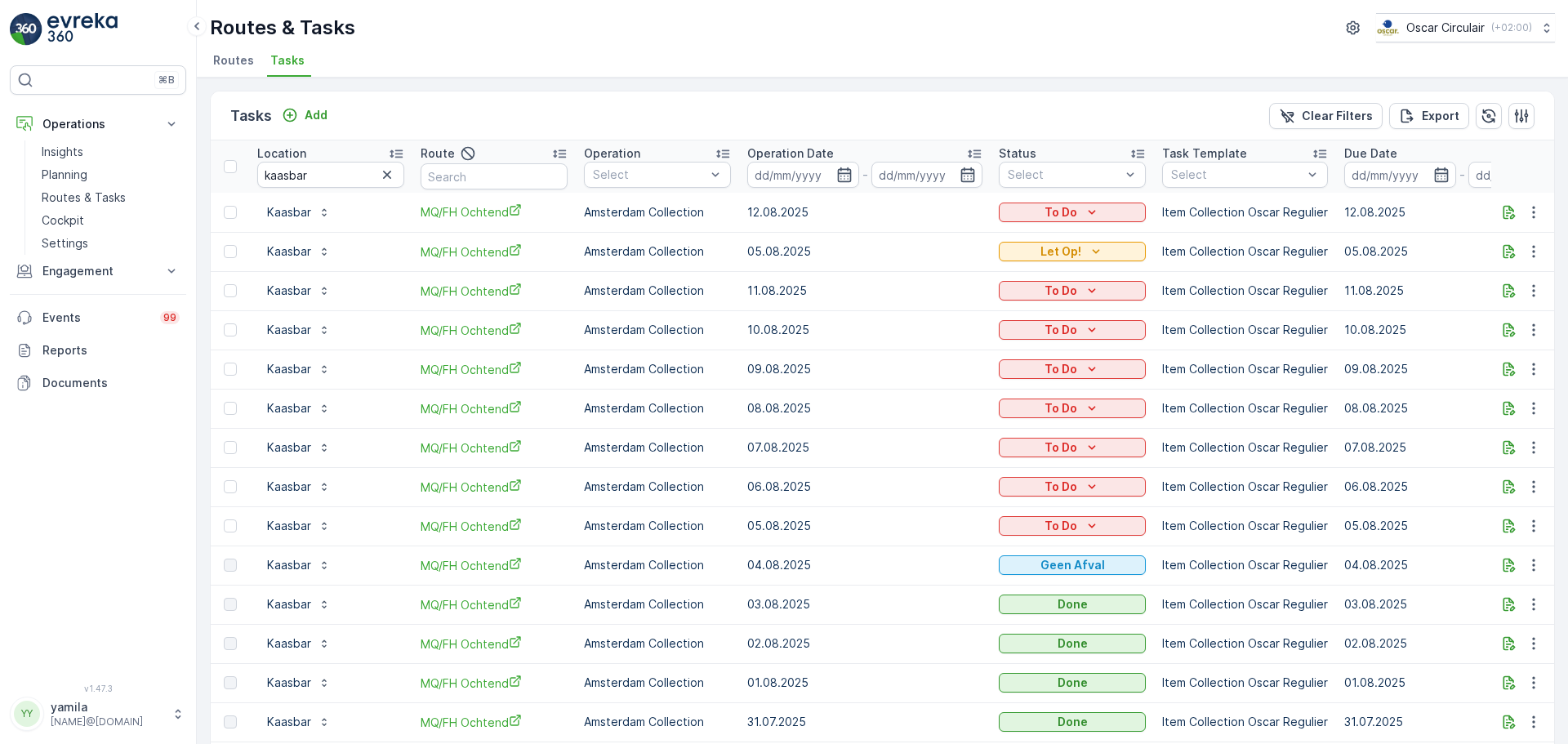 click on "kaasbar" at bounding box center [331, 175] 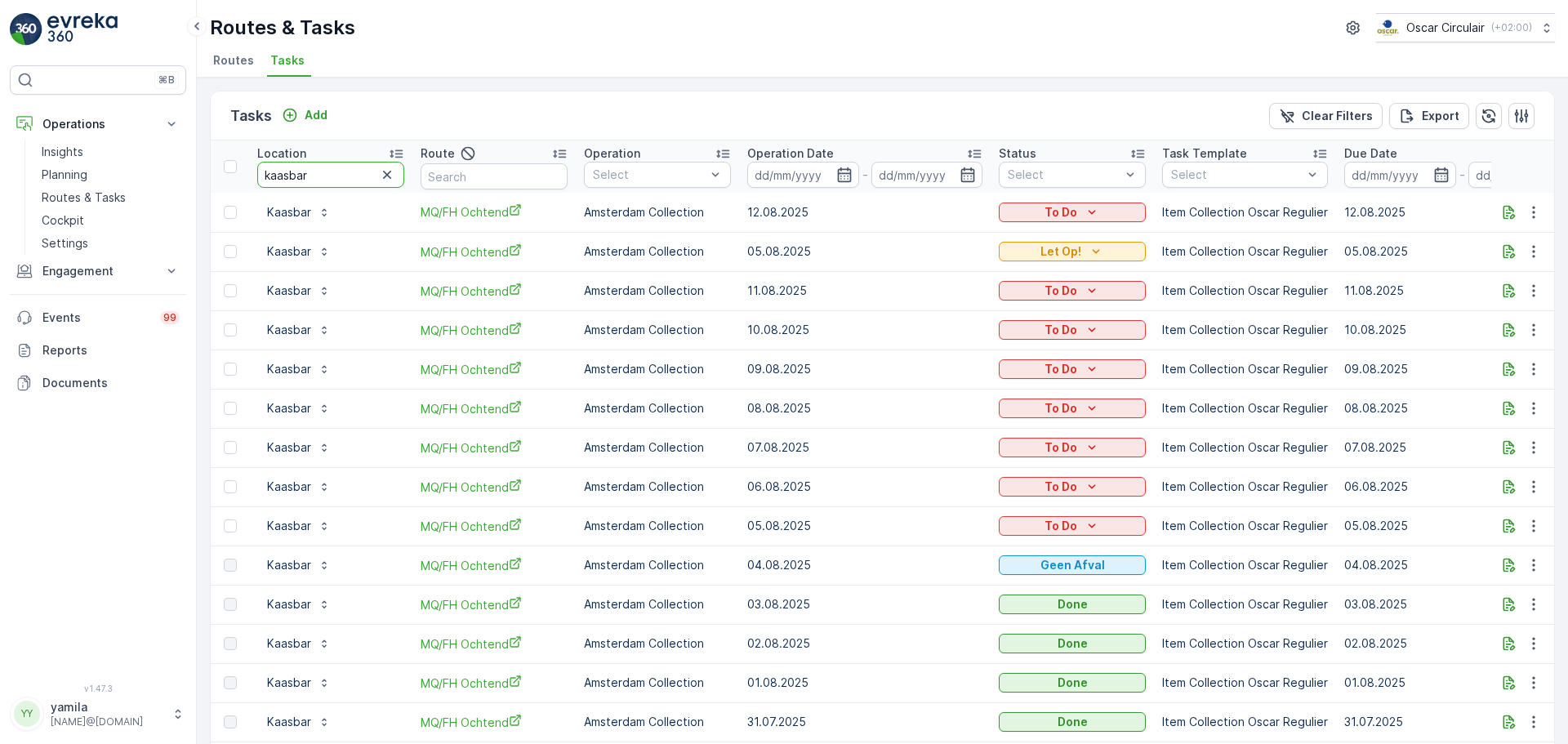 click on "kaasbar" at bounding box center (331, 175) 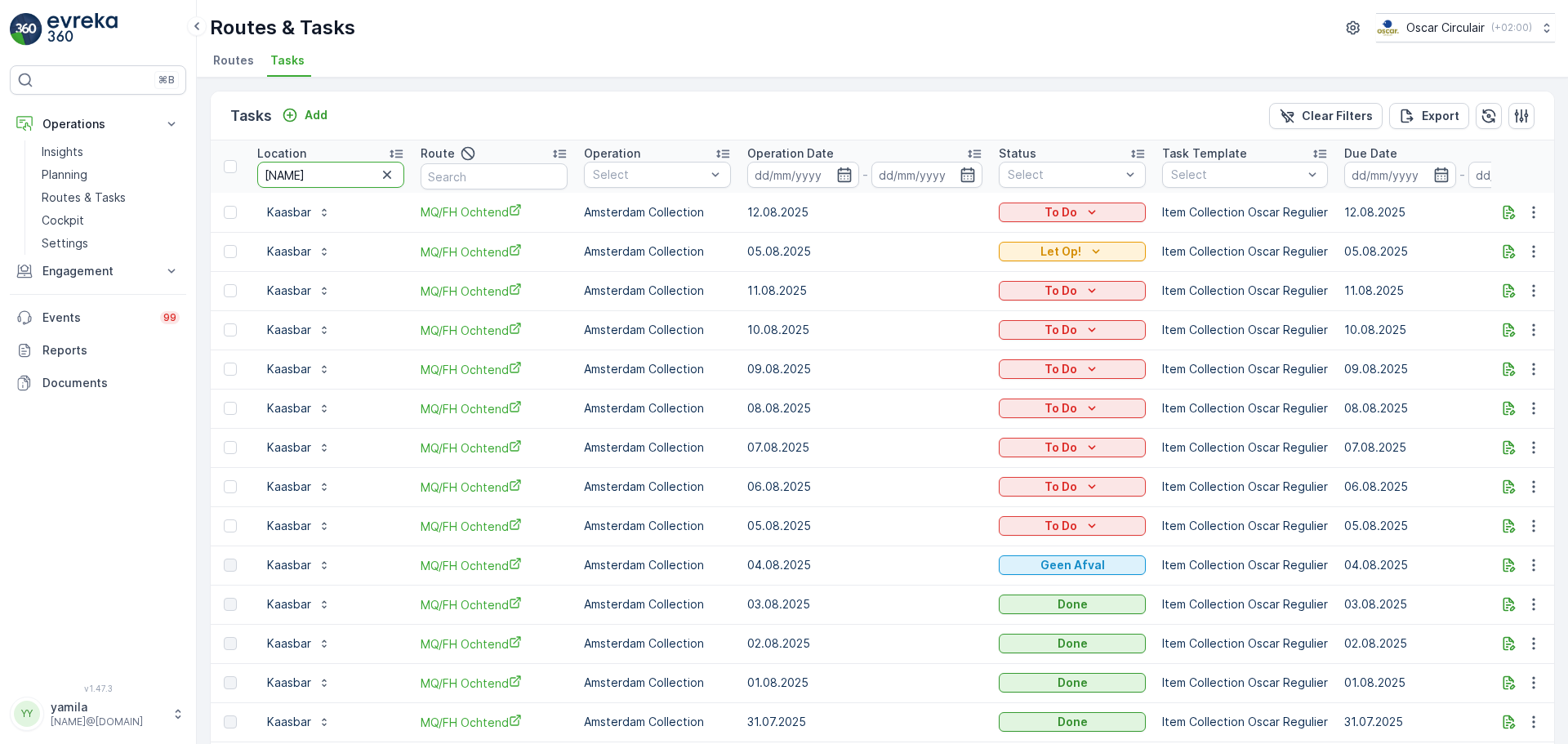 type on "amstel" 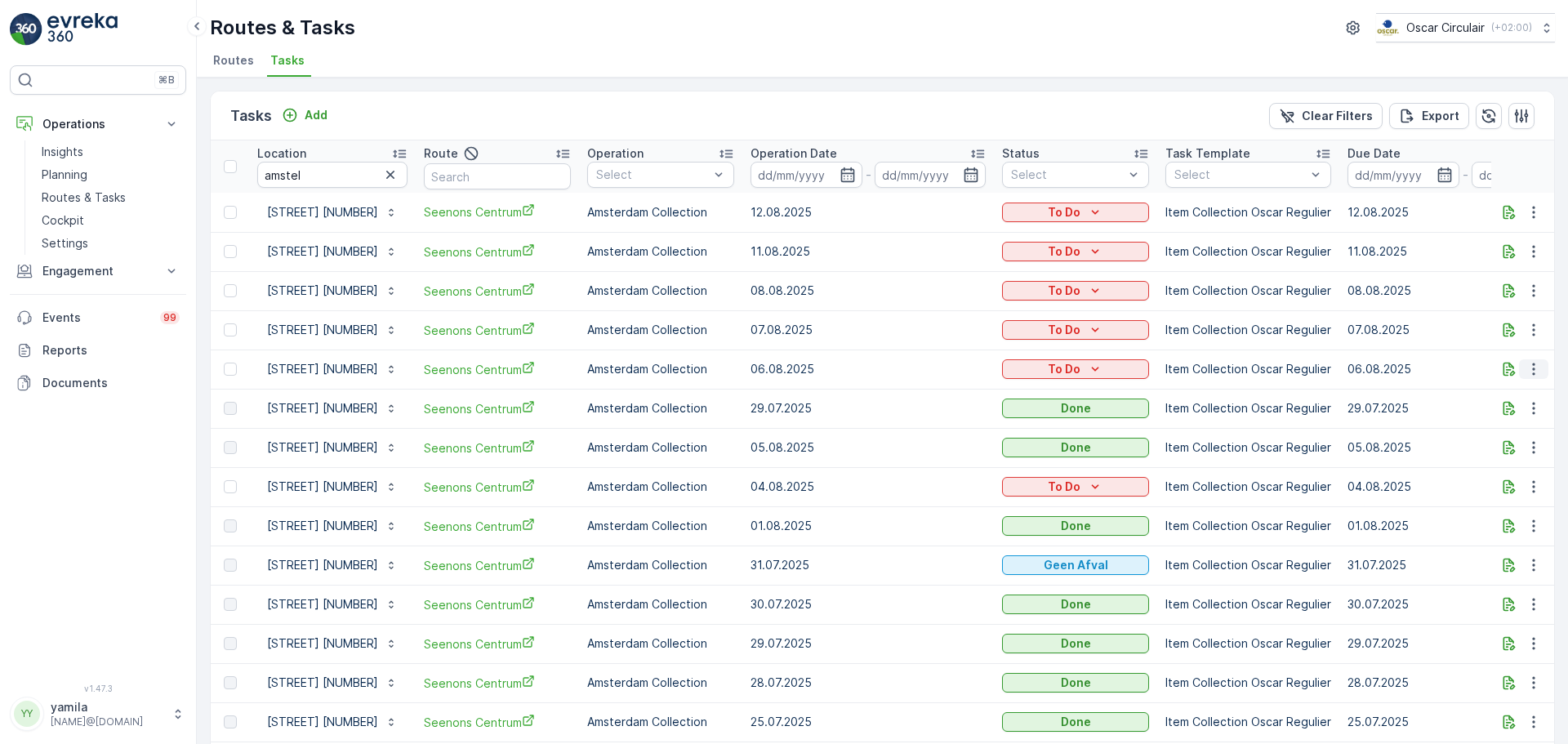 click 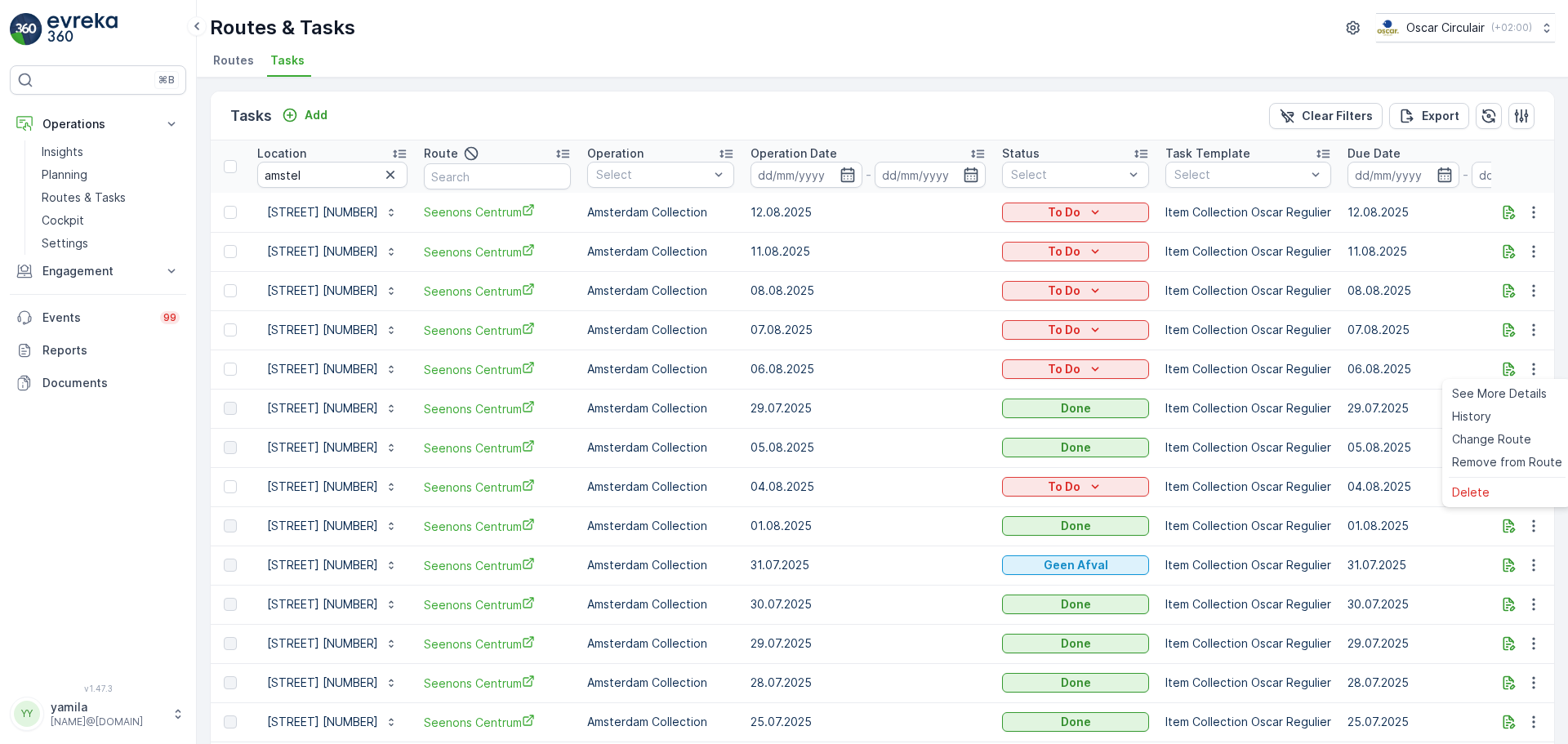 click on "Item Collection Oscar Regulier" at bounding box center (1248, 448) 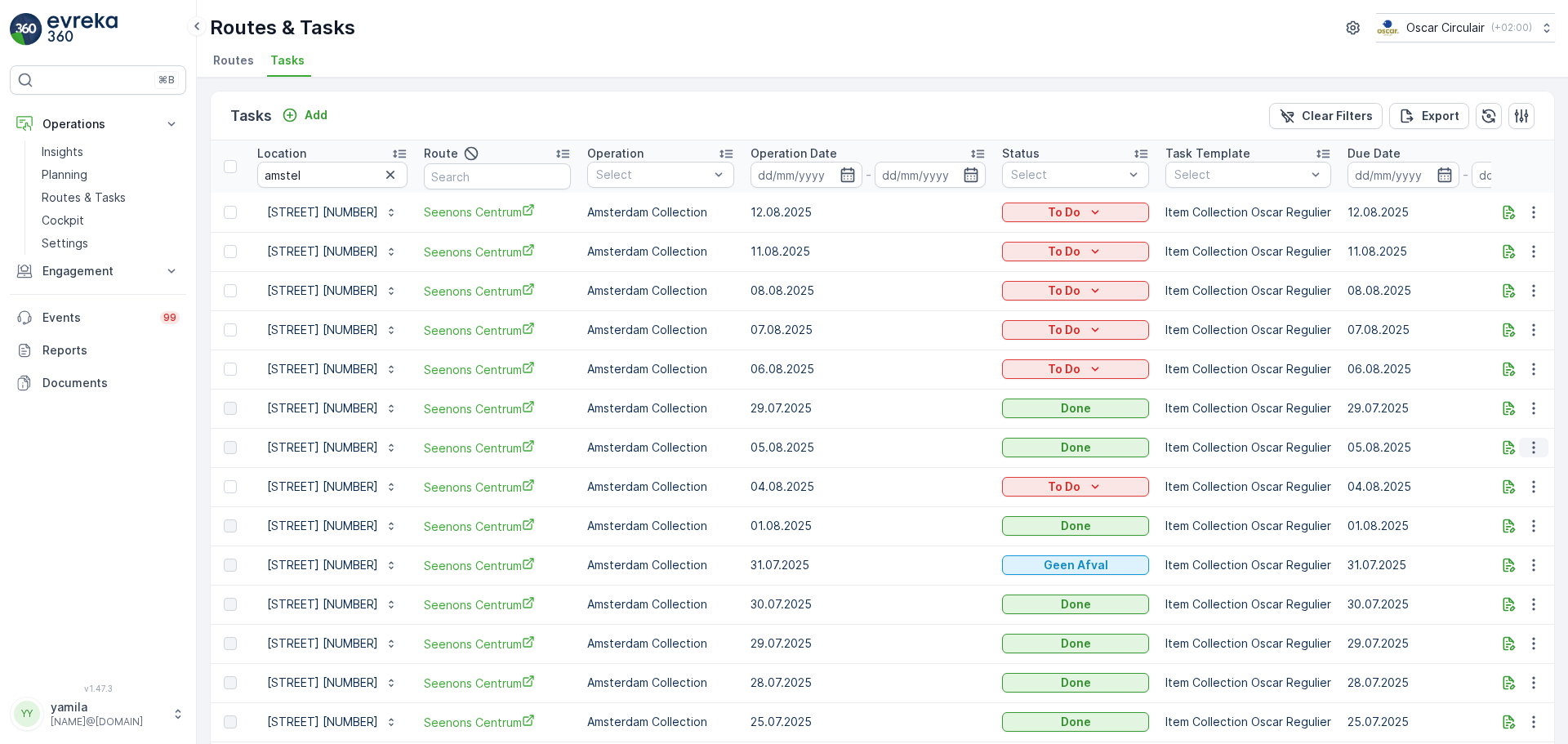 click 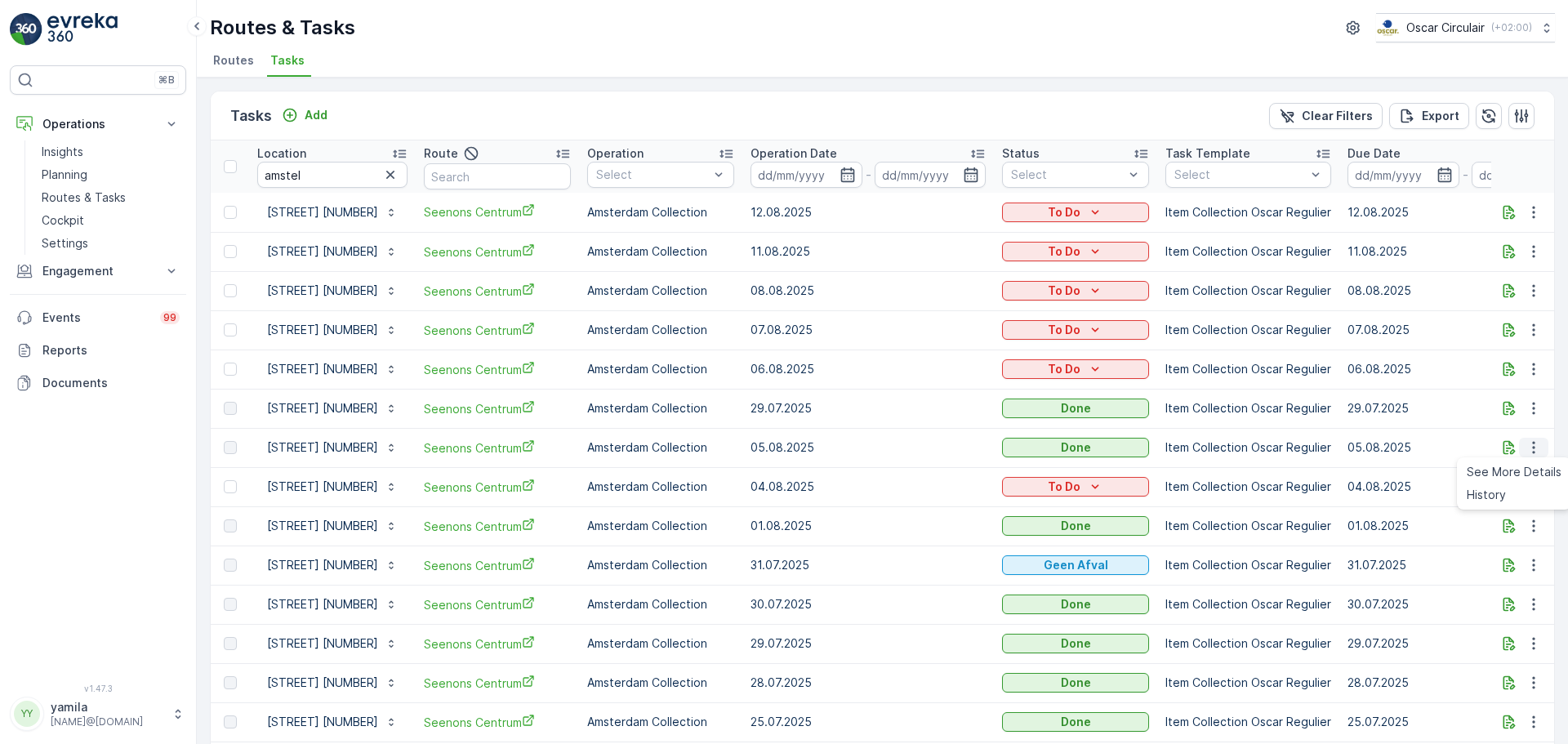 click on "See More Details" at bounding box center [1514, 472] 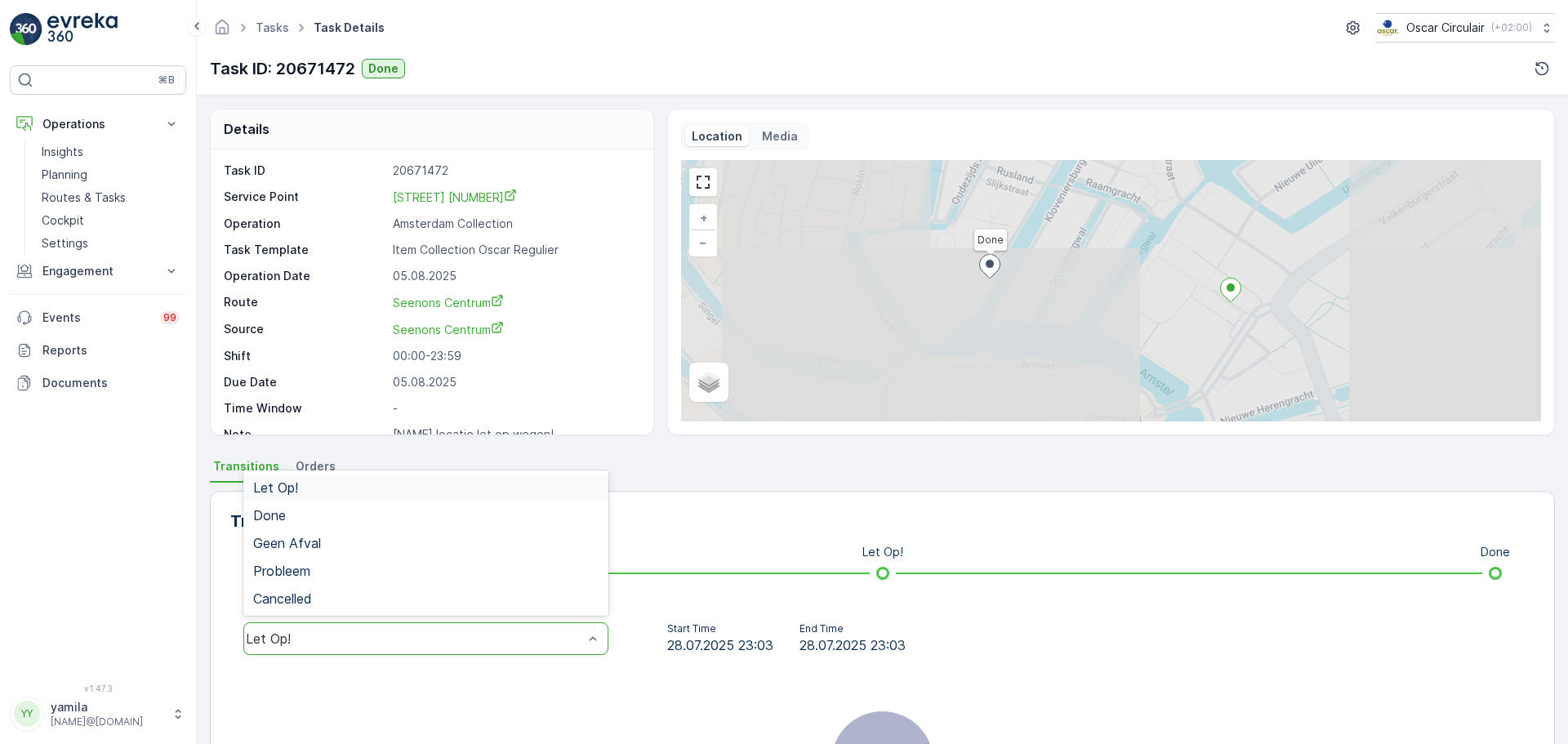 click on "Let Op!" at bounding box center [414, 639] 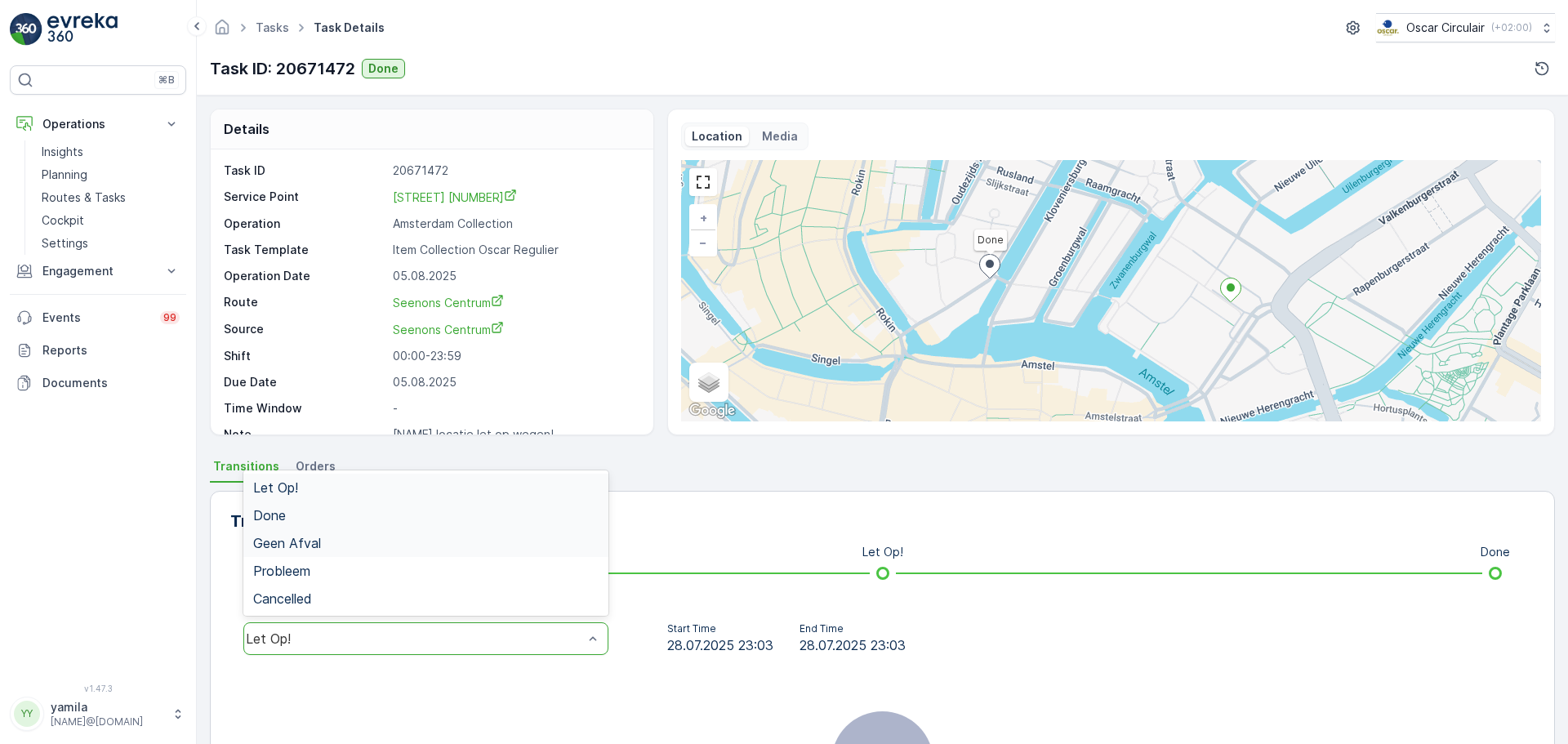 click on "Done" at bounding box center (425, 515) 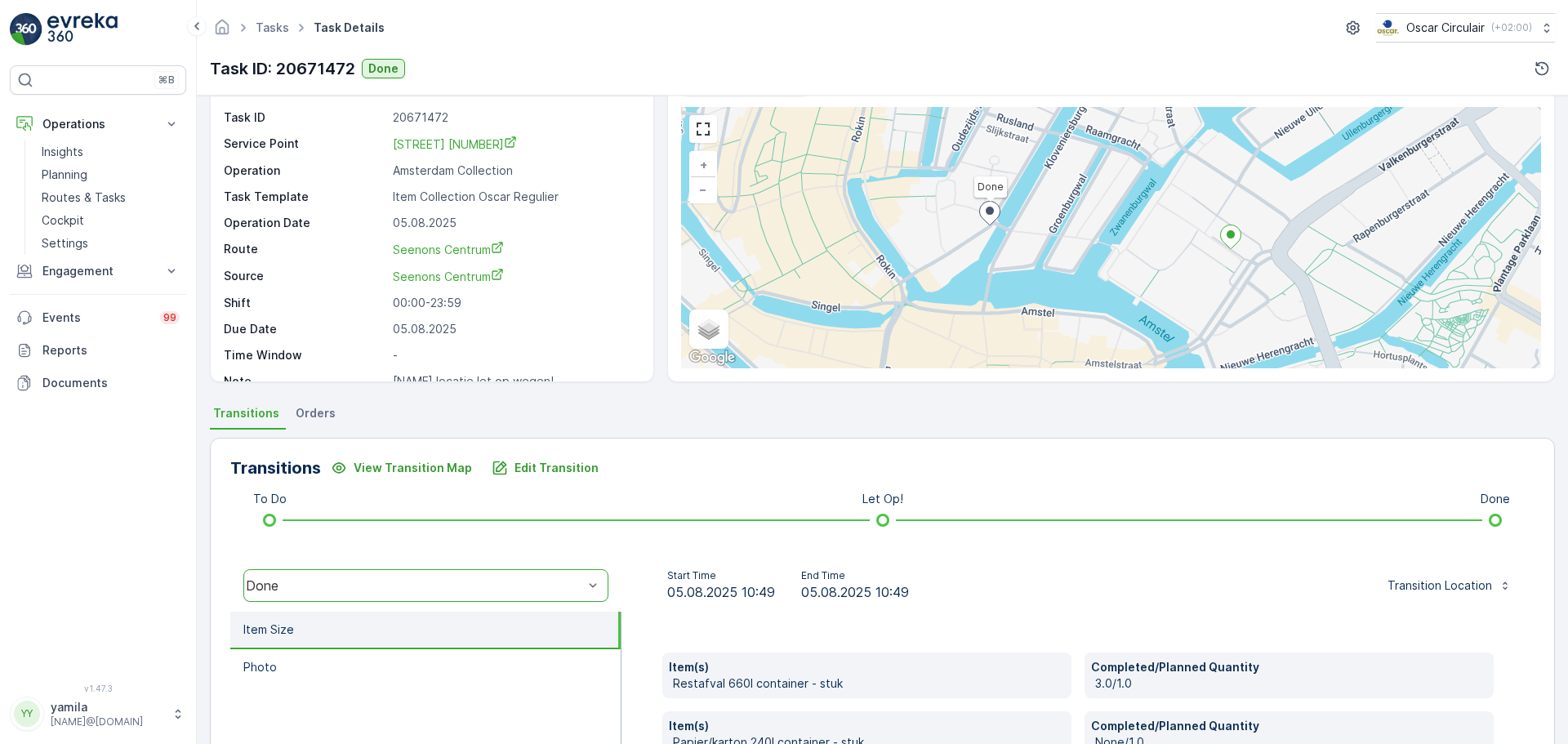 scroll, scrollTop: 82, scrollLeft: 0, axis: vertical 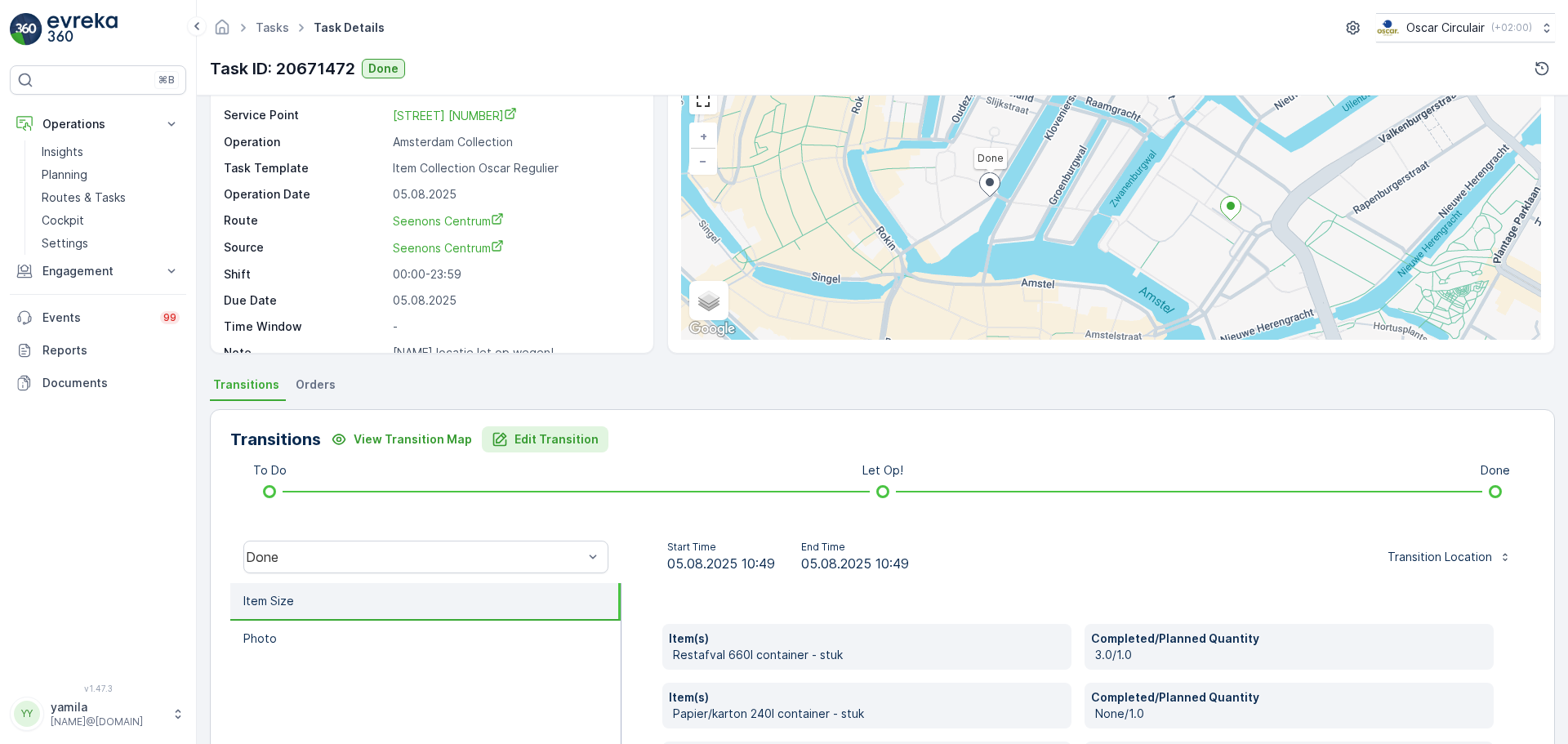 click on "Edit Transition" at bounding box center [556, 439] 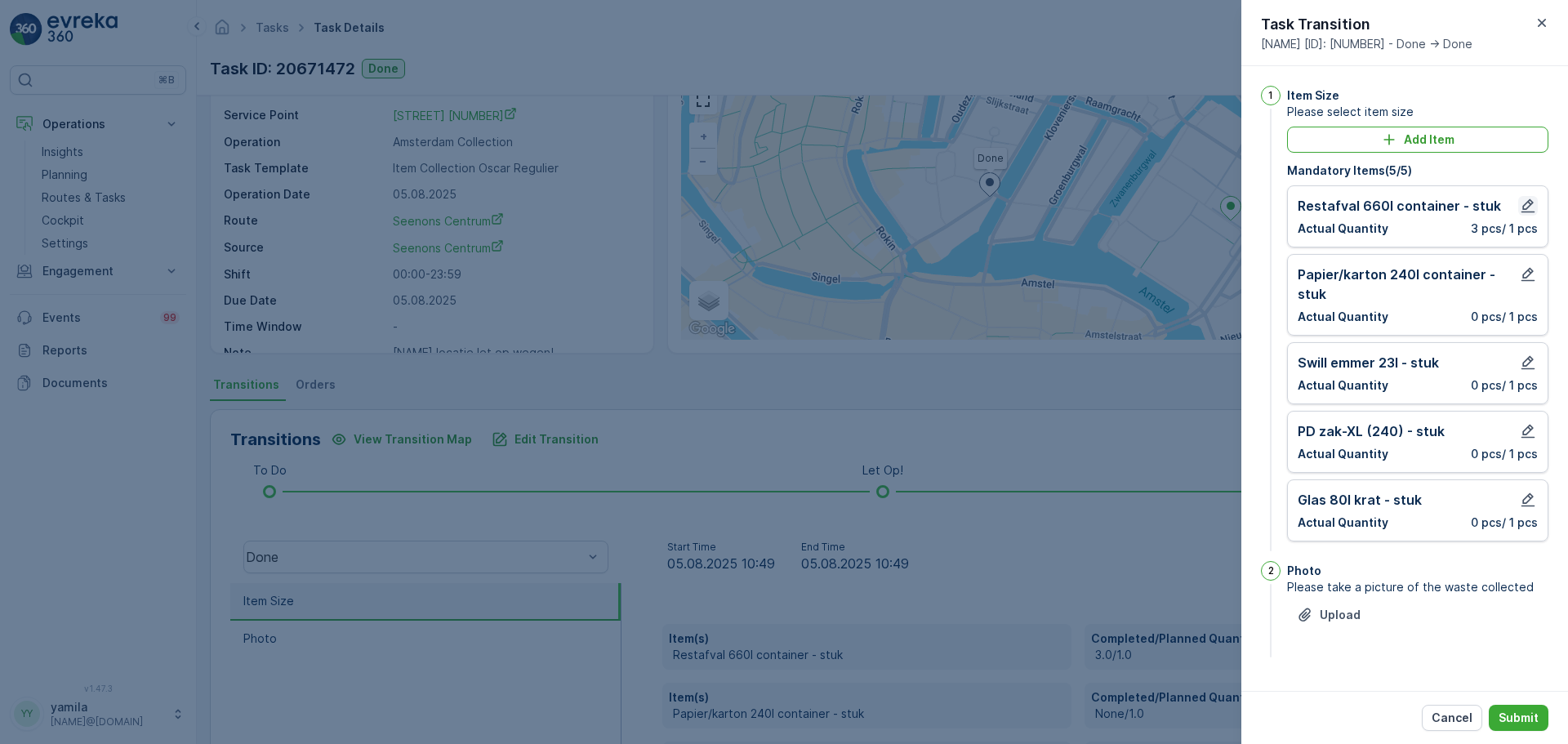 click 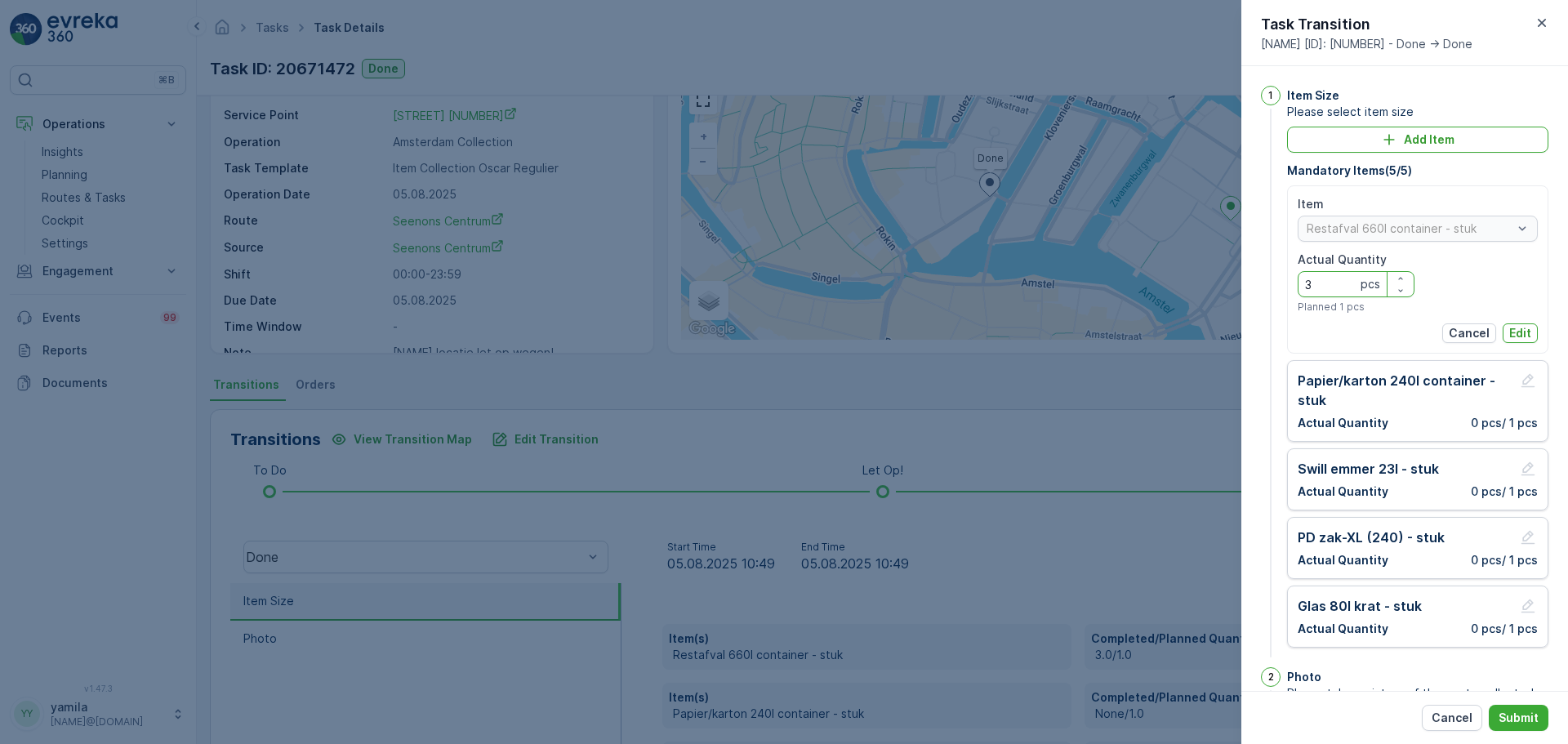 drag, startPoint x: 1343, startPoint y: 279, endPoint x: 1290, endPoint y: 273, distance: 53.338541 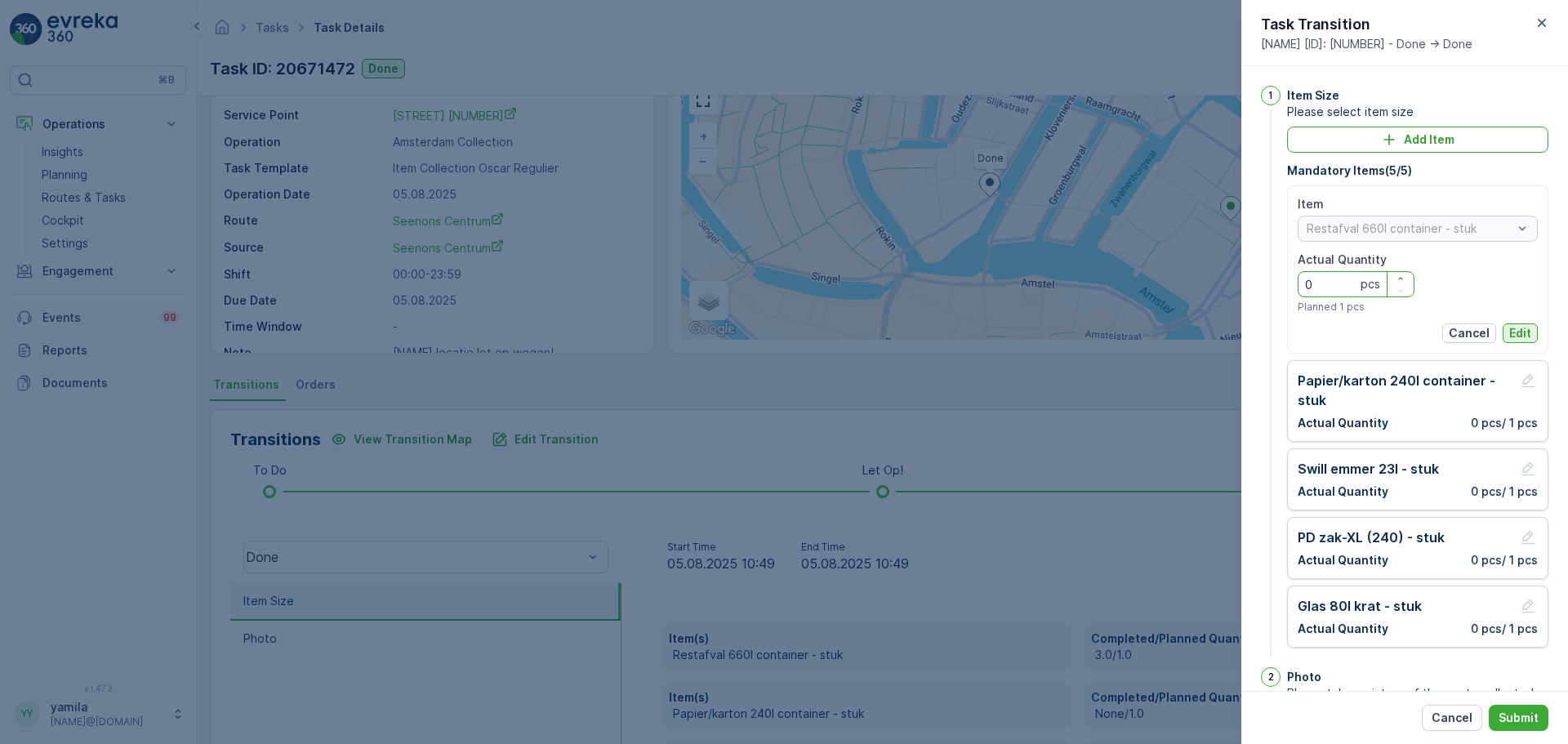type on "0" 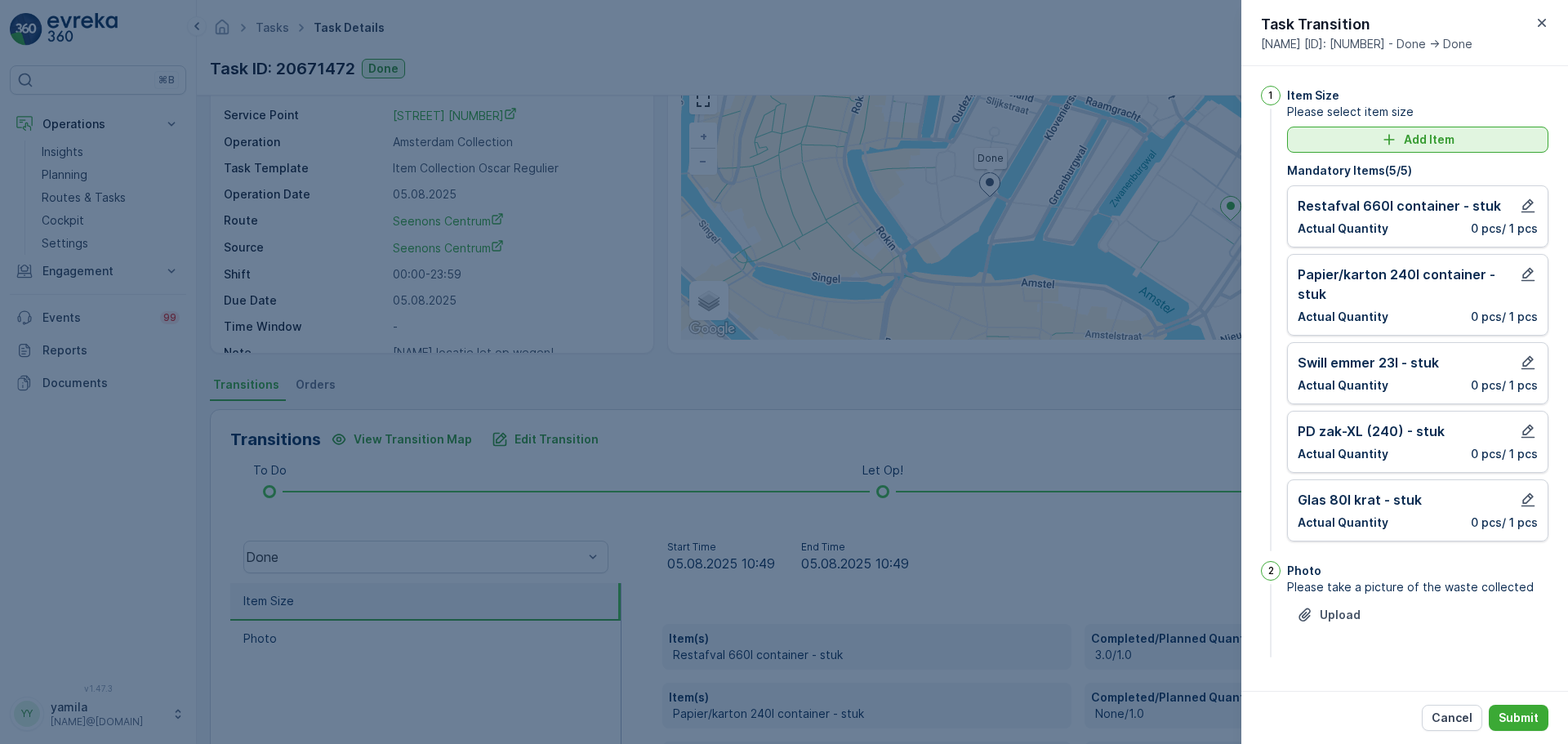 click on "Add Item" at bounding box center (1429, 140) 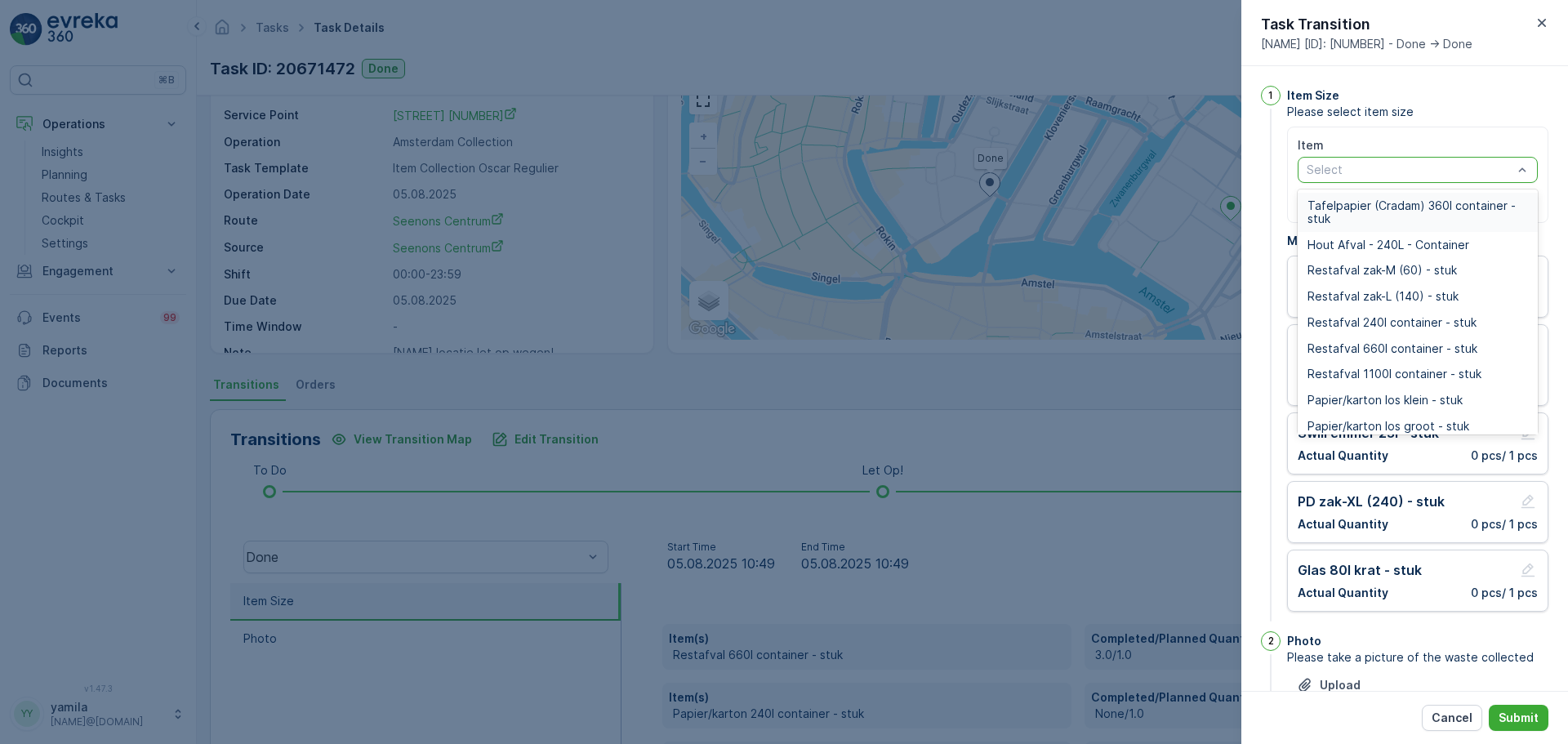 click at bounding box center (1410, 170) 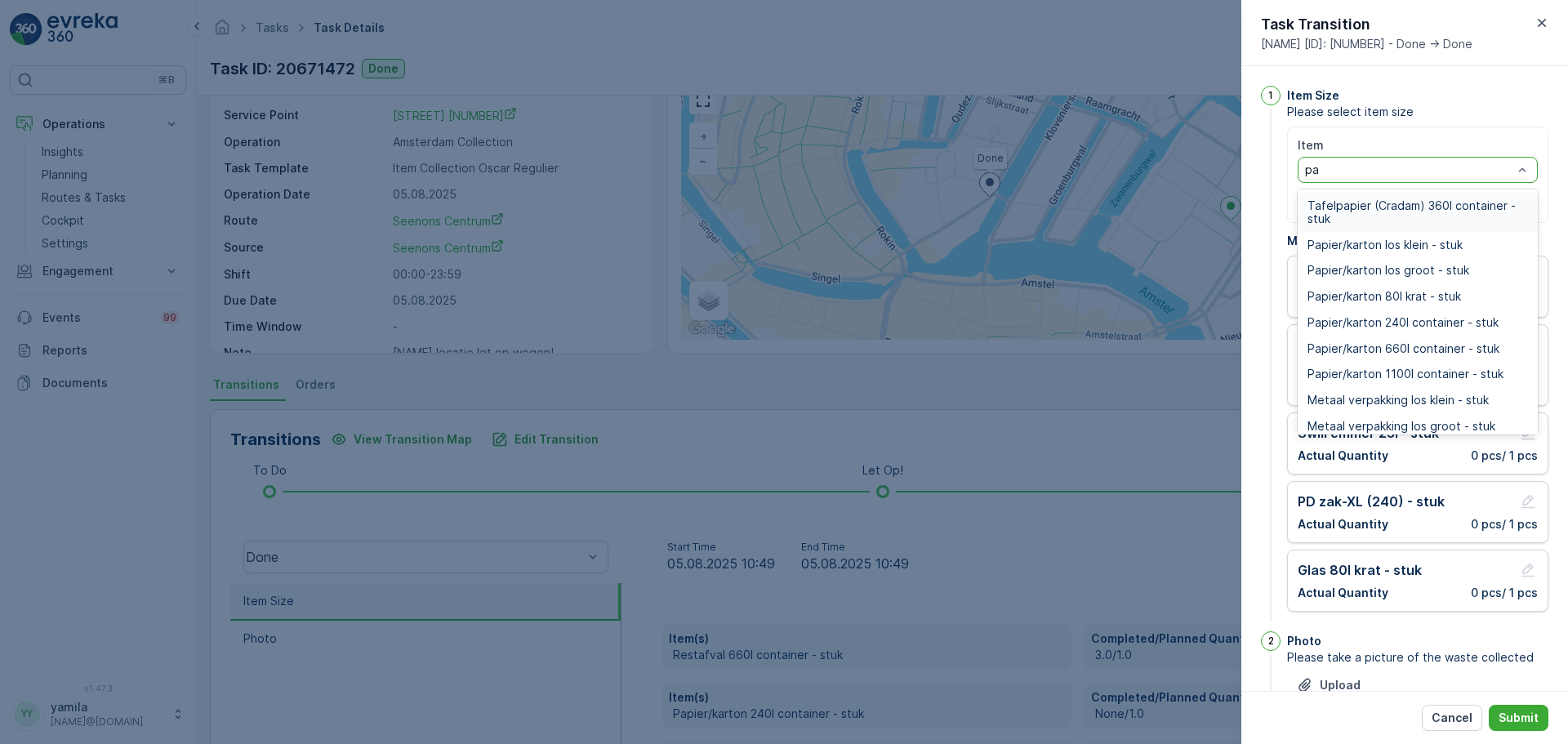 type on "pap" 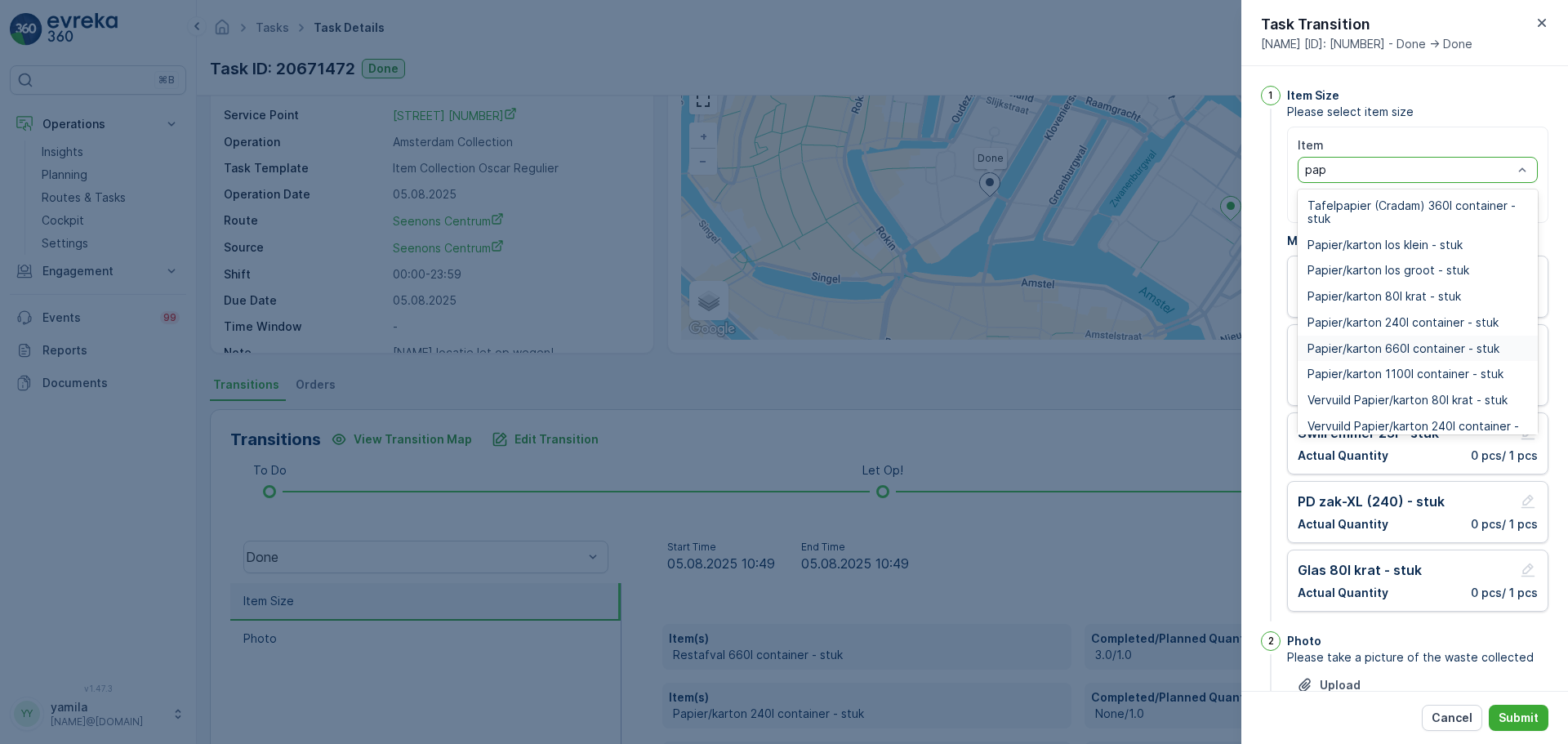 click on "Papier/karton 660l container - stuk" at bounding box center (1403, 349) 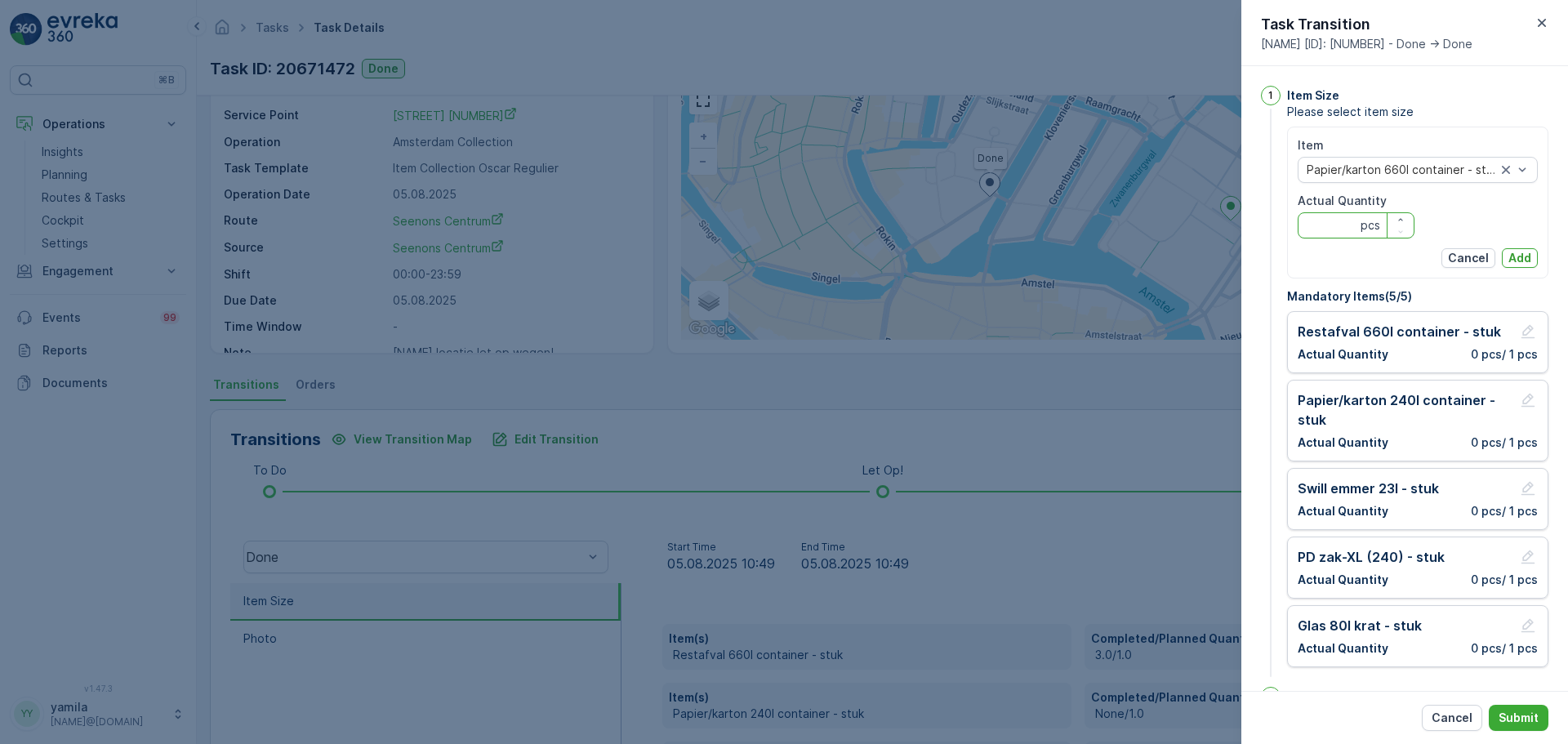 click on "Actual Quantity" at bounding box center [1356, 225] 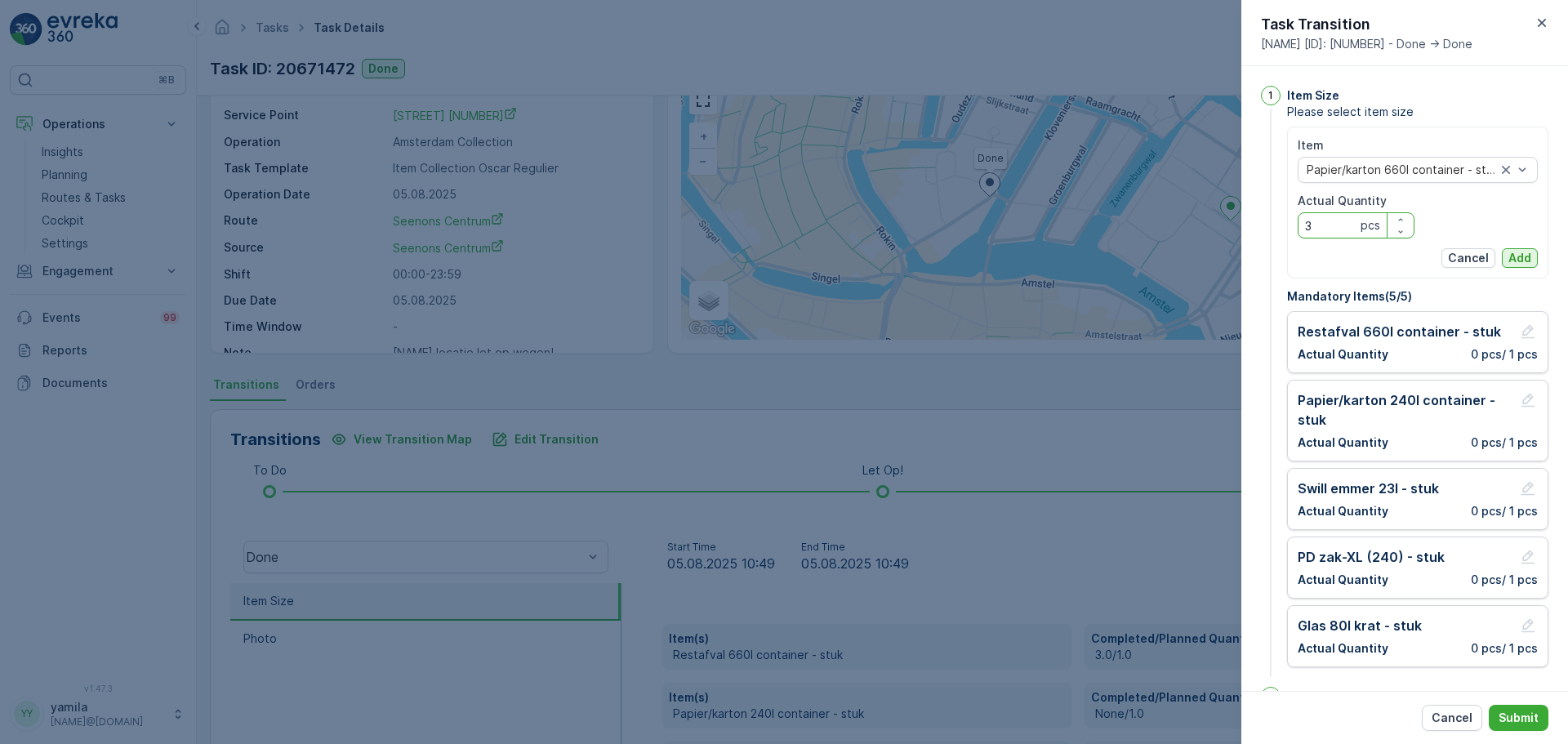 type on "3" 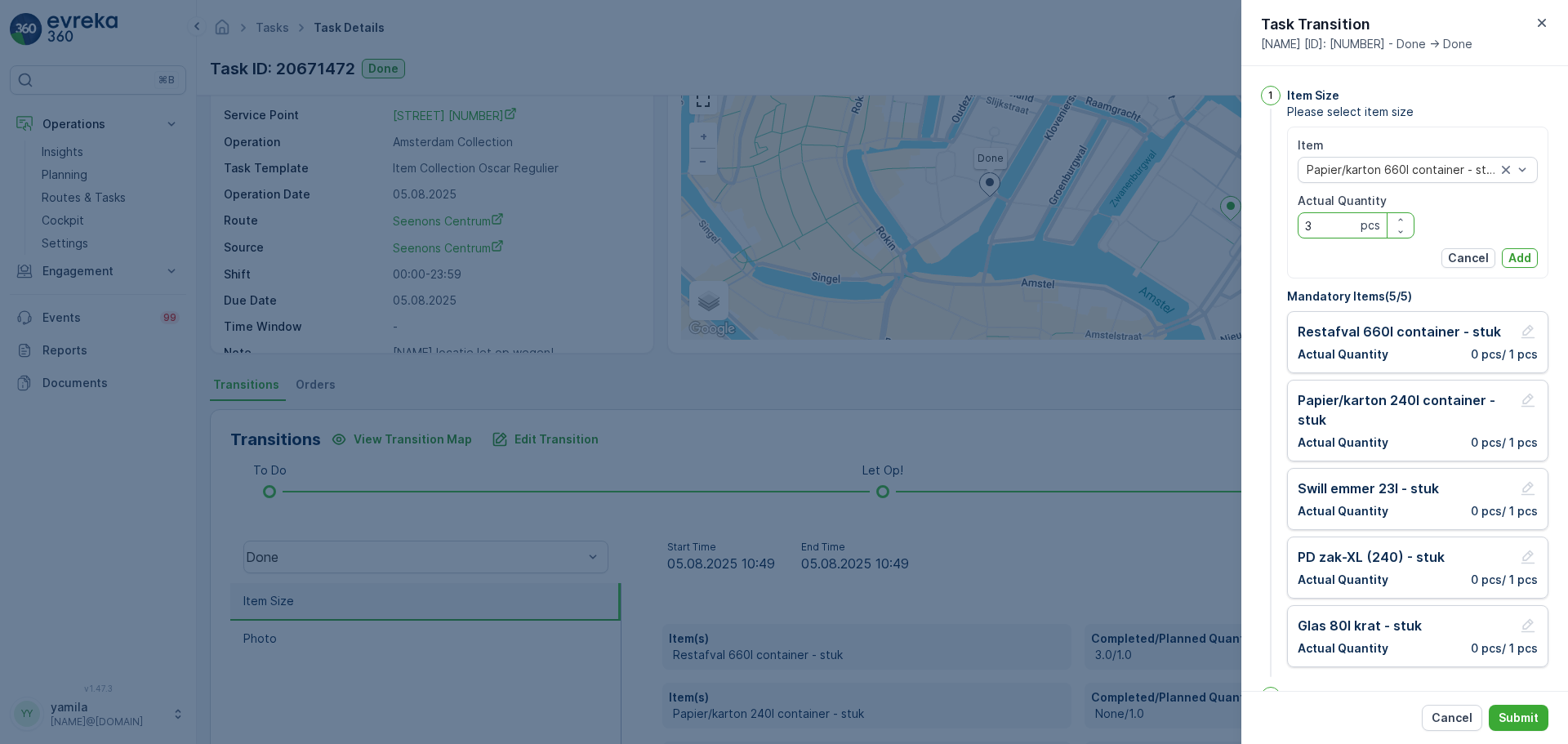 click on "Add" at bounding box center (1520, 258) 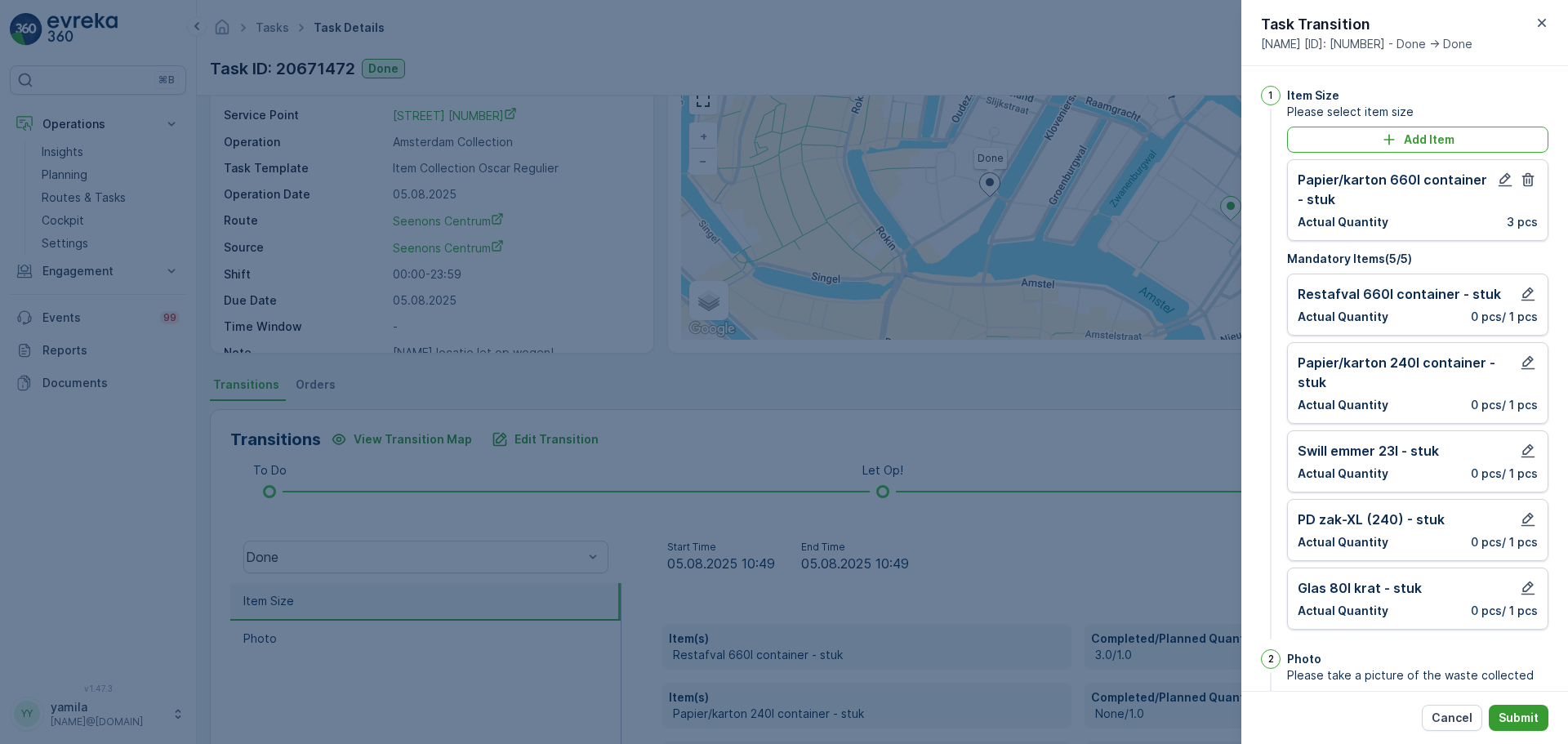 click on "Submit" at bounding box center (1518, 718) 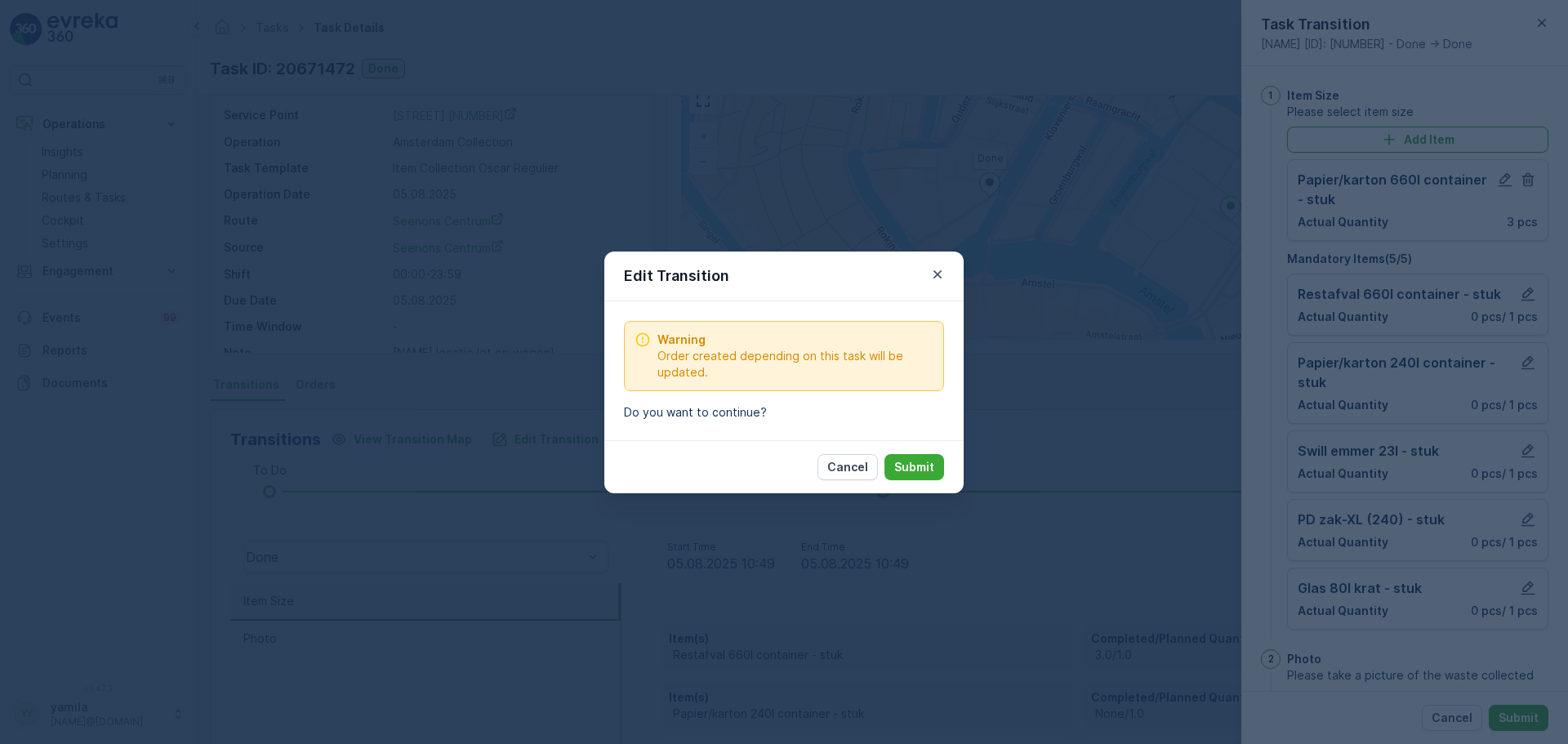 click on "Submit" at bounding box center (914, 467) 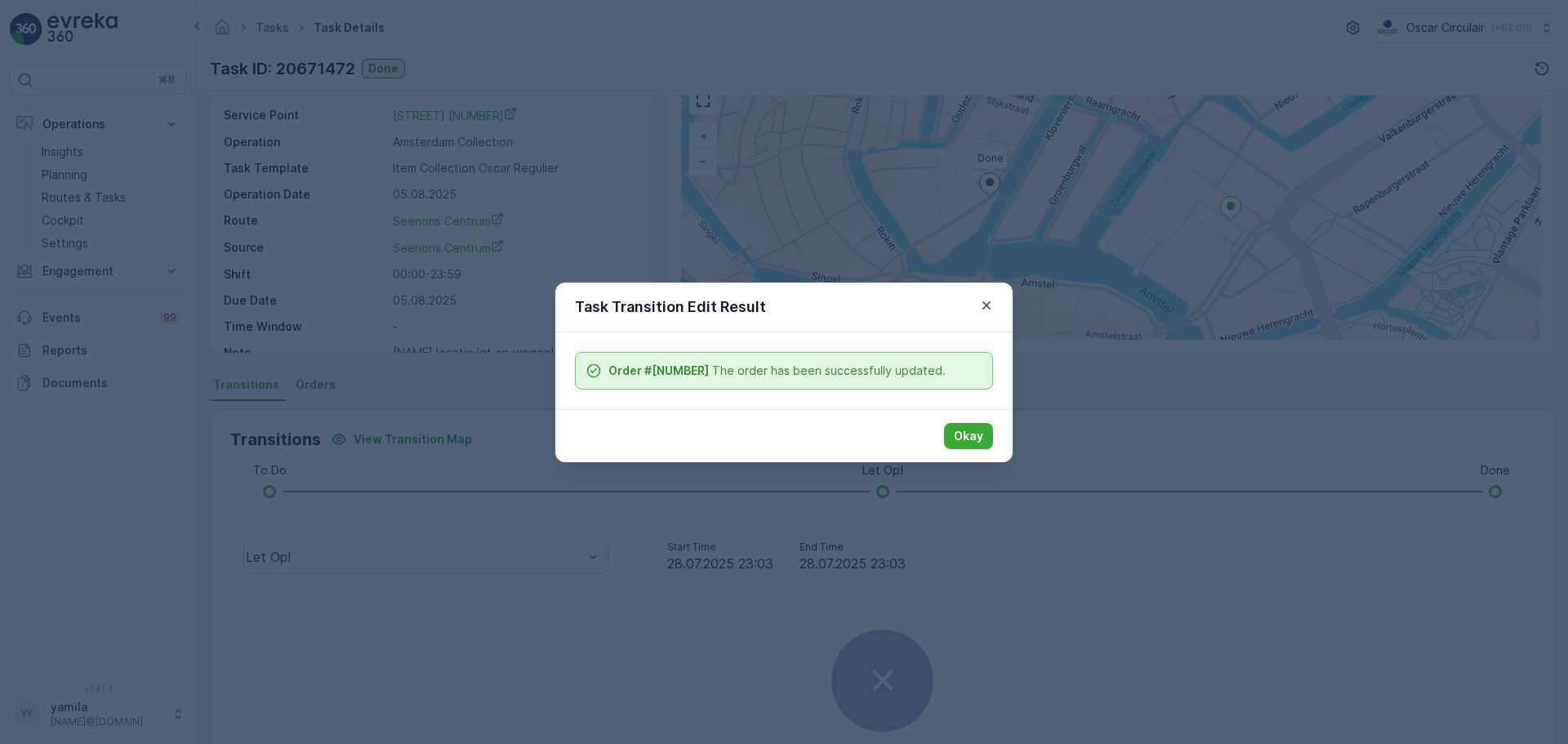 click on "Task Transition Edit Result" at bounding box center [784, 307] 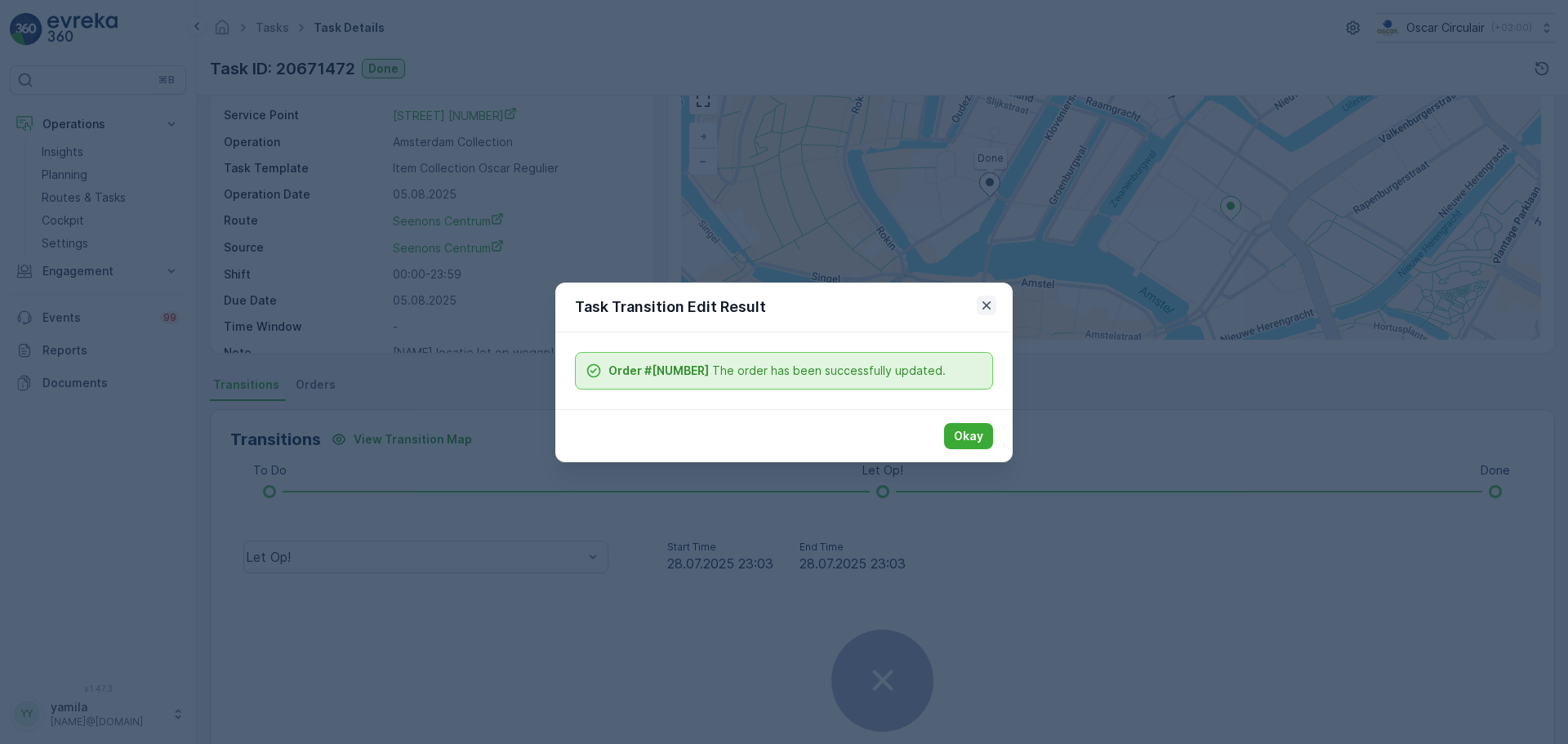 click 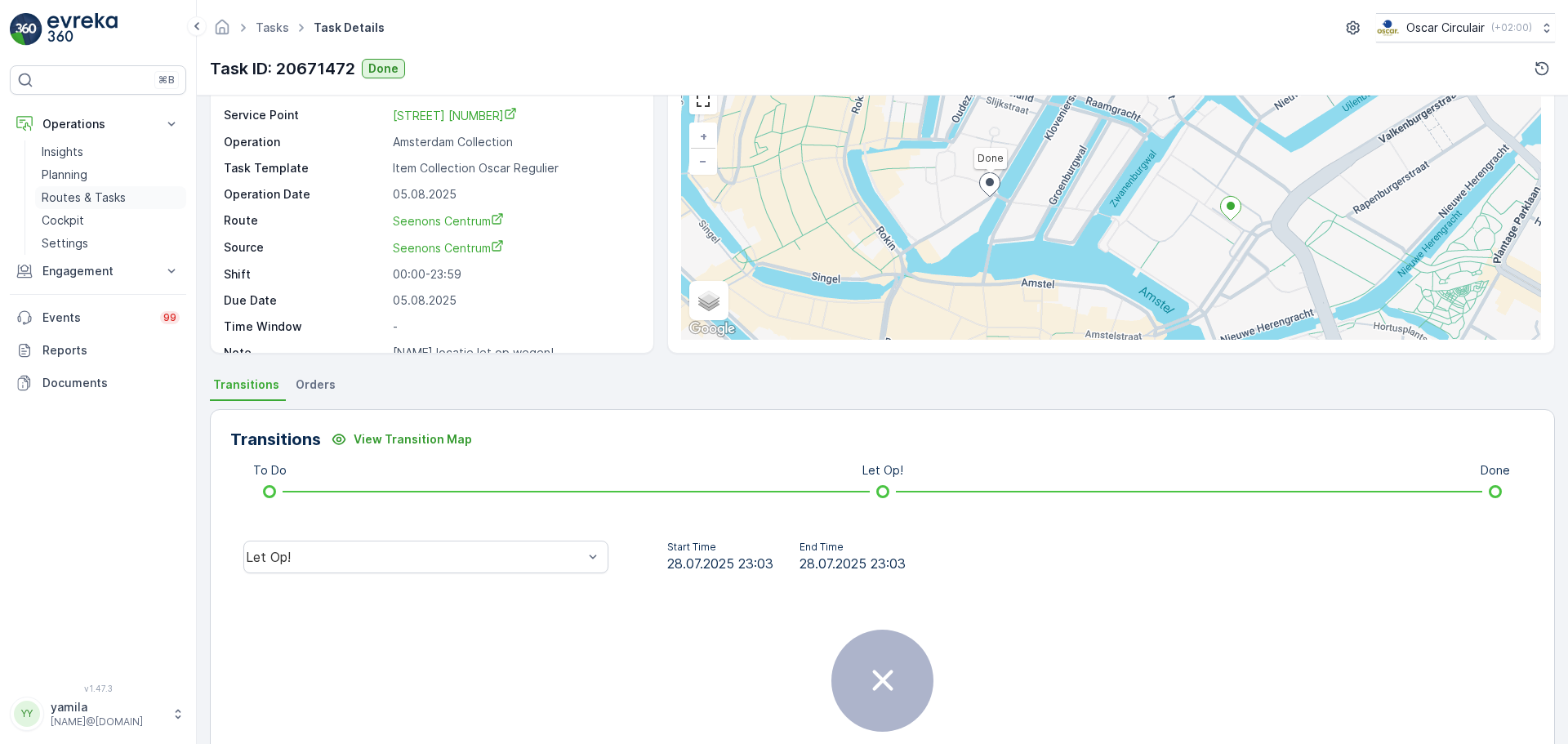 click on "Routes & Tasks" at bounding box center [83, 198] 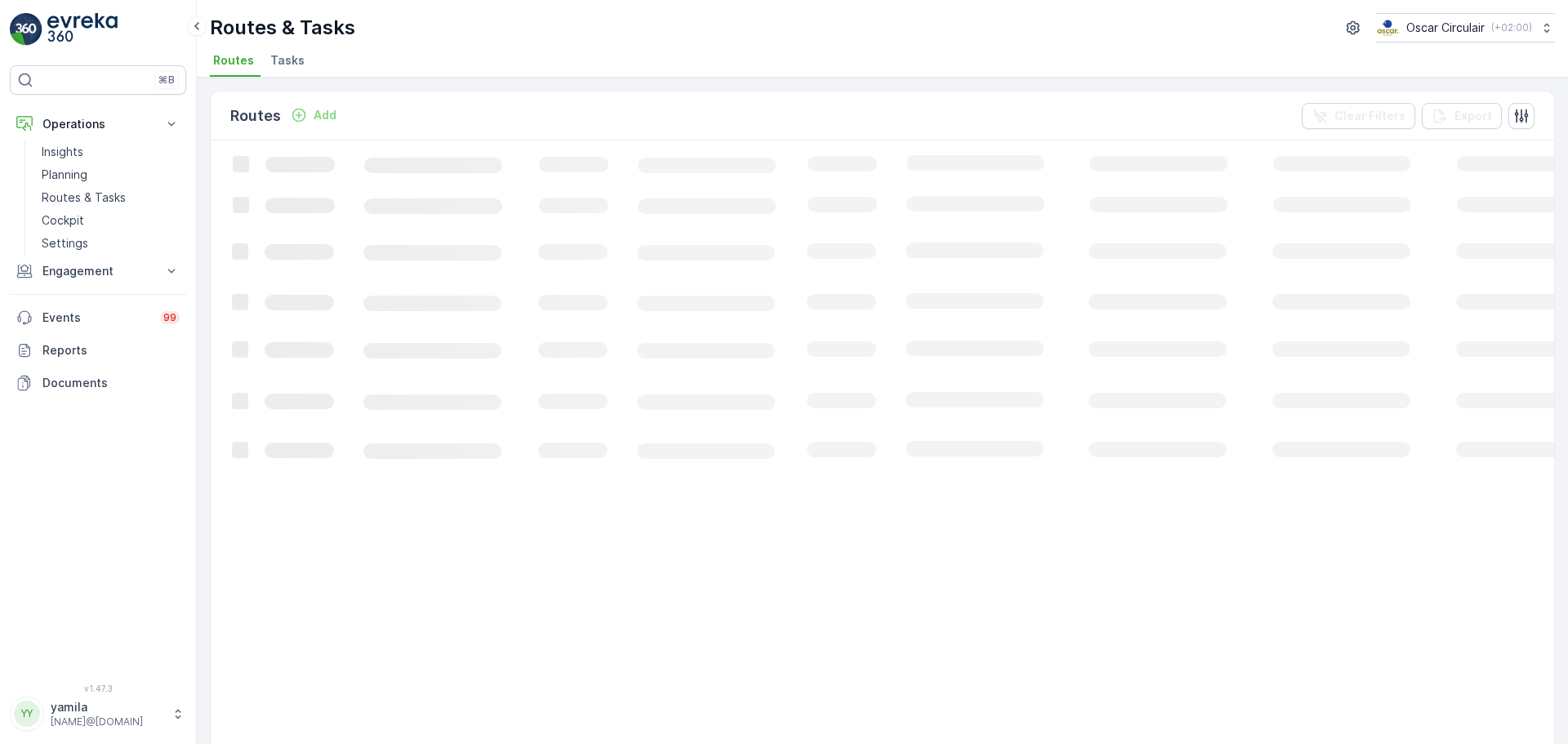 click on "Tasks" at bounding box center (287, 60) 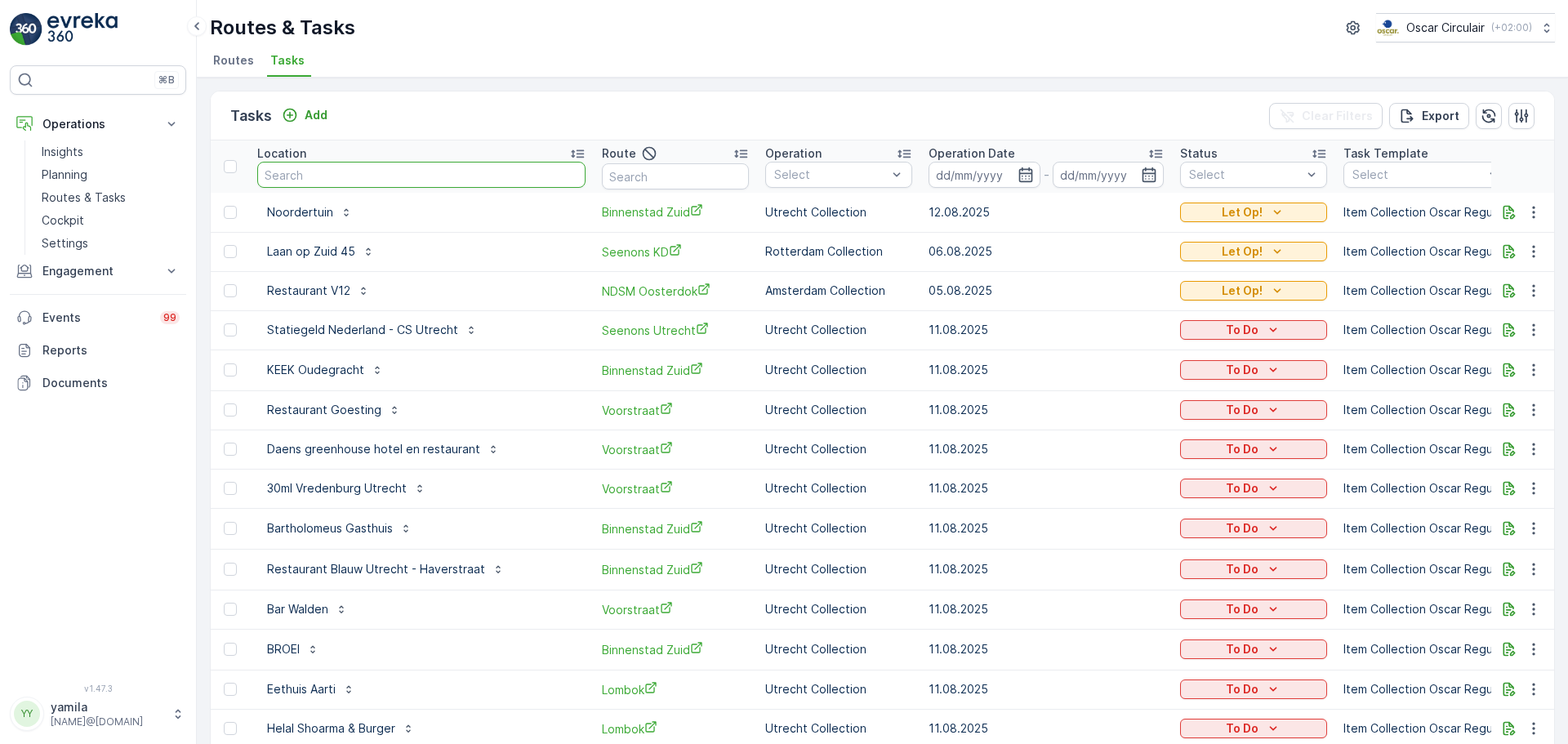 click at bounding box center [421, 175] 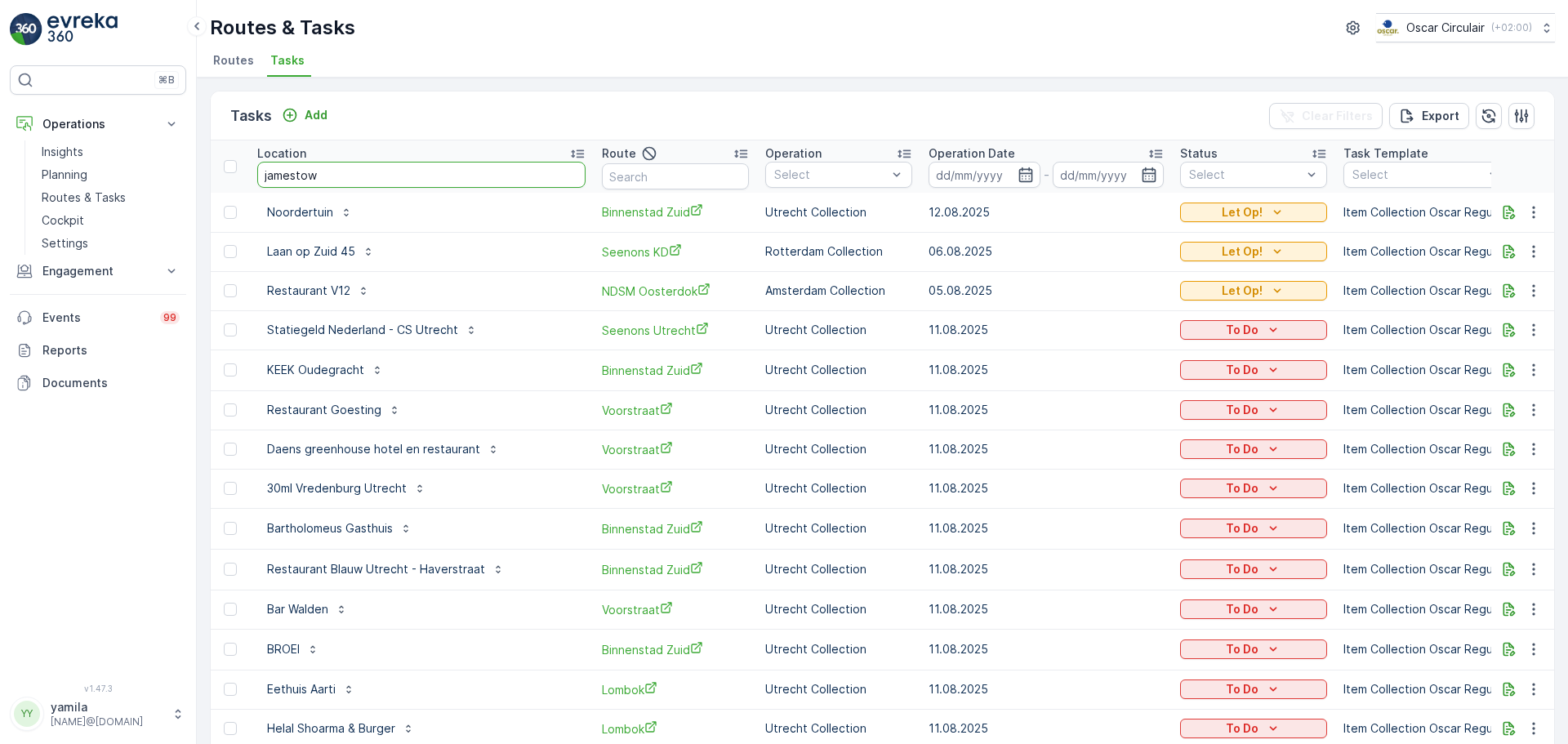 type on "jamestown" 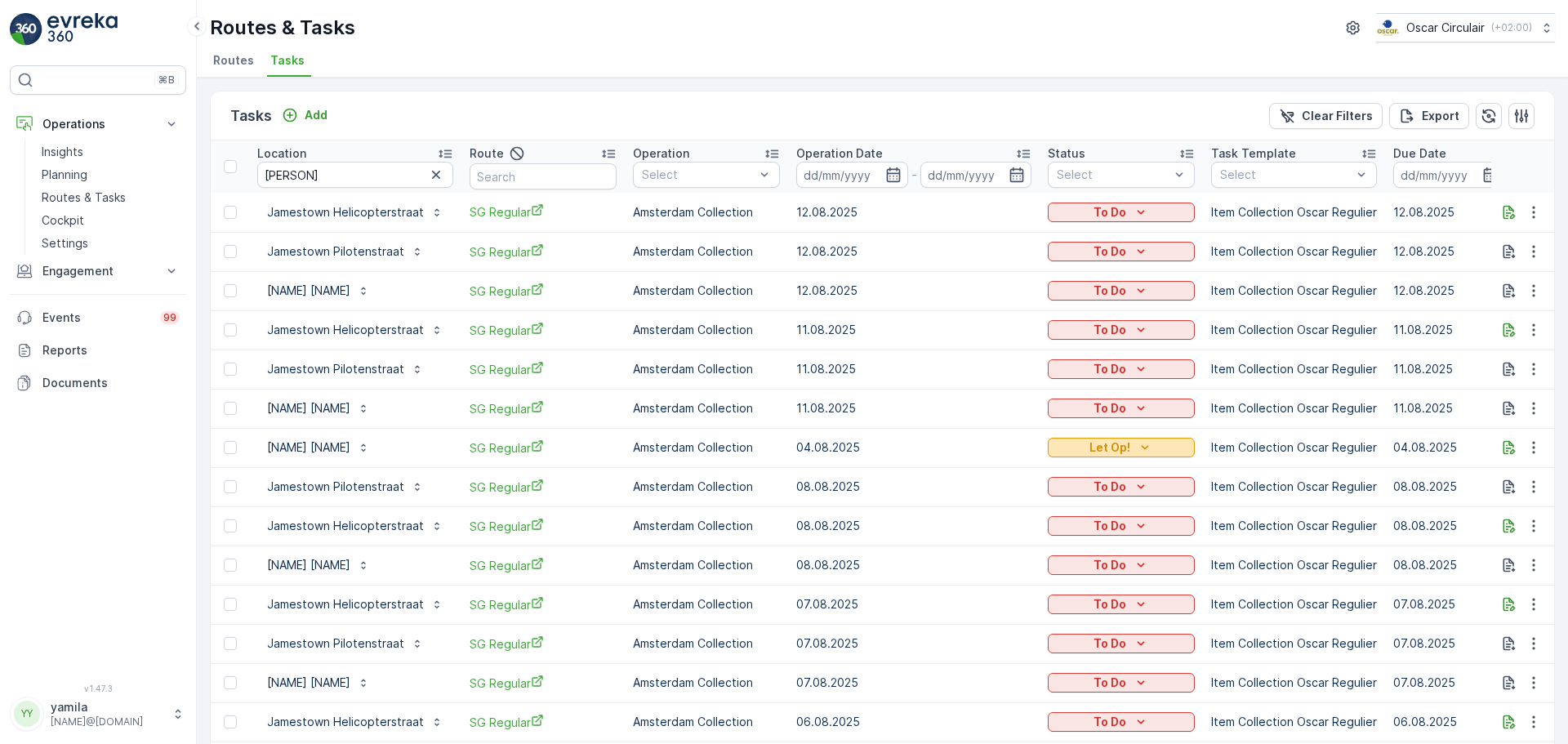 click on "Let Op!" at bounding box center (1121, 448) 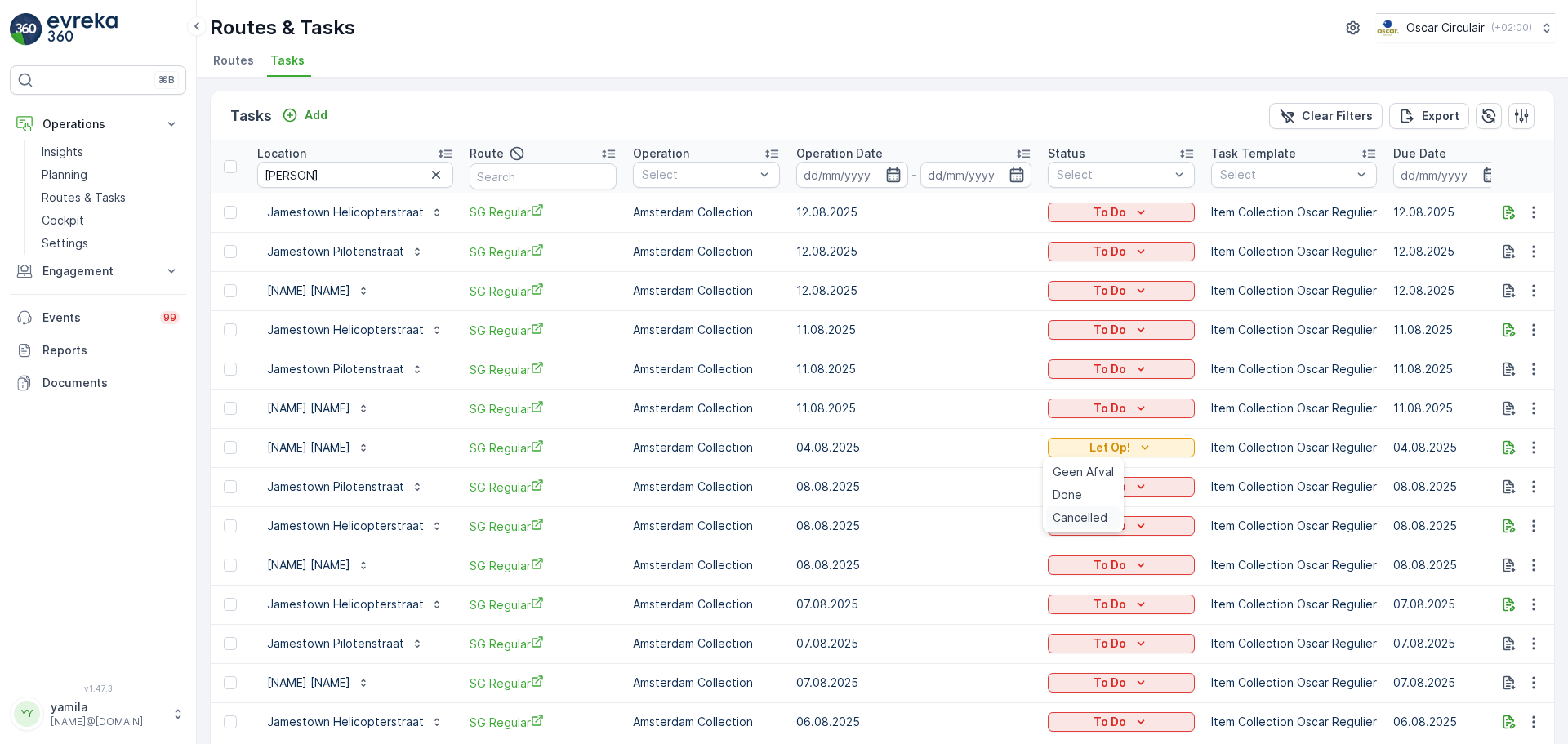 click on "Cancelled" at bounding box center [1080, 518] 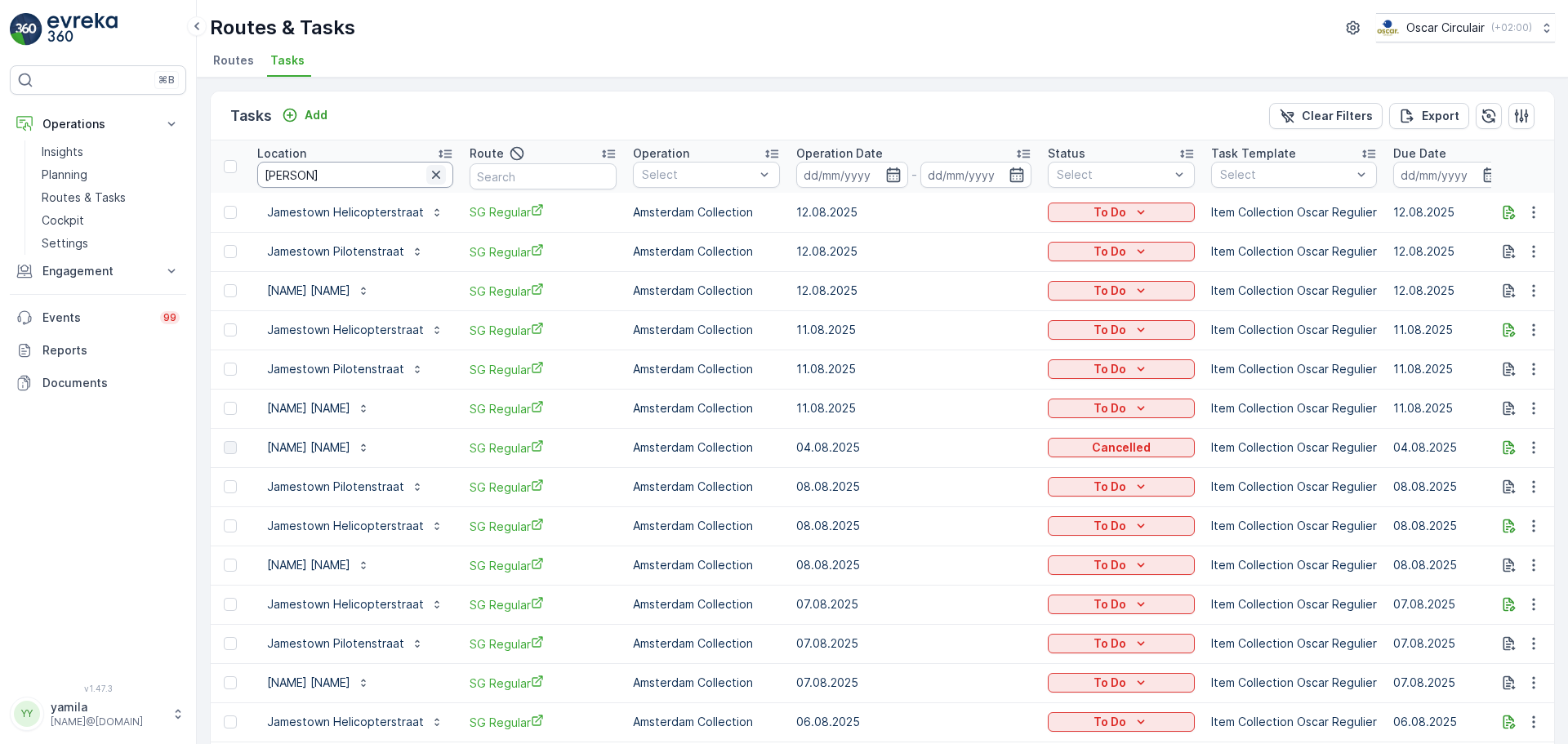 click 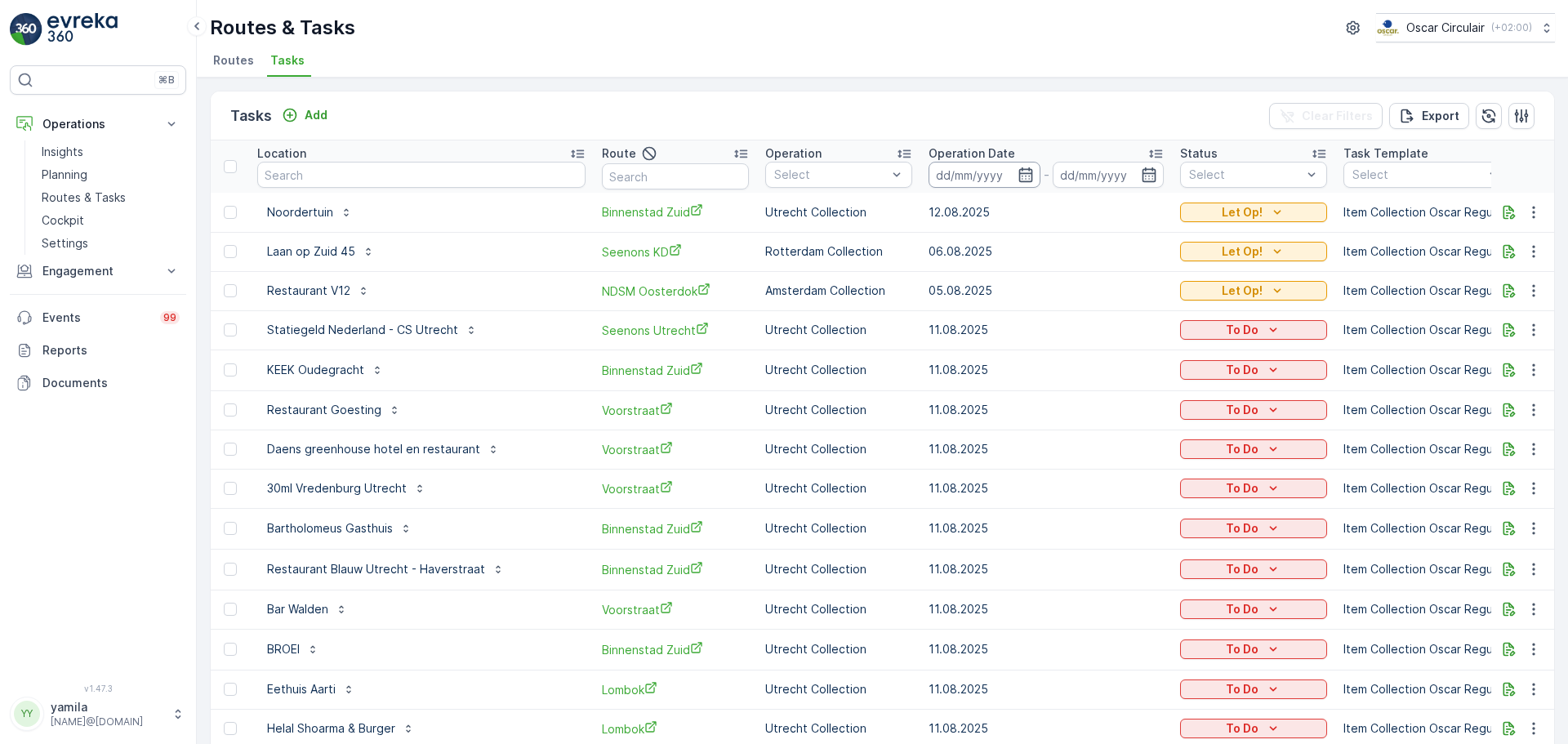 click at bounding box center (984, 175) 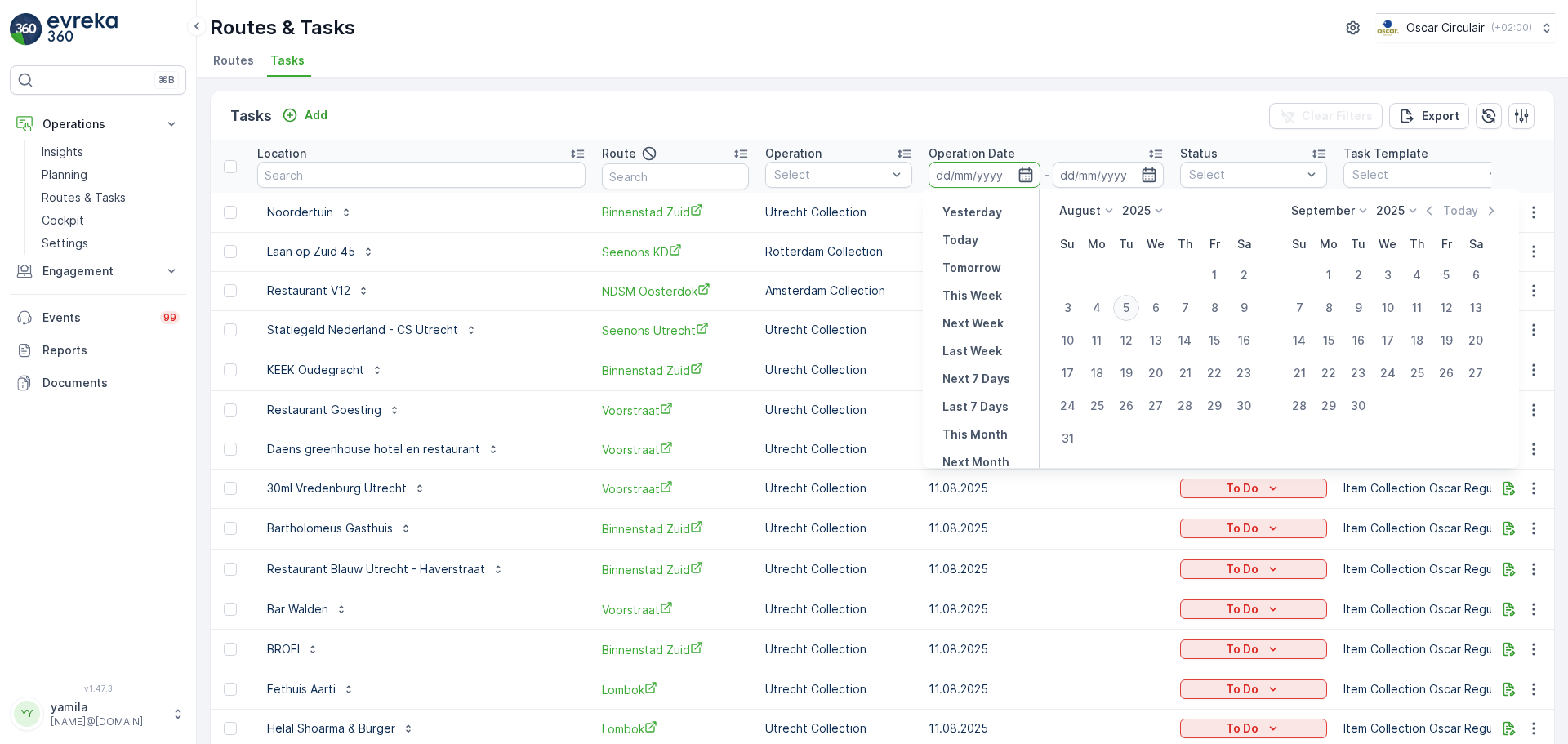 click on "5" at bounding box center (1126, 308) 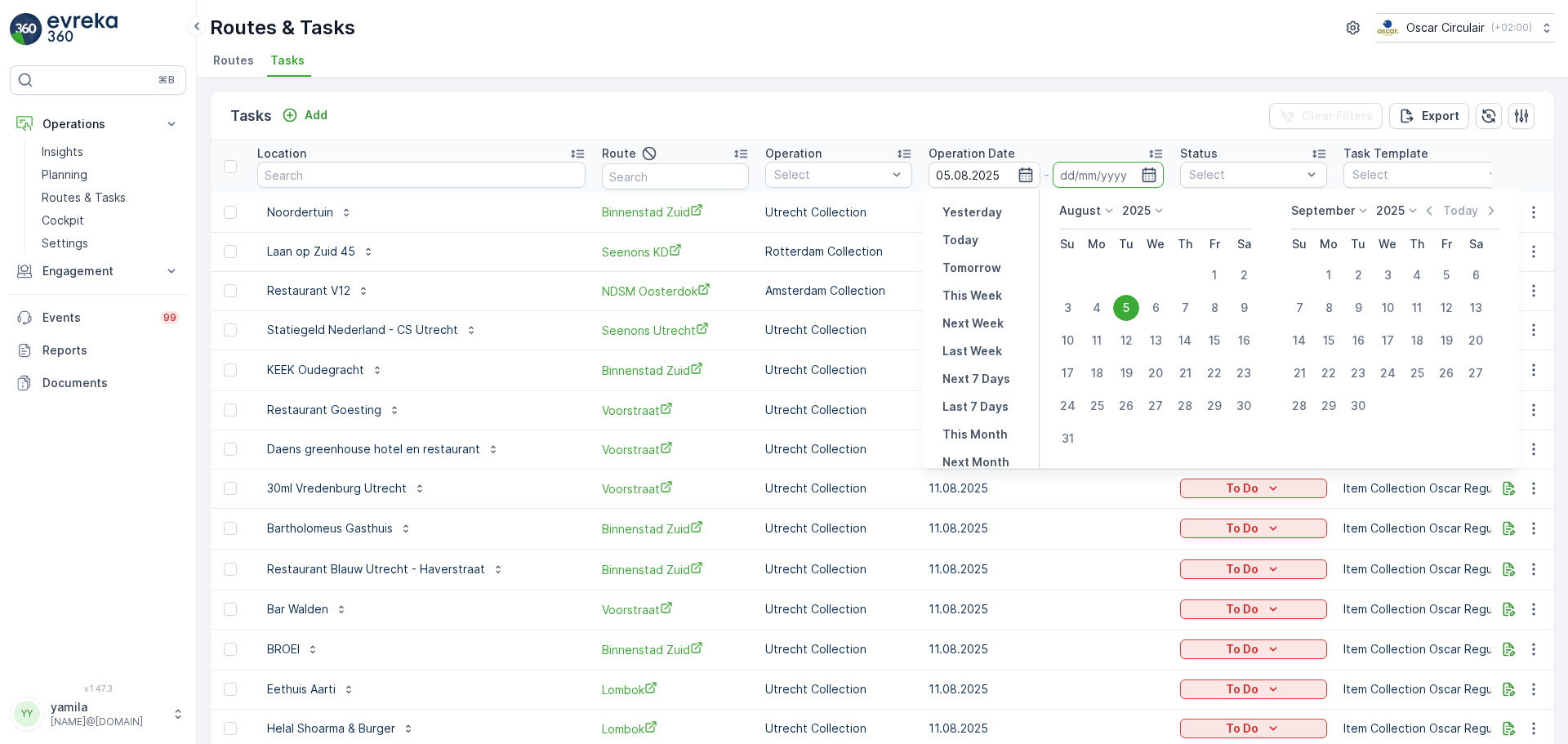 click on "5" at bounding box center [1126, 308] 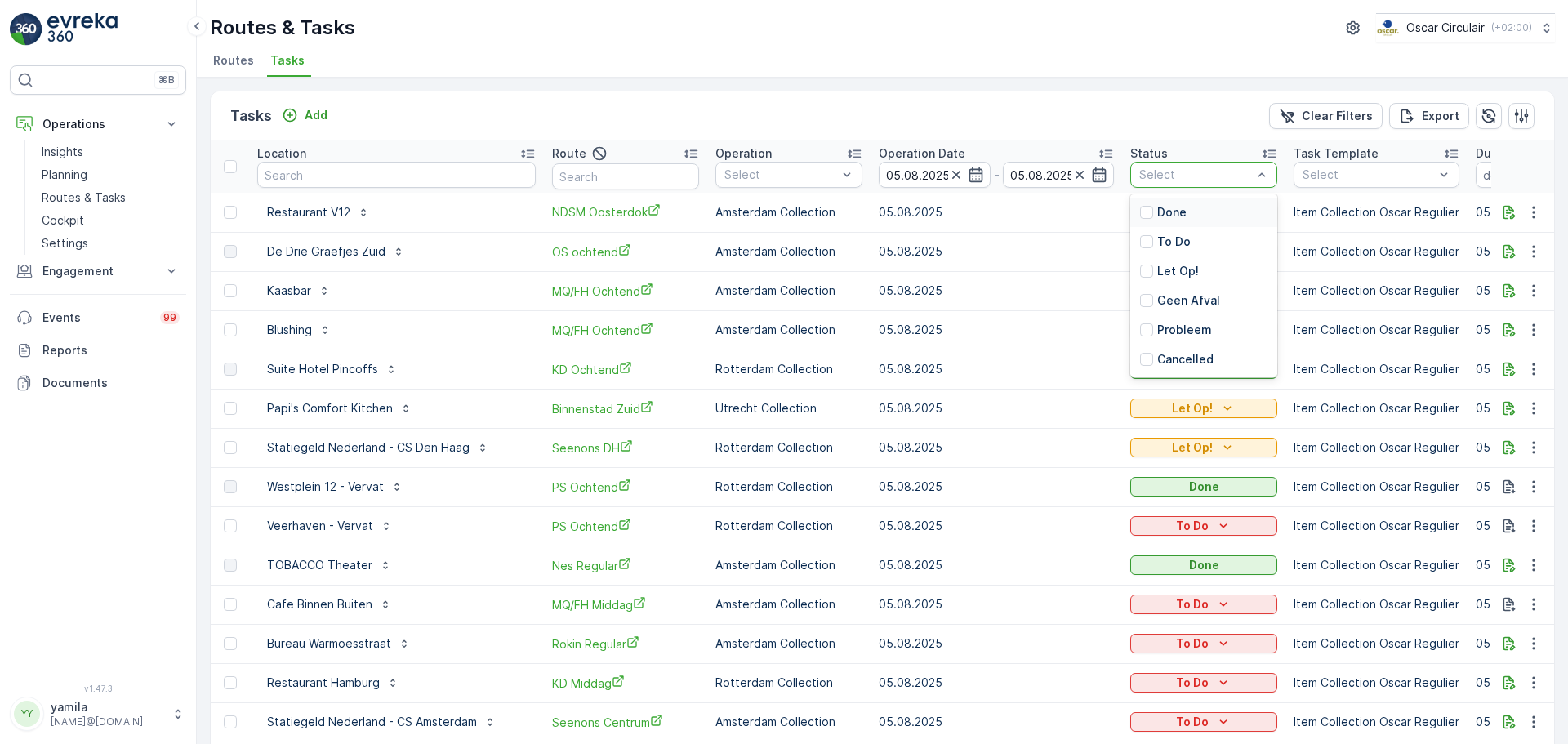 click on "Select" at bounding box center [1204, 175] 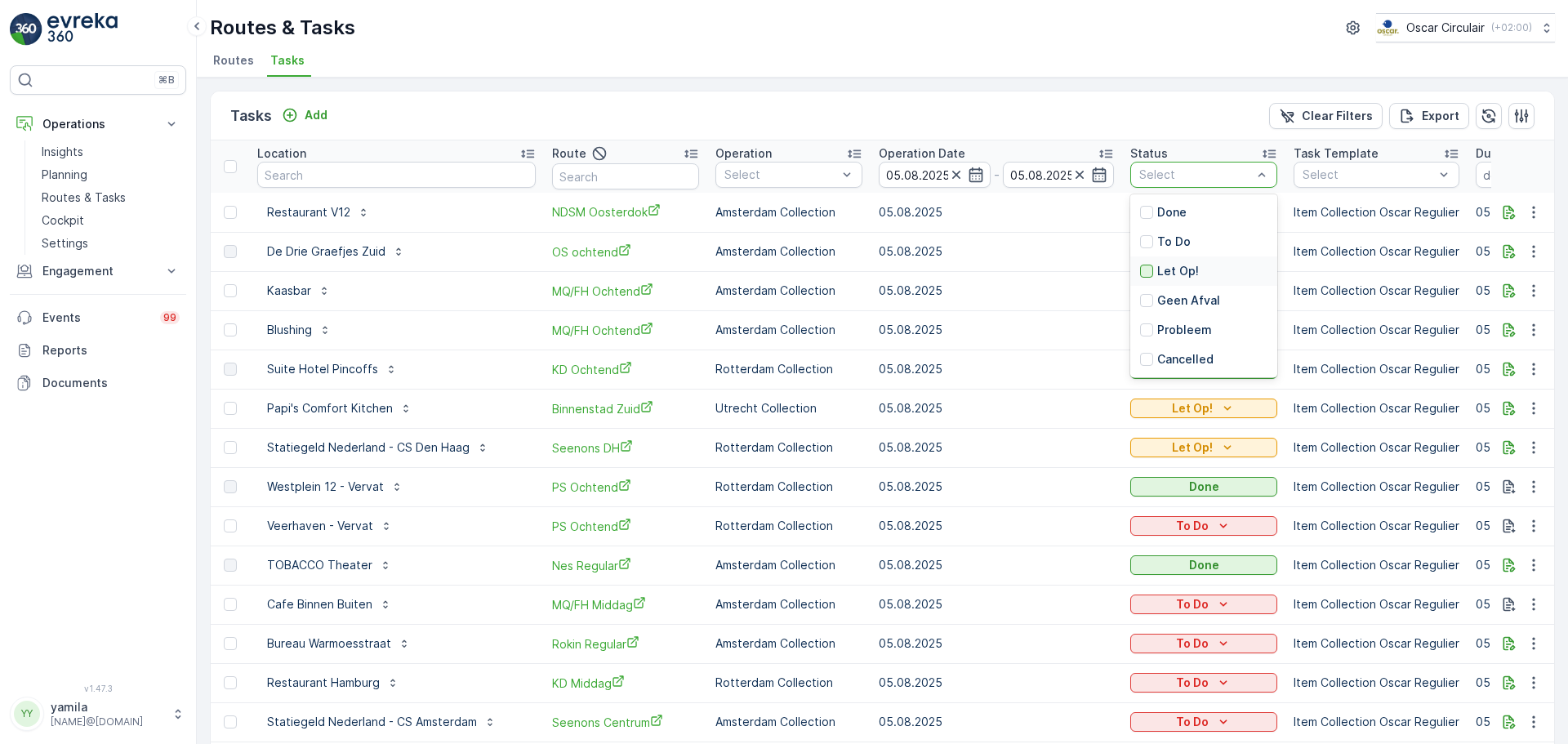 click at bounding box center (1147, 271) 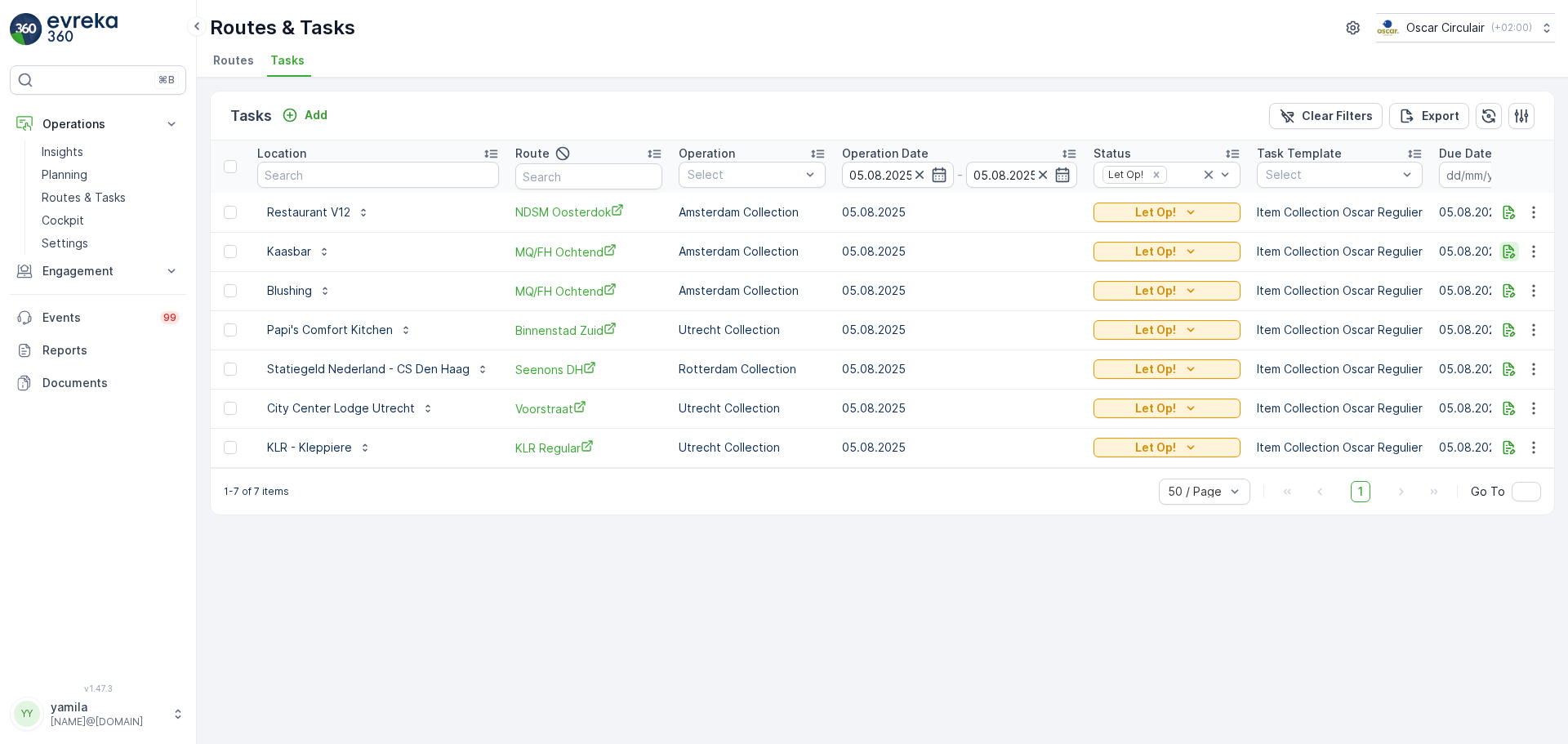 click 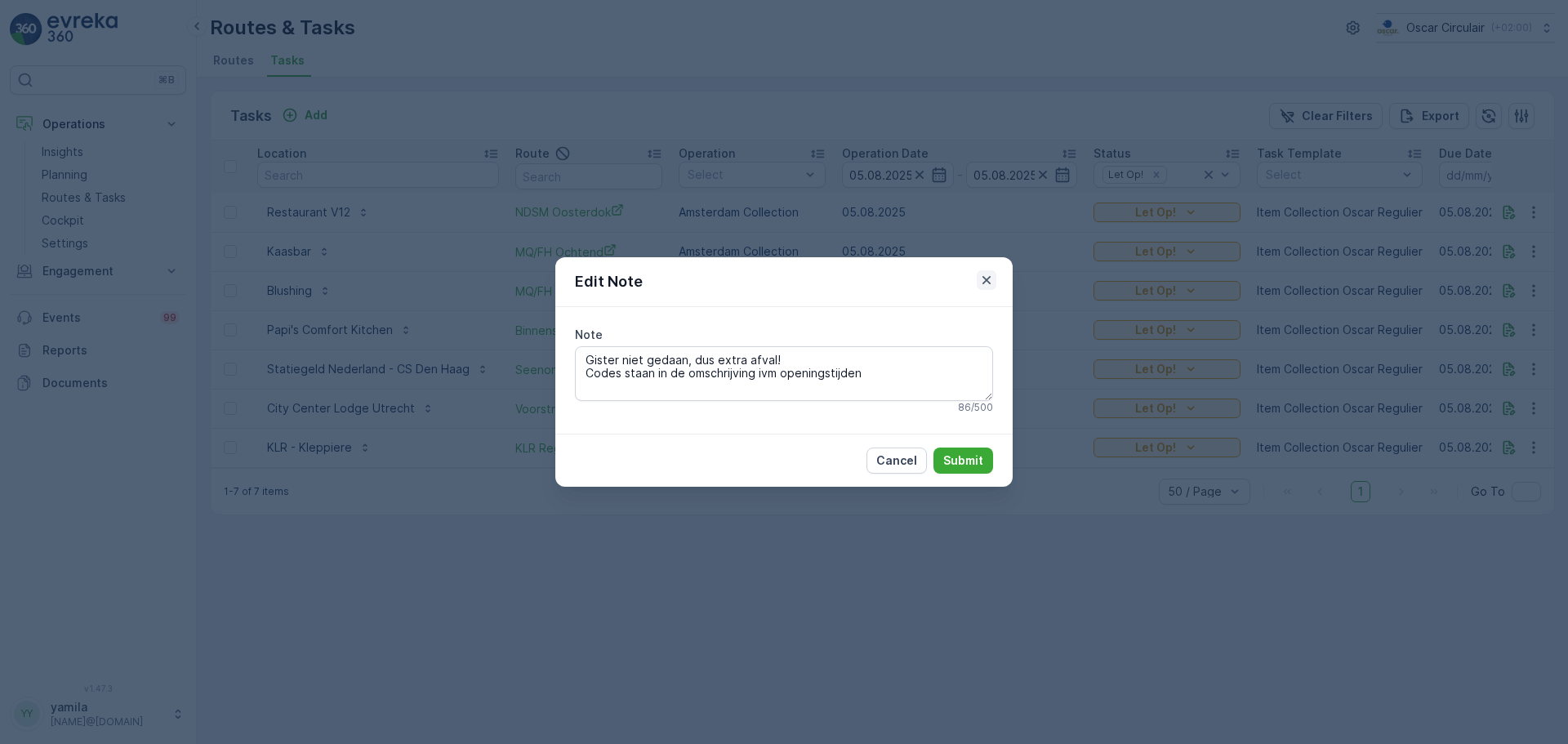click 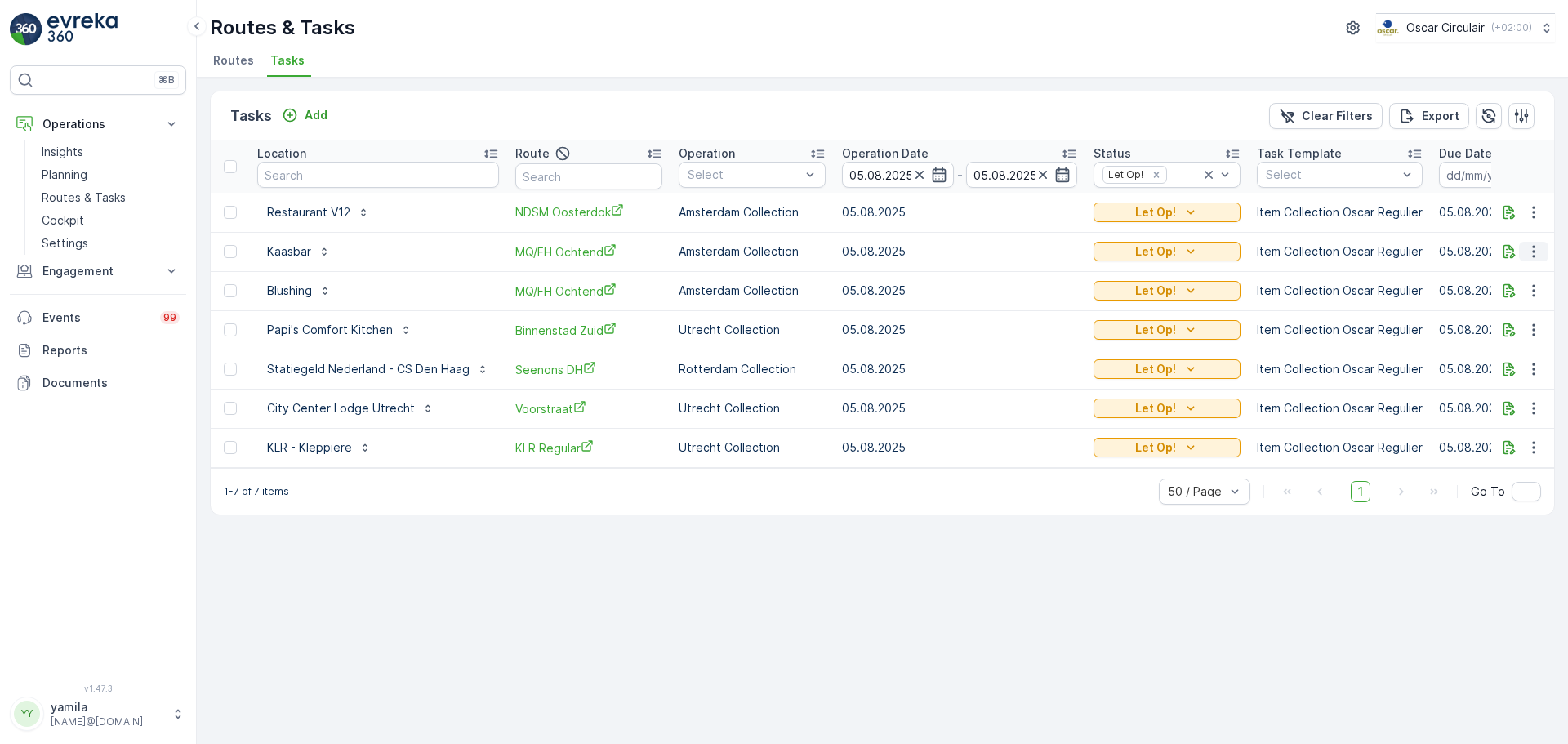 click 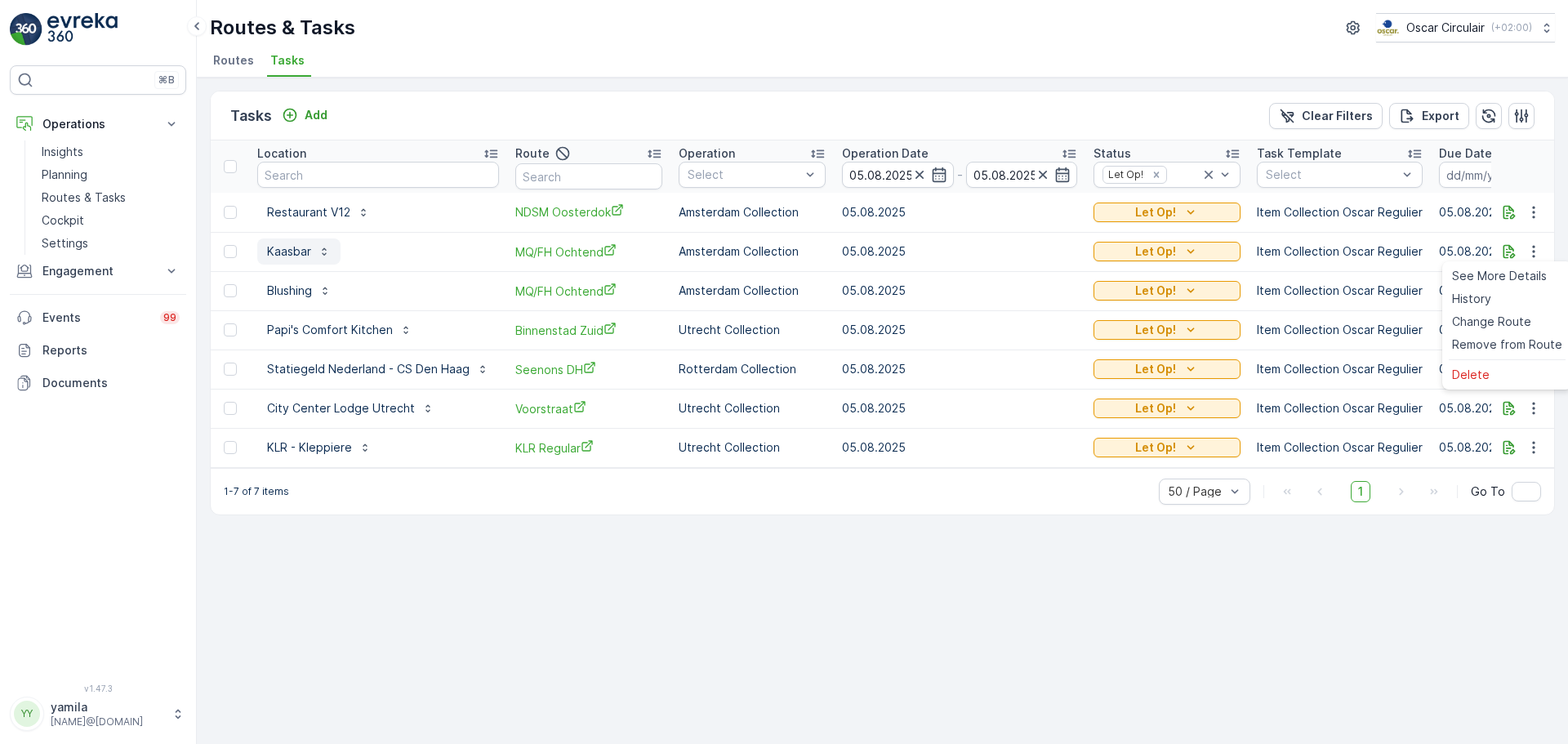 click on "Kaasbar" at bounding box center (289, 252) 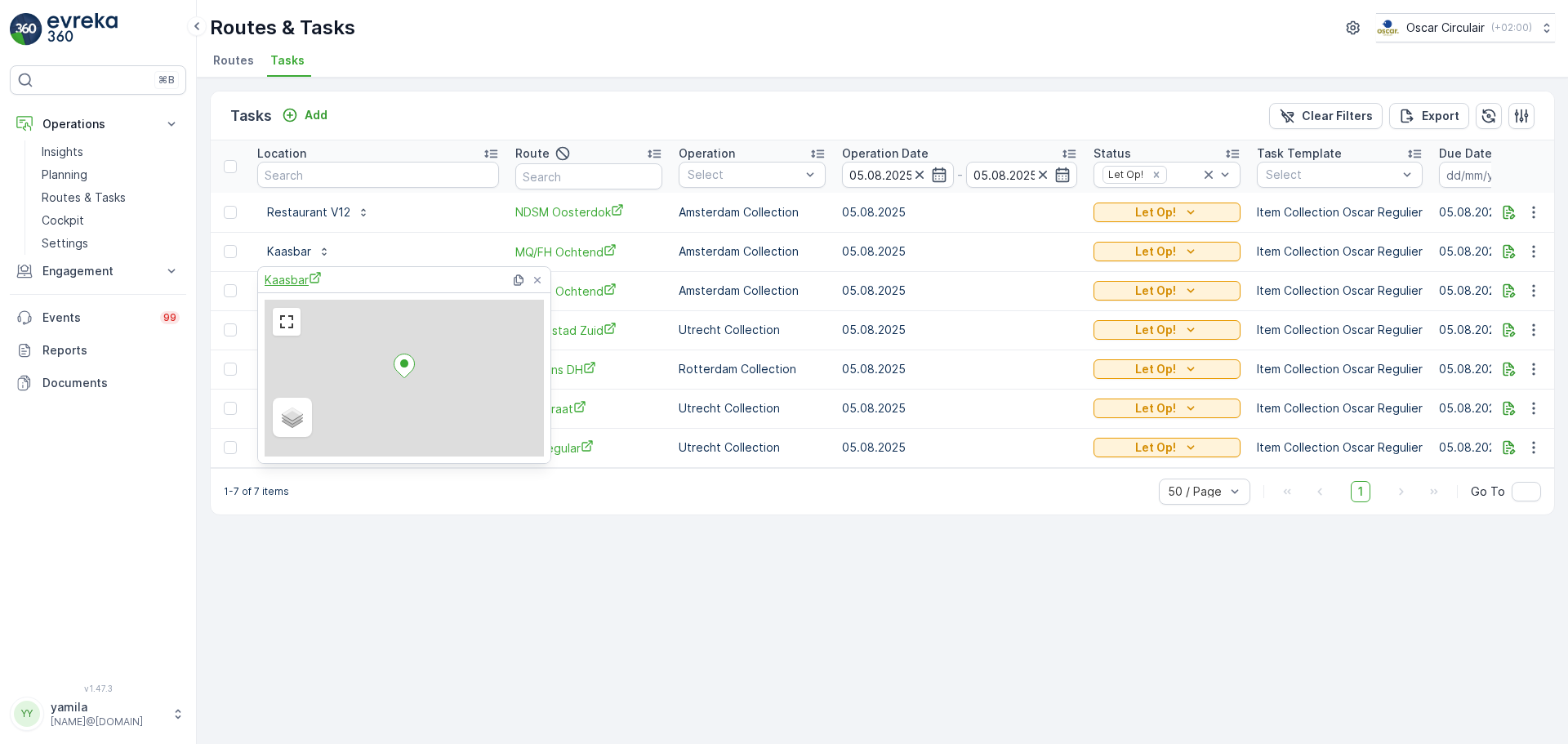 click on "Kaasbar" at bounding box center [293, 279] 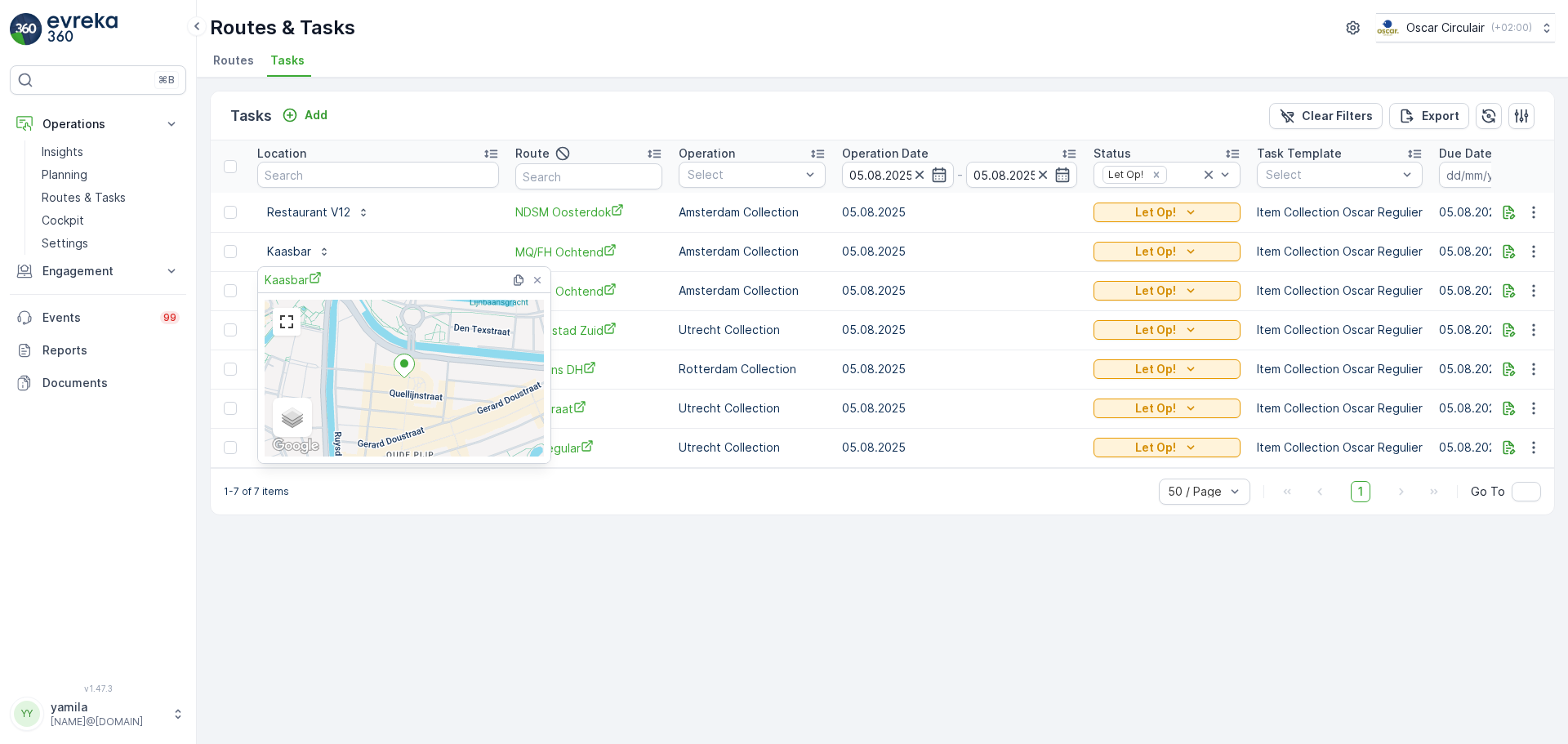 click on "Tasks Add Clear Filters Export" at bounding box center [882, 116] 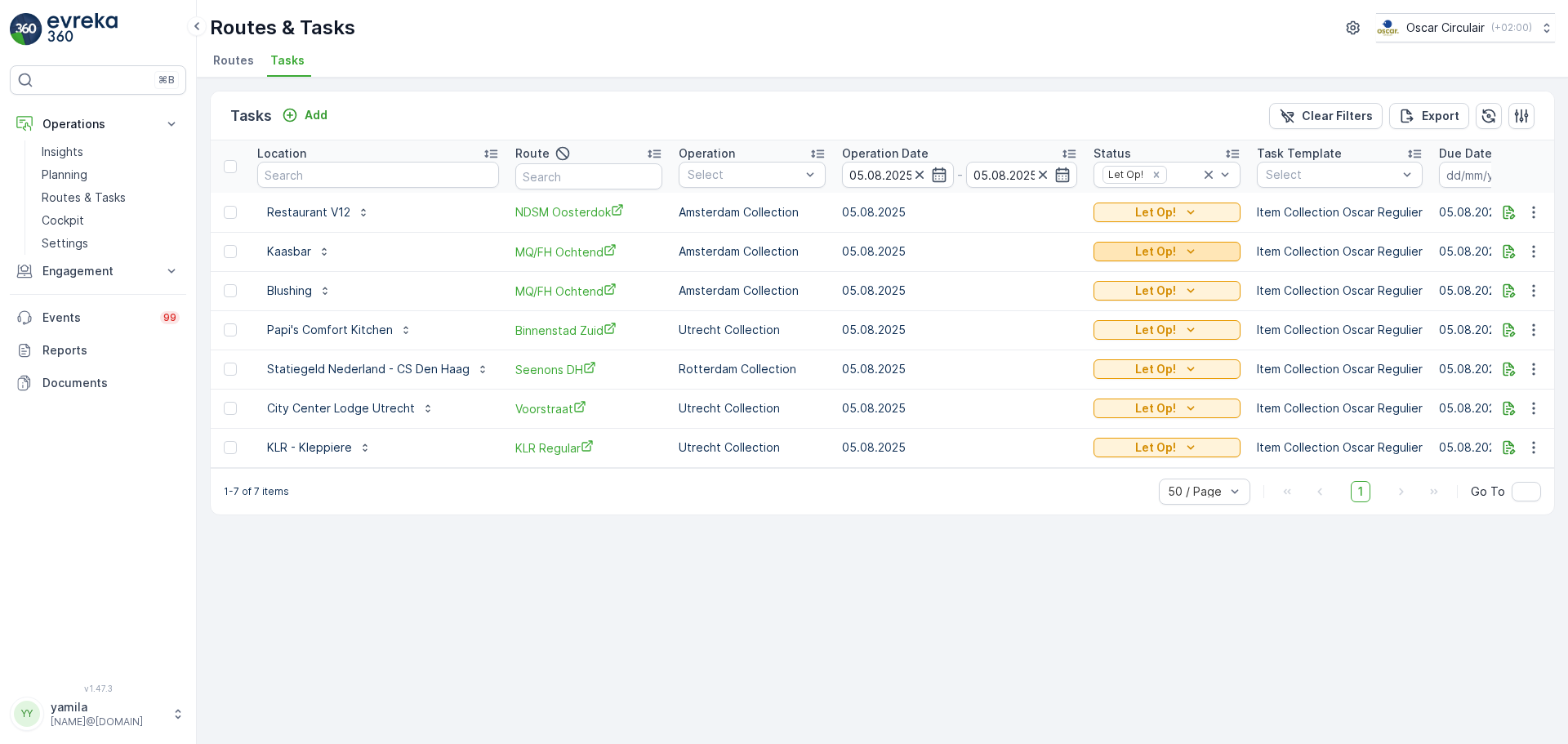 click on "Let Op!" at bounding box center [1167, 252] 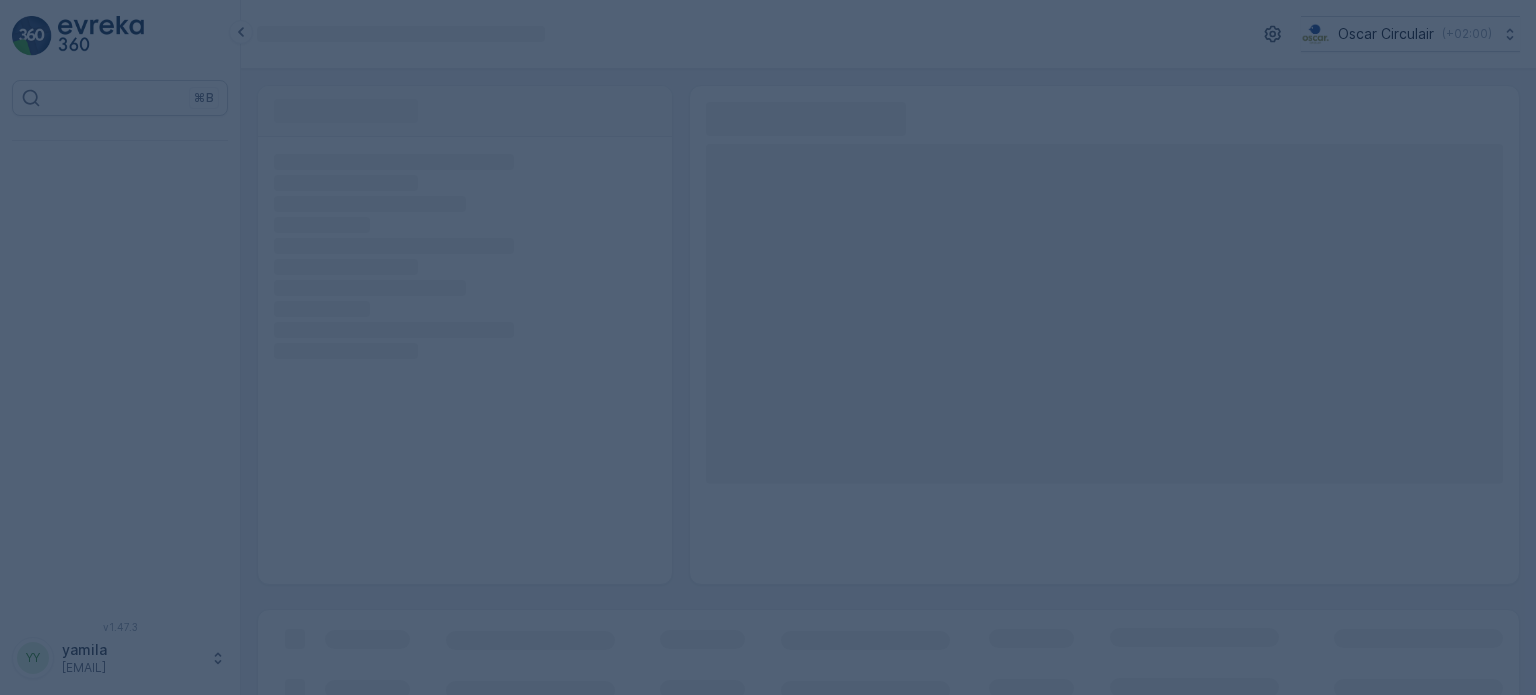 scroll, scrollTop: 0, scrollLeft: 0, axis: both 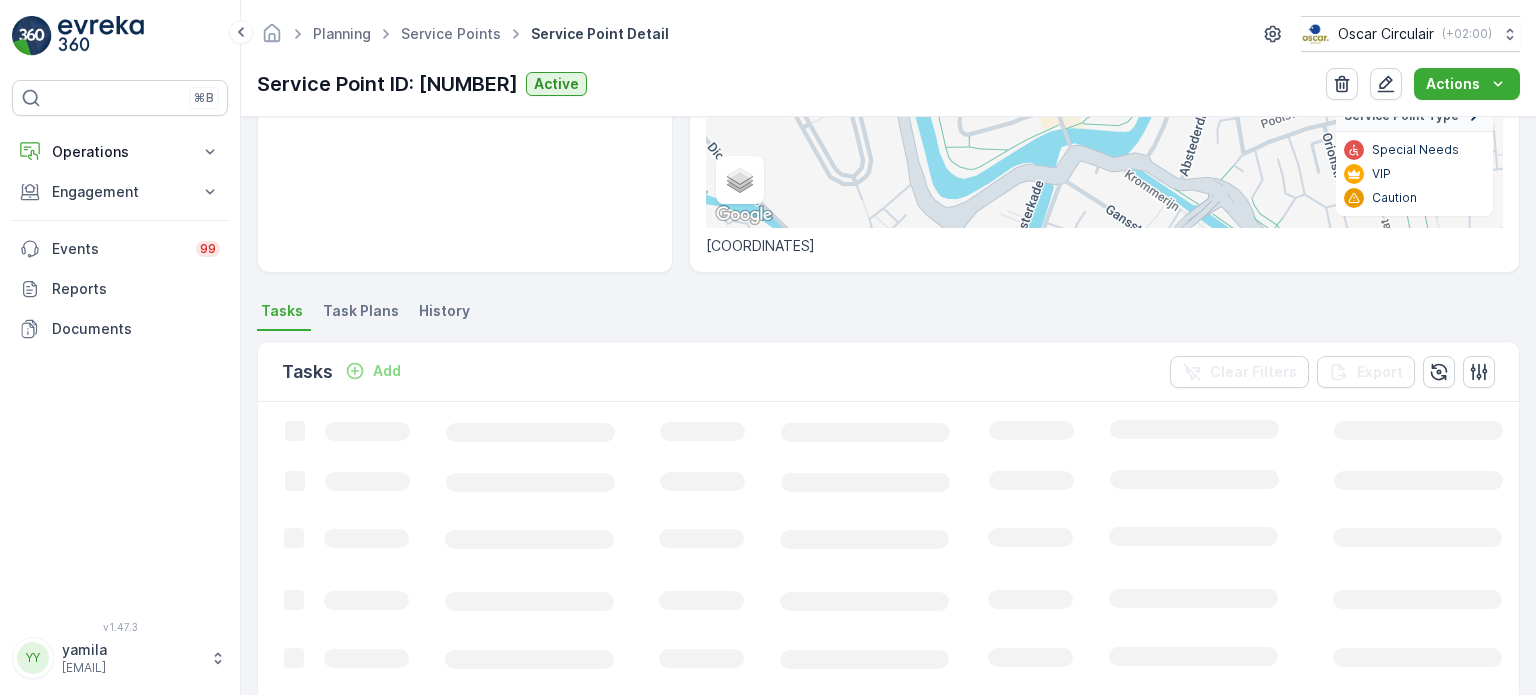 click on "Task Plans" at bounding box center [361, 311] 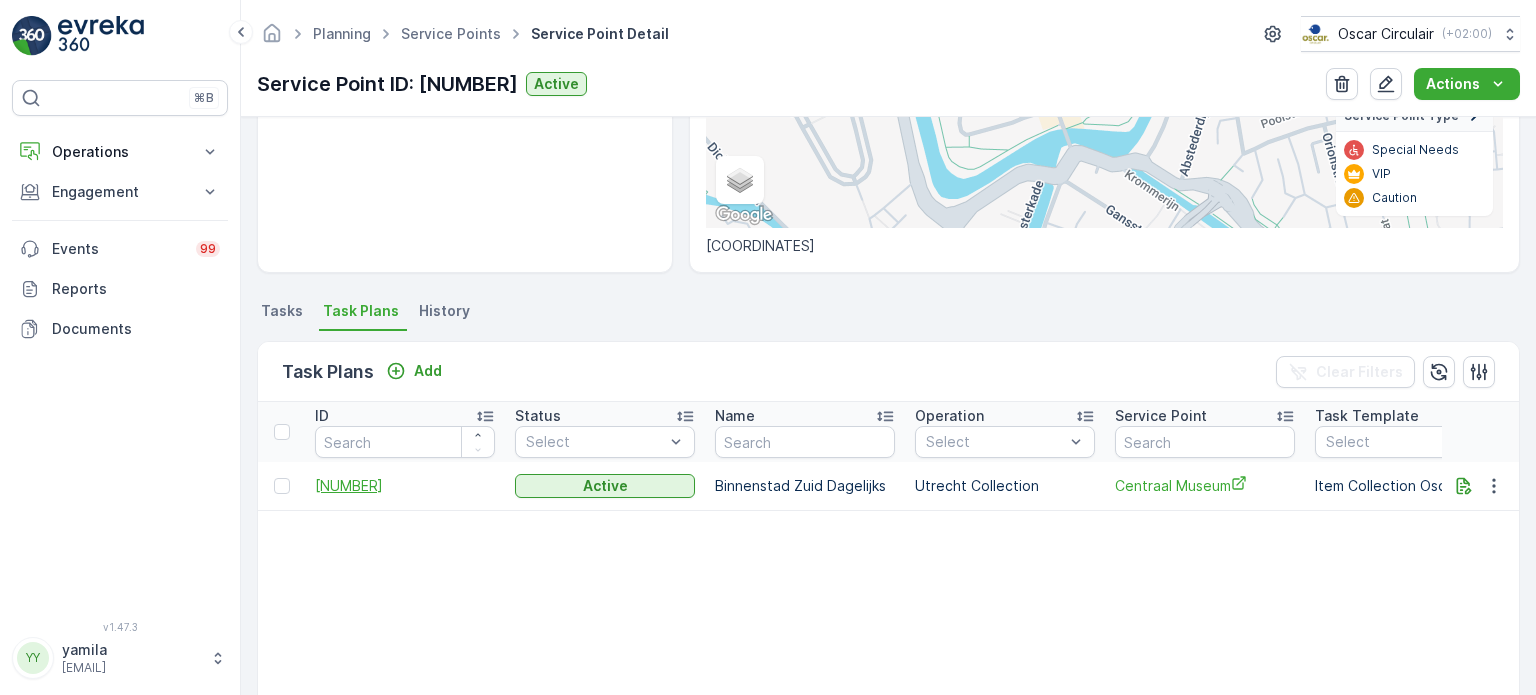 click on "3483024" at bounding box center (405, 486) 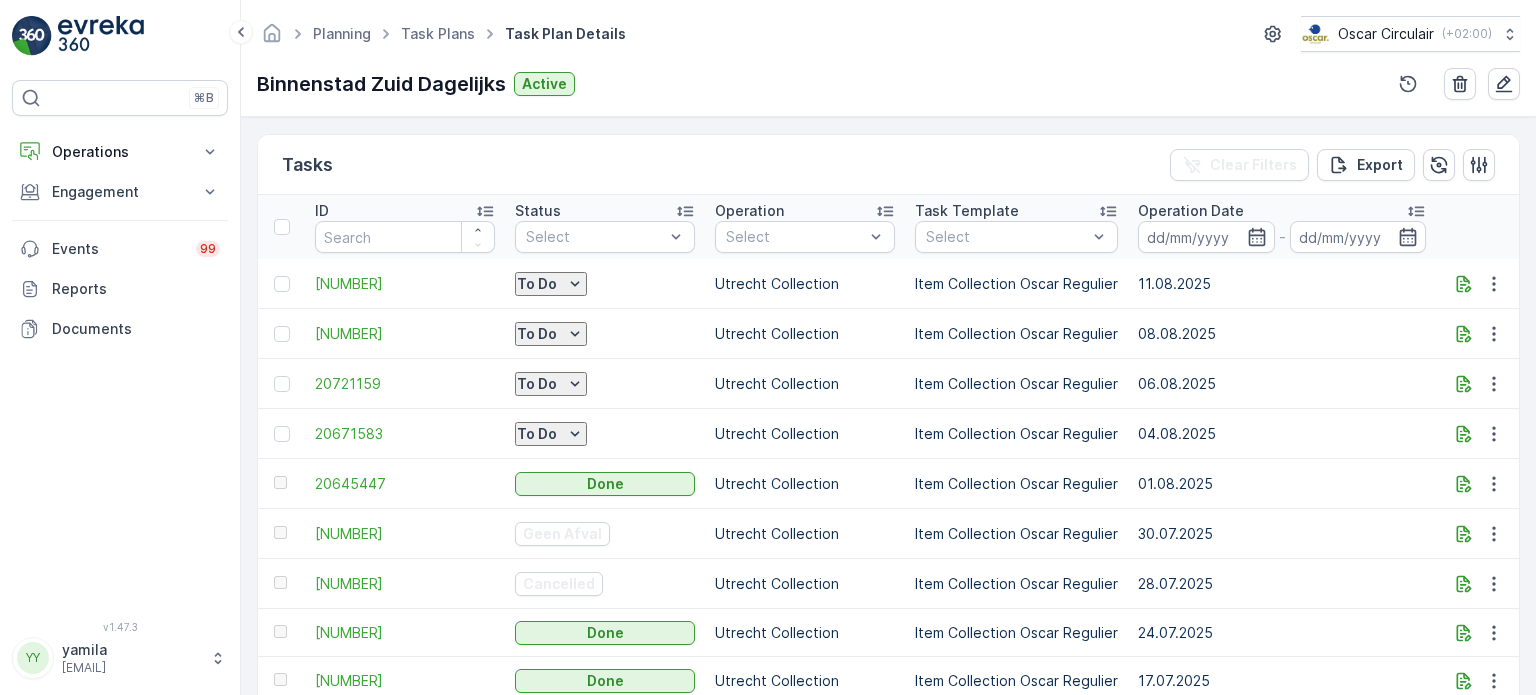 scroll, scrollTop: 558, scrollLeft: 0, axis: vertical 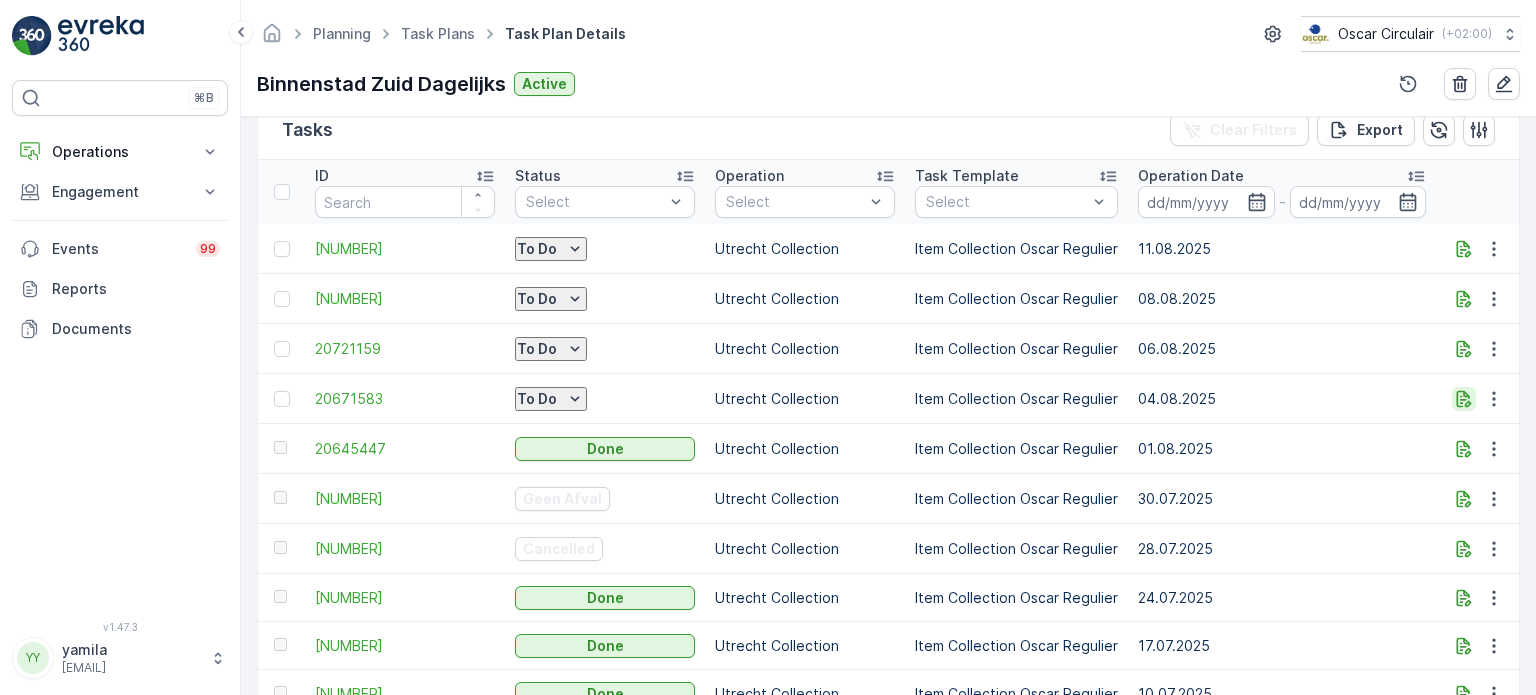 click at bounding box center [1464, 399] 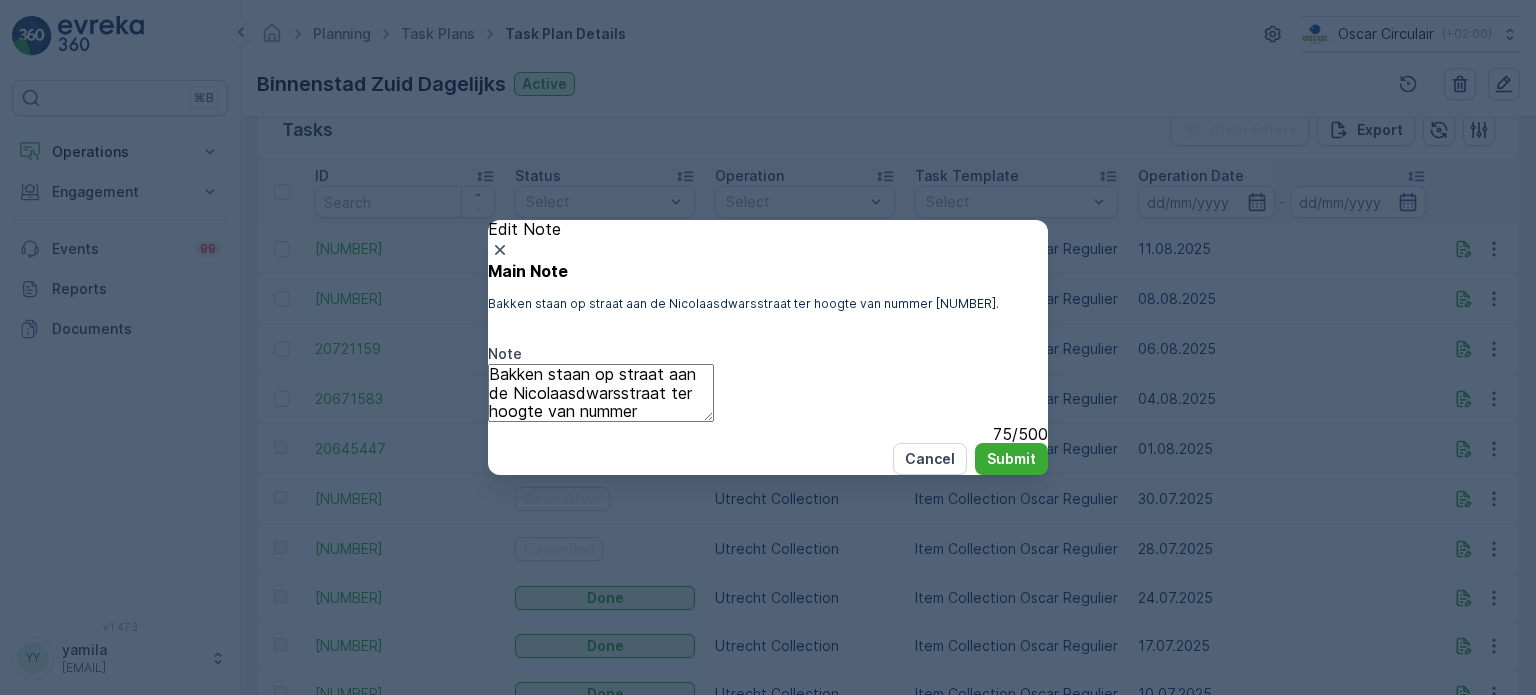 click on "Edit Note Main Note Bakken staan op straat aan de Nicolaasdwarsstraat ter hoogte van nummer 12. Note Bakken staan op straat aan de Nicolaasdwarsstraat ter hoogte van nummer 12. 75  /  500 Cancel Submit" at bounding box center [768, 347] 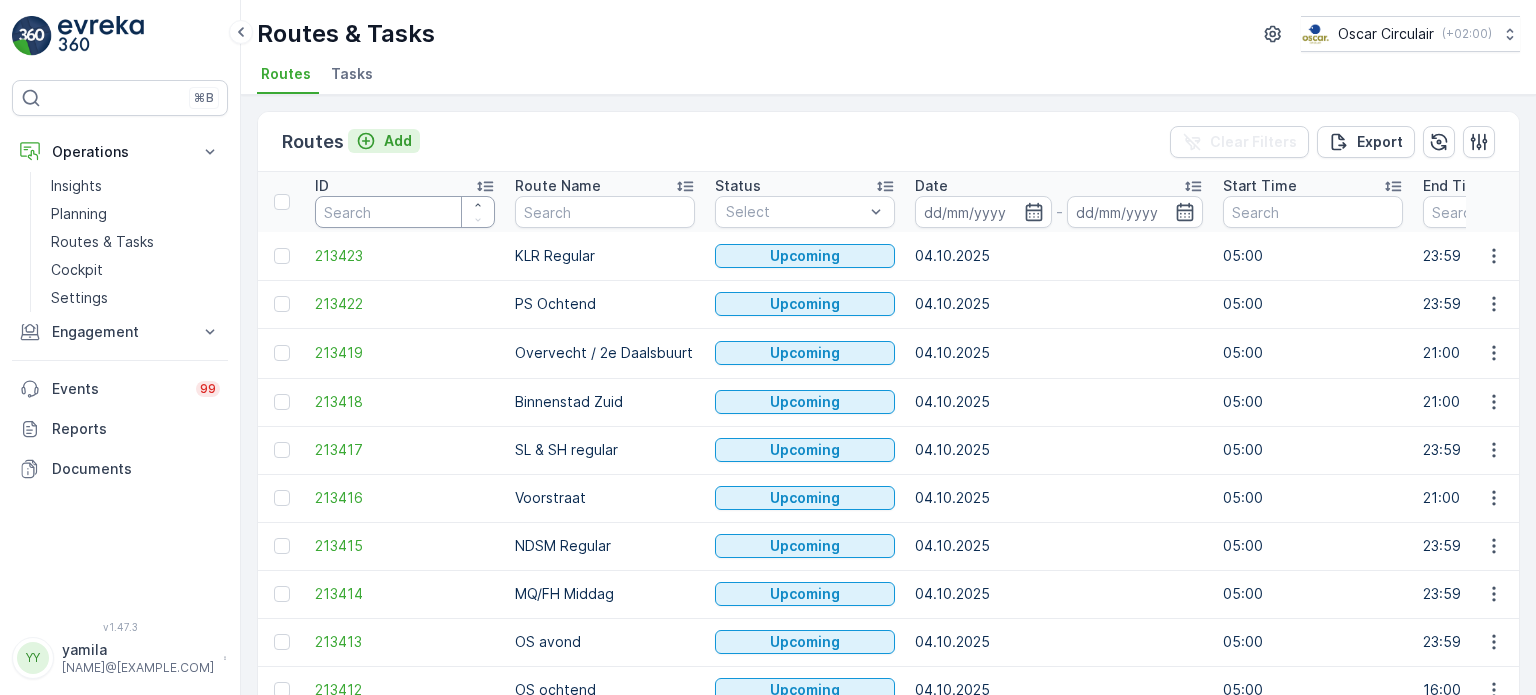 scroll, scrollTop: 0, scrollLeft: 0, axis: both 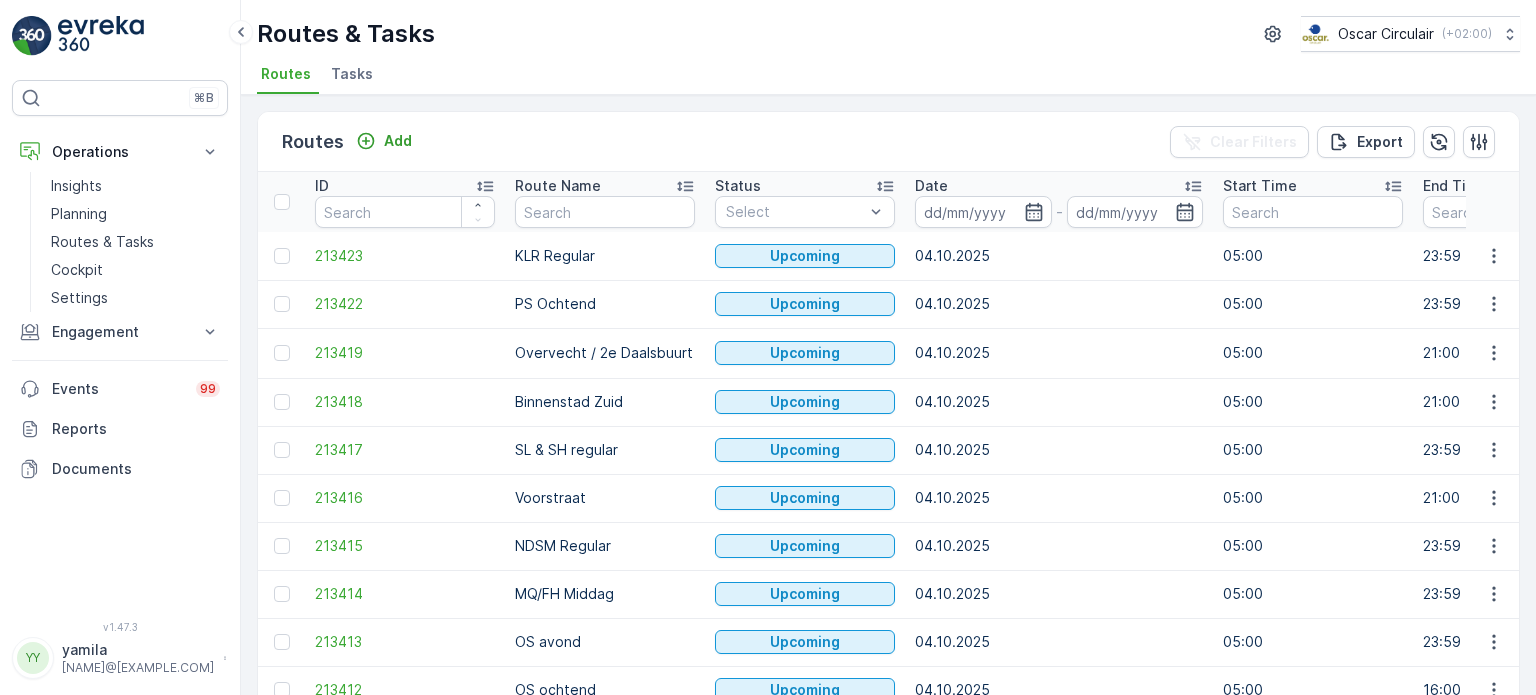click on "Tasks" at bounding box center [352, 74] 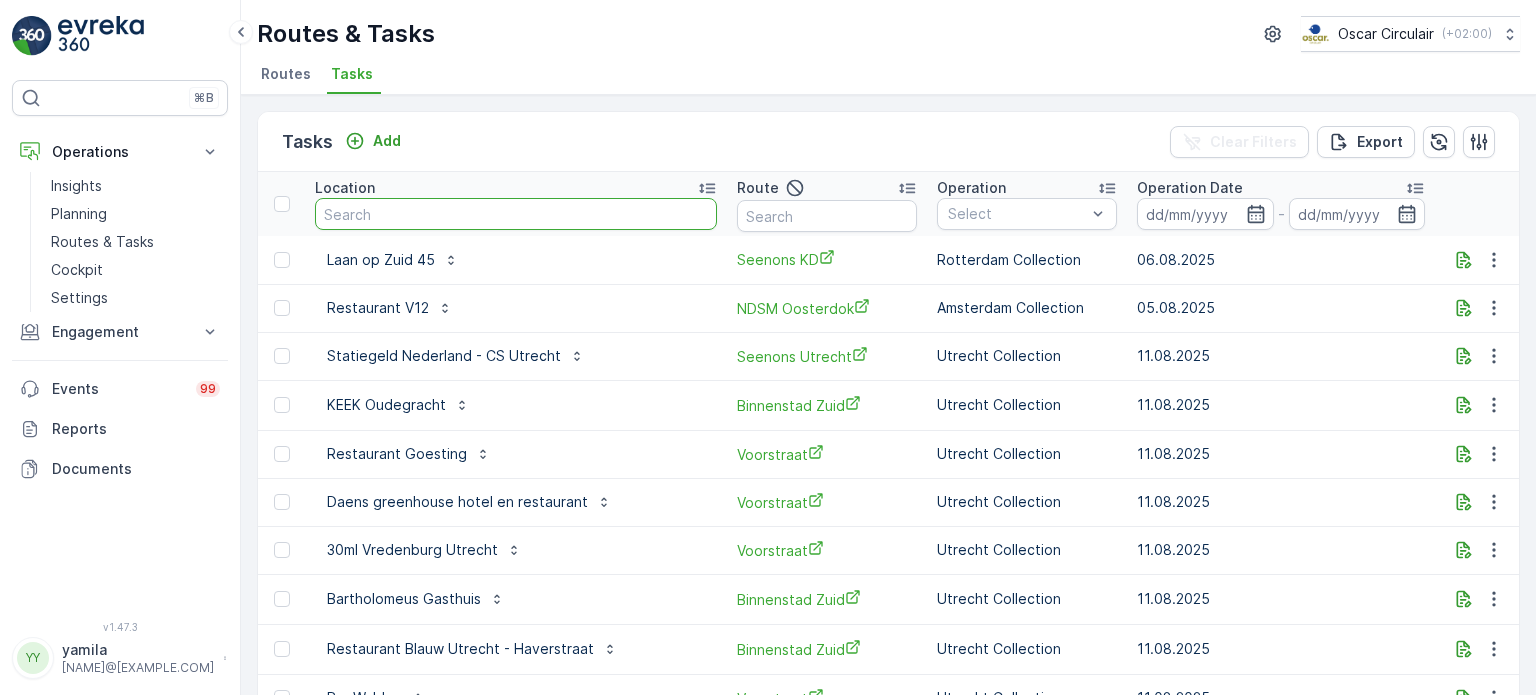click at bounding box center (516, 214) 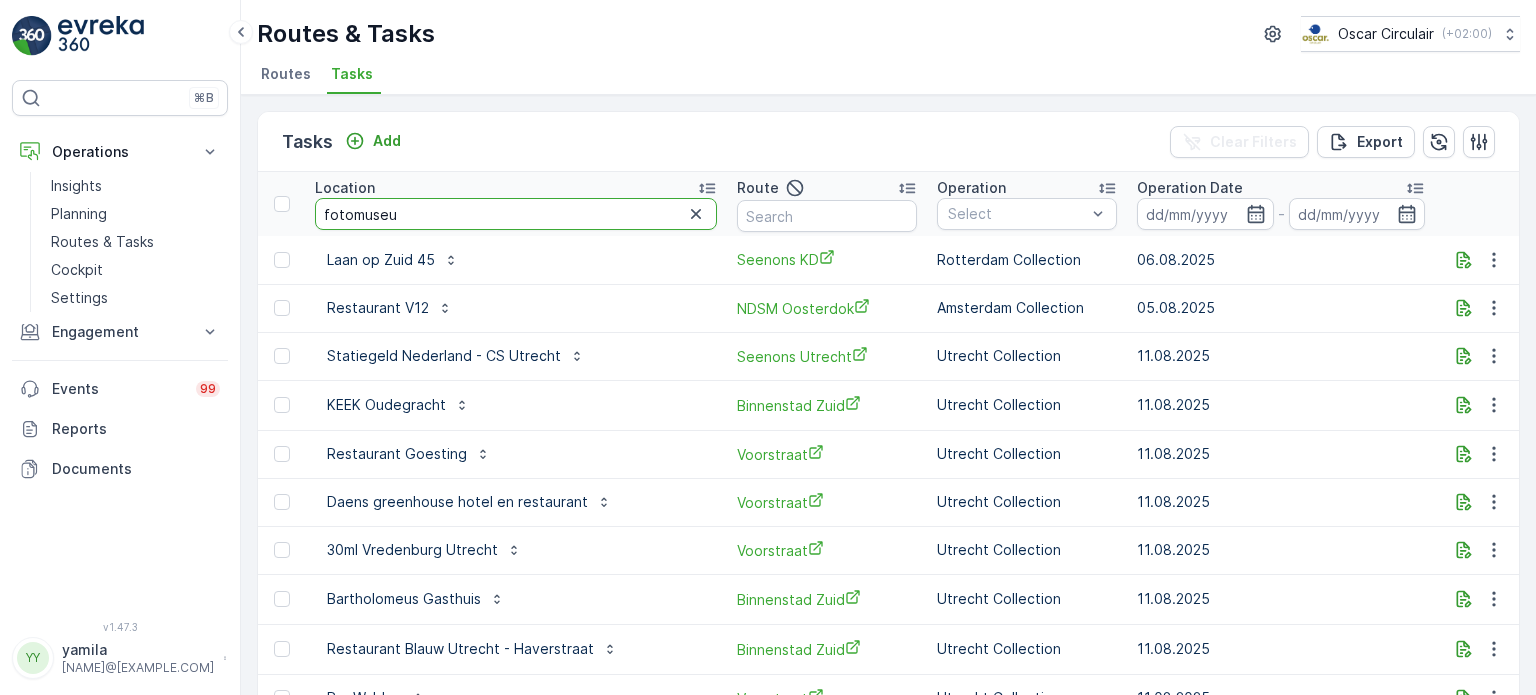 type on "fotomuseum" 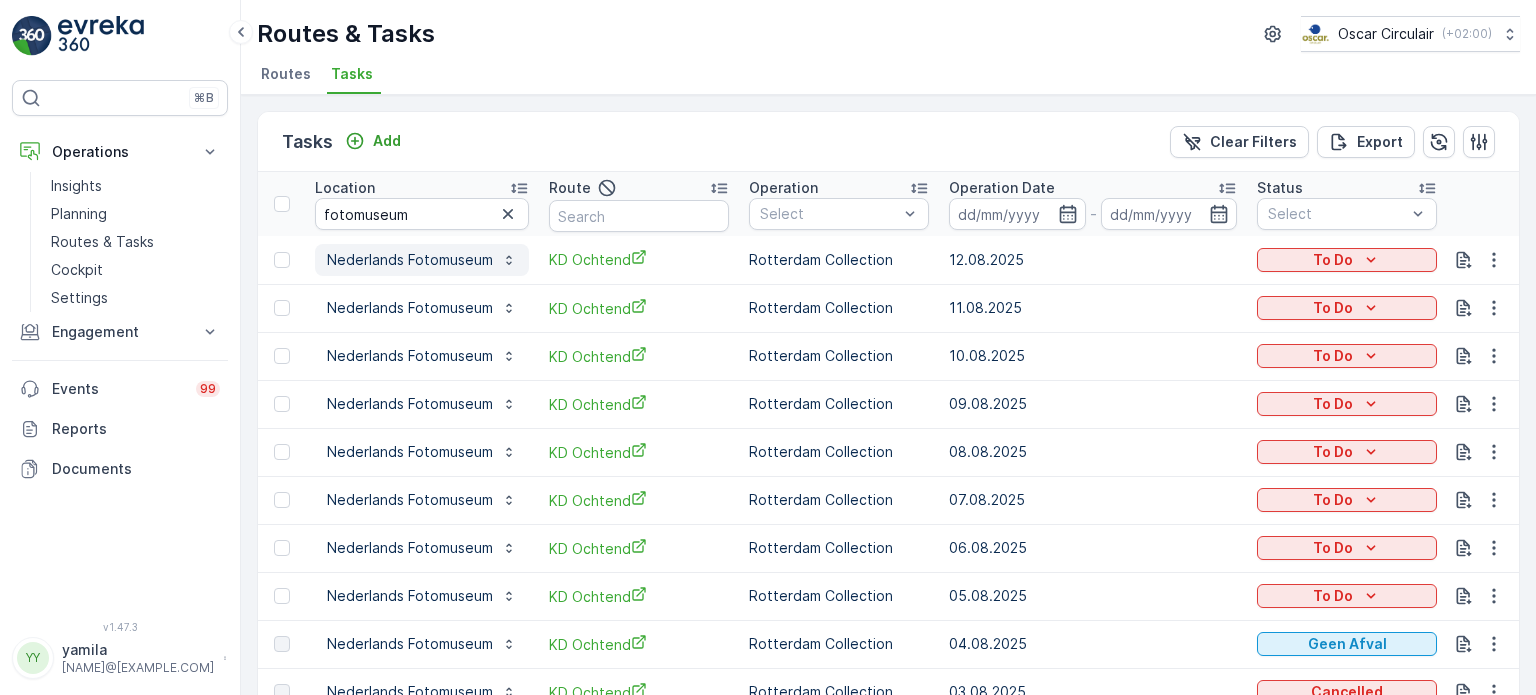 click on "Nederlands Fotomuseum" at bounding box center (410, 260) 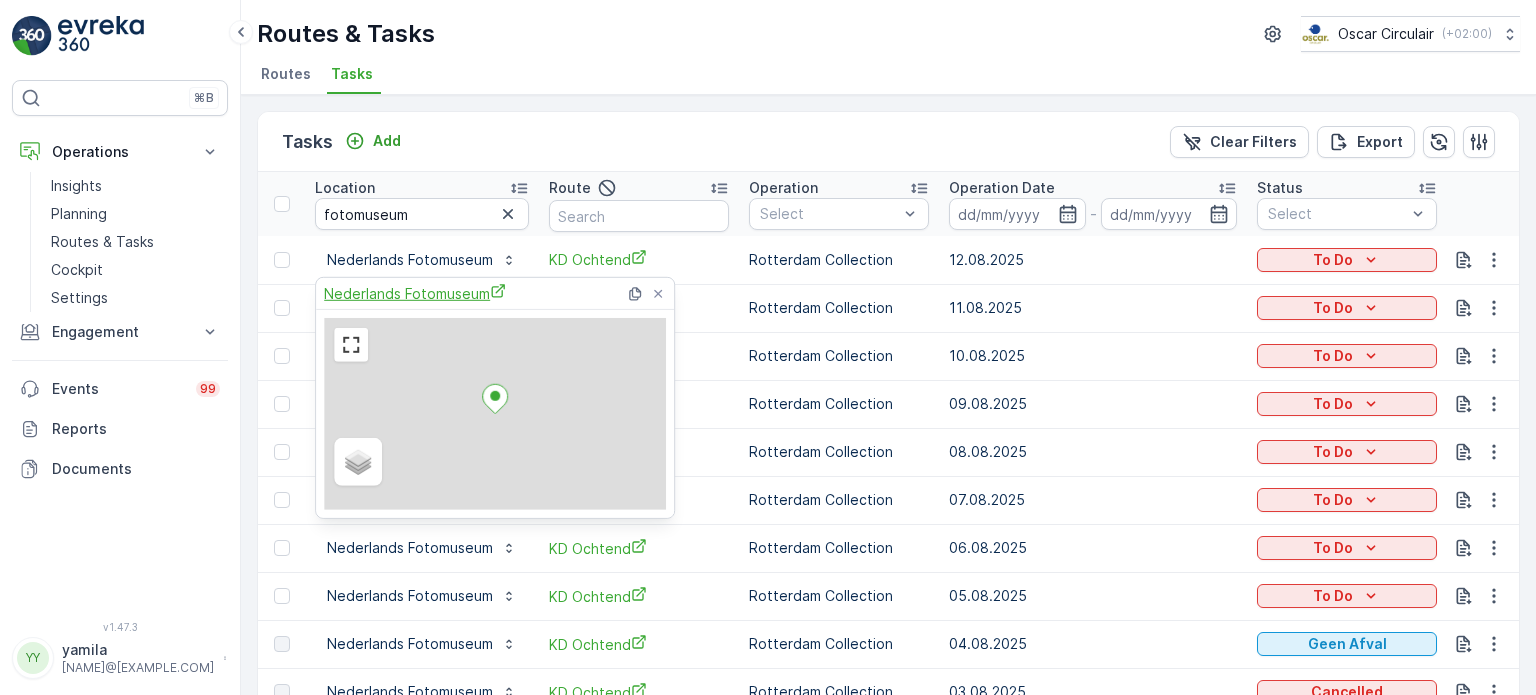 click on "Nederlands Fotomuseum" at bounding box center [415, 293] 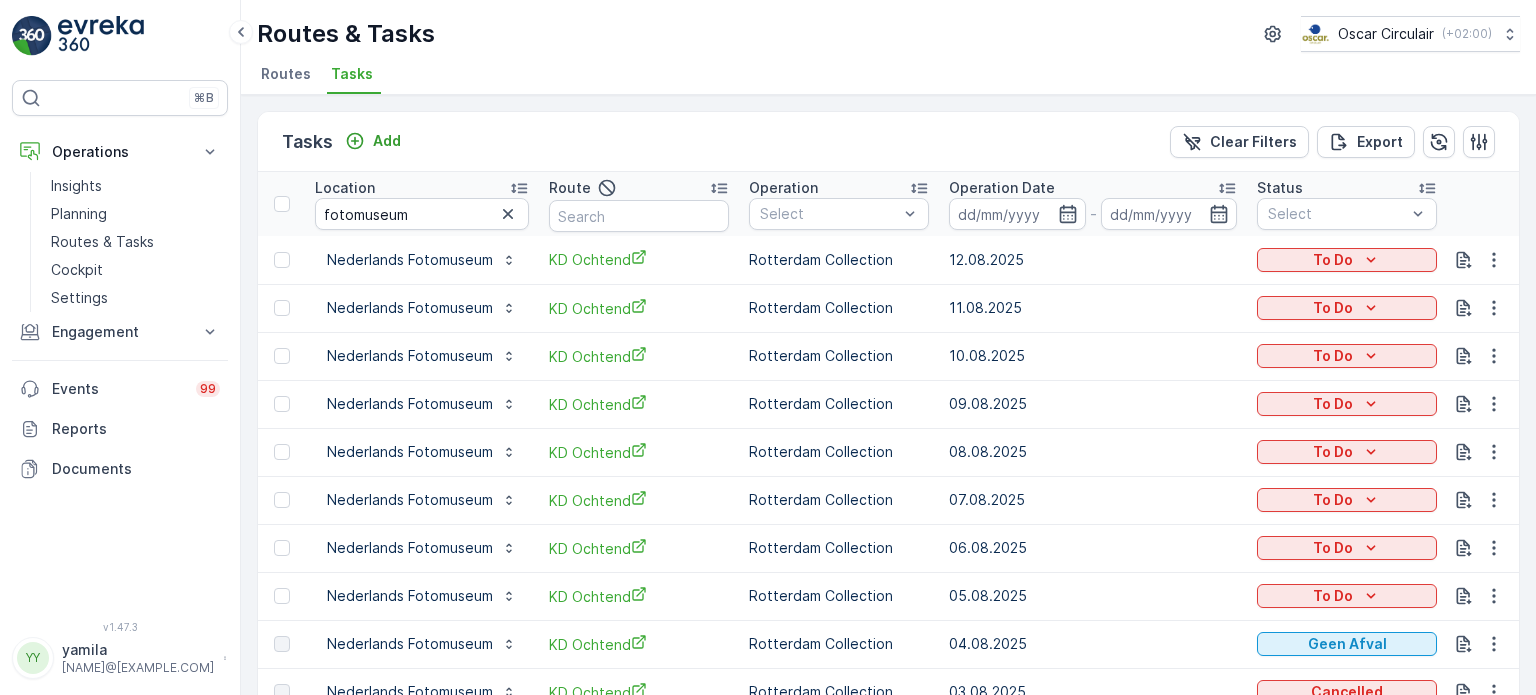 click on "Routes Tasks" at bounding box center (880, 77) 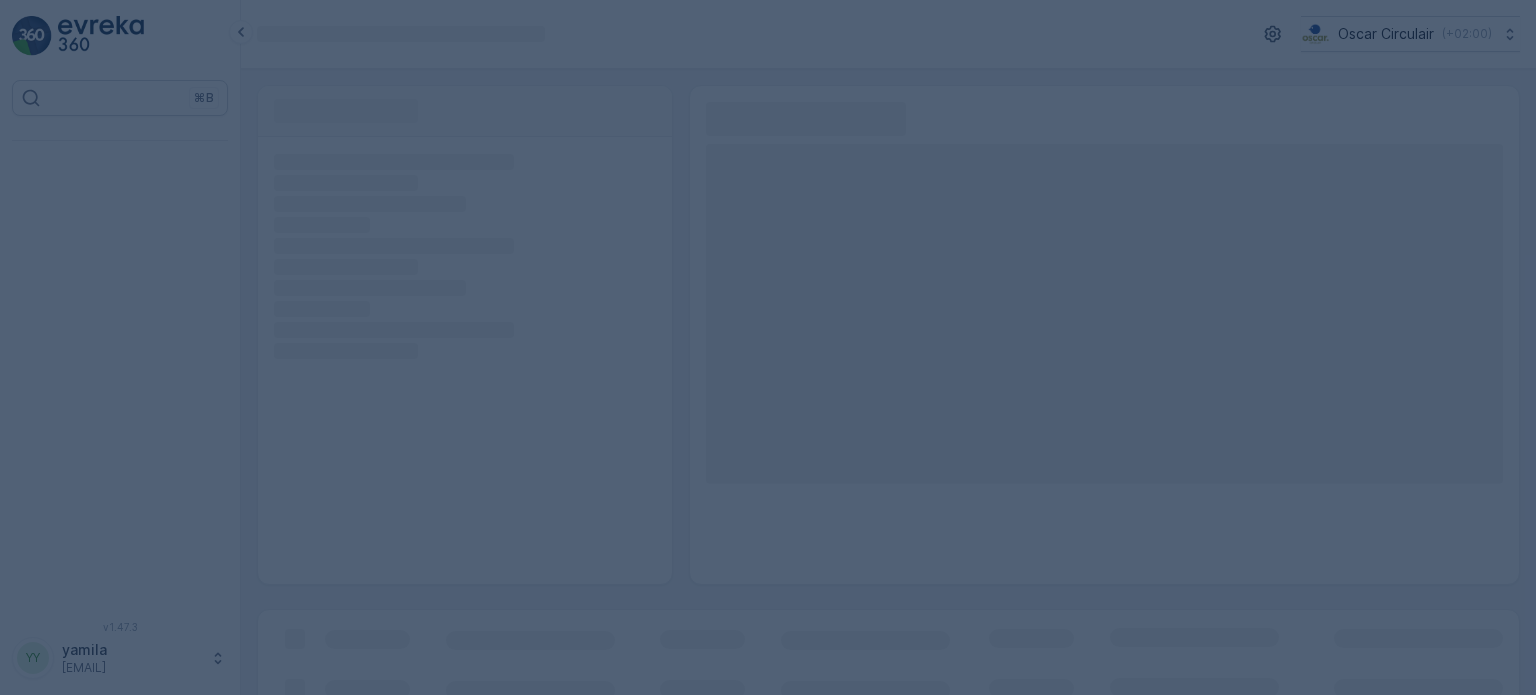 scroll, scrollTop: 0, scrollLeft: 0, axis: both 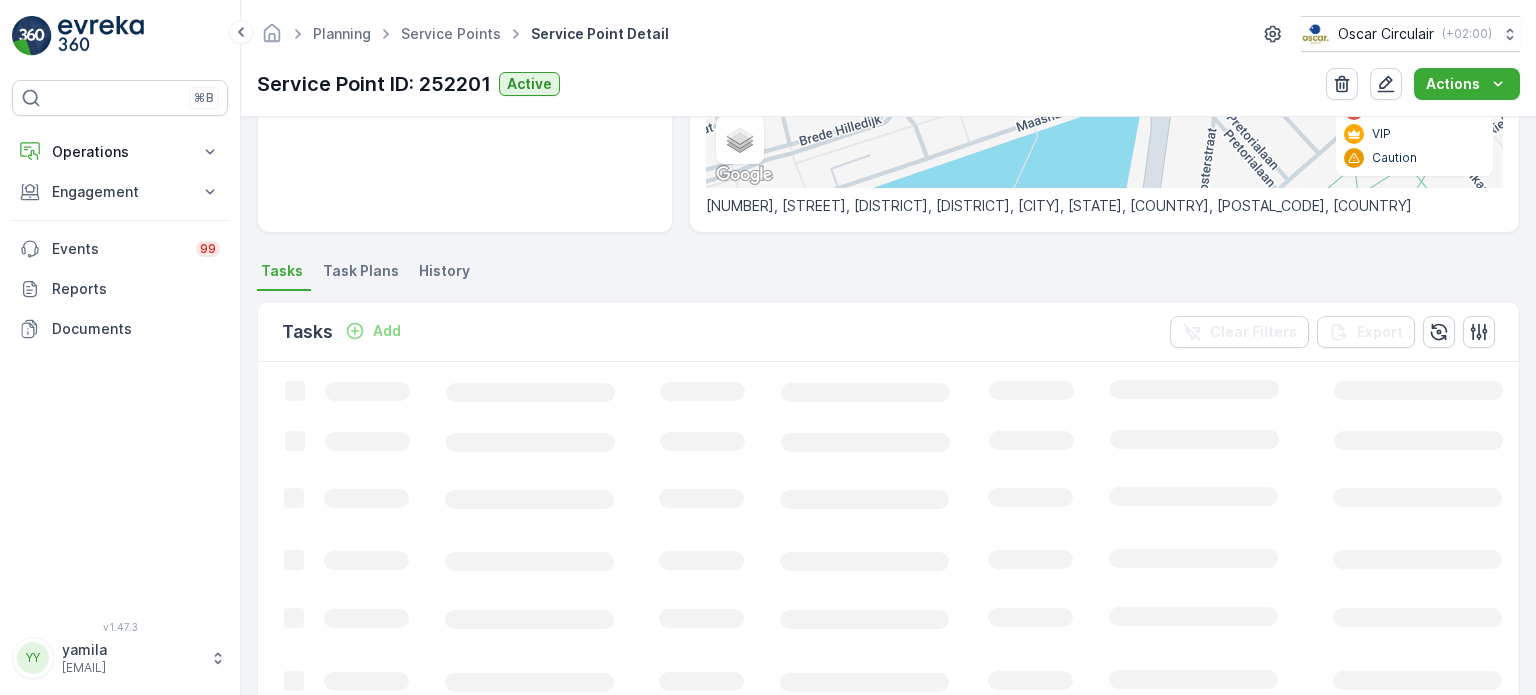 click on "Task Plans" at bounding box center [361, 271] 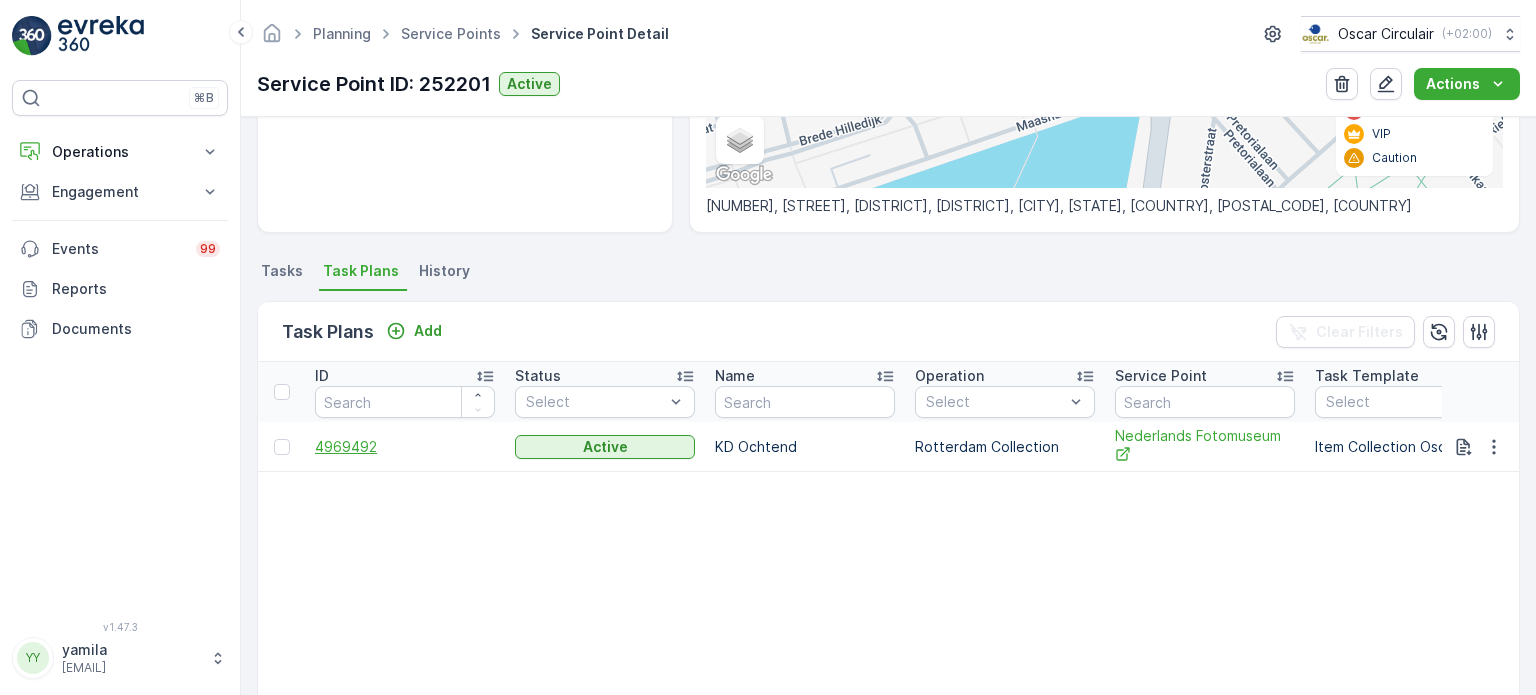 click on "4969492" at bounding box center (405, 447) 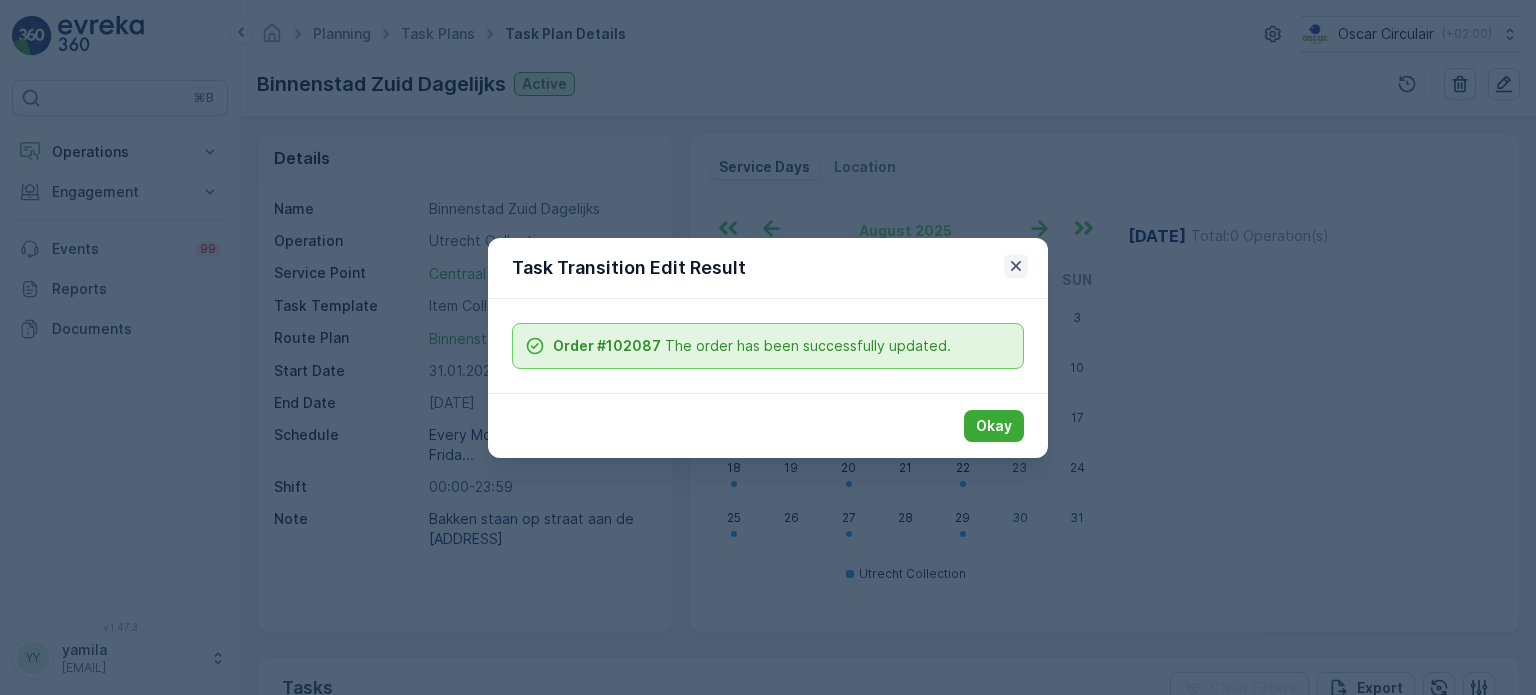 scroll, scrollTop: 0, scrollLeft: 0, axis: both 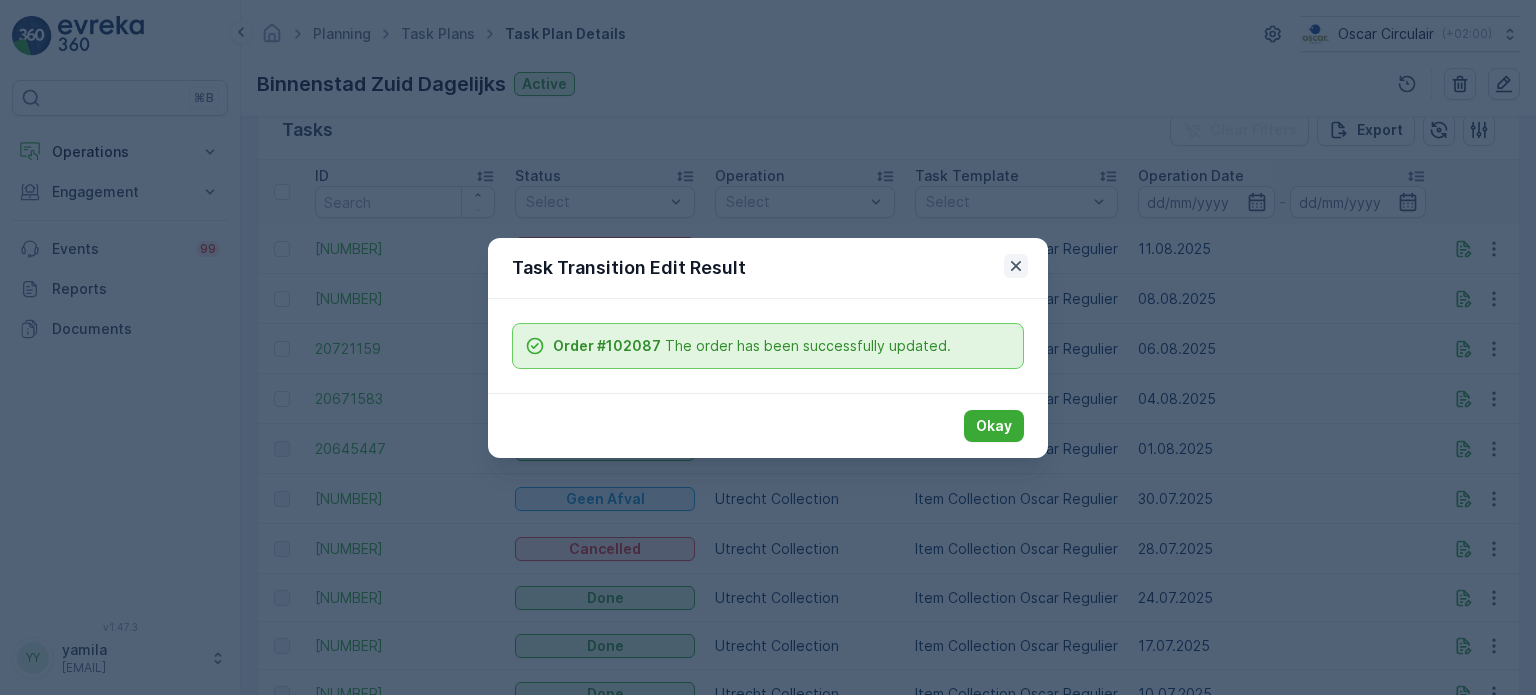 click 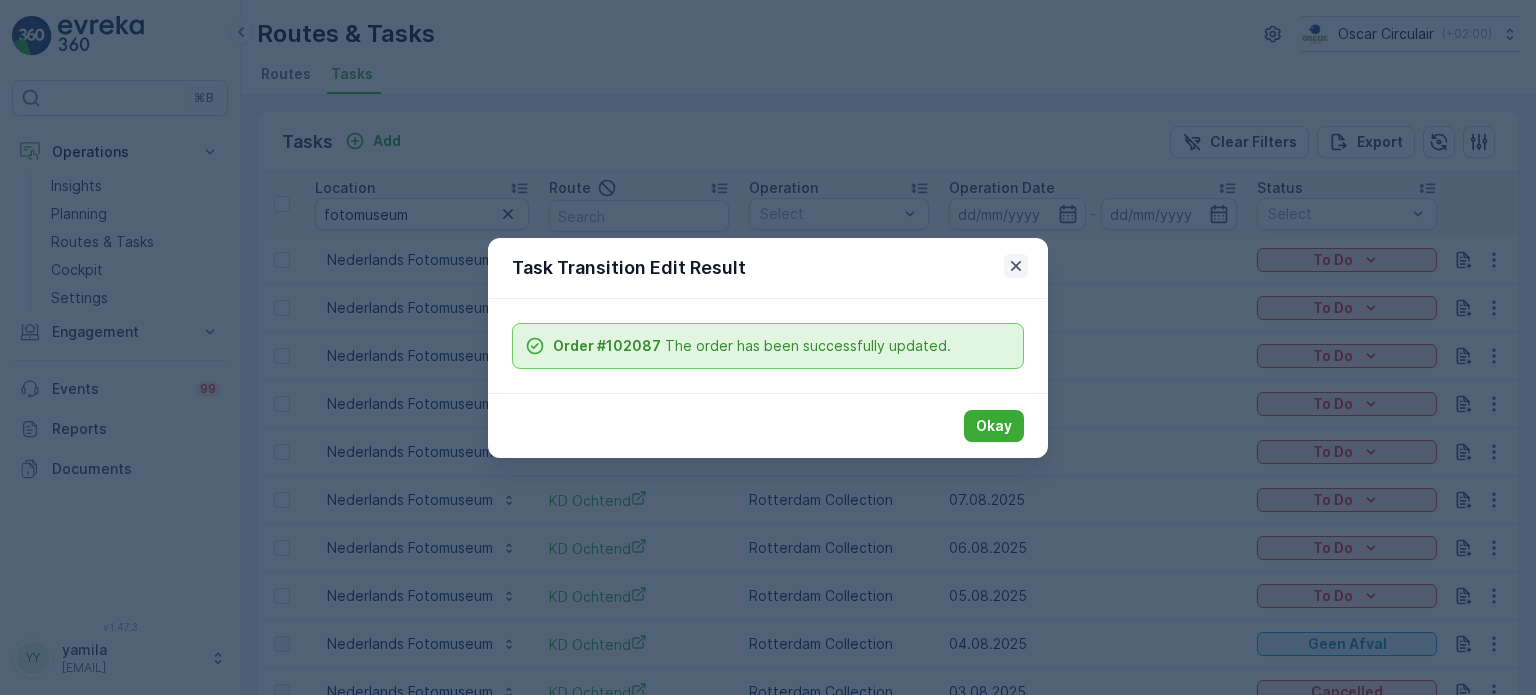 scroll, scrollTop: 0, scrollLeft: 0, axis: both 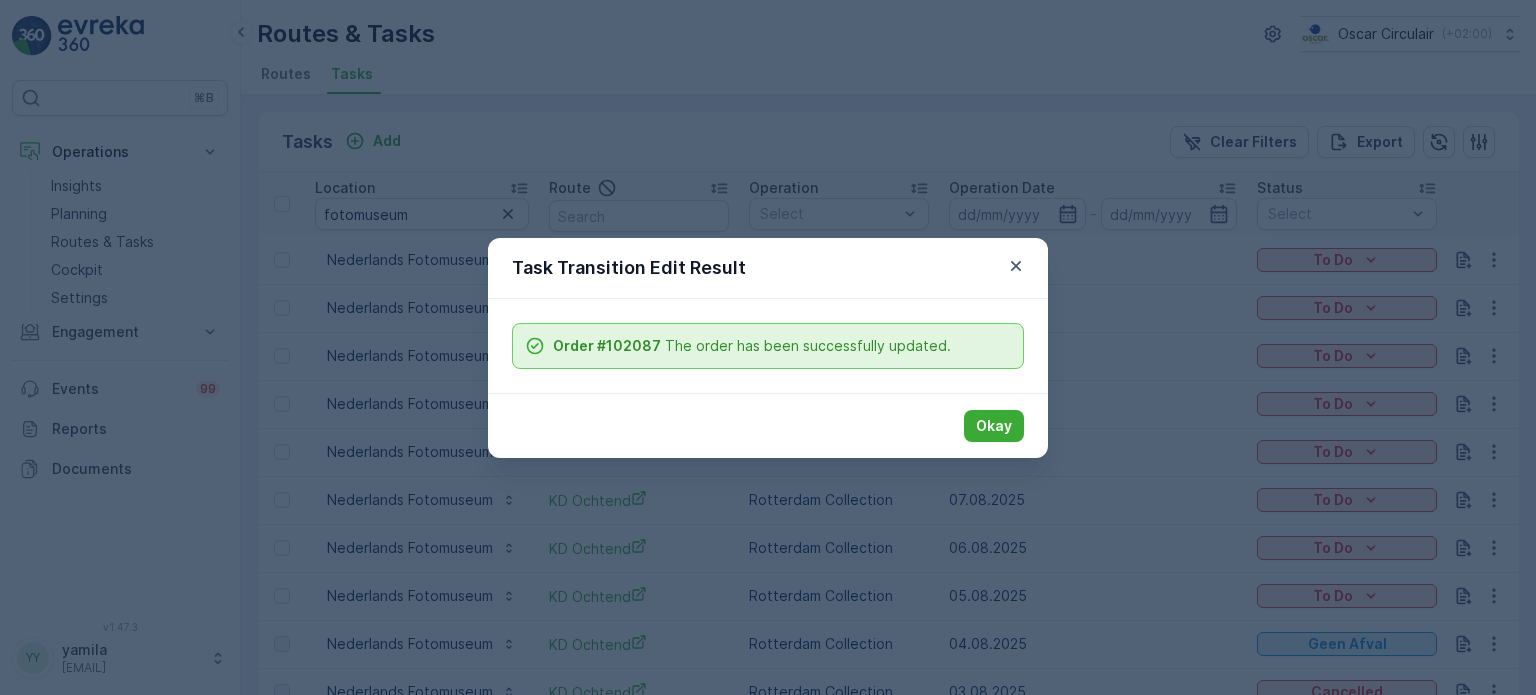 click 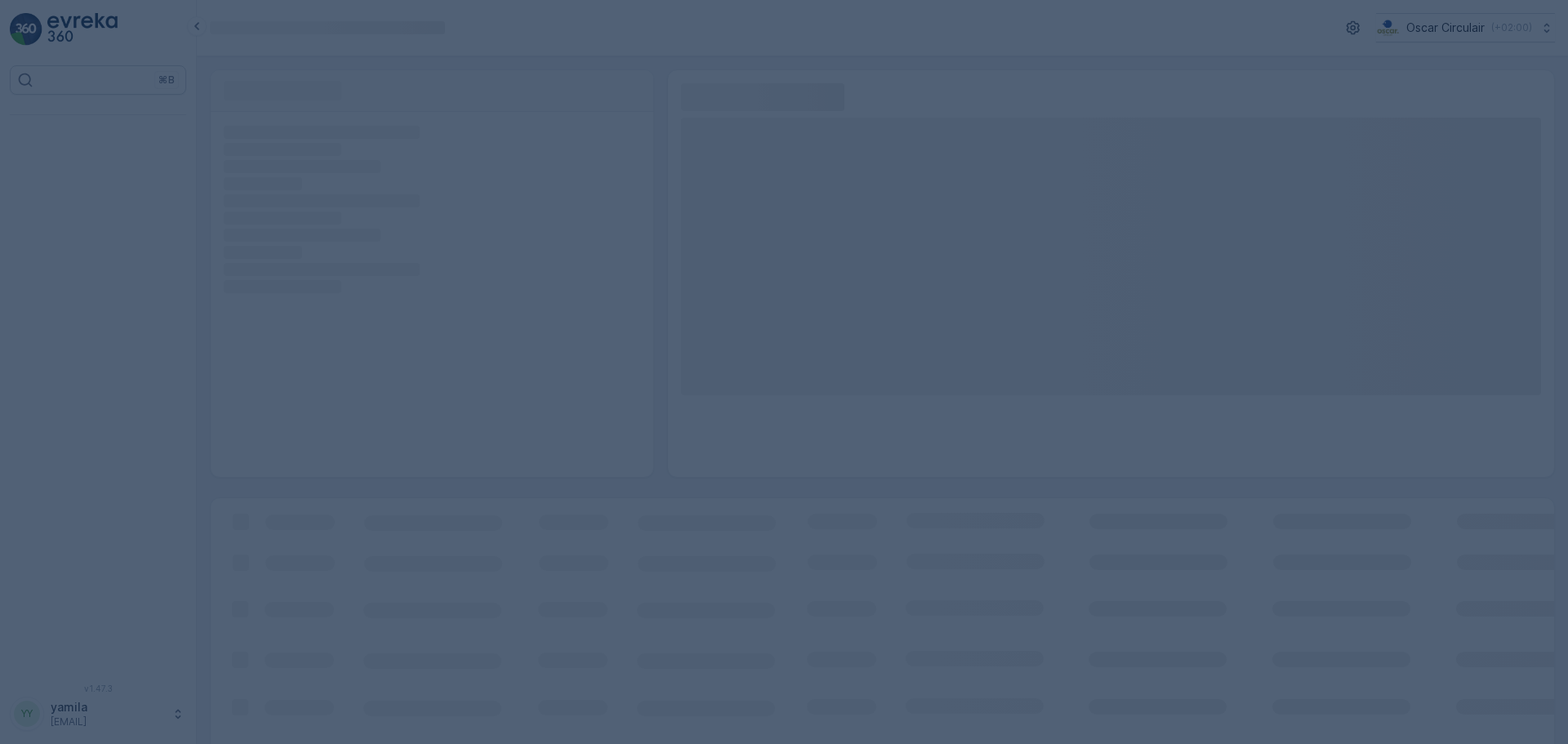 scroll, scrollTop: 0, scrollLeft: 0, axis: both 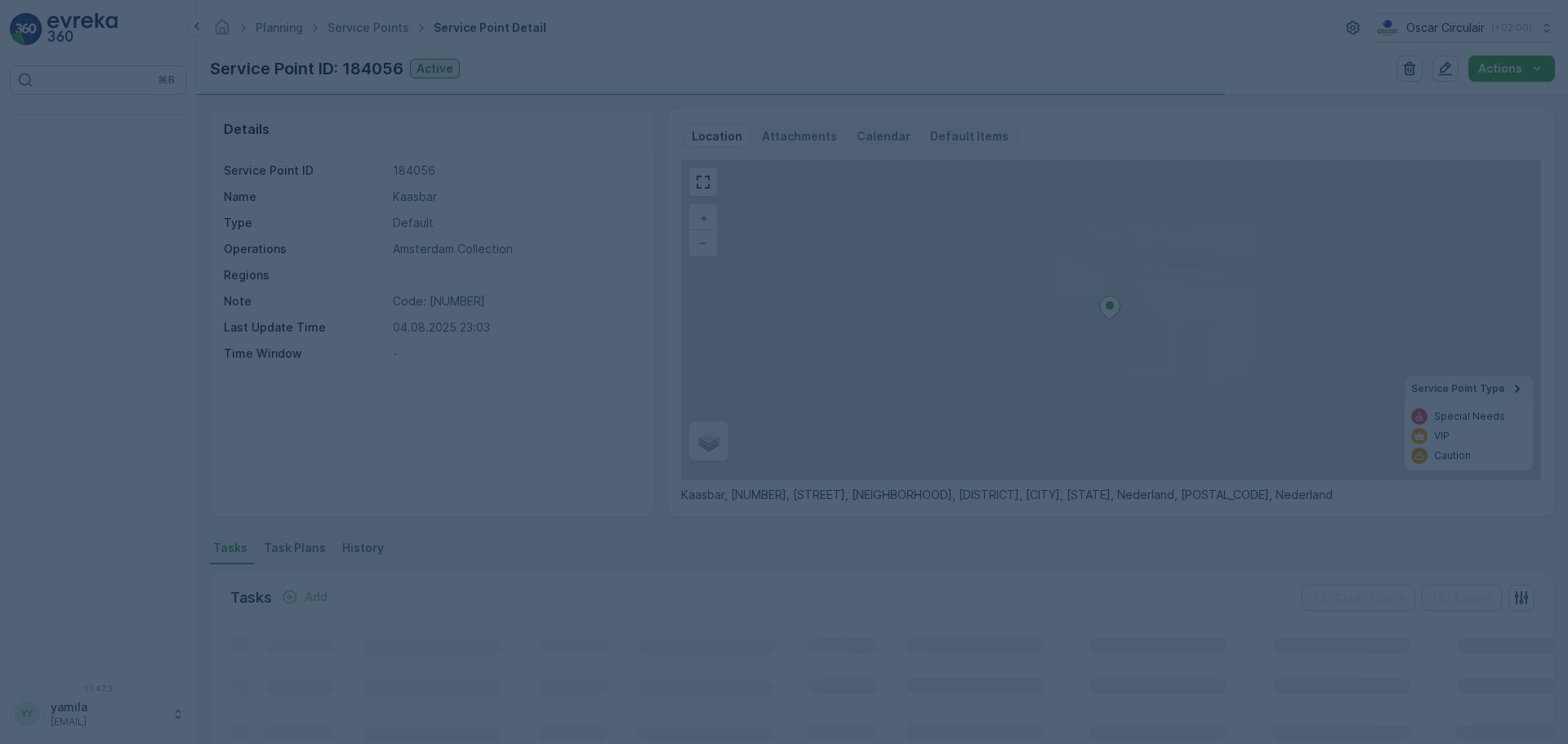 click at bounding box center [784, 372] 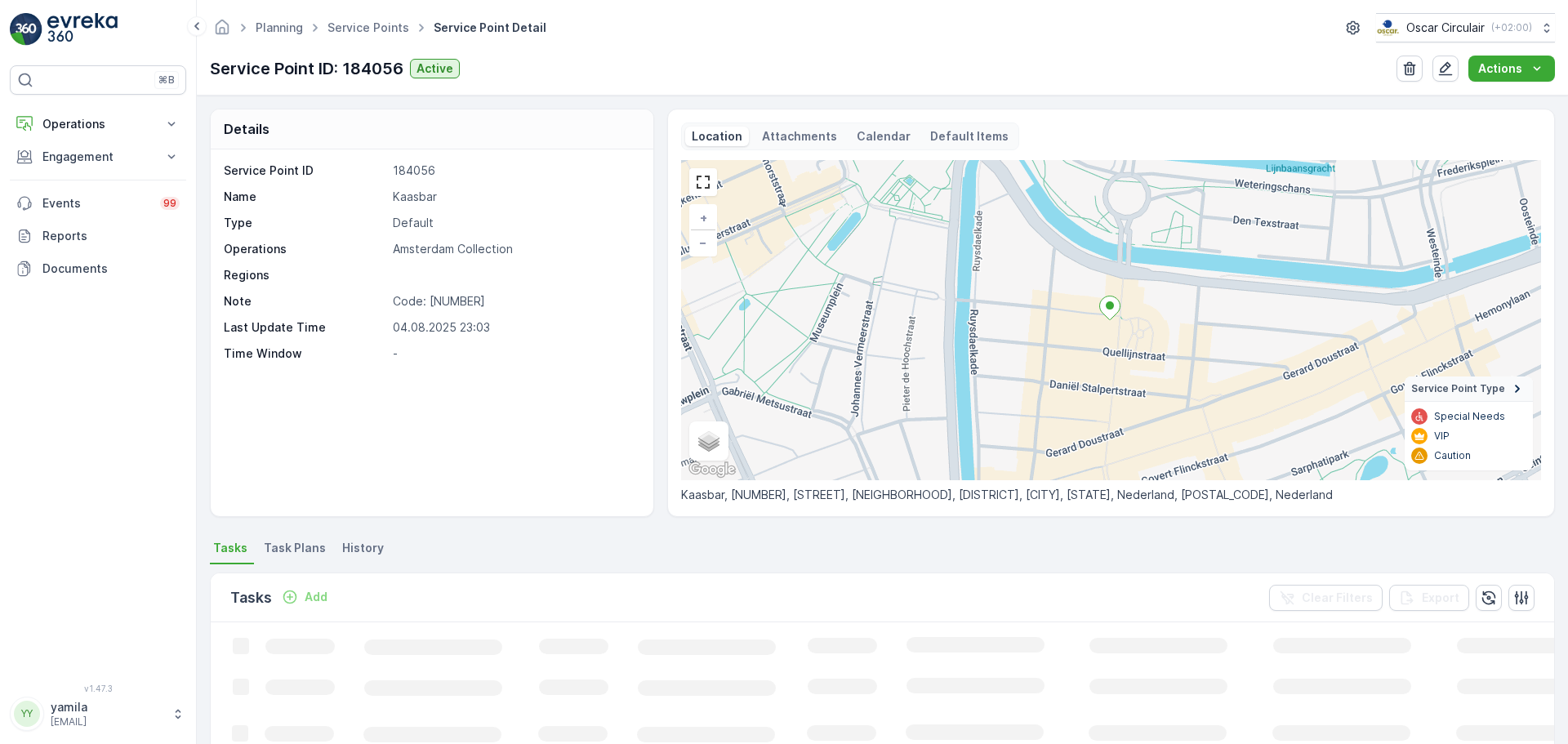 click on "Task Plans" at bounding box center [295, 548] 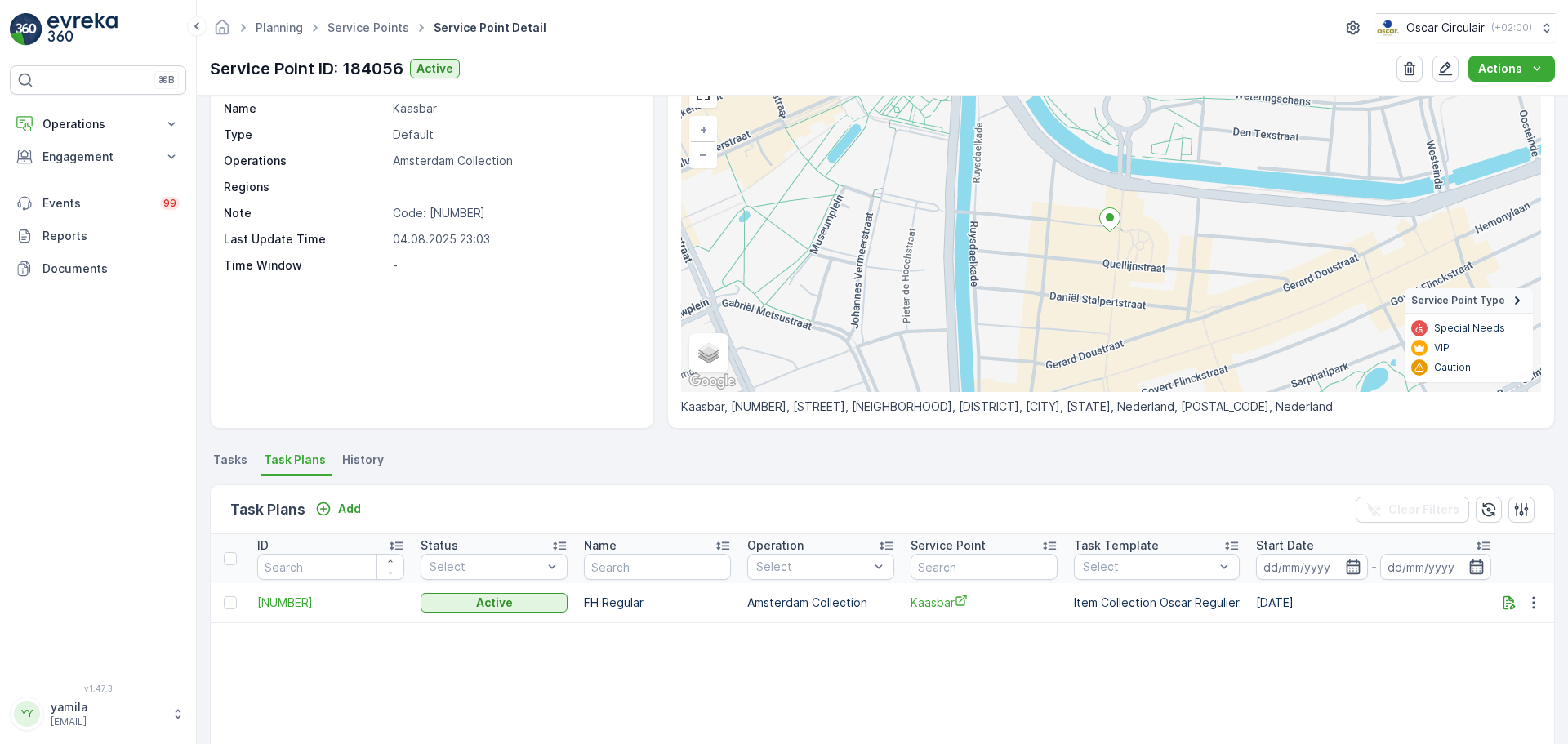 scroll, scrollTop: 245, scrollLeft: 0, axis: vertical 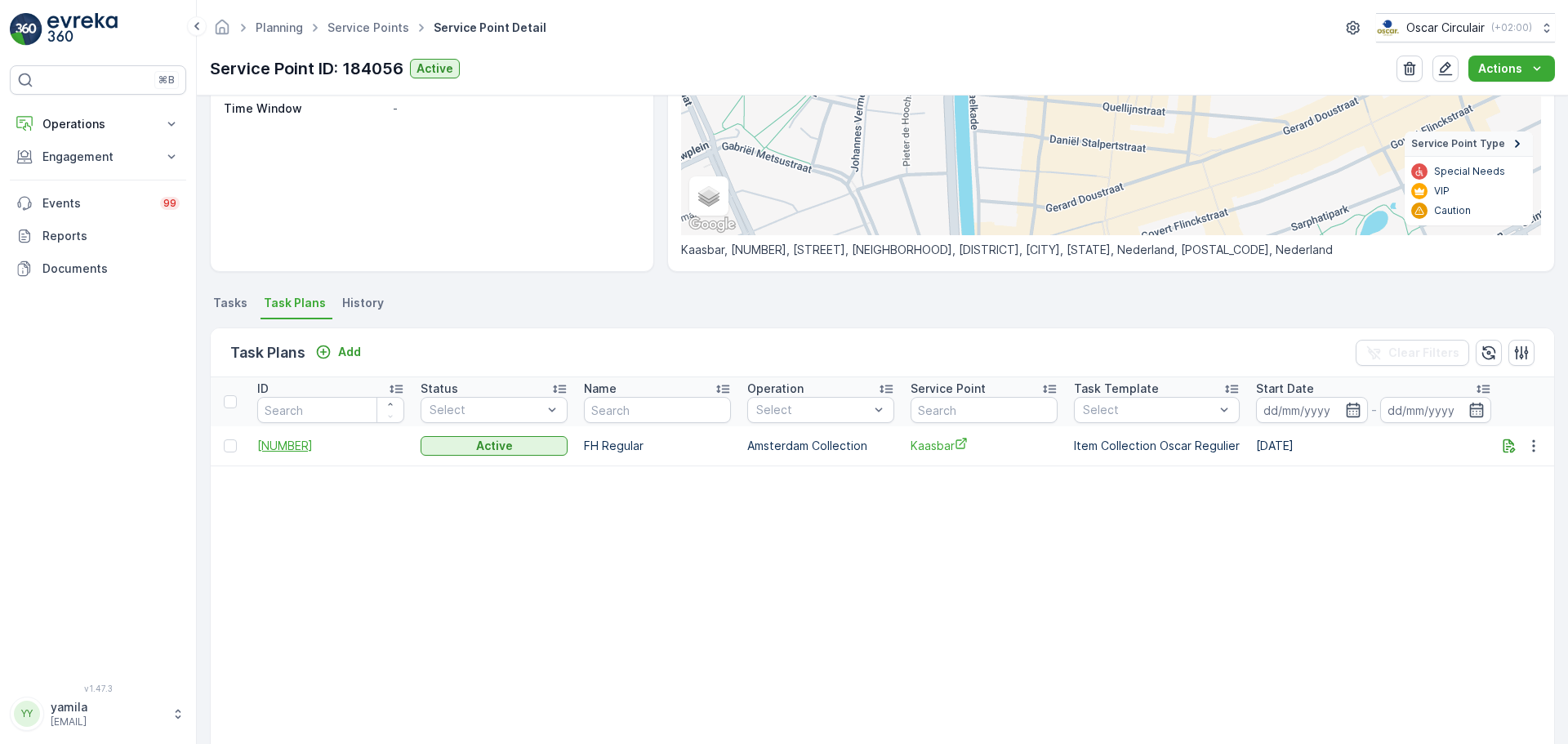 click on "[NUMBER]" at bounding box center (331, 446) 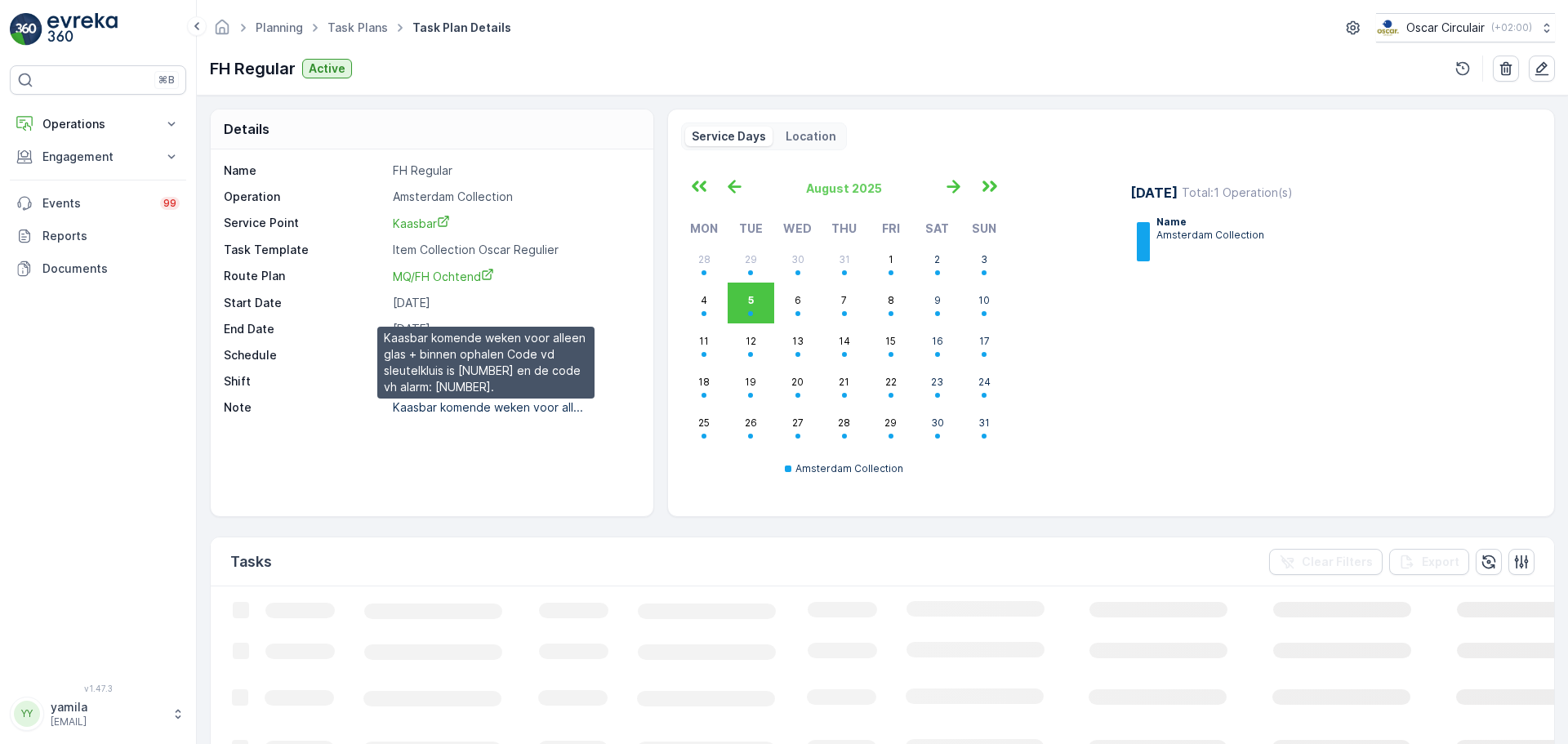 click on "Kaasbar komende weken voor all..." at bounding box center [488, 407] 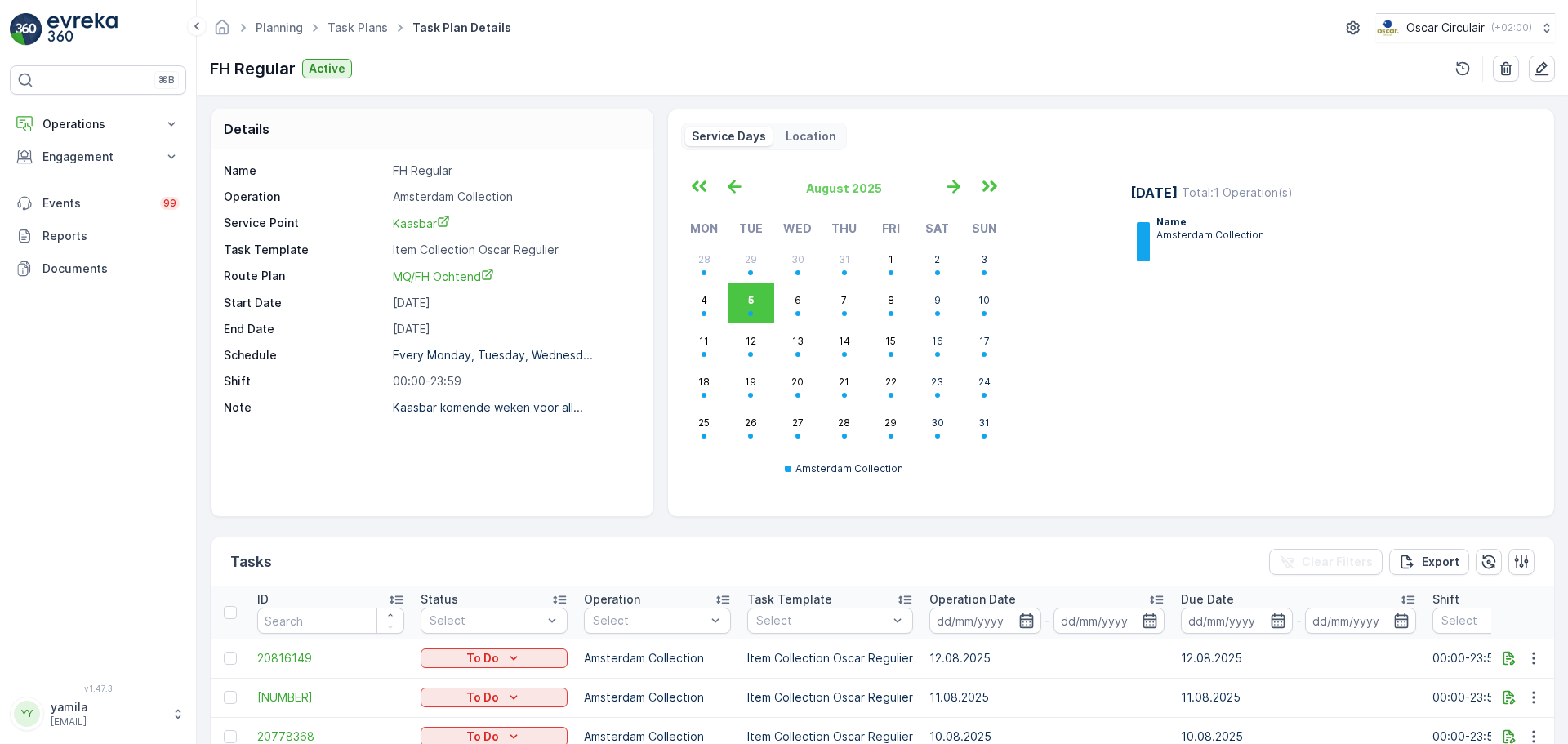 click on "00:00-23:59" at bounding box center (514, 381) 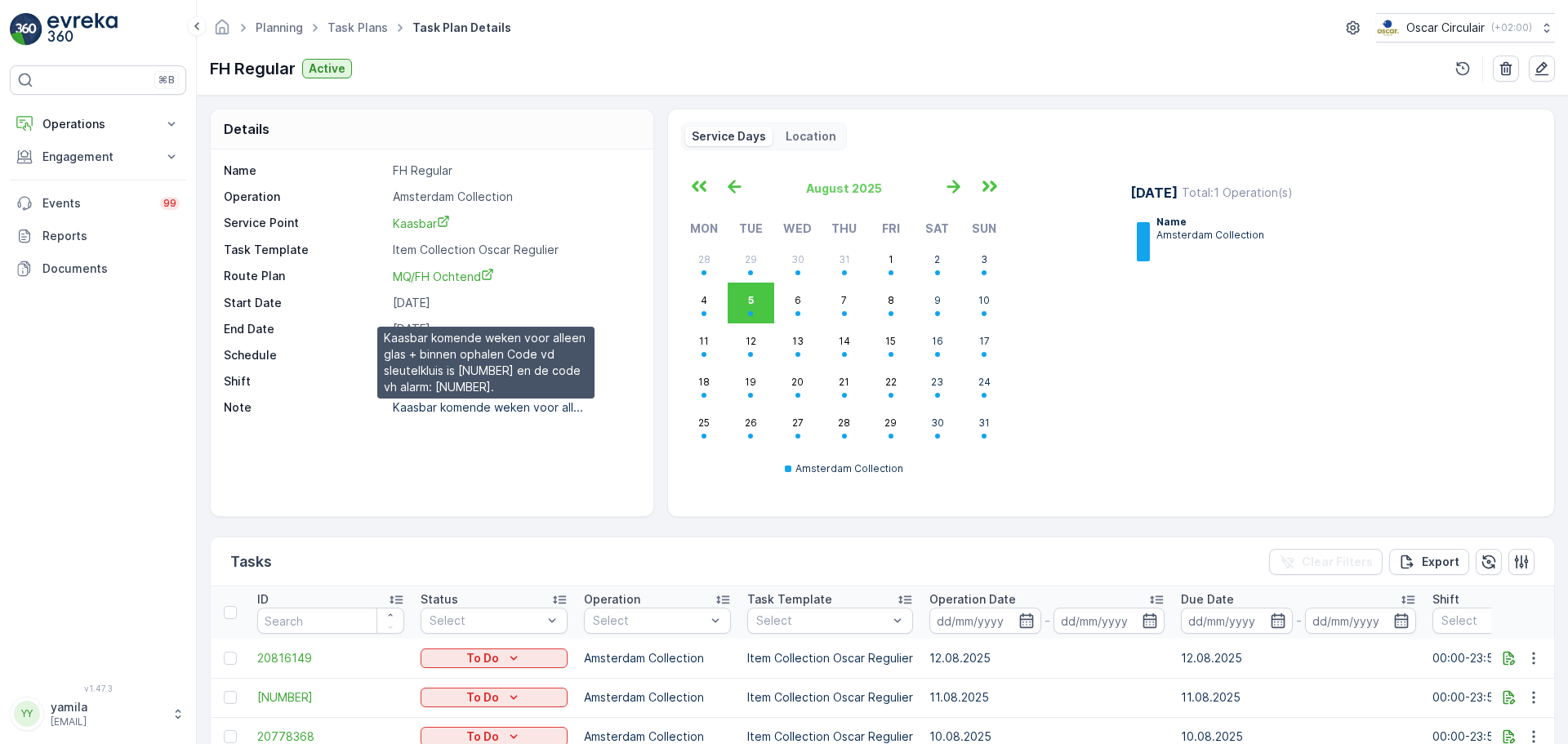 click on "Kaasbar komende weken voor all..." at bounding box center (488, 407) 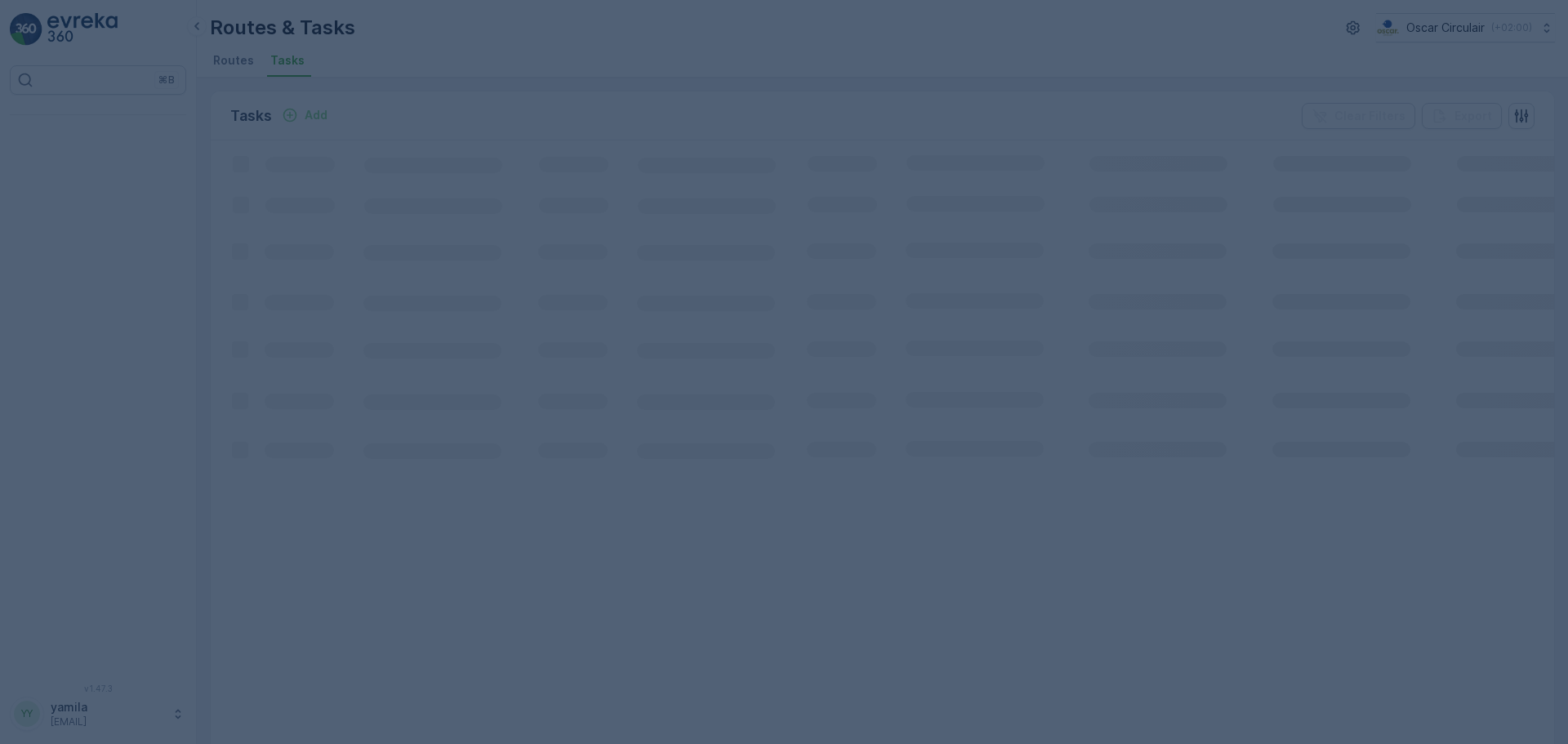 scroll, scrollTop: 0, scrollLeft: 0, axis: both 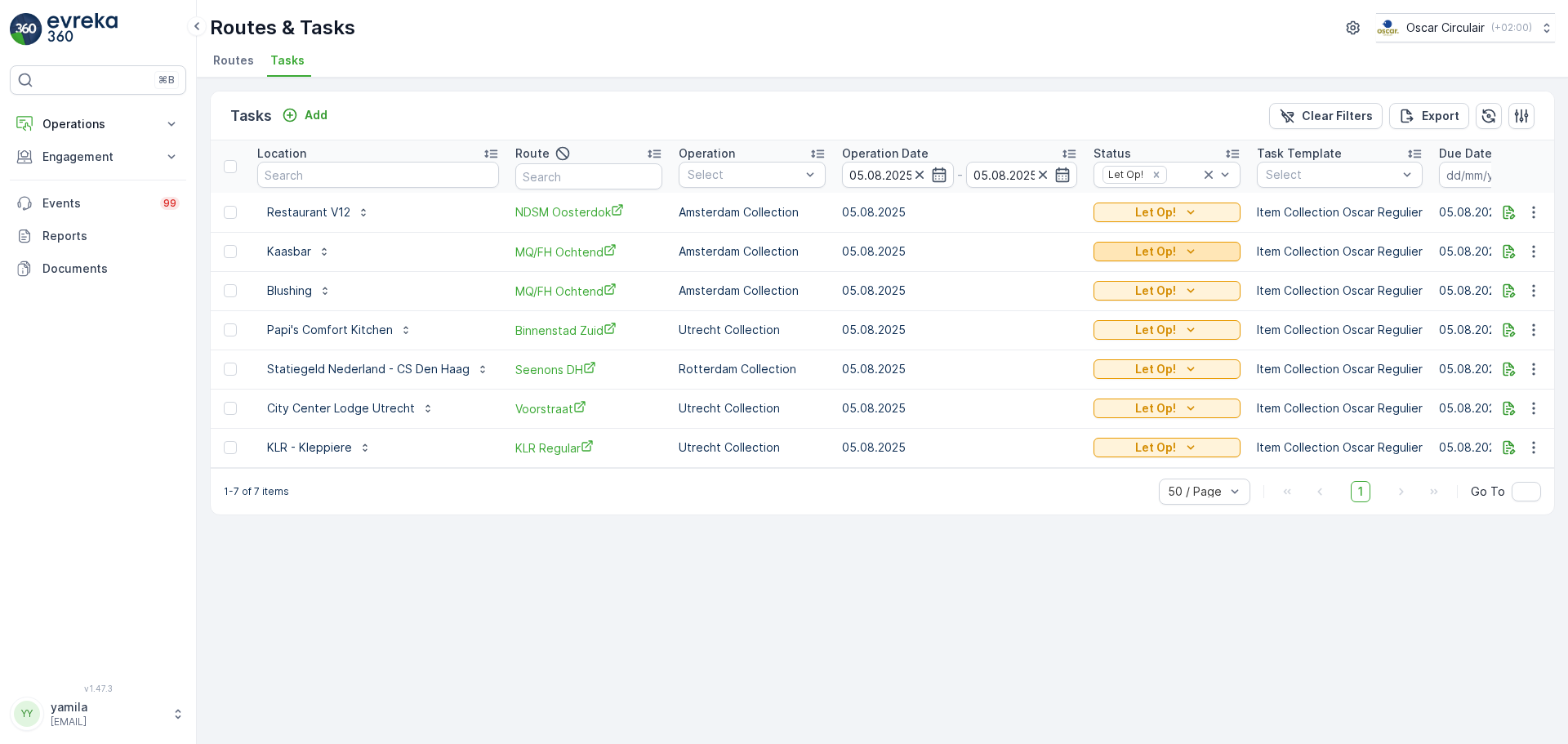 click on "Let Op!" at bounding box center [1156, 252] 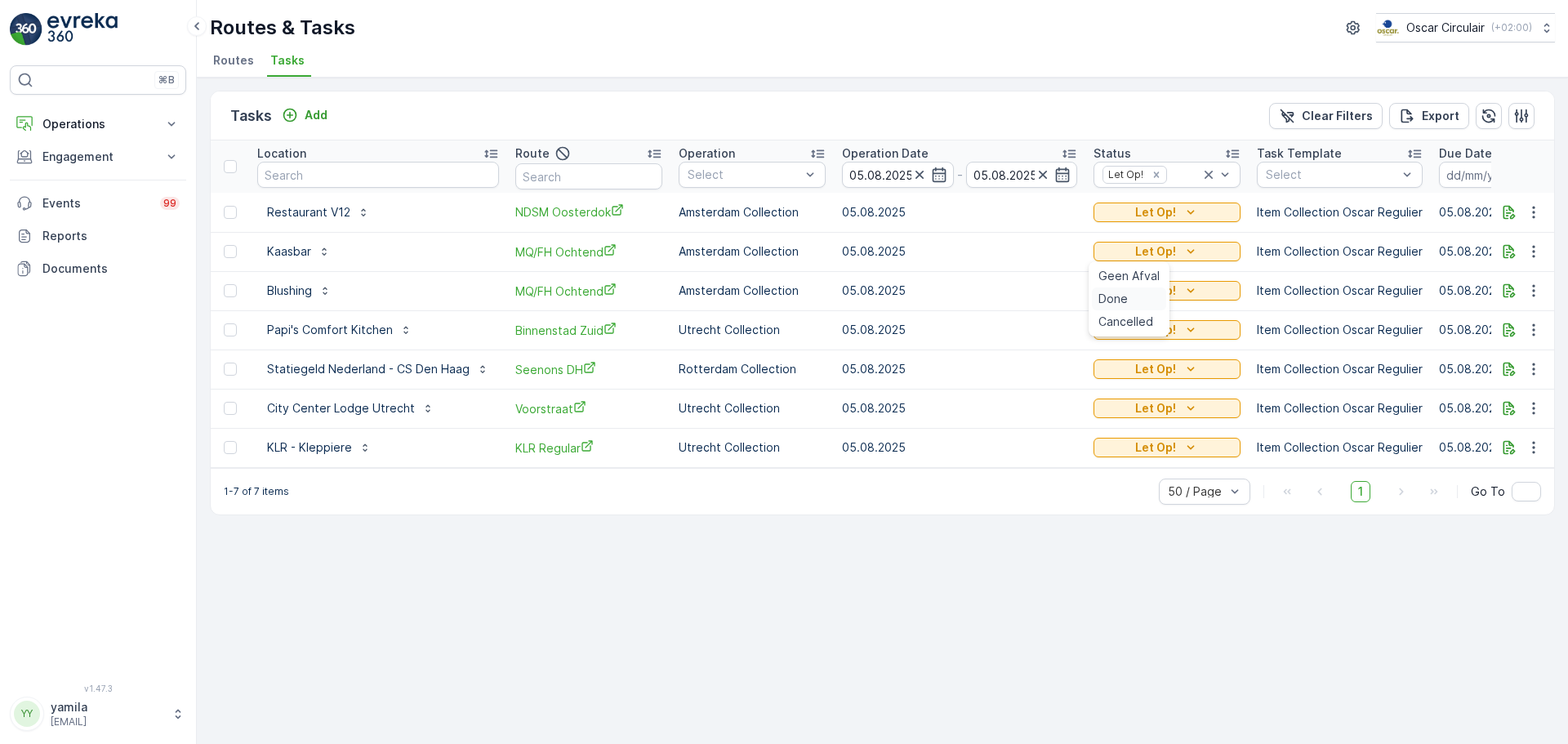 click on "Done" at bounding box center (1113, 299) 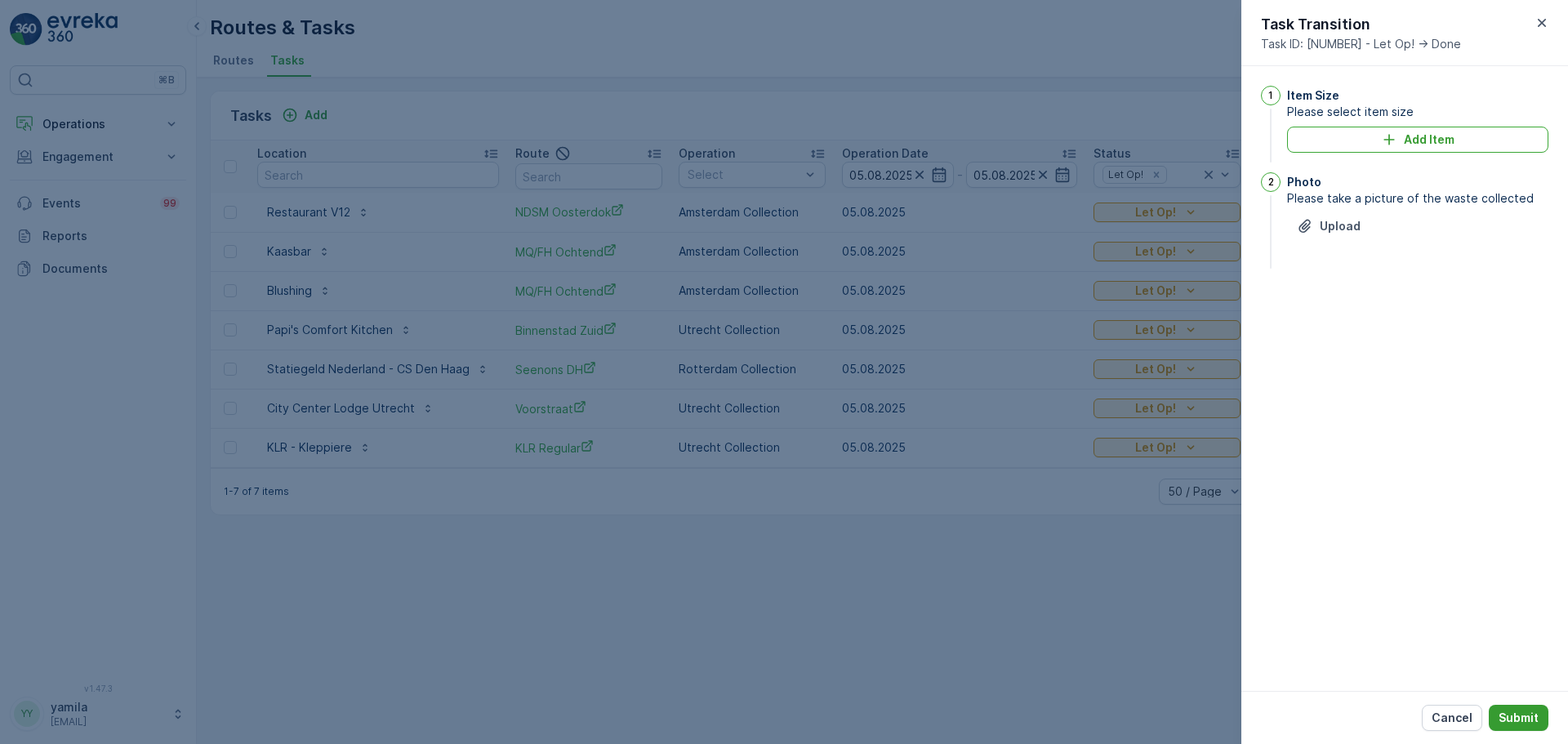 click on "Submit" at bounding box center [1518, 718] 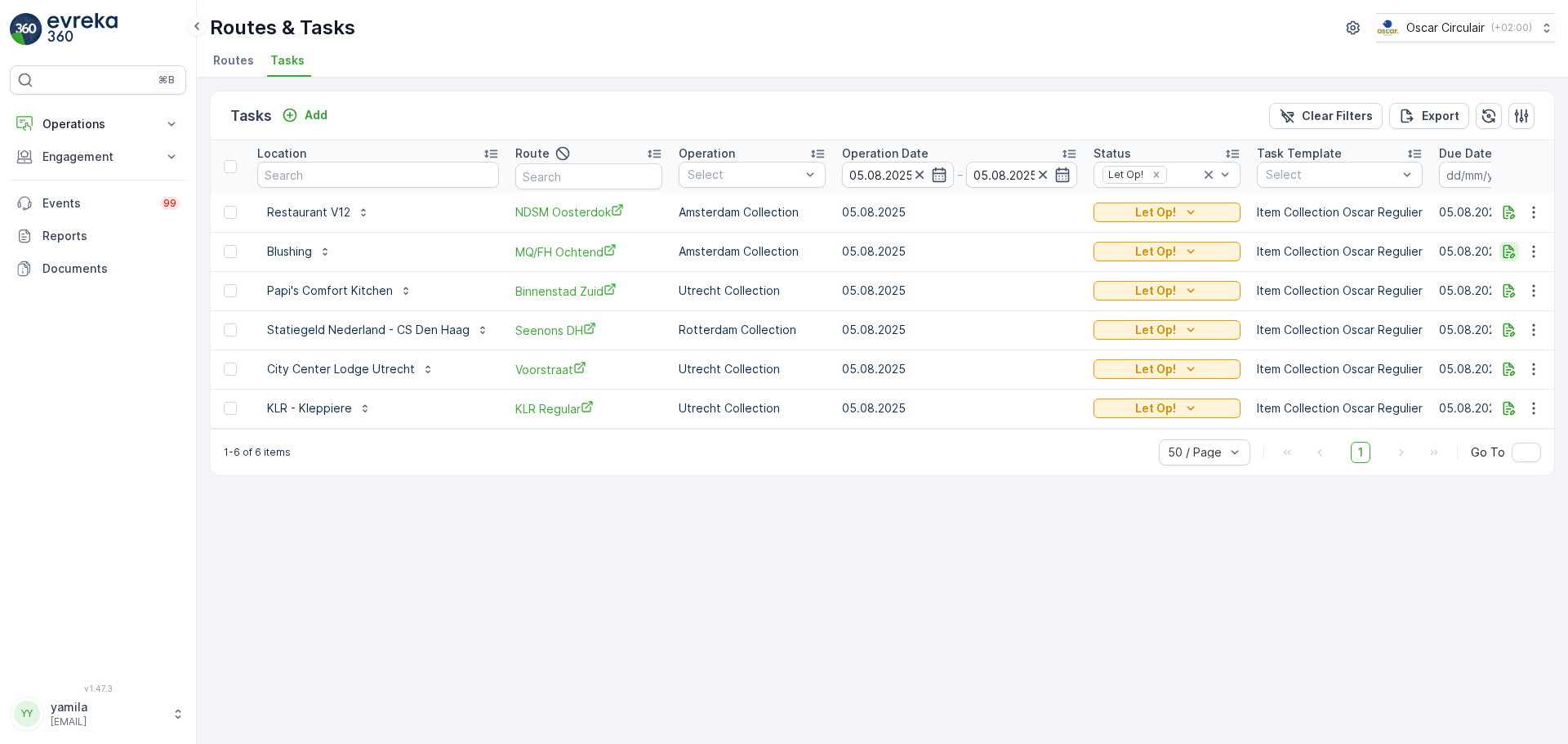 click 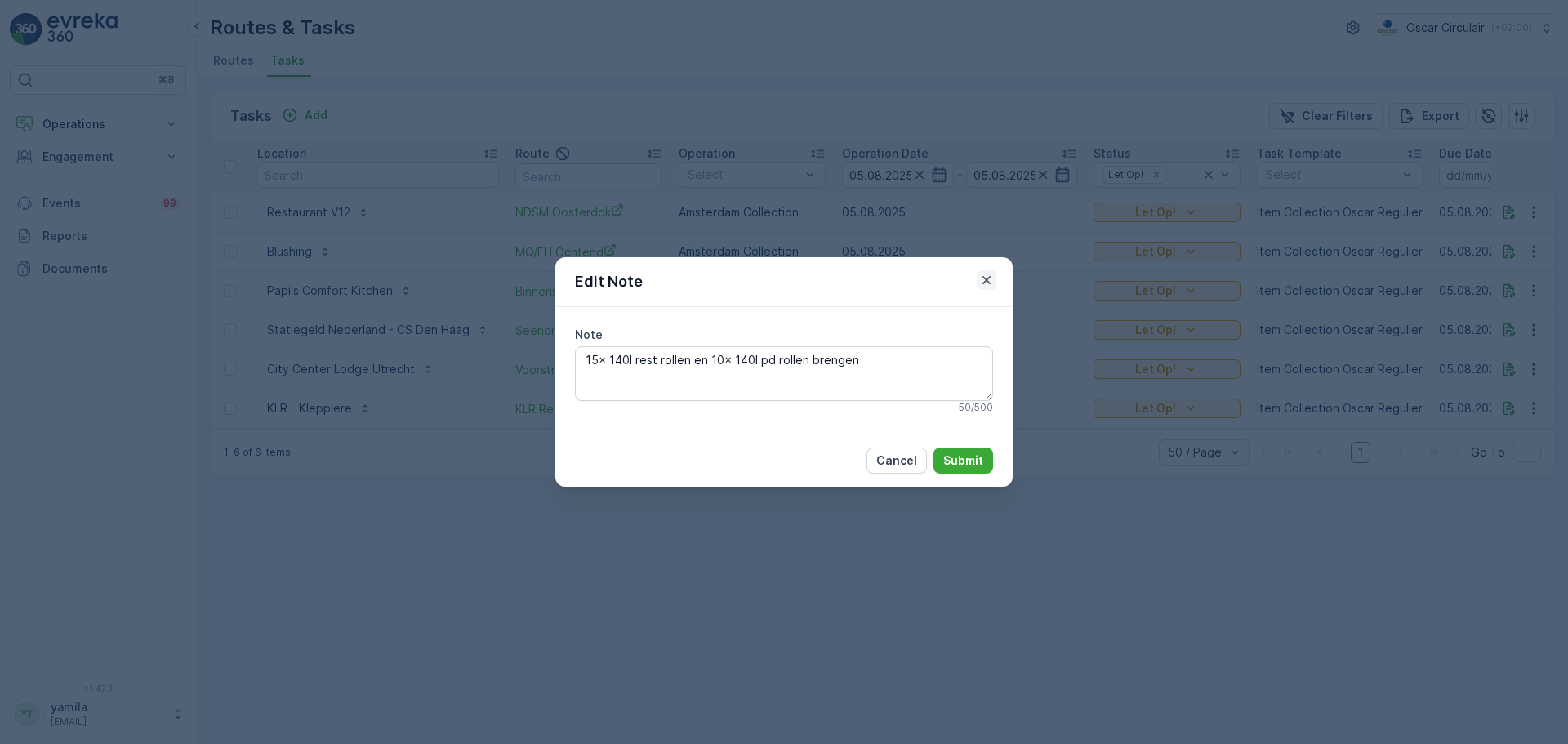 click 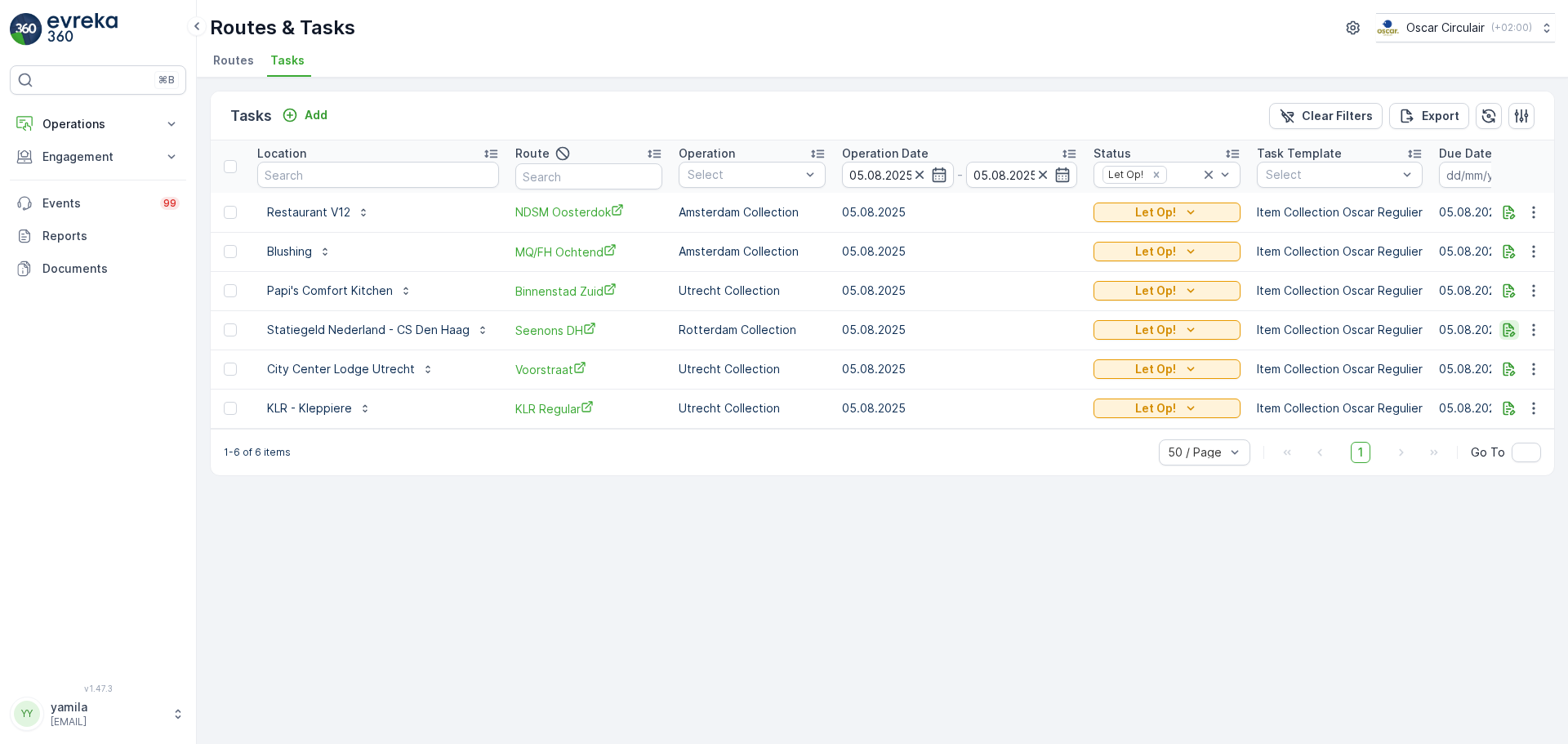 click 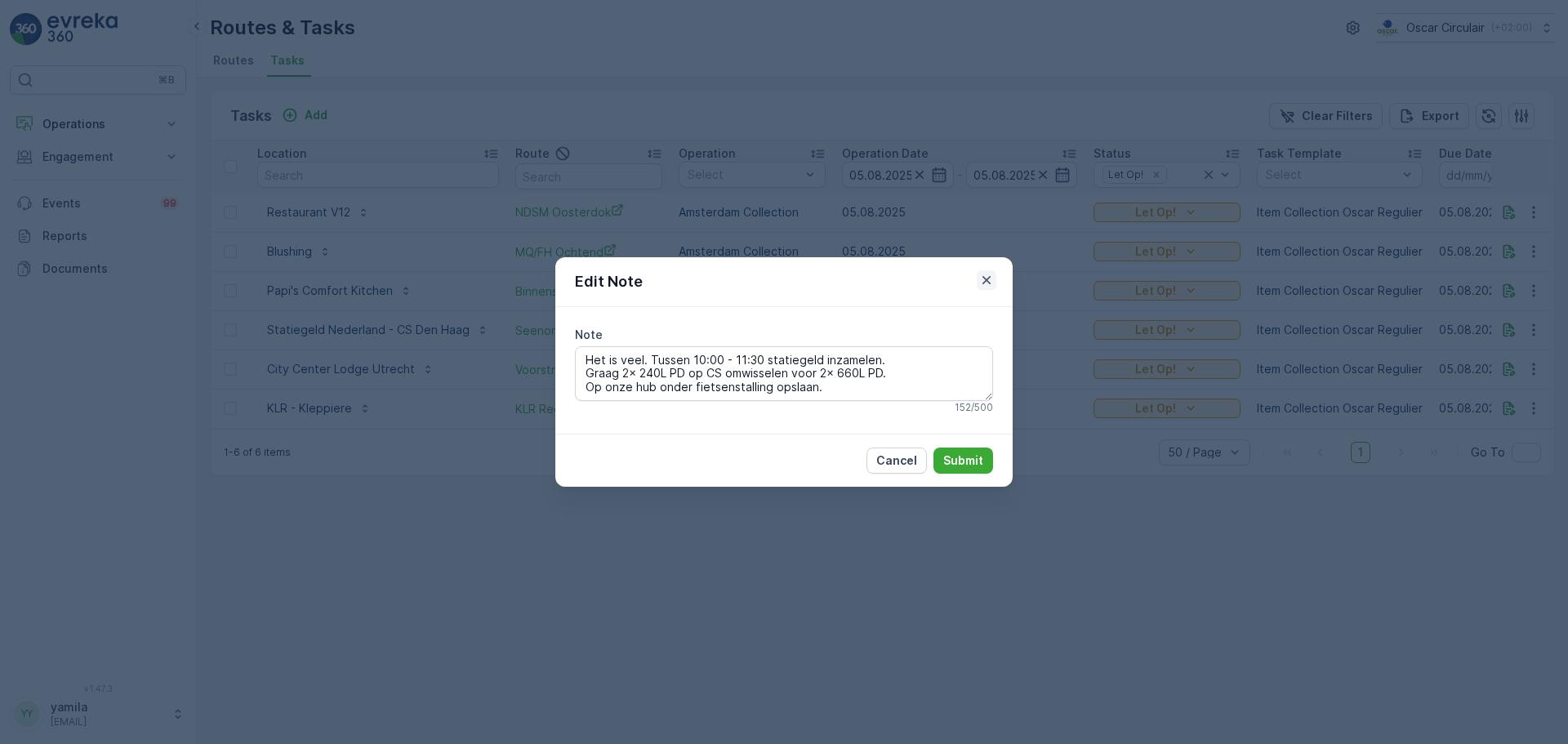 click 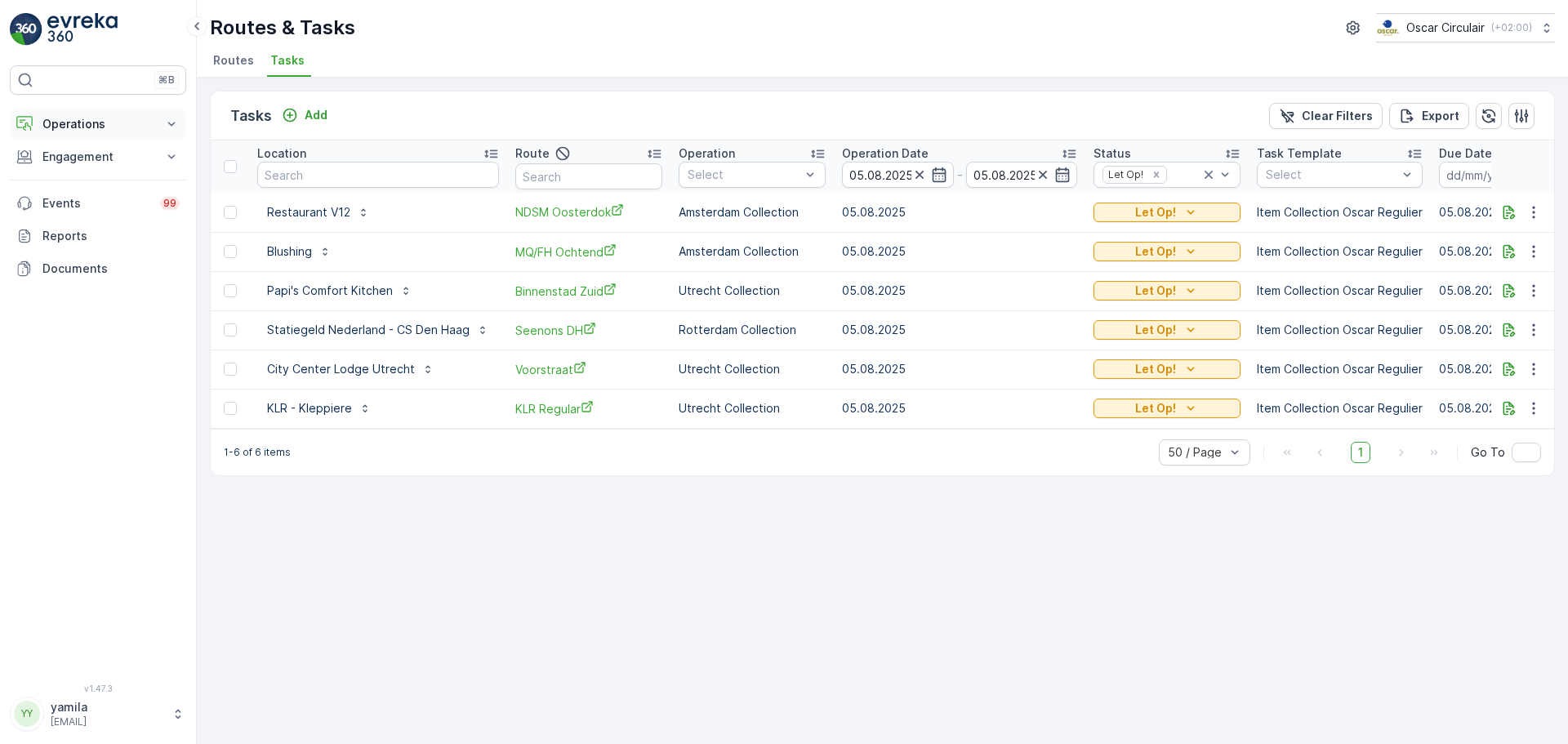 click on "Operations" at bounding box center (98, 124) 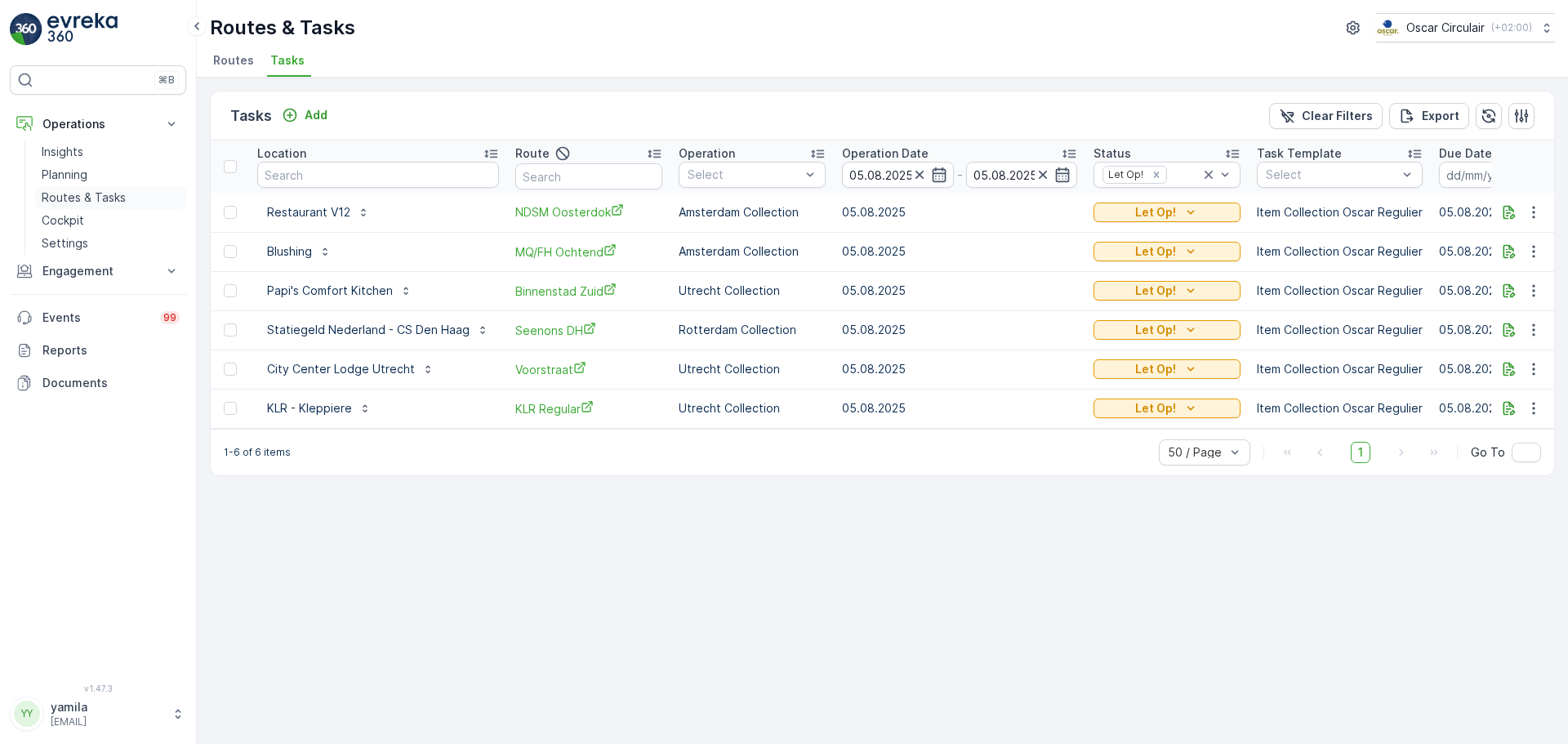 click on "Routes & Tasks" at bounding box center [83, 198] 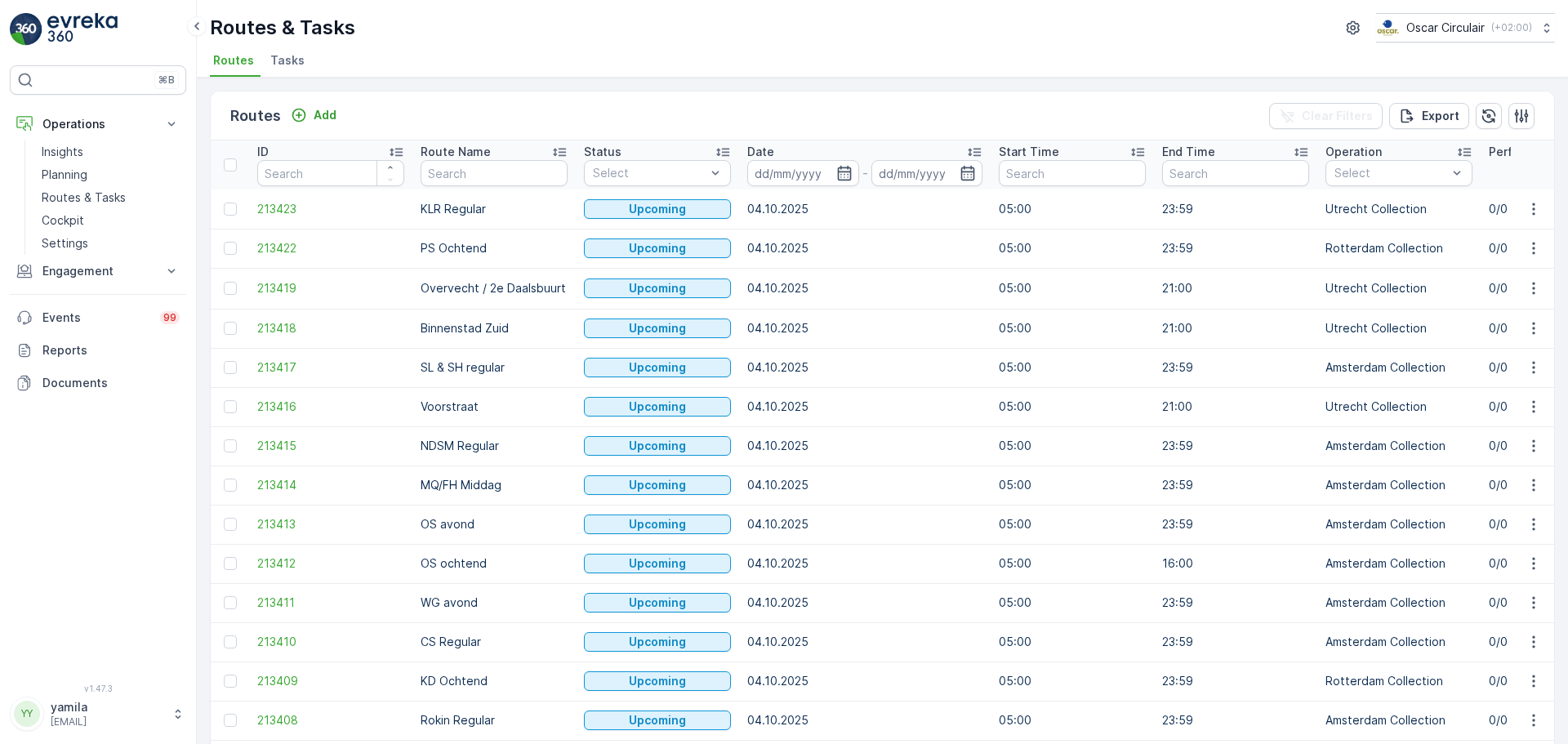 click at bounding box center (494, 173) 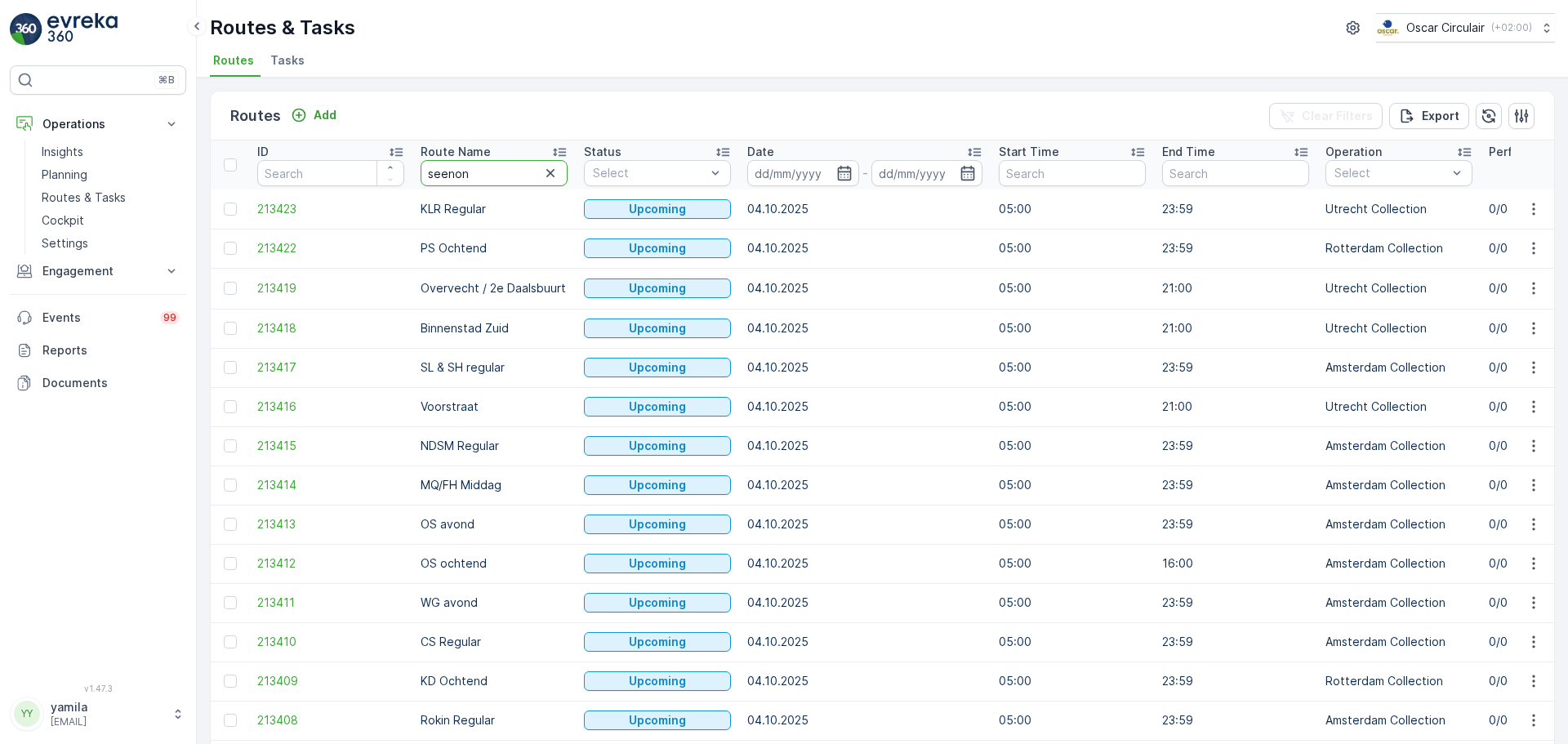 type on "seenons" 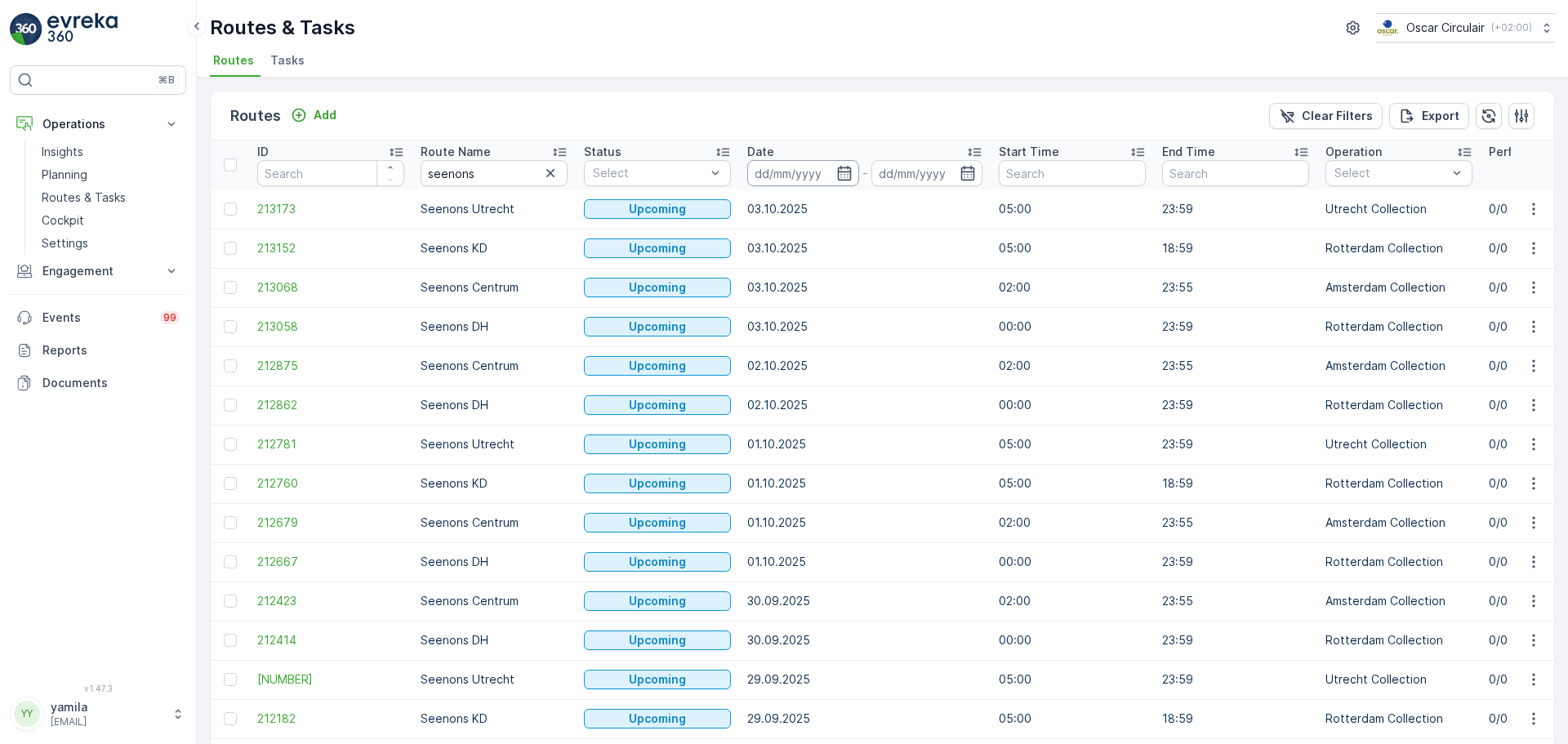 drag, startPoint x: 822, startPoint y: 171, endPoint x: 817, endPoint y: 181, distance: 11.1803399 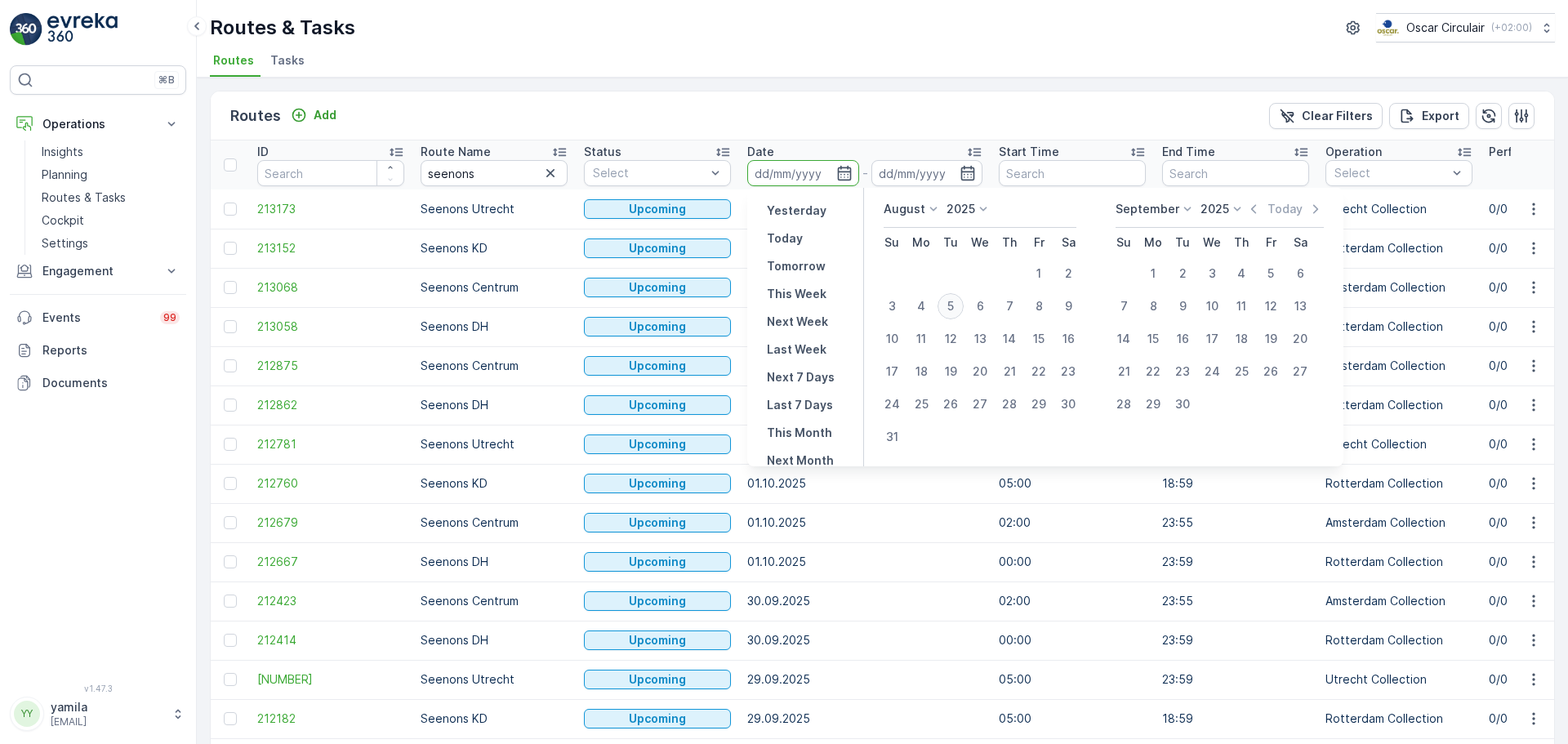 click on "5" at bounding box center (951, 306) 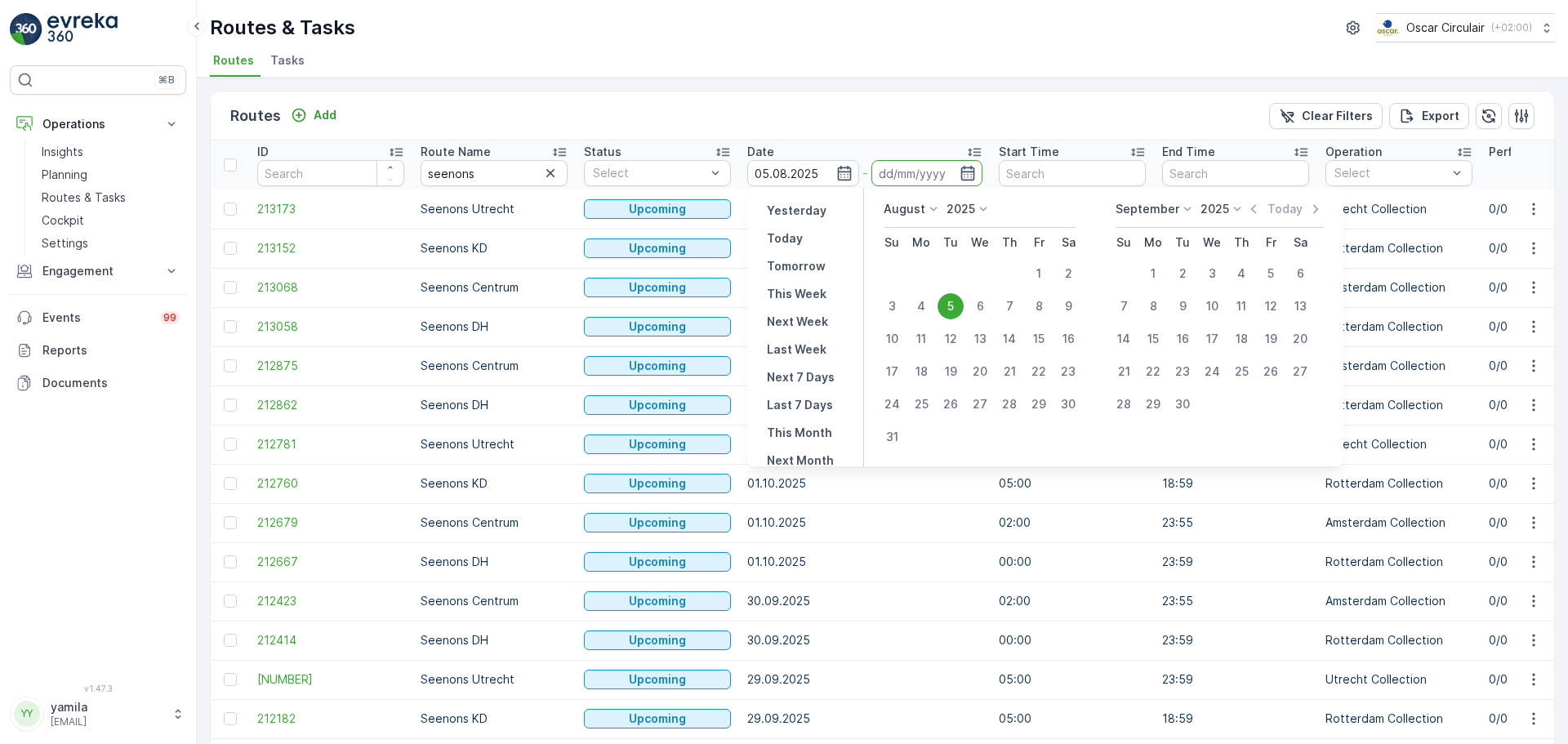 click on "5" at bounding box center (951, 306) 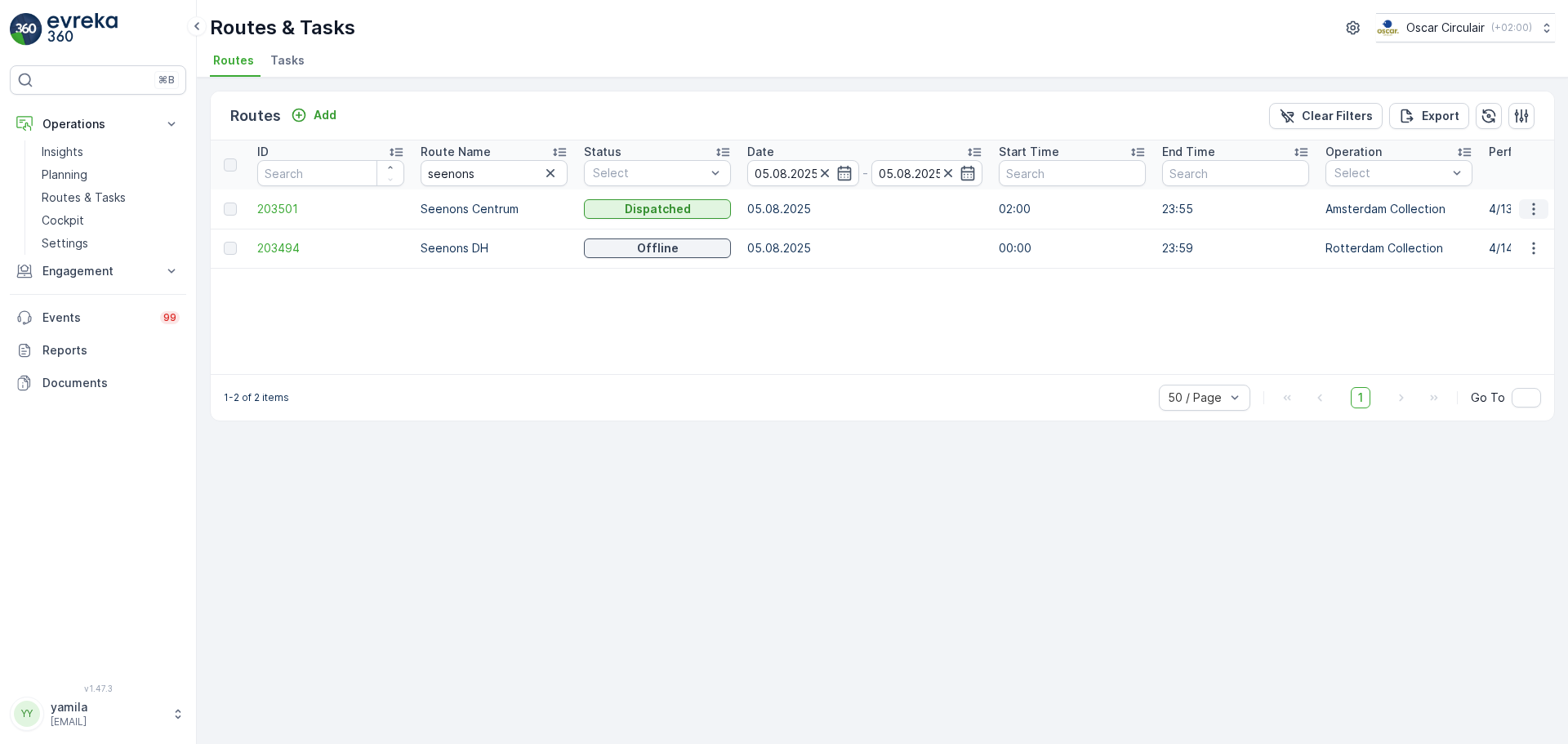 click 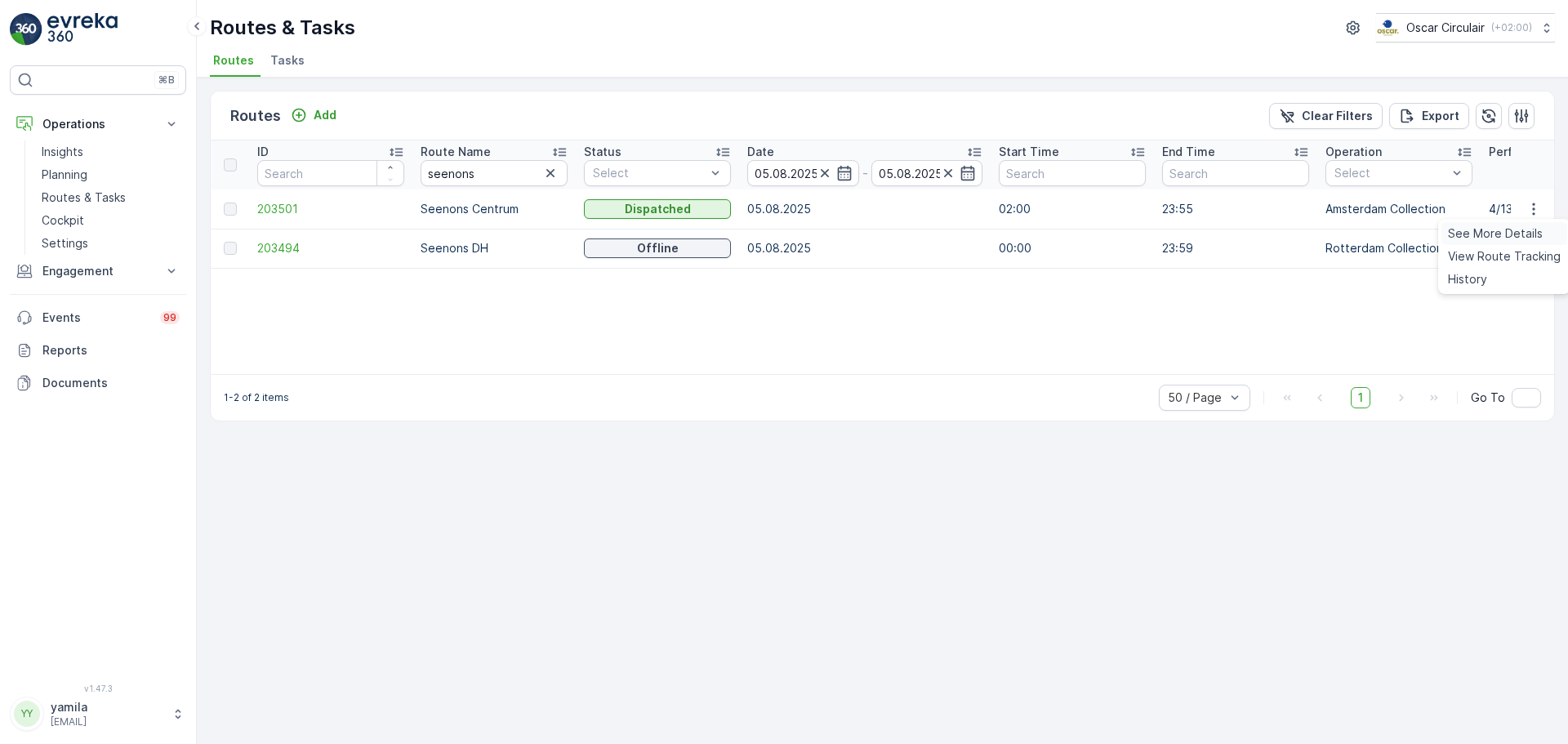 click on "See More Details" at bounding box center (1495, 234) 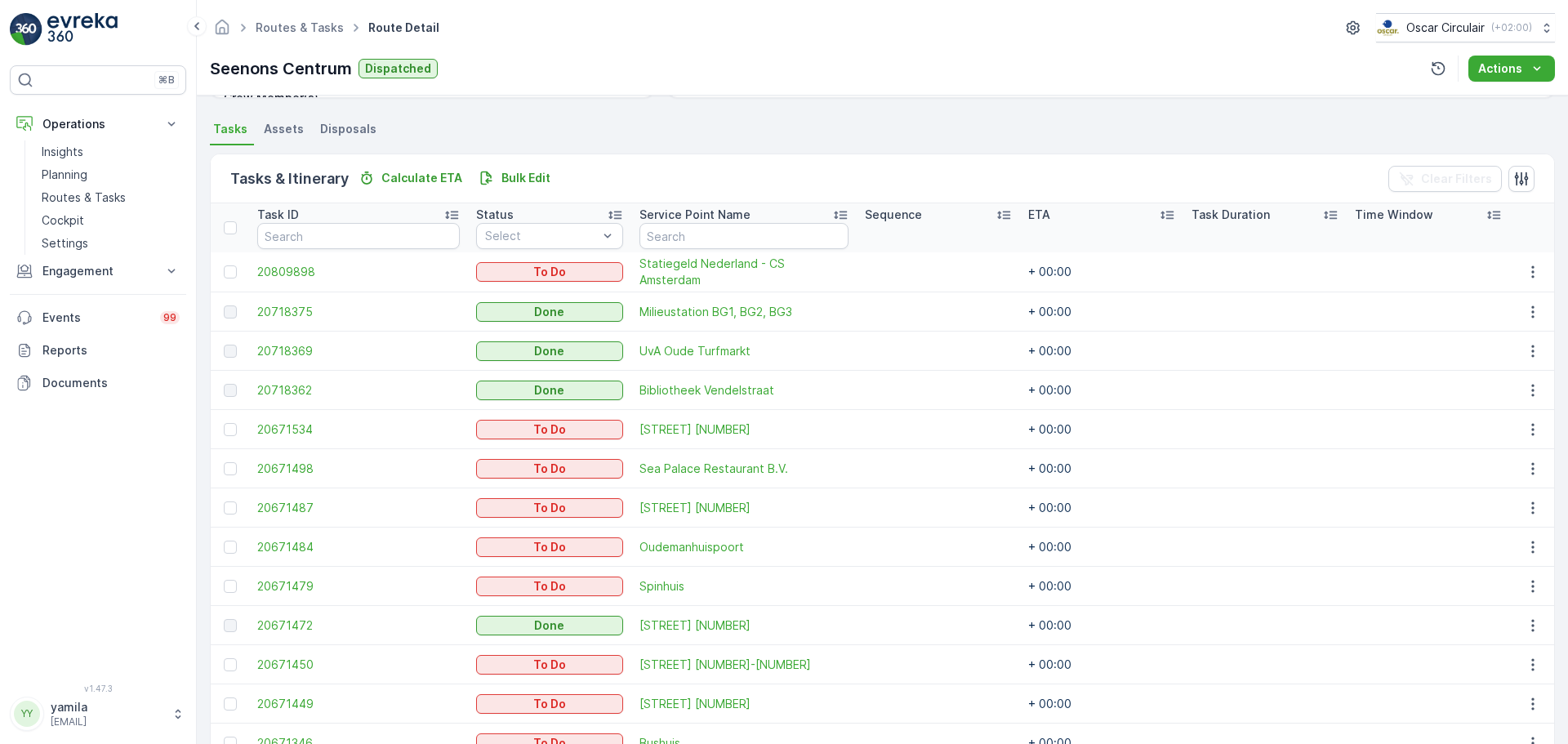 scroll, scrollTop: 419, scrollLeft: 0, axis: vertical 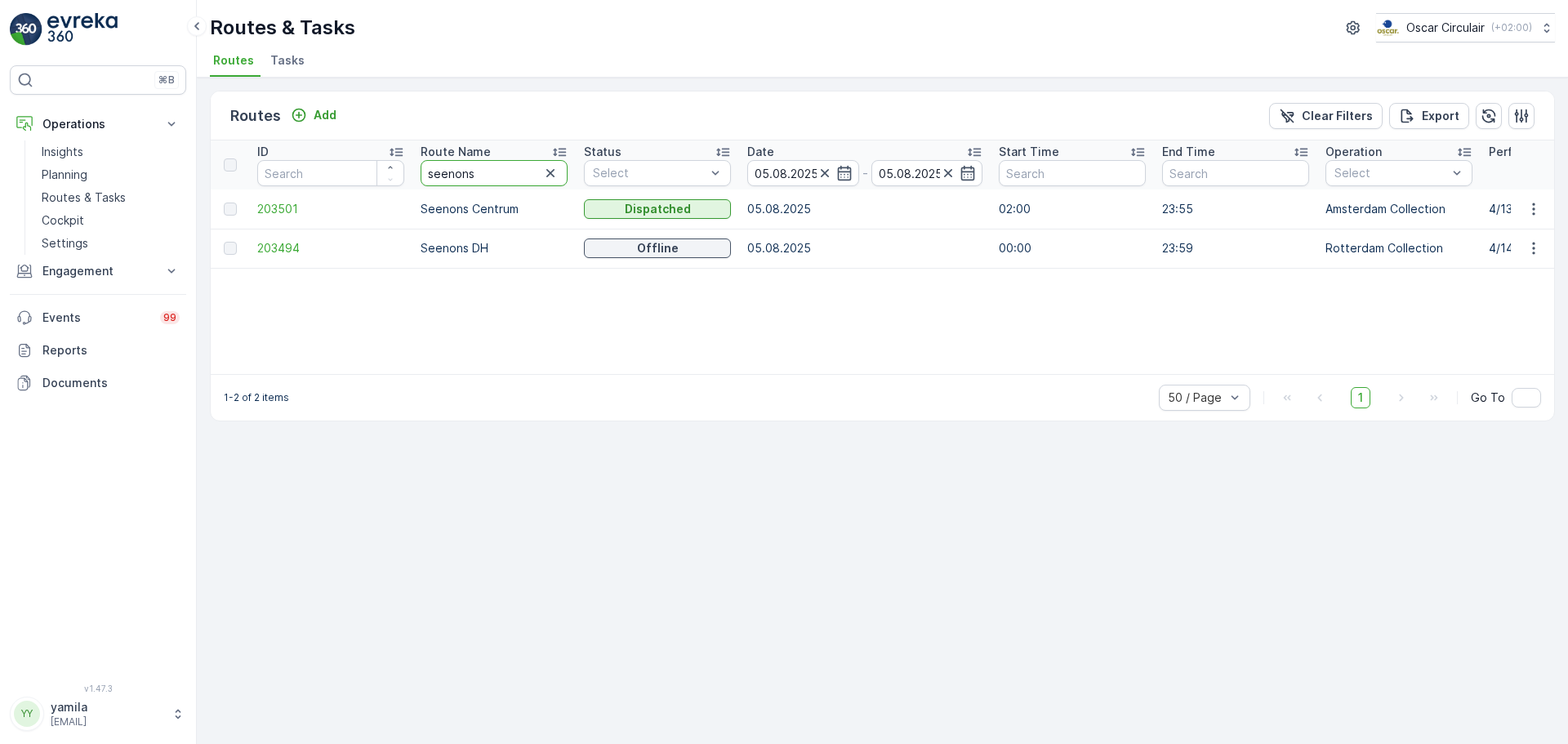 click on "seenons" at bounding box center [494, 173] 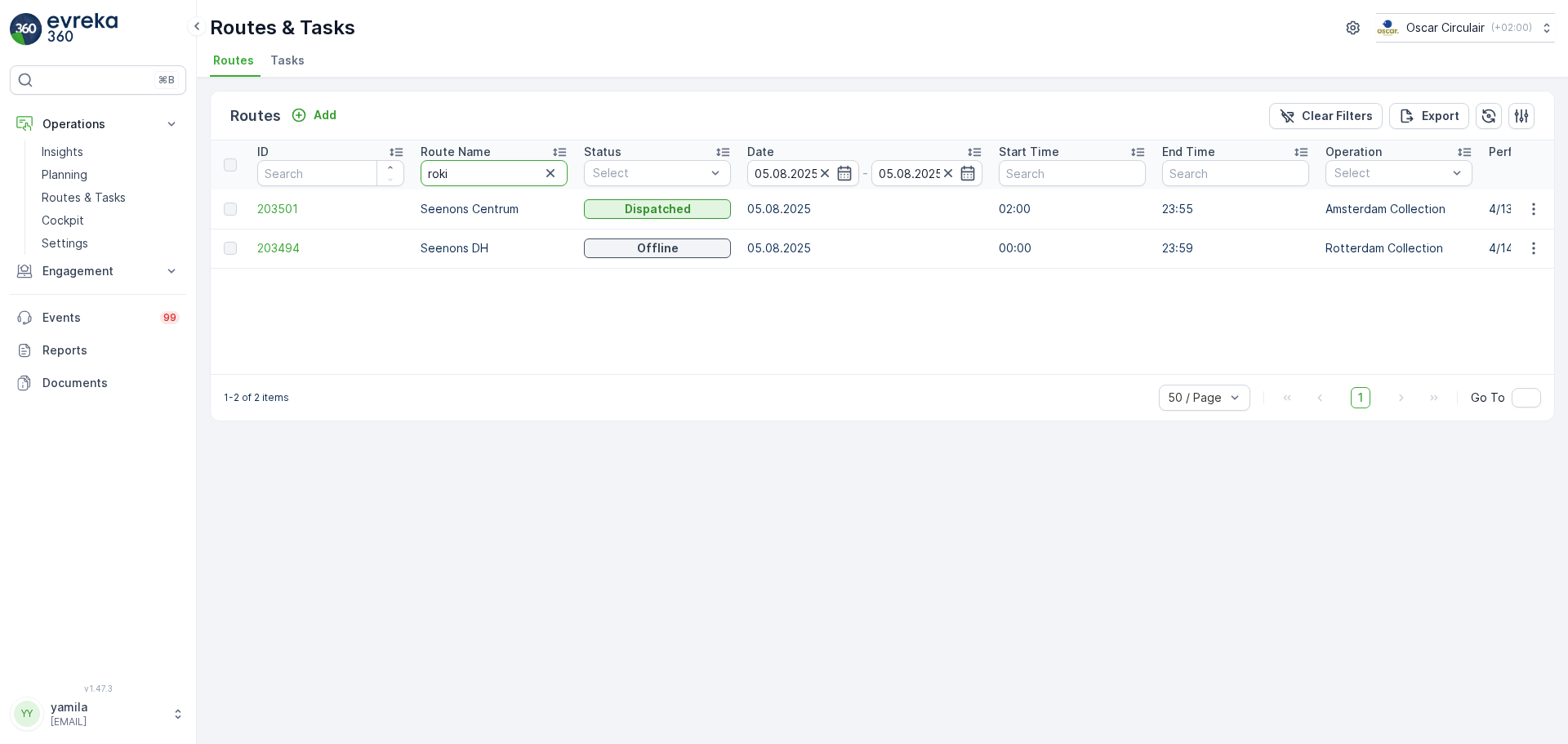 type on "rokin" 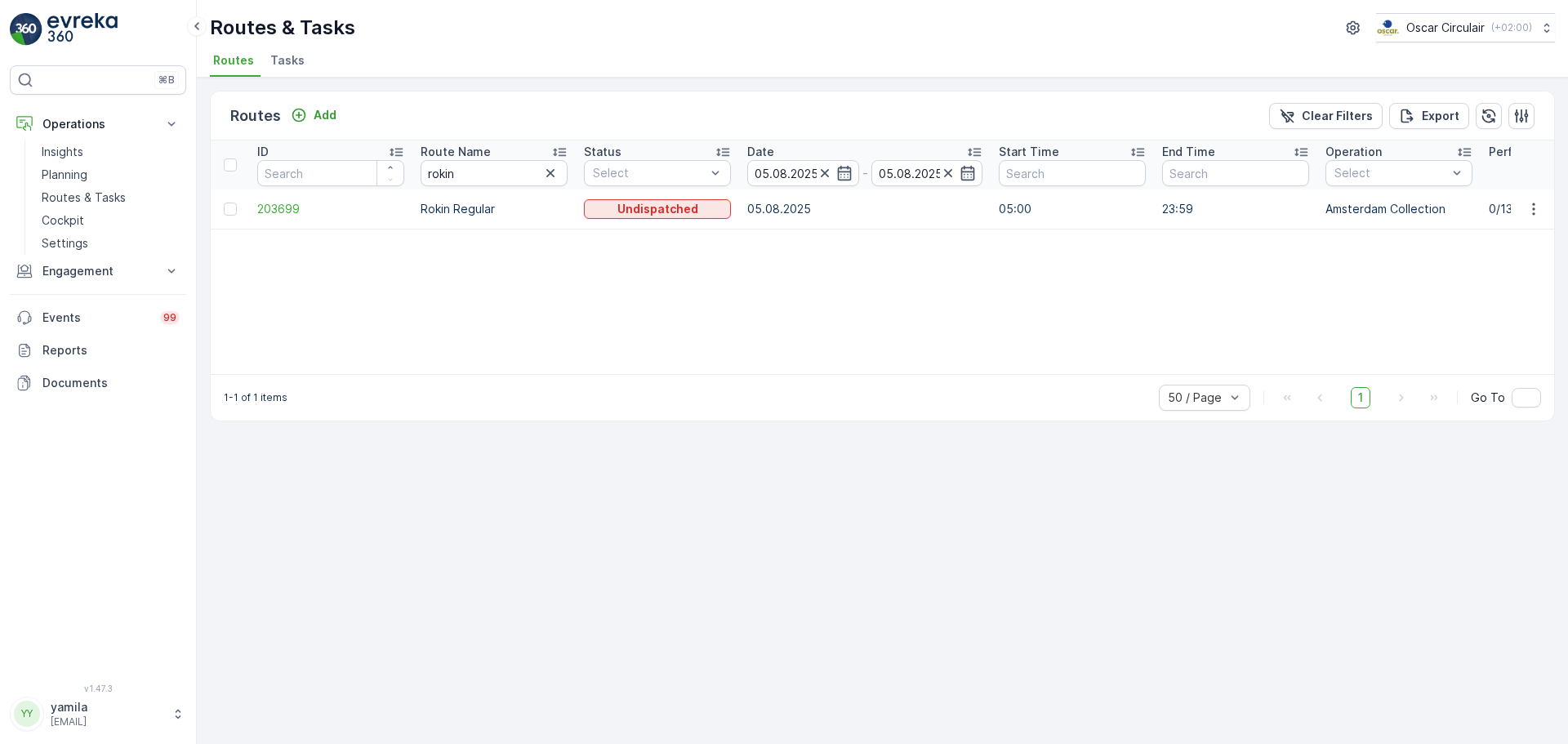 click on "Route Name" at bounding box center (456, 152) 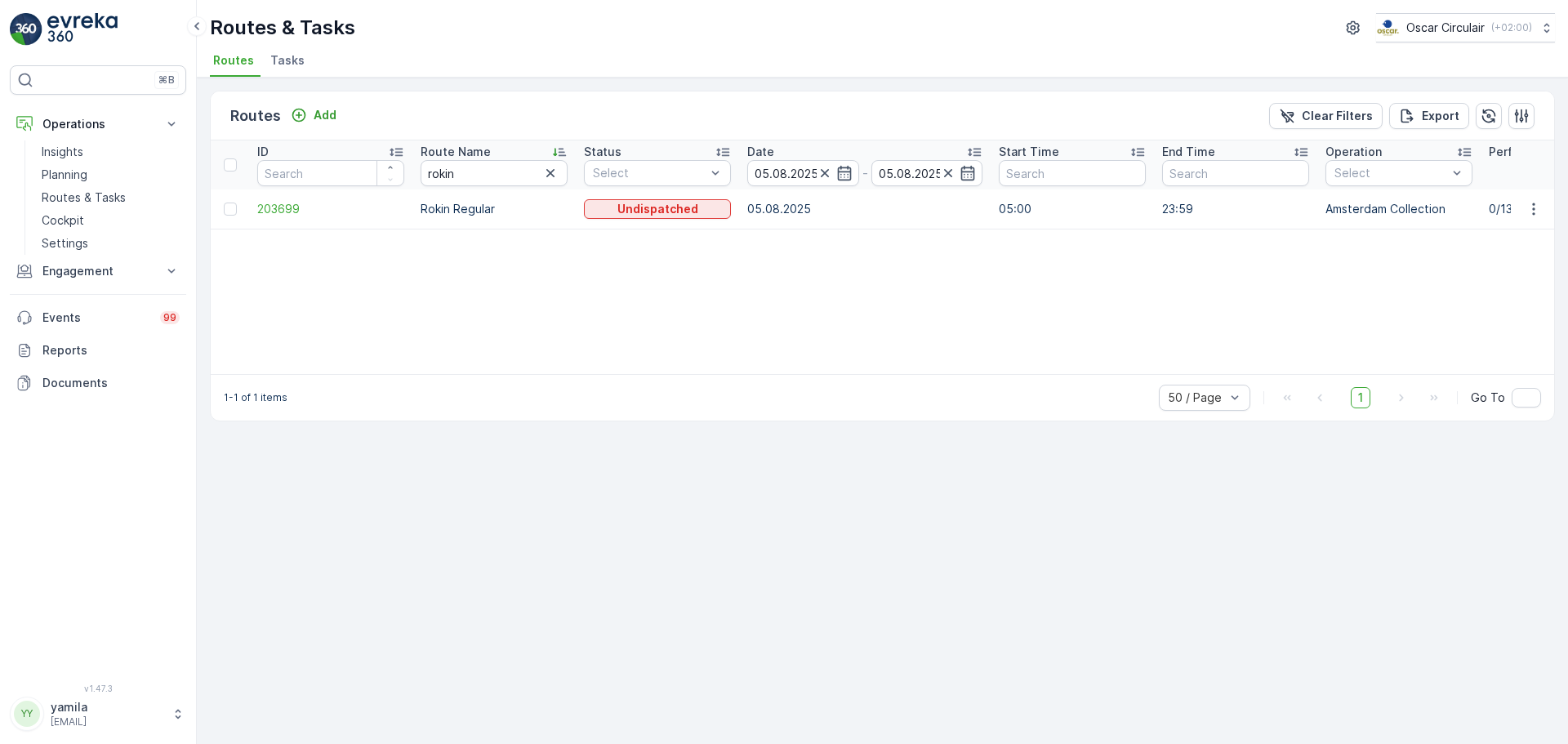 click on "rokin" at bounding box center [494, 173] 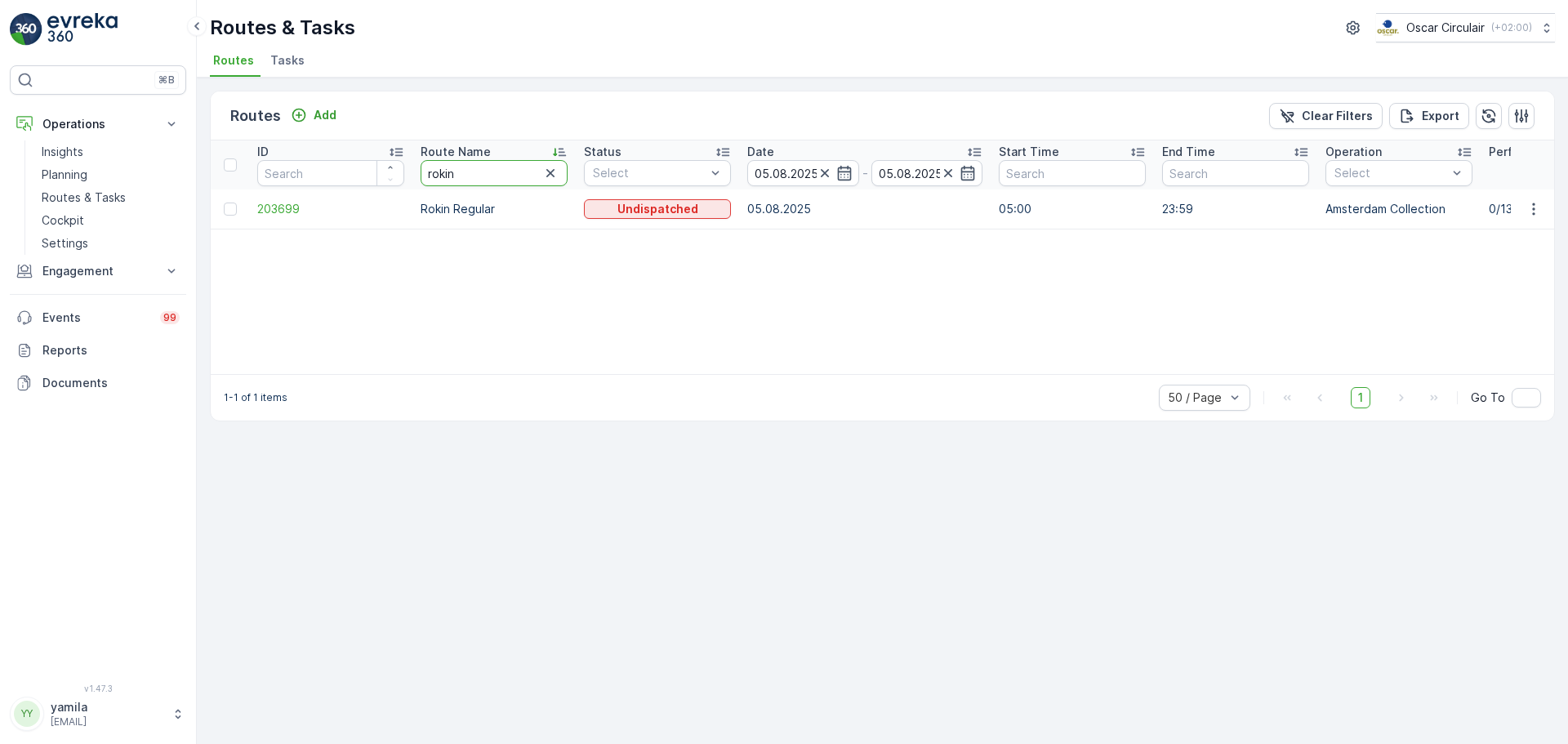 click on "rokin" at bounding box center (494, 173) 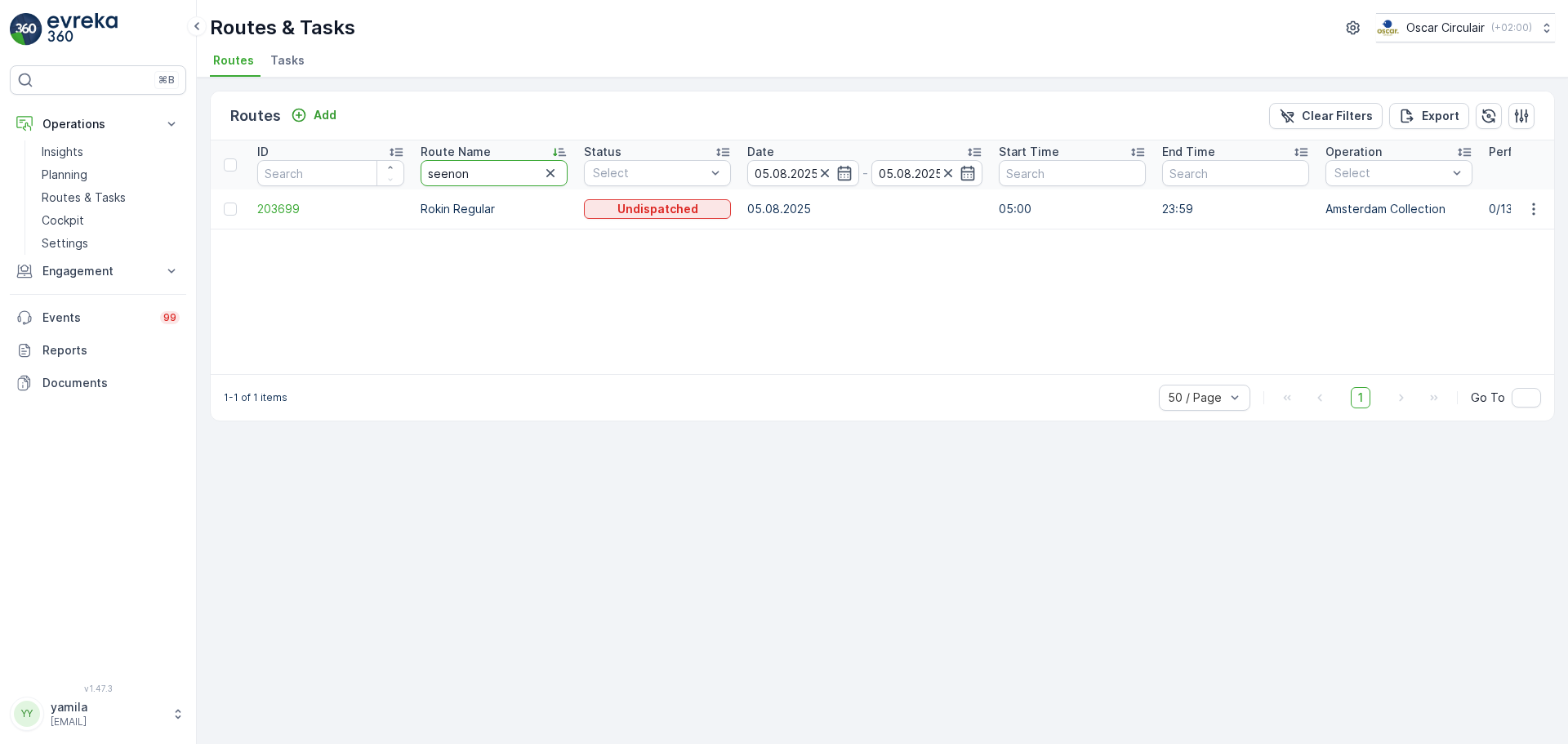 type on "seenons" 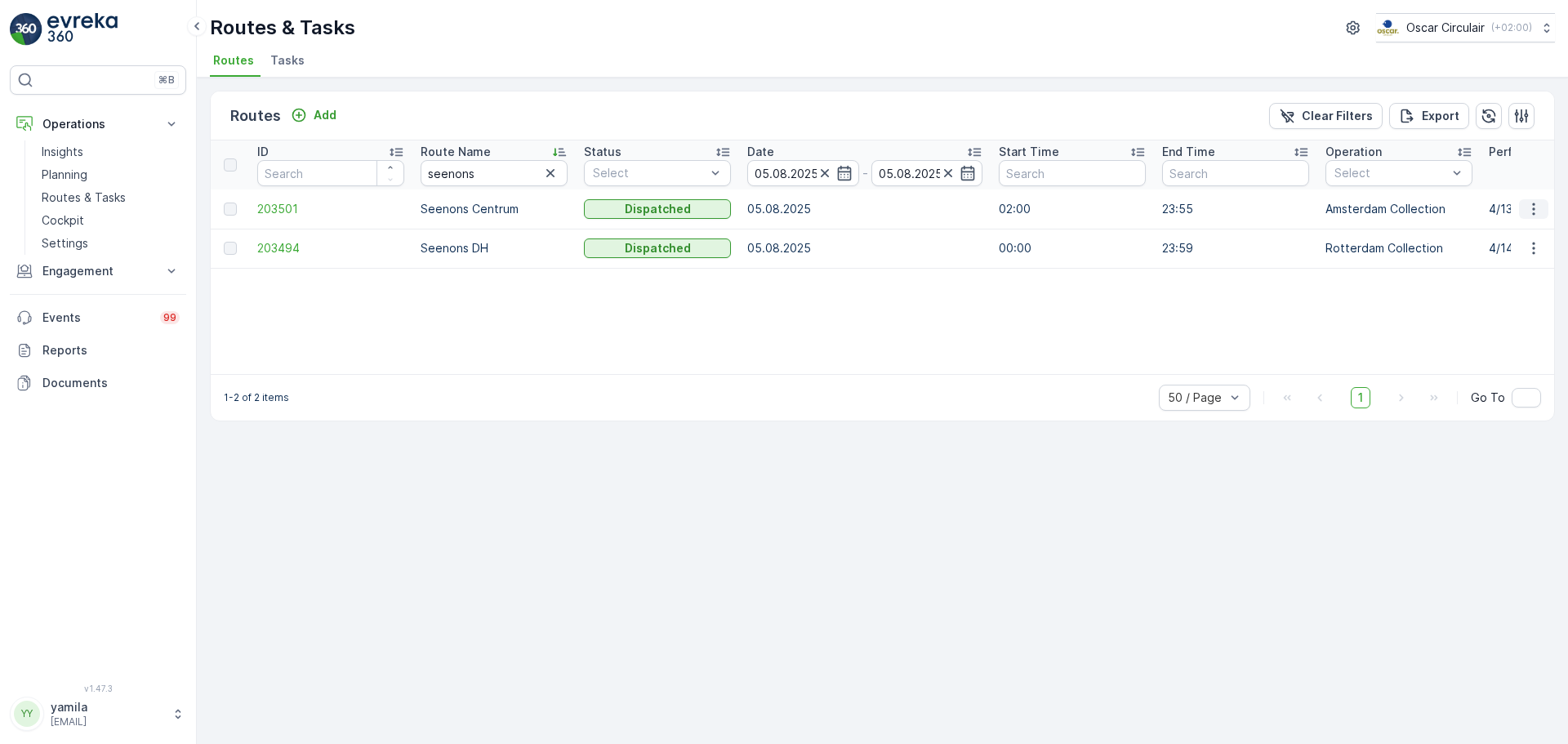 click 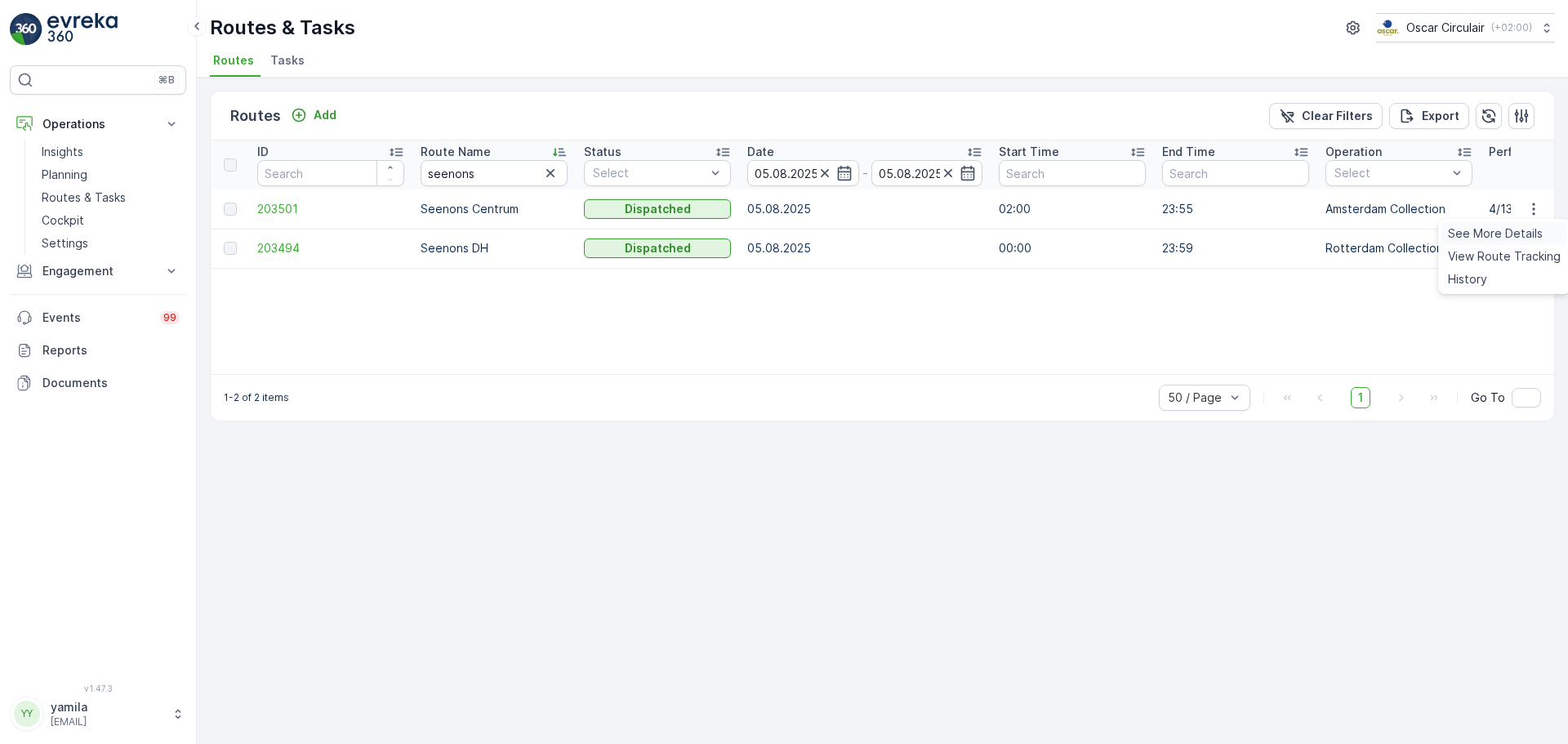 click on "See More Details" at bounding box center (1495, 234) 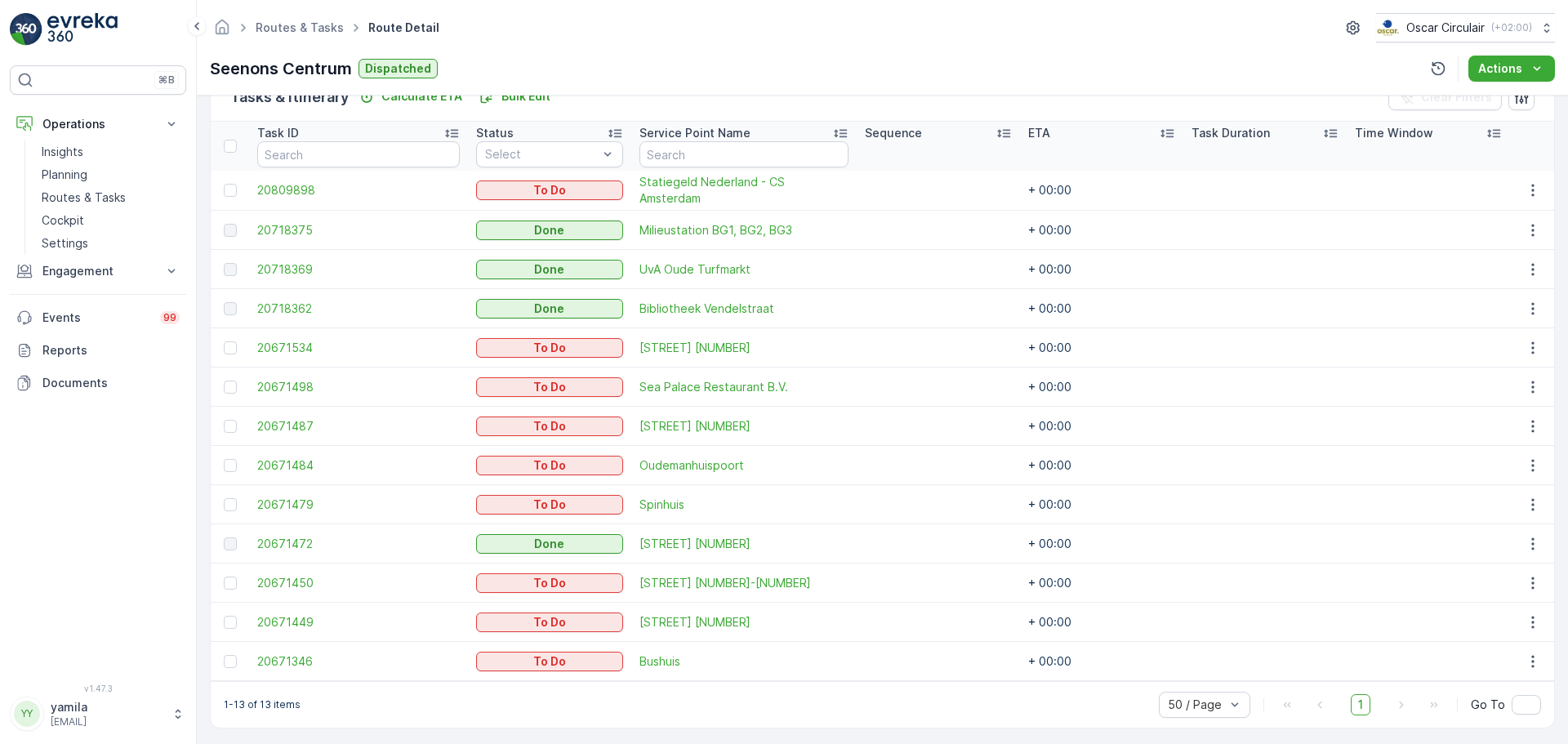 scroll, scrollTop: 425, scrollLeft: 0, axis: vertical 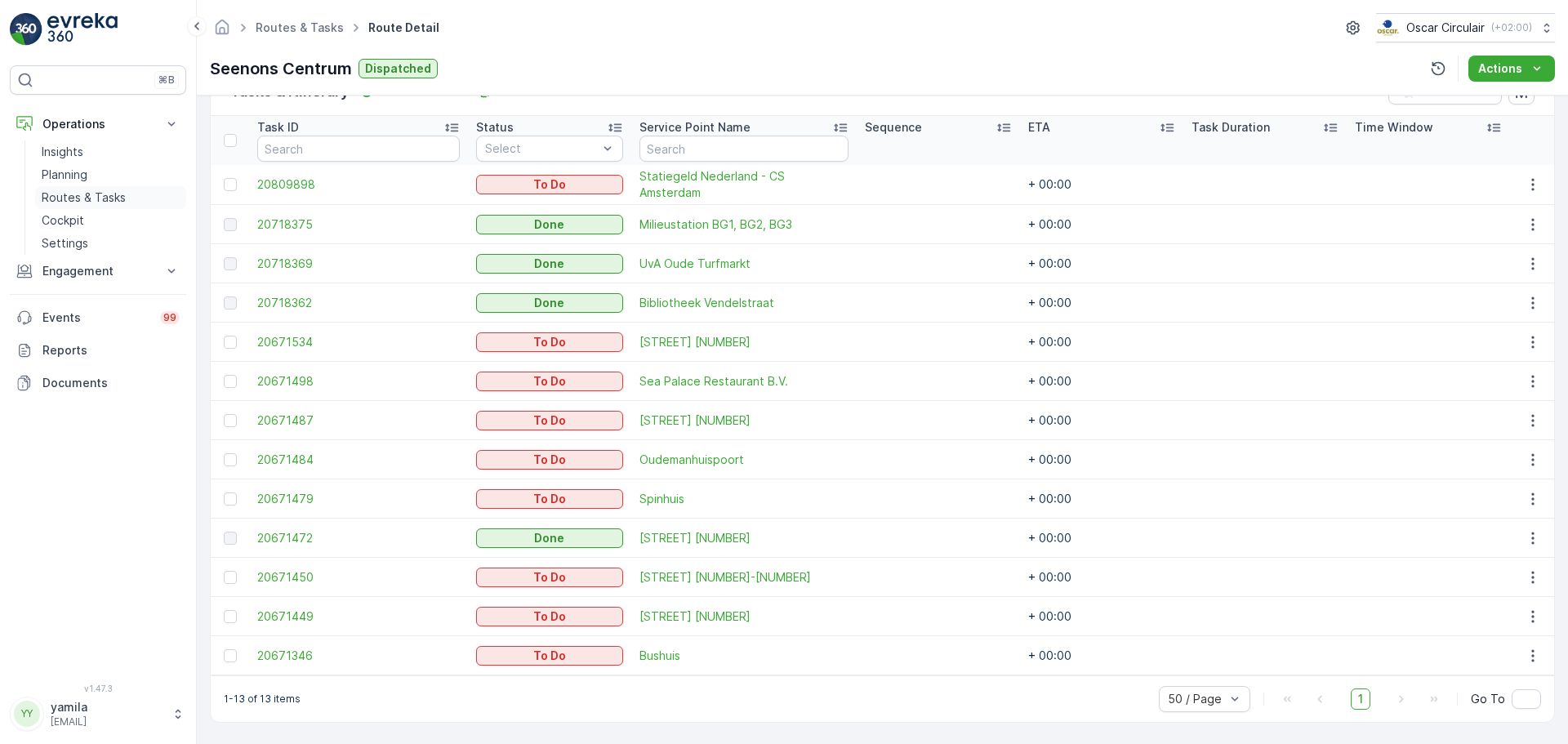 click on "Routes & Tasks" at bounding box center [83, 198] 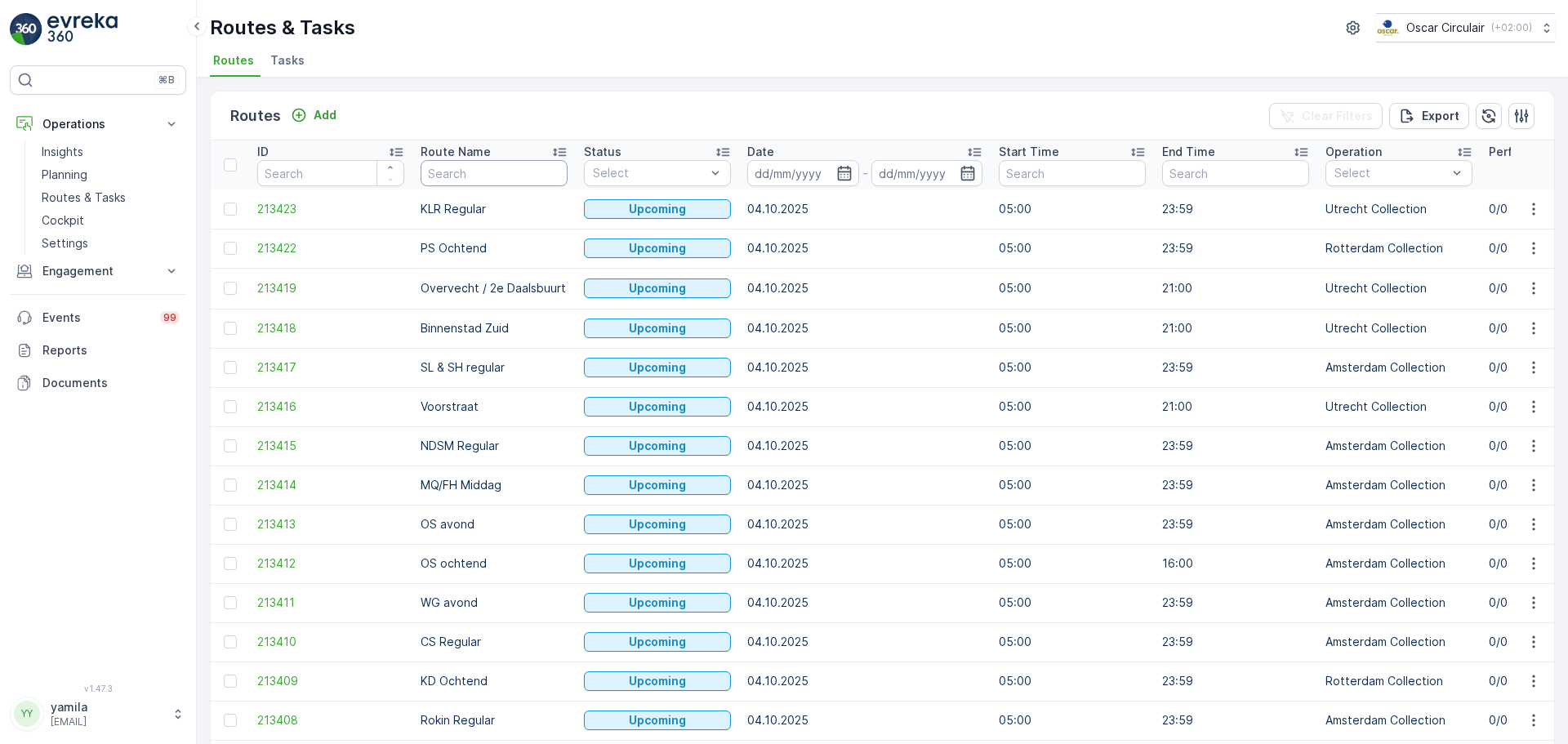 click at bounding box center [494, 173] 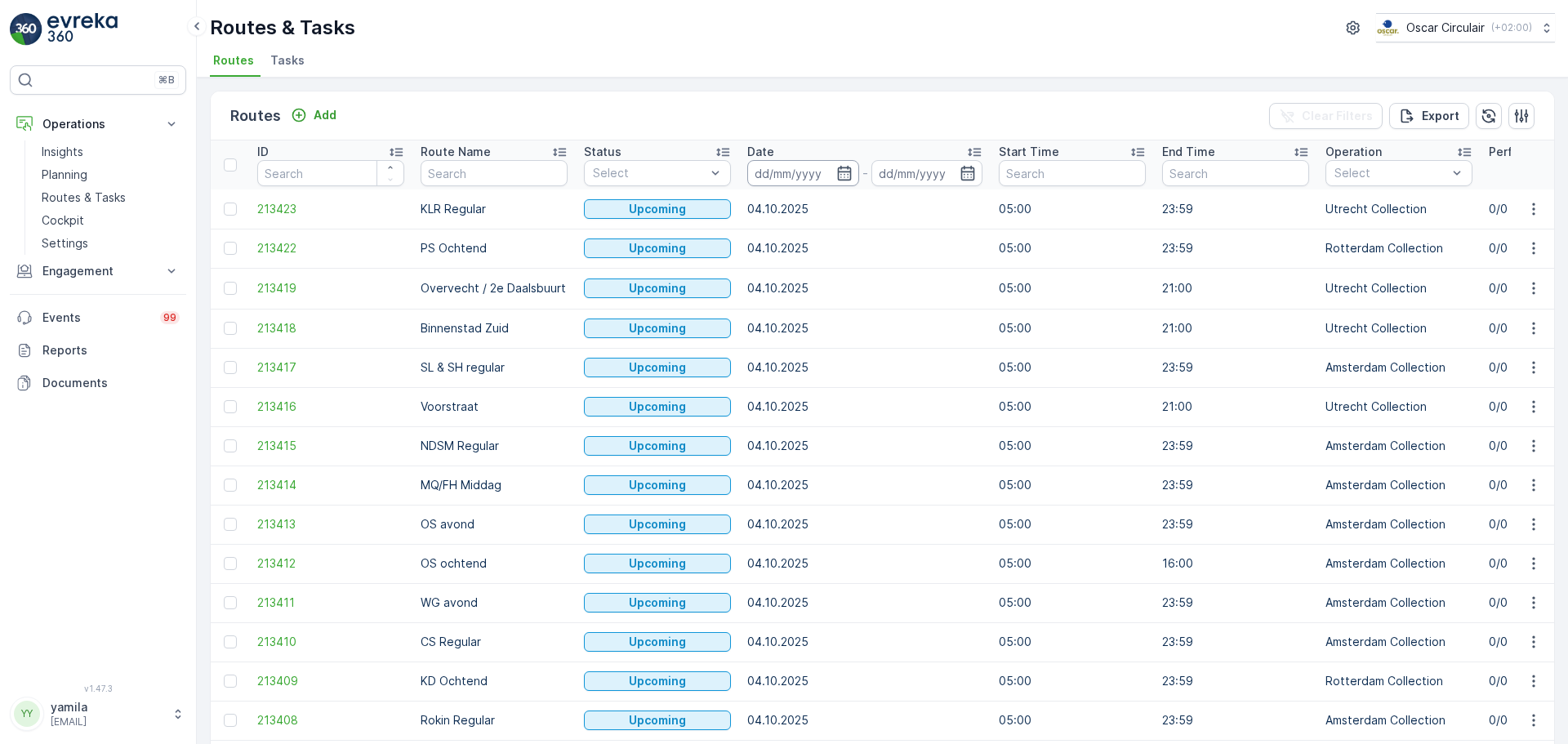 click at bounding box center (803, 173) 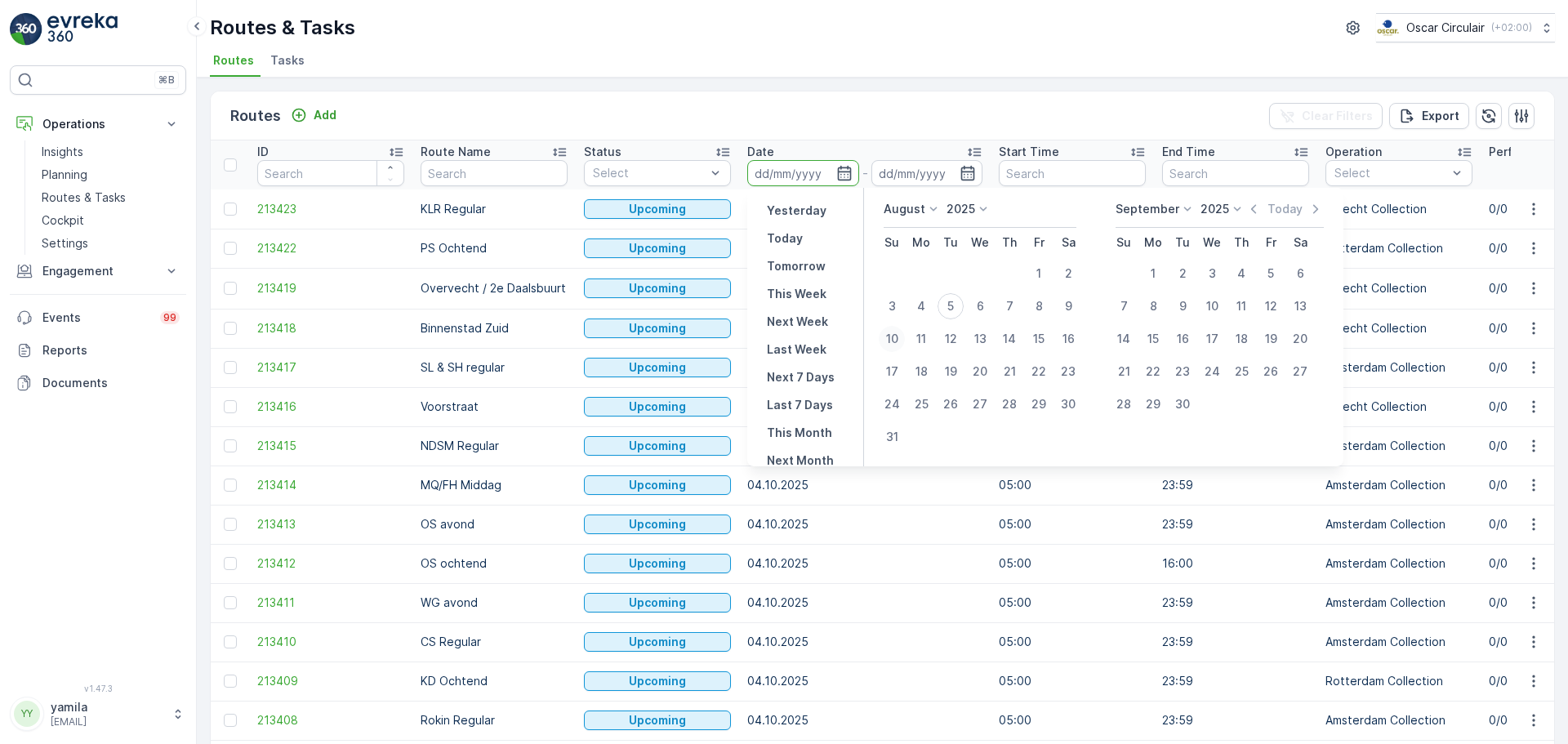 click on "10" at bounding box center (892, 339) 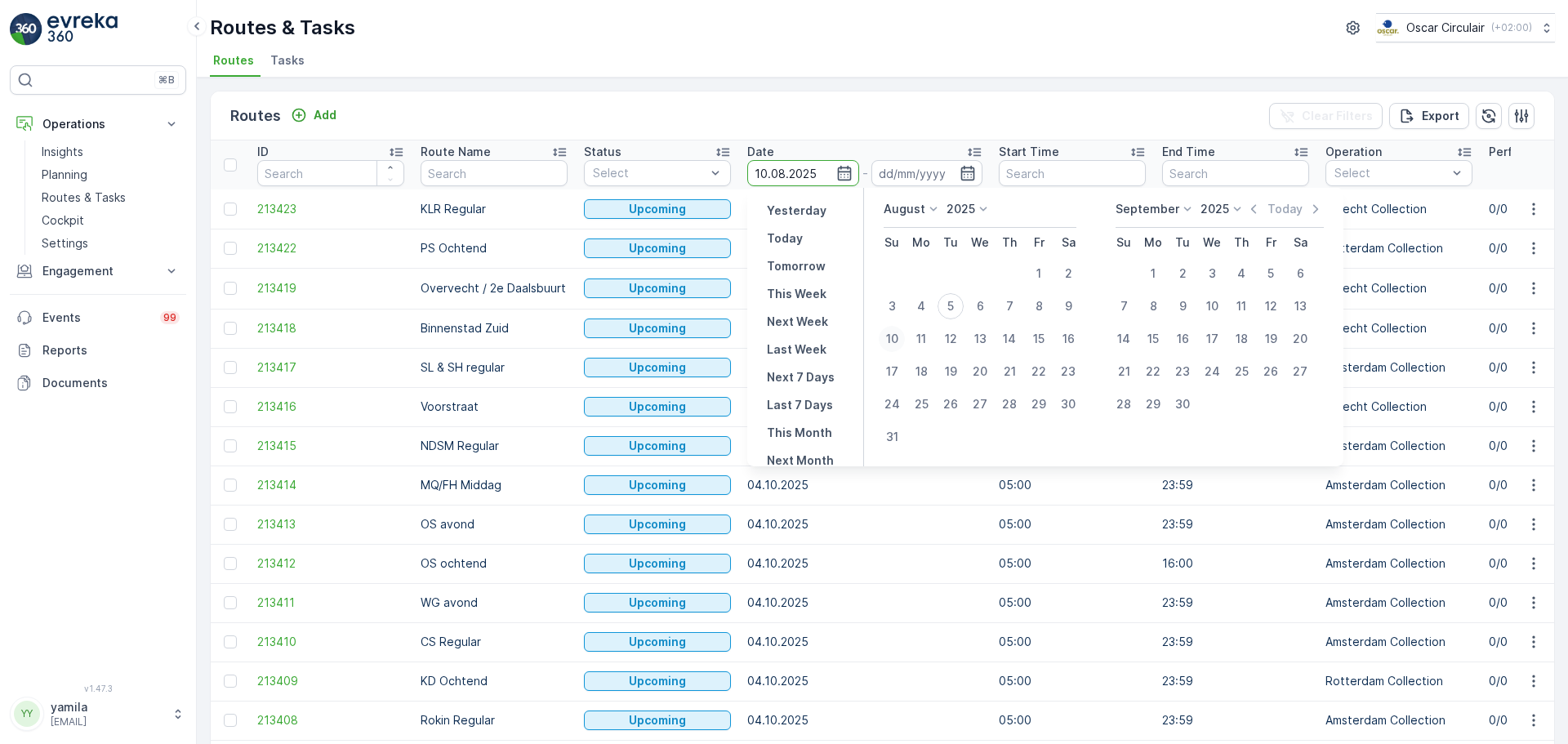 click on "10" at bounding box center [892, 339] 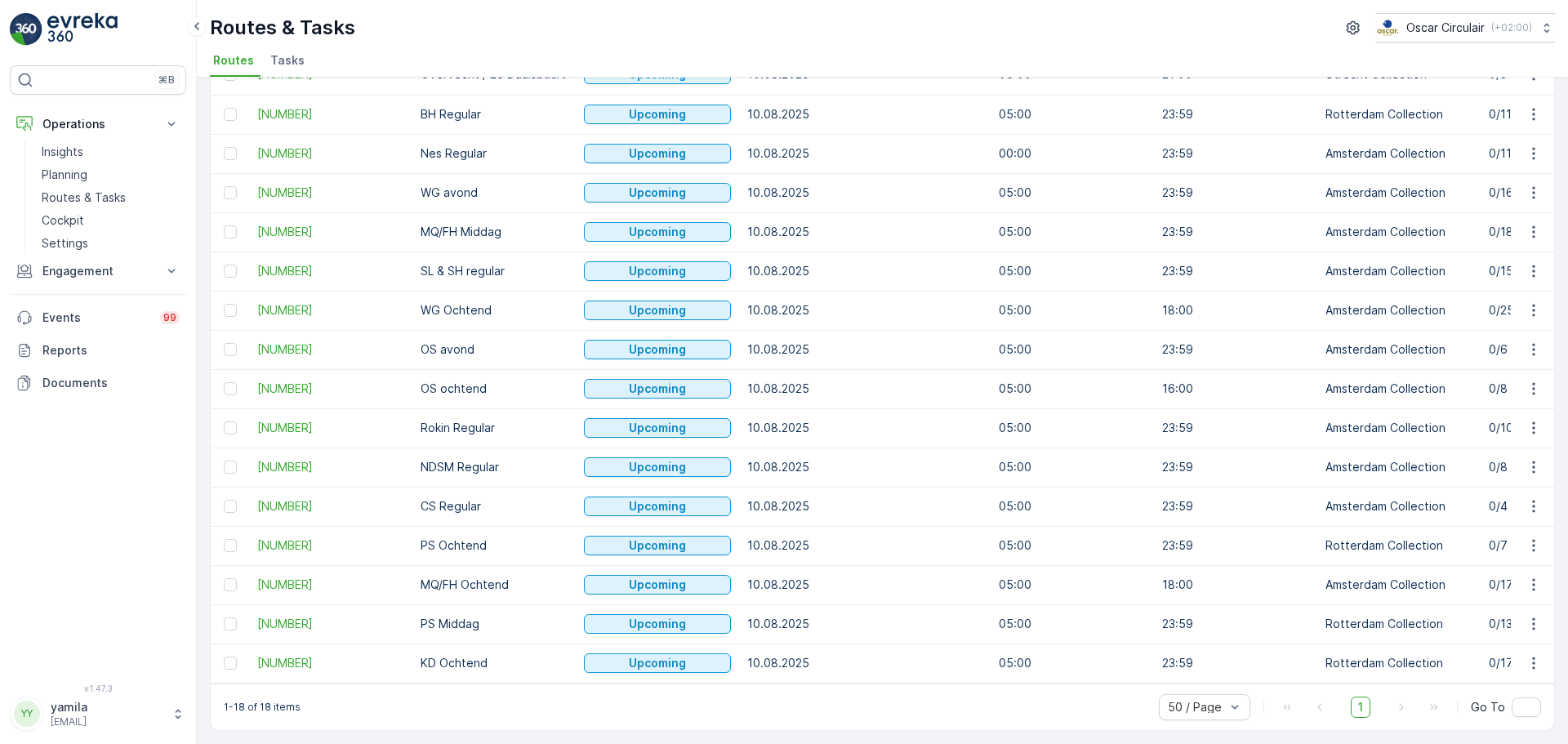 scroll, scrollTop: 222, scrollLeft: 0, axis: vertical 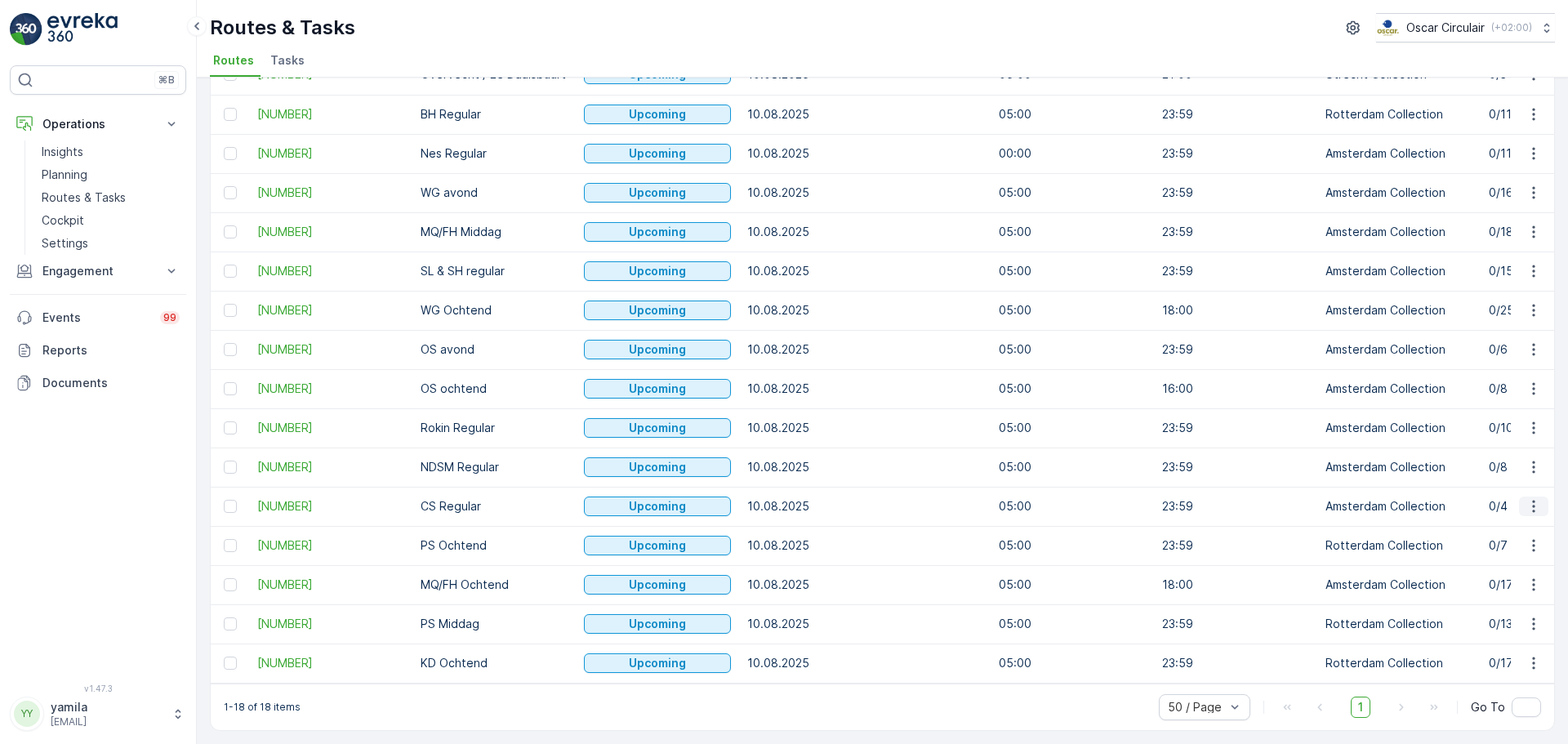 click 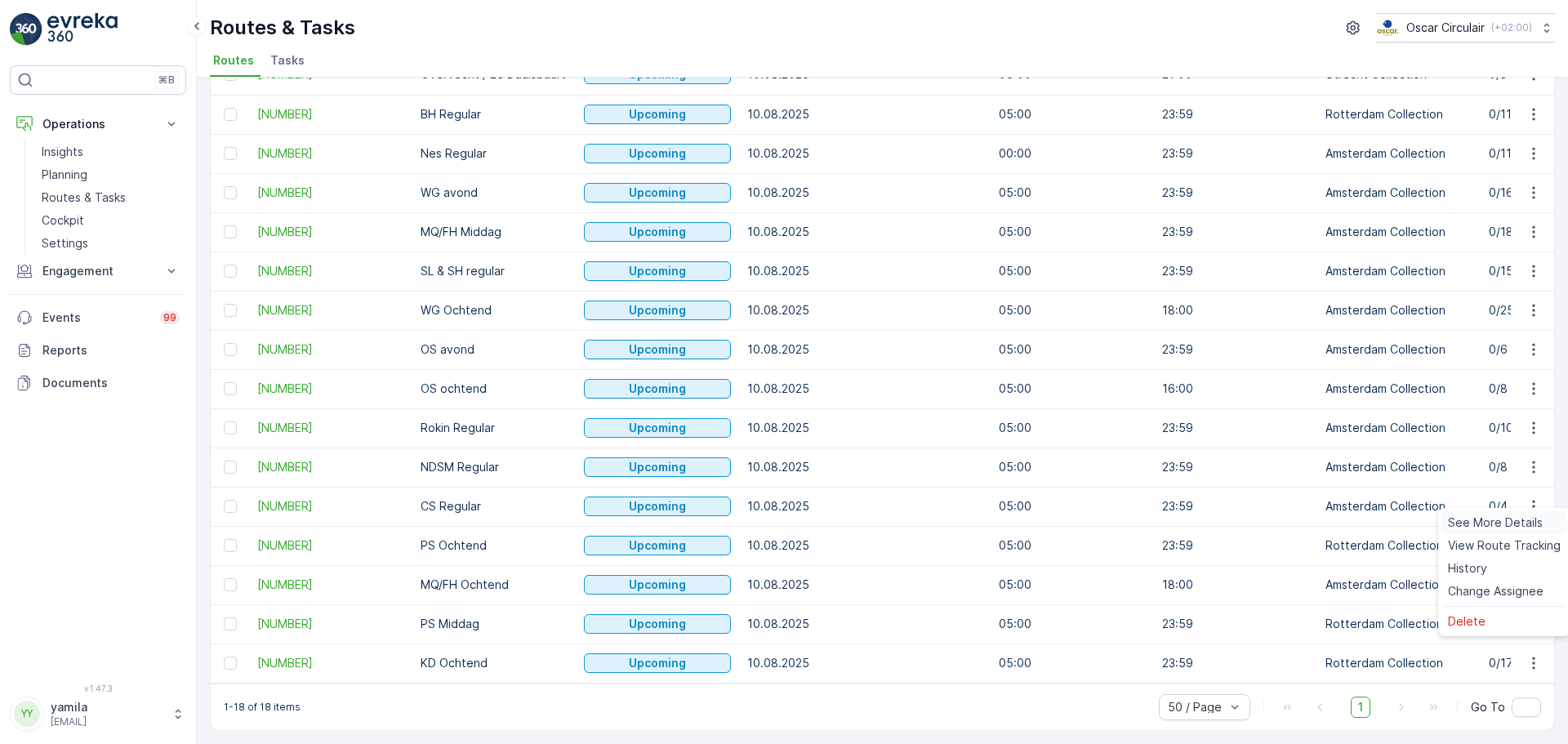 click on "See More Details" at bounding box center [1495, 523] 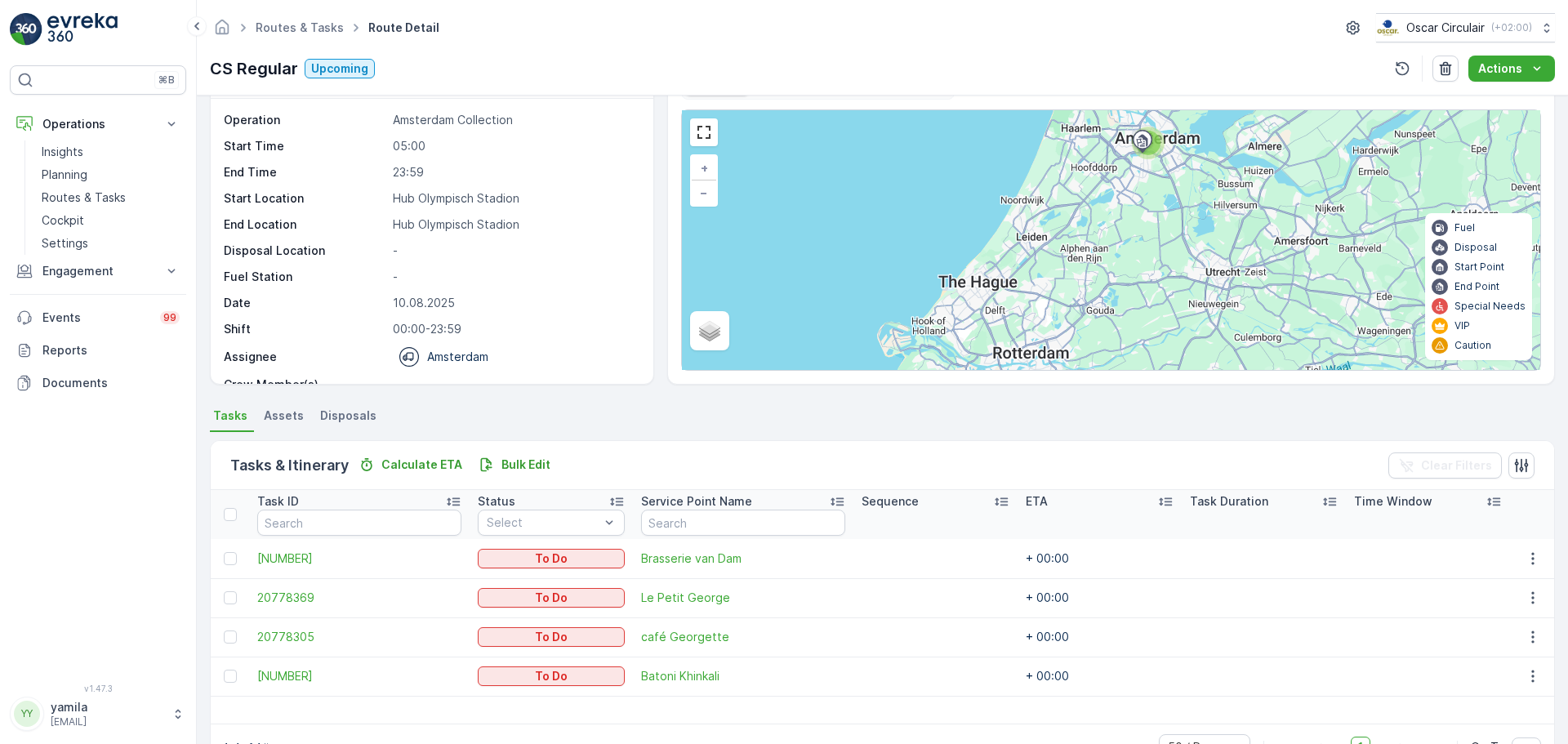 scroll, scrollTop: 99, scrollLeft: 0, axis: vertical 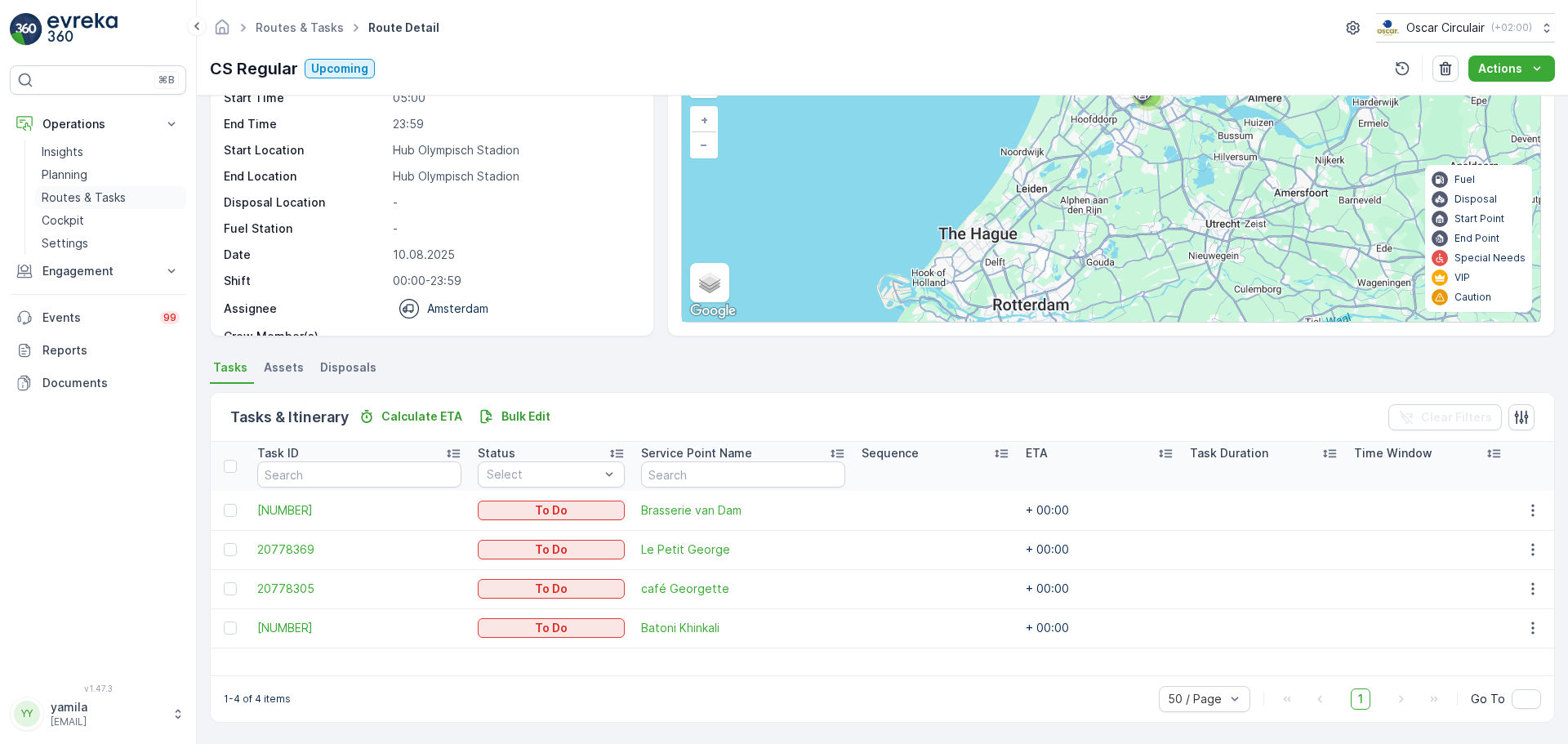 click on "Routes & Tasks" at bounding box center [83, 198] 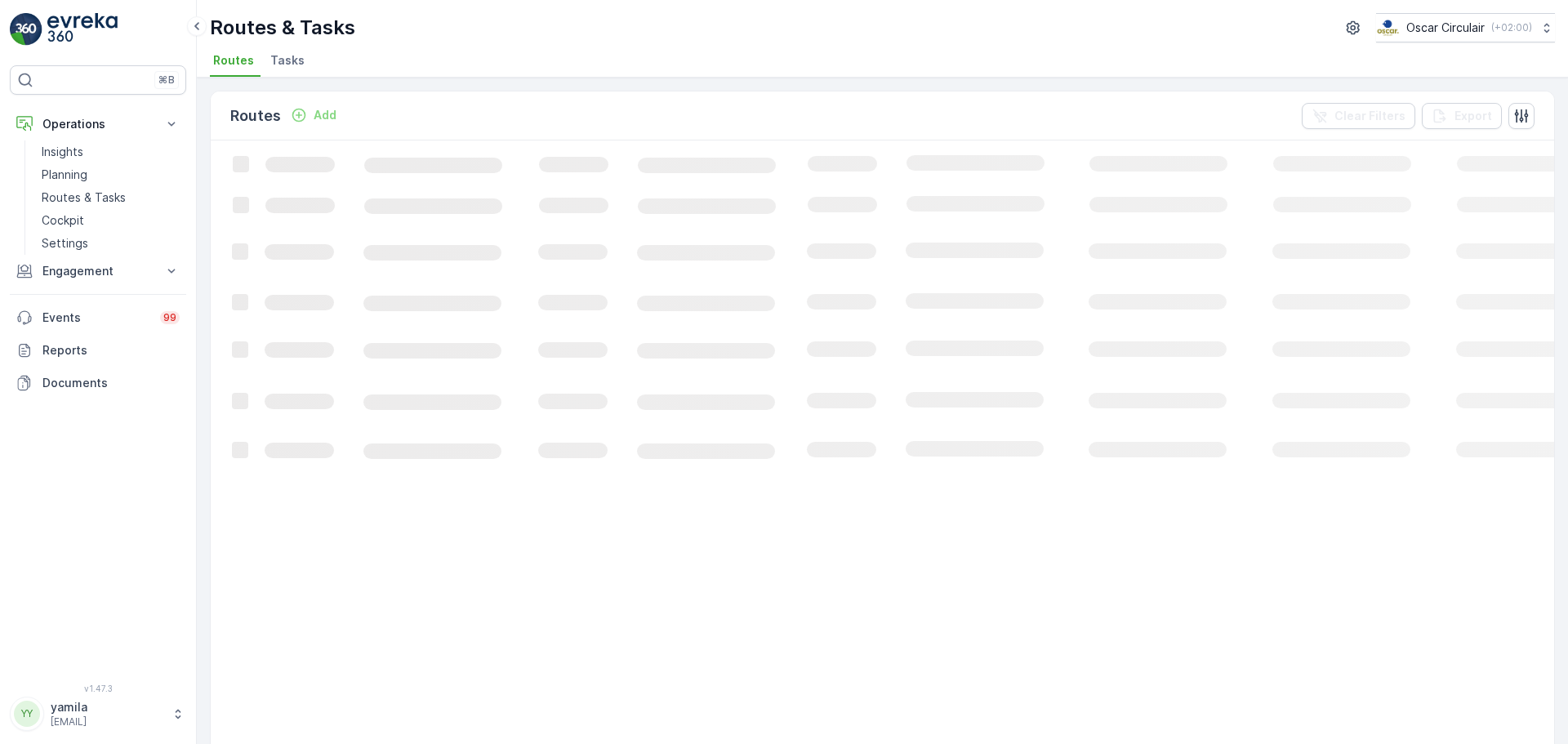 click on "Tasks" at bounding box center (289, 63) 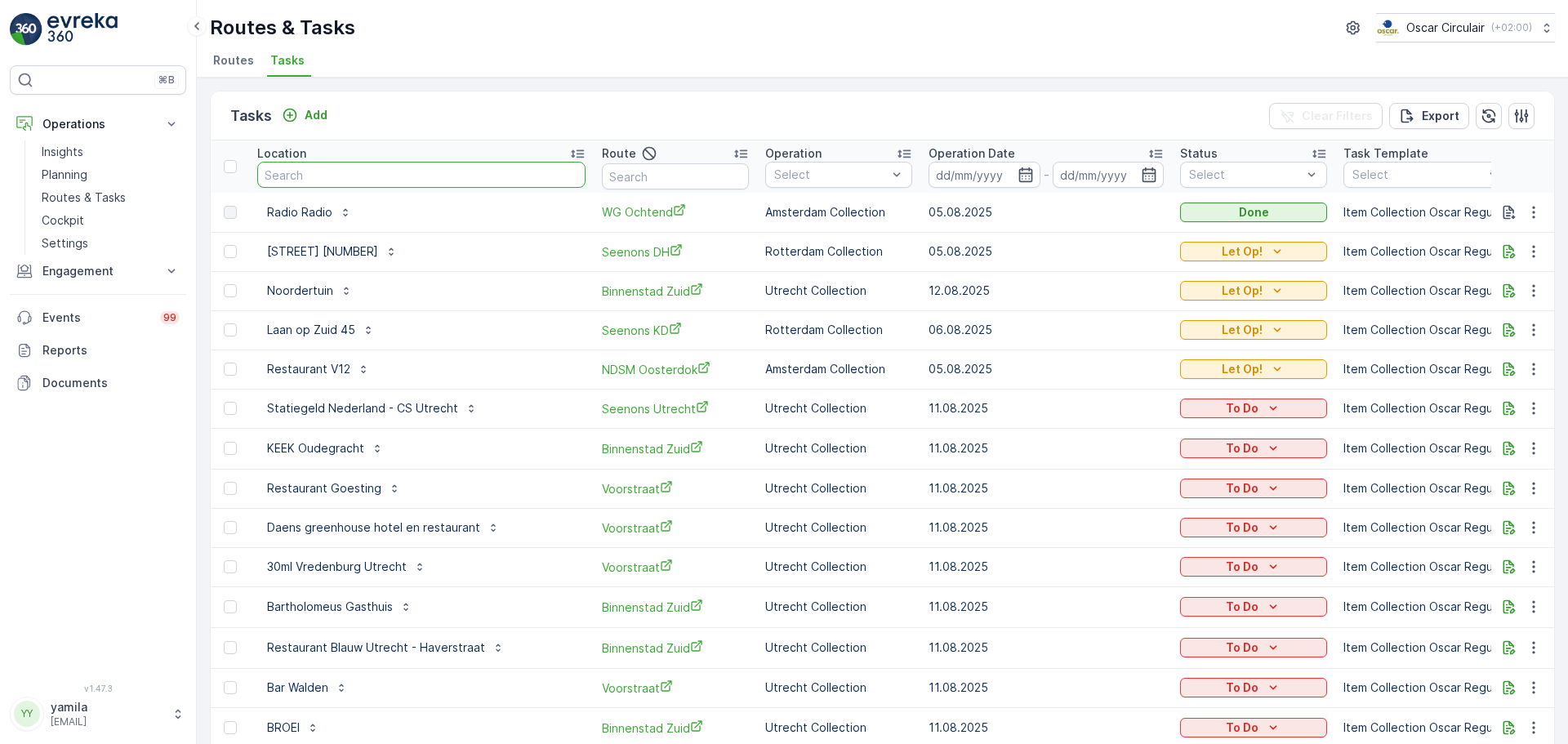 click at bounding box center (421, 175) 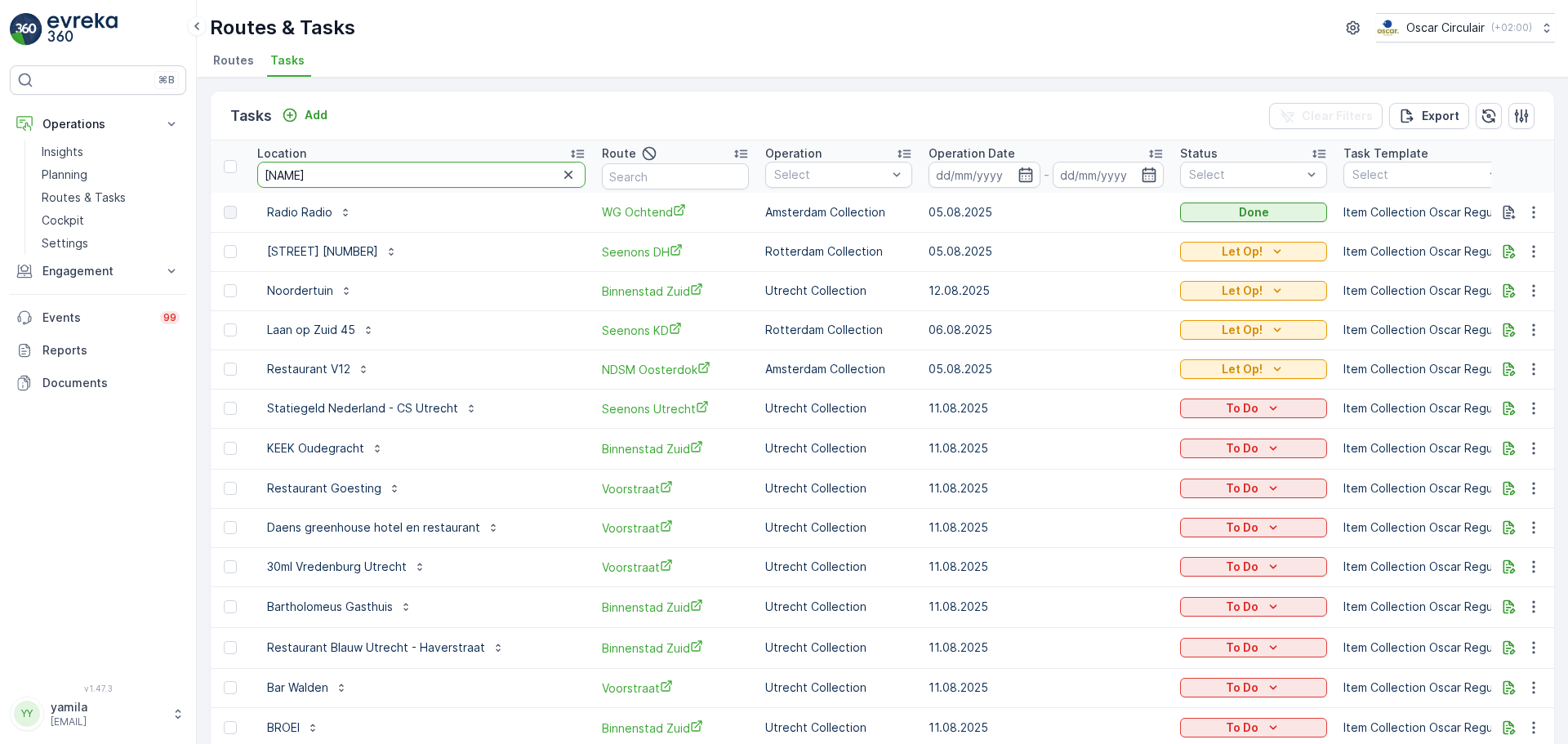 type on "kookfabriek" 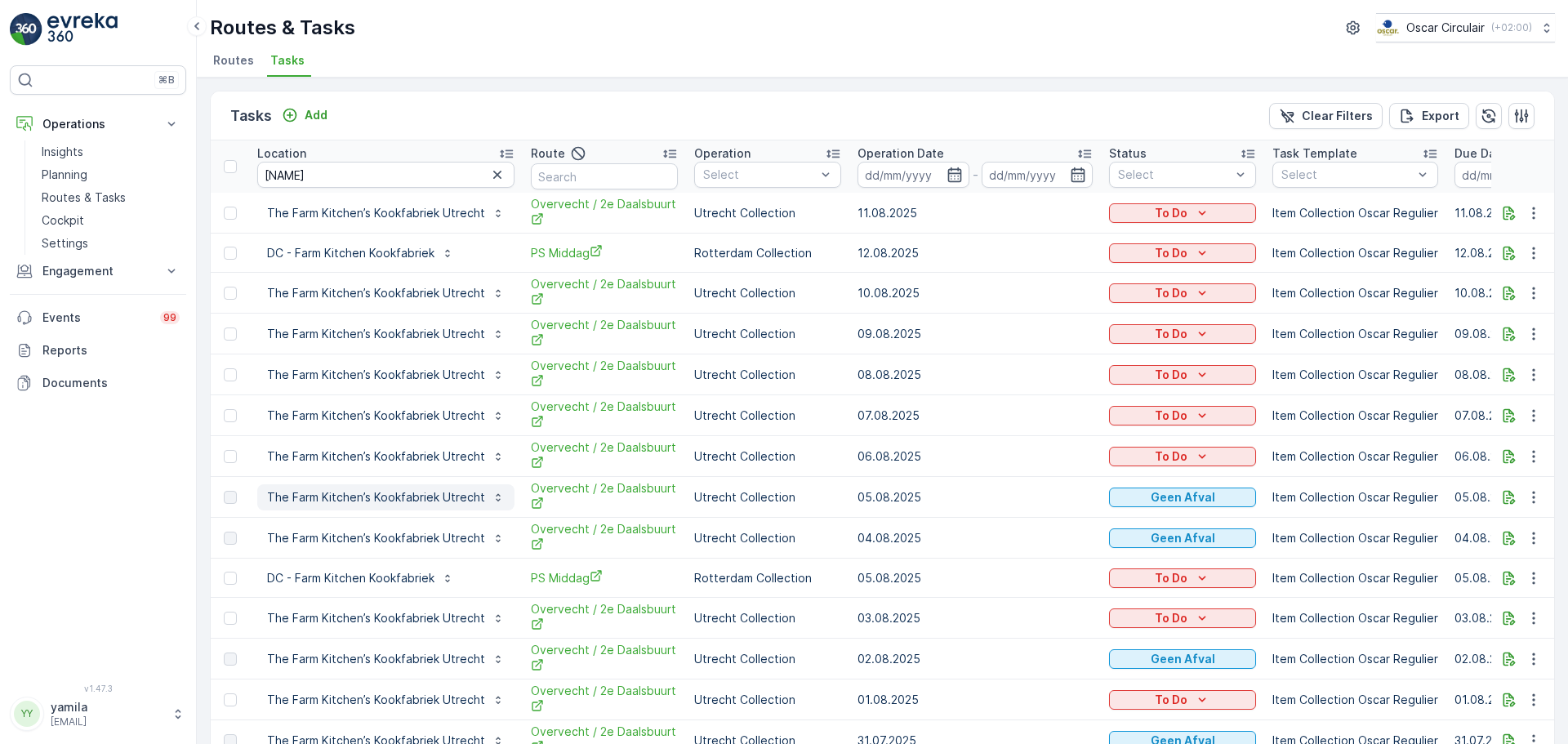 click on "The Farm Kitchen’s Kookfabriek Utrecht" at bounding box center (376, 497) 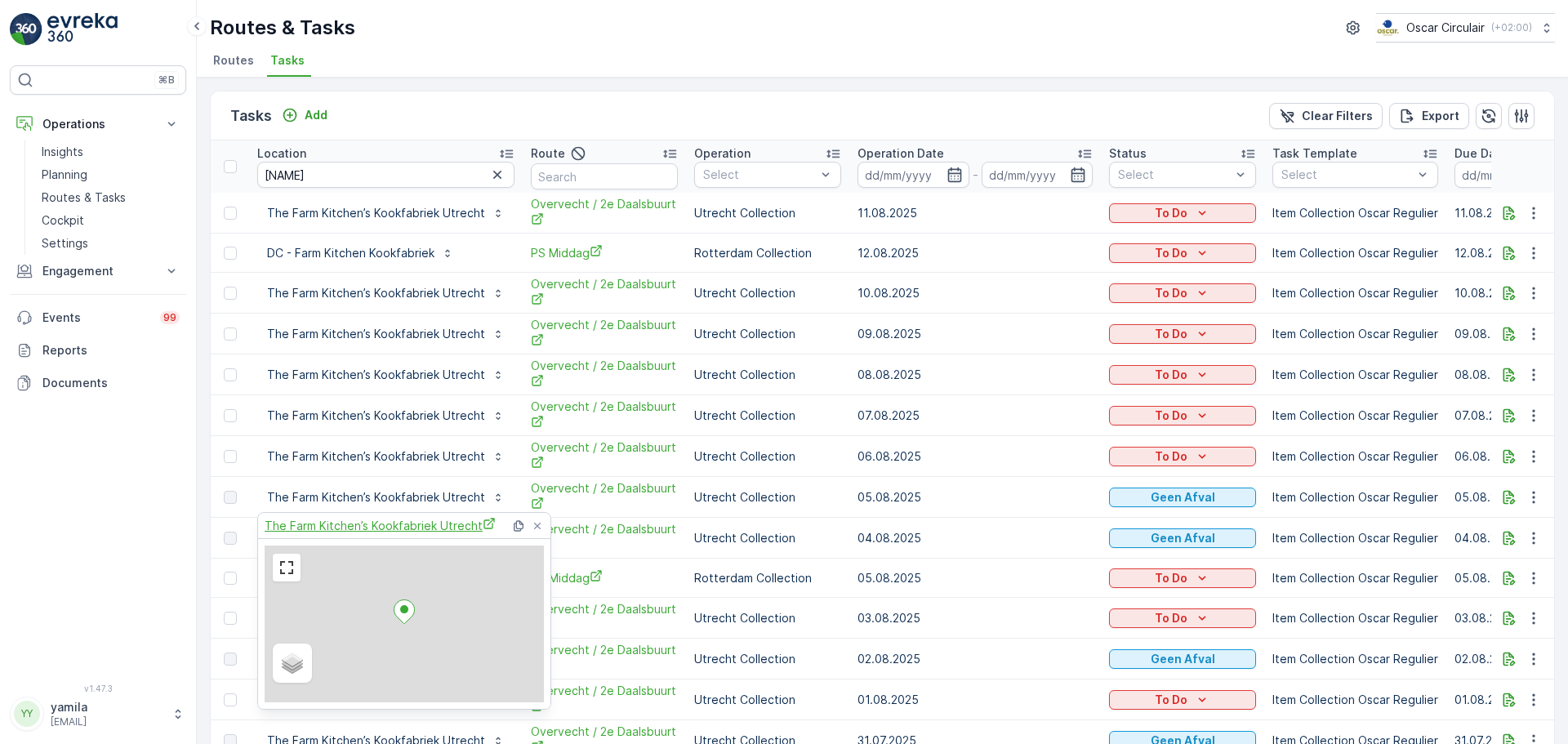 click on "The Farm Kitchen’s Kookfabriek Utrecht" at bounding box center [380, 525] 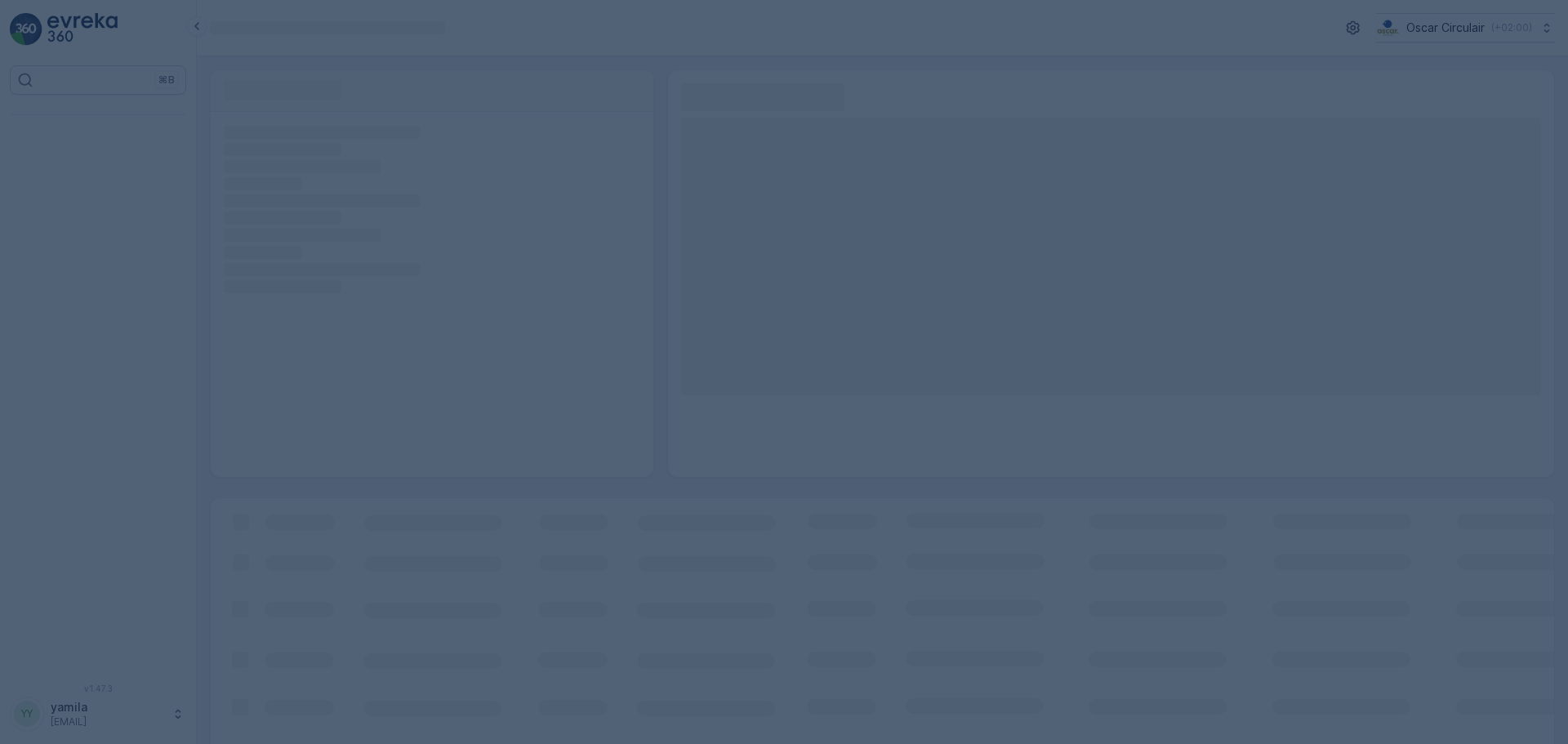 scroll, scrollTop: 0, scrollLeft: 0, axis: both 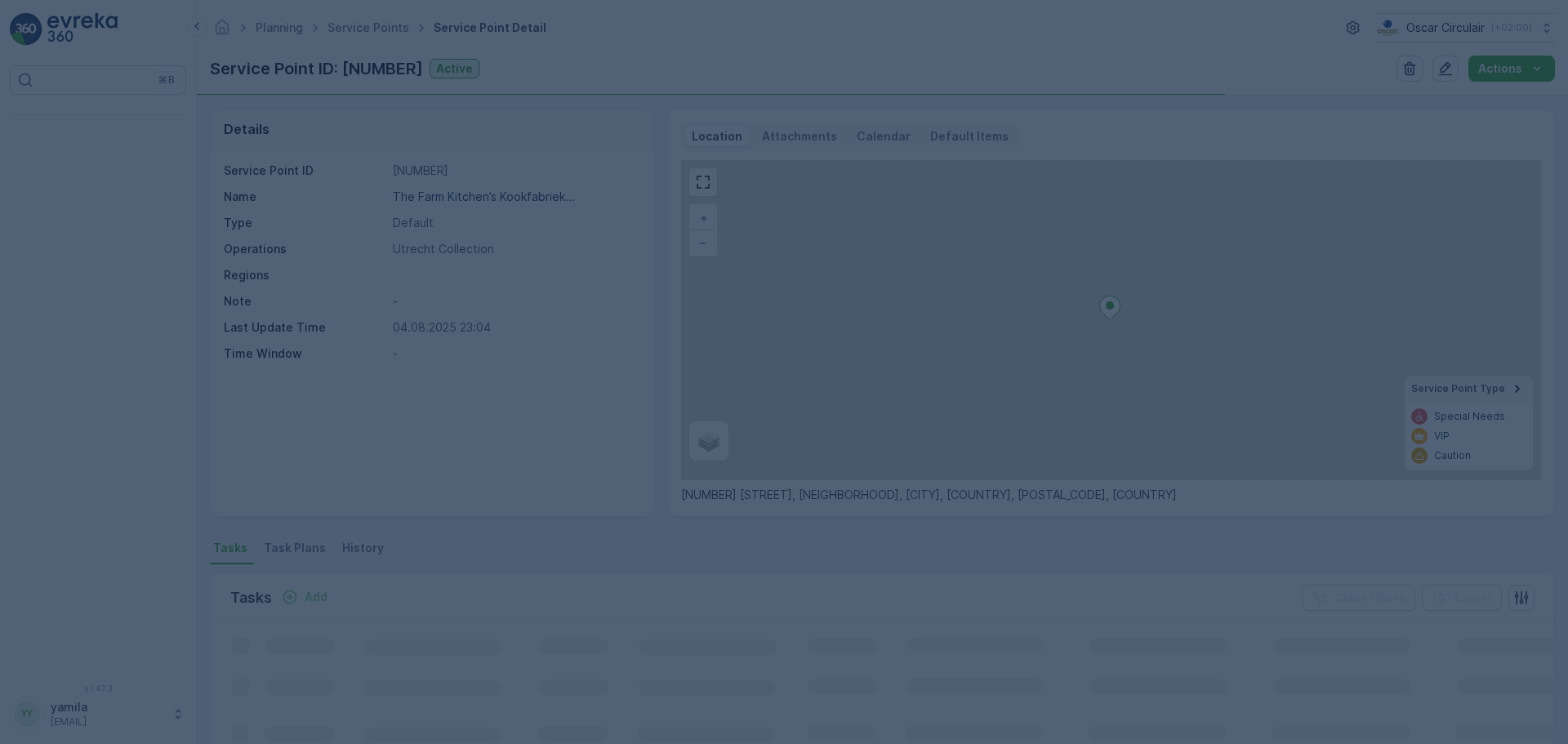 click on "Task Plans" at bounding box center [295, 548] 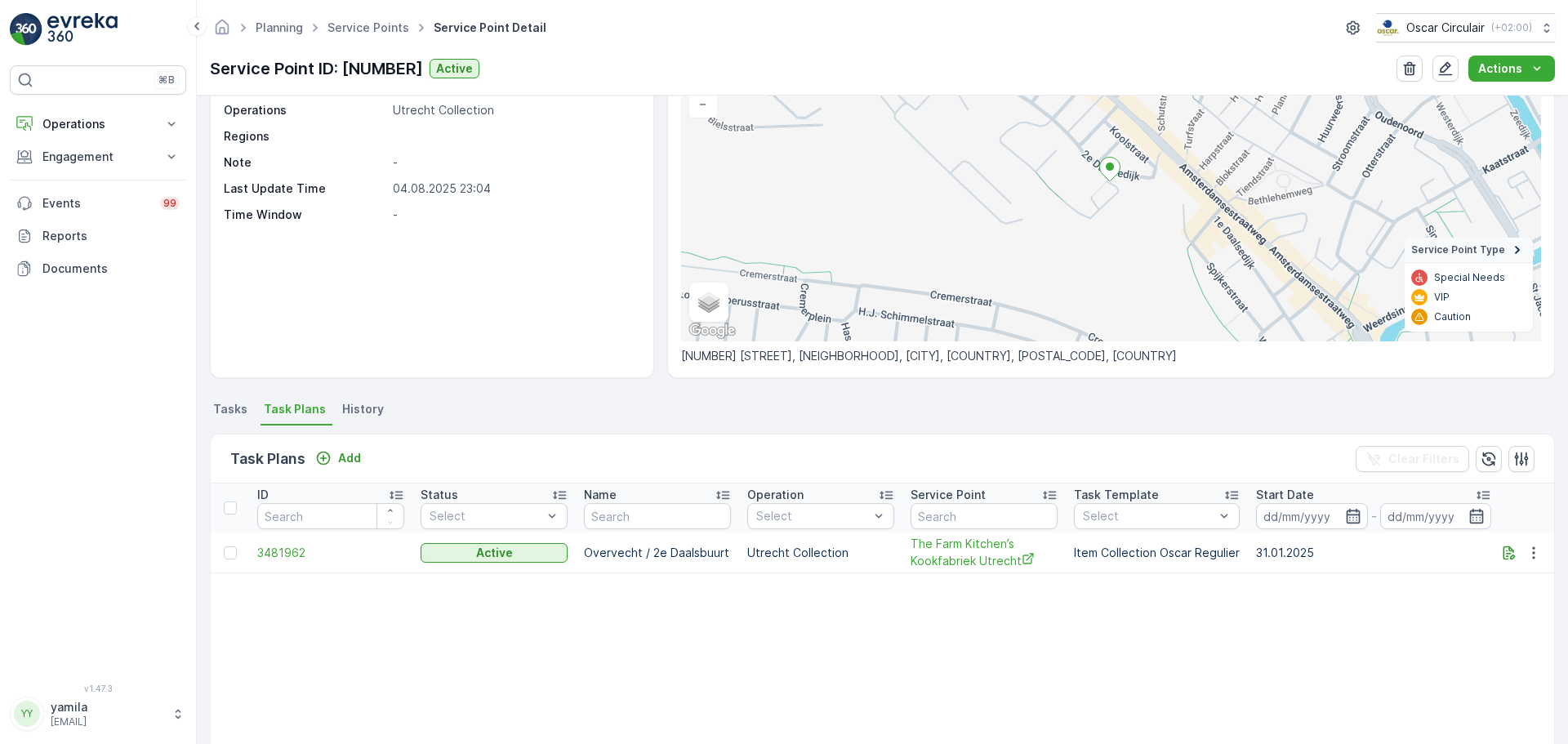 scroll, scrollTop: 163, scrollLeft: 0, axis: vertical 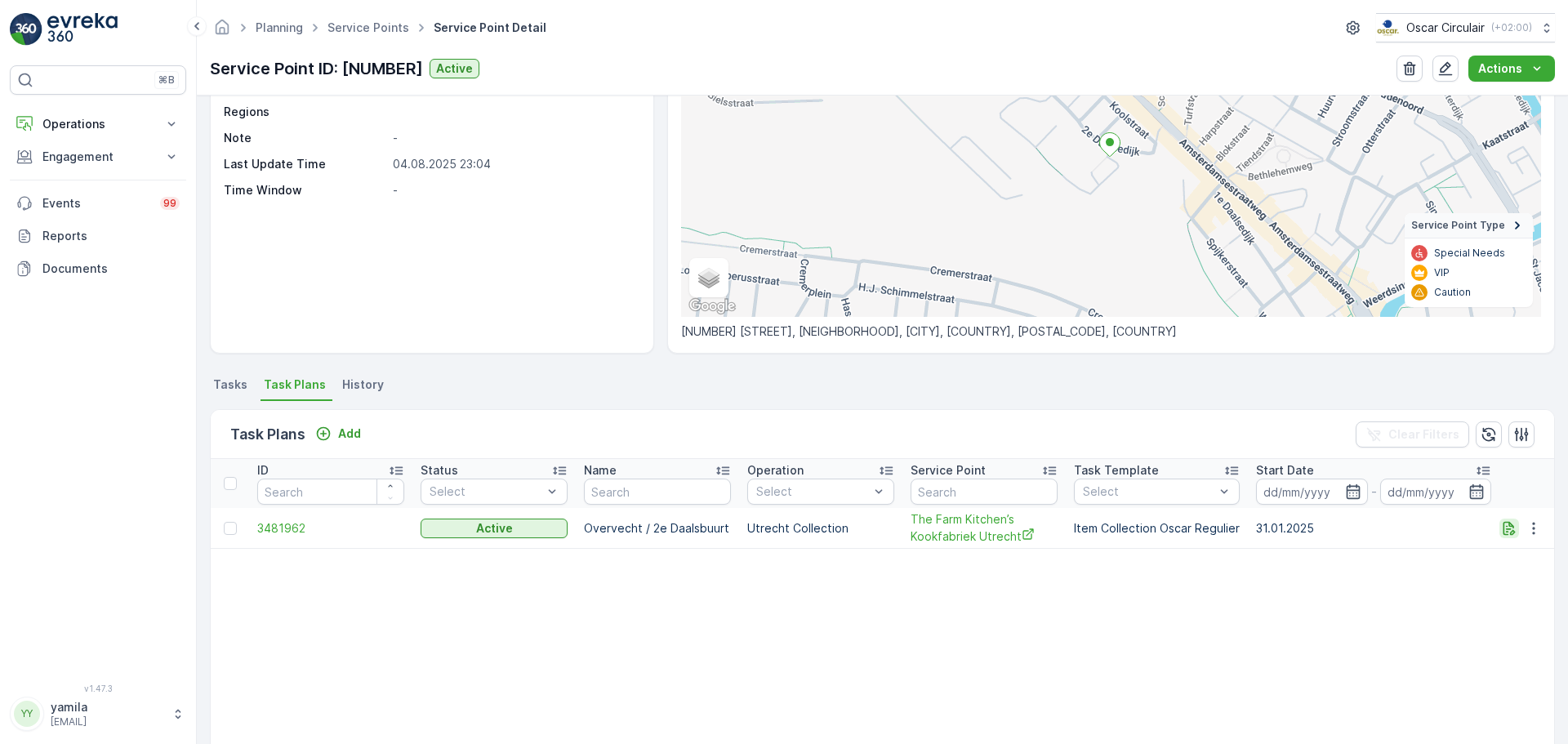 click 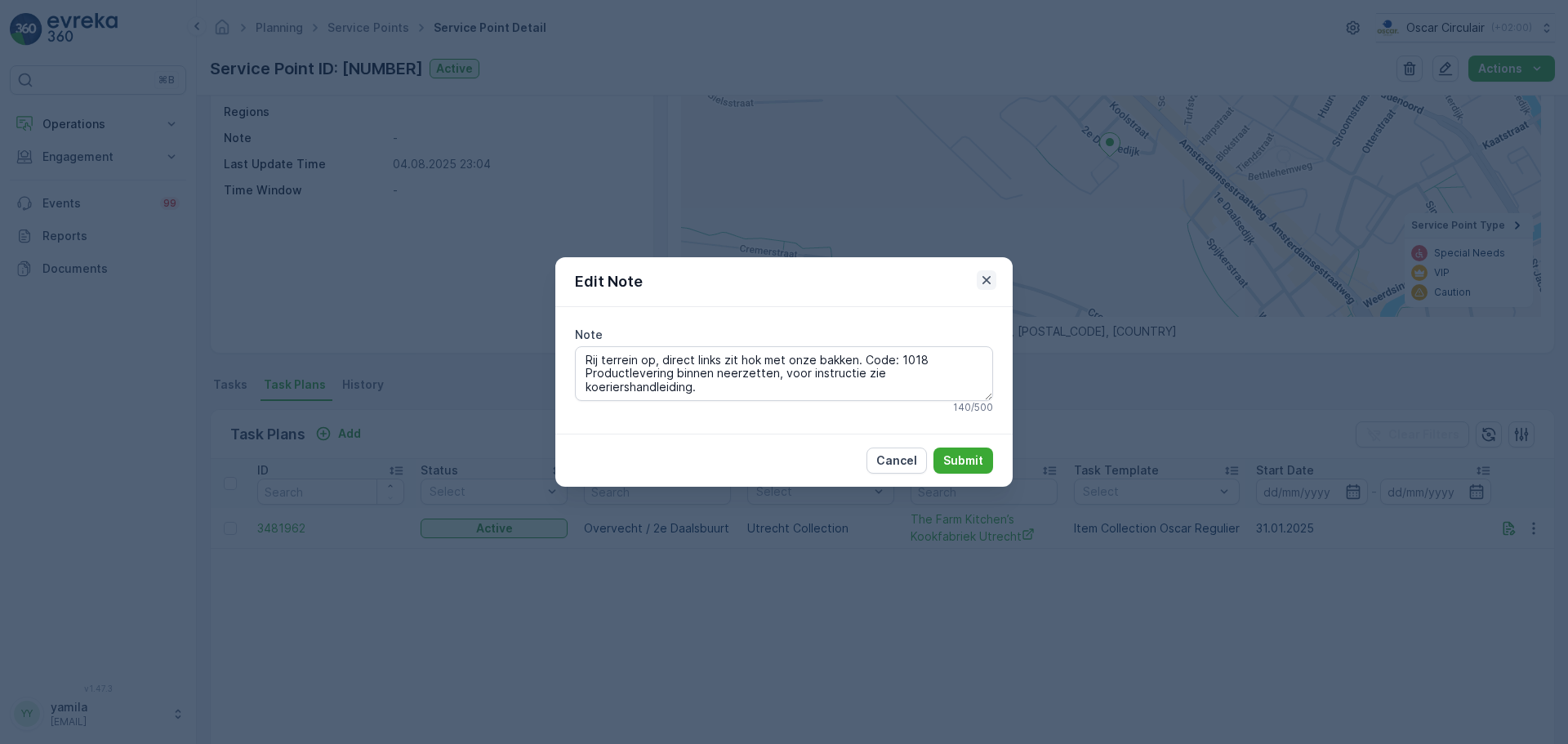 click at bounding box center [987, 280] 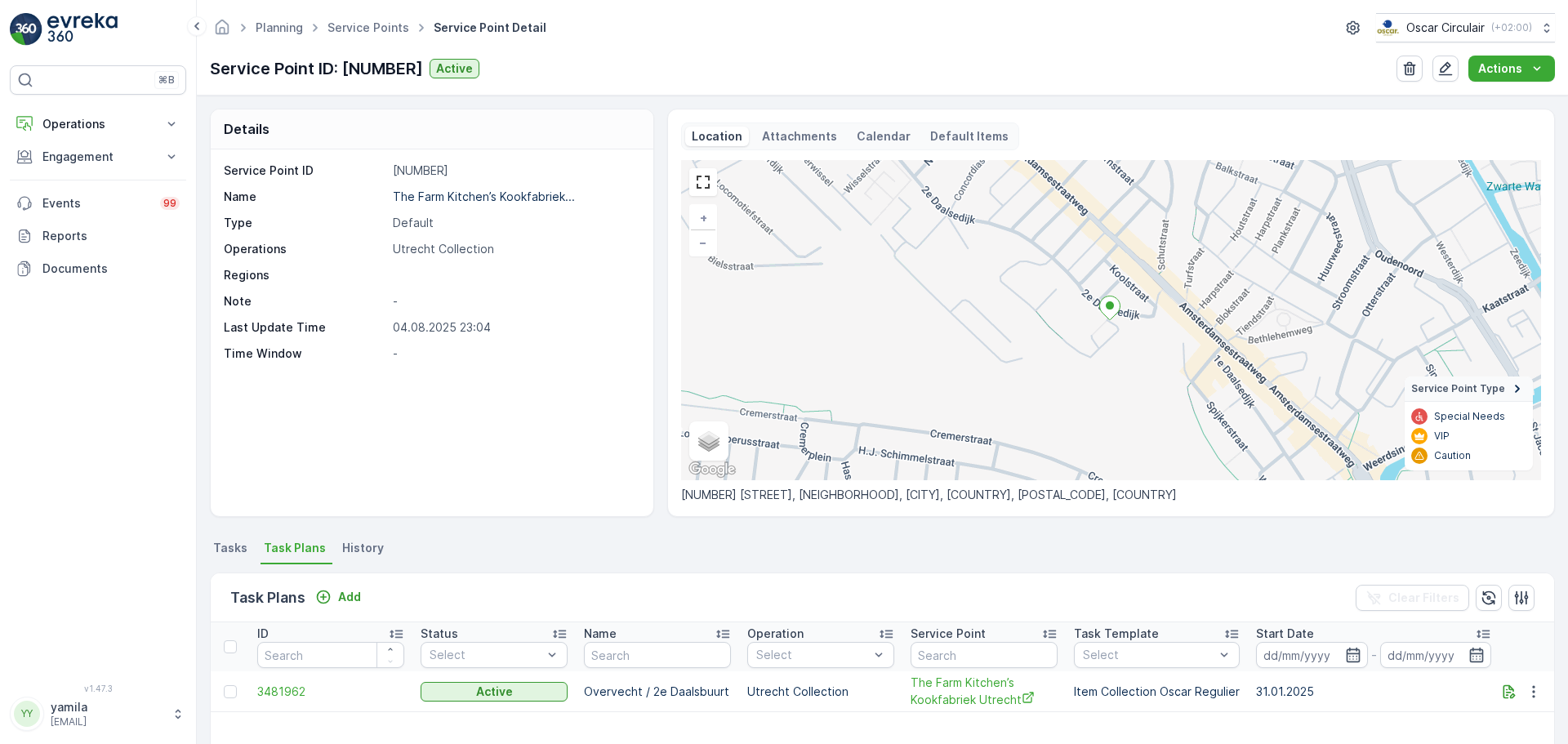 scroll, scrollTop: 82, scrollLeft: 0, axis: vertical 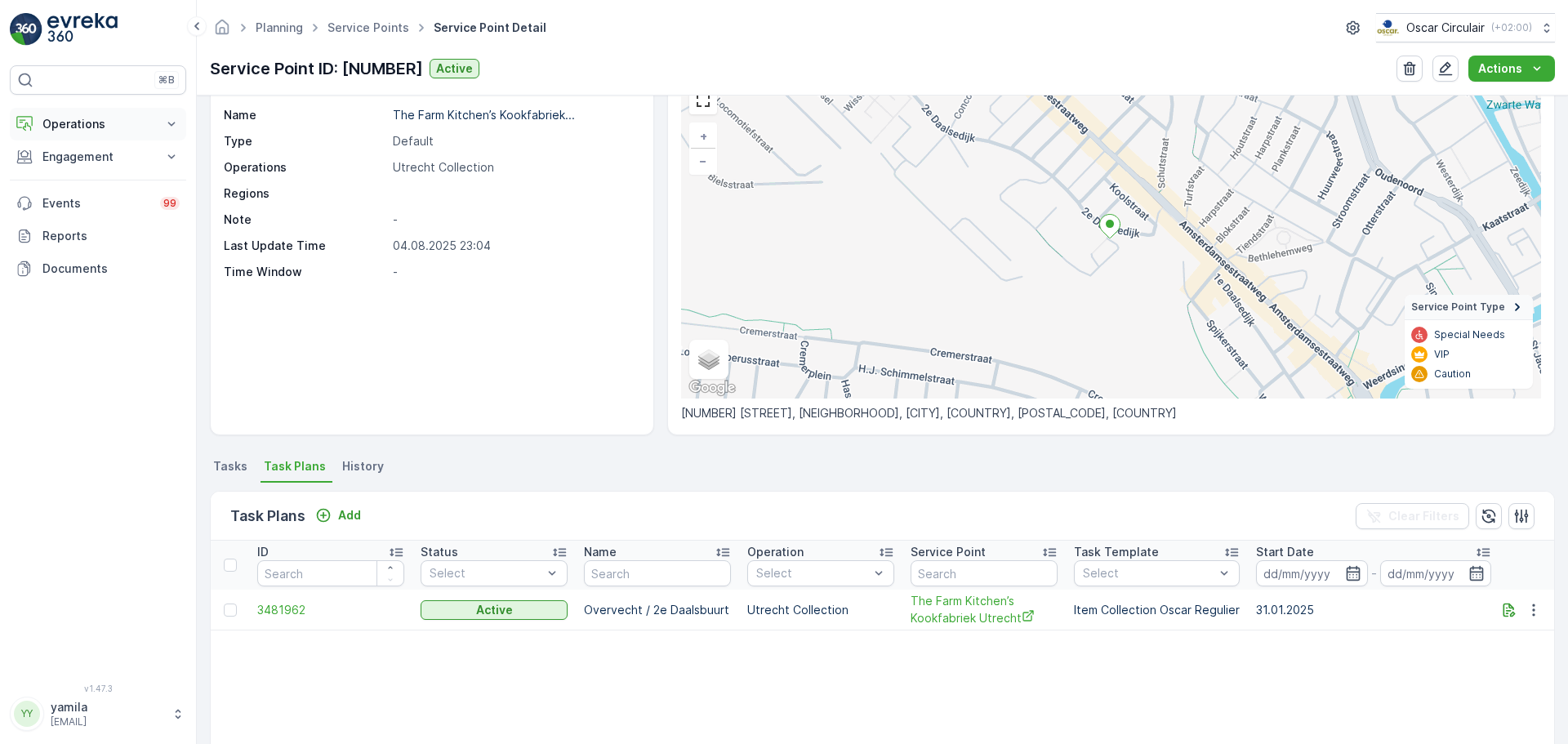 click on "Operations" at bounding box center [98, 124] 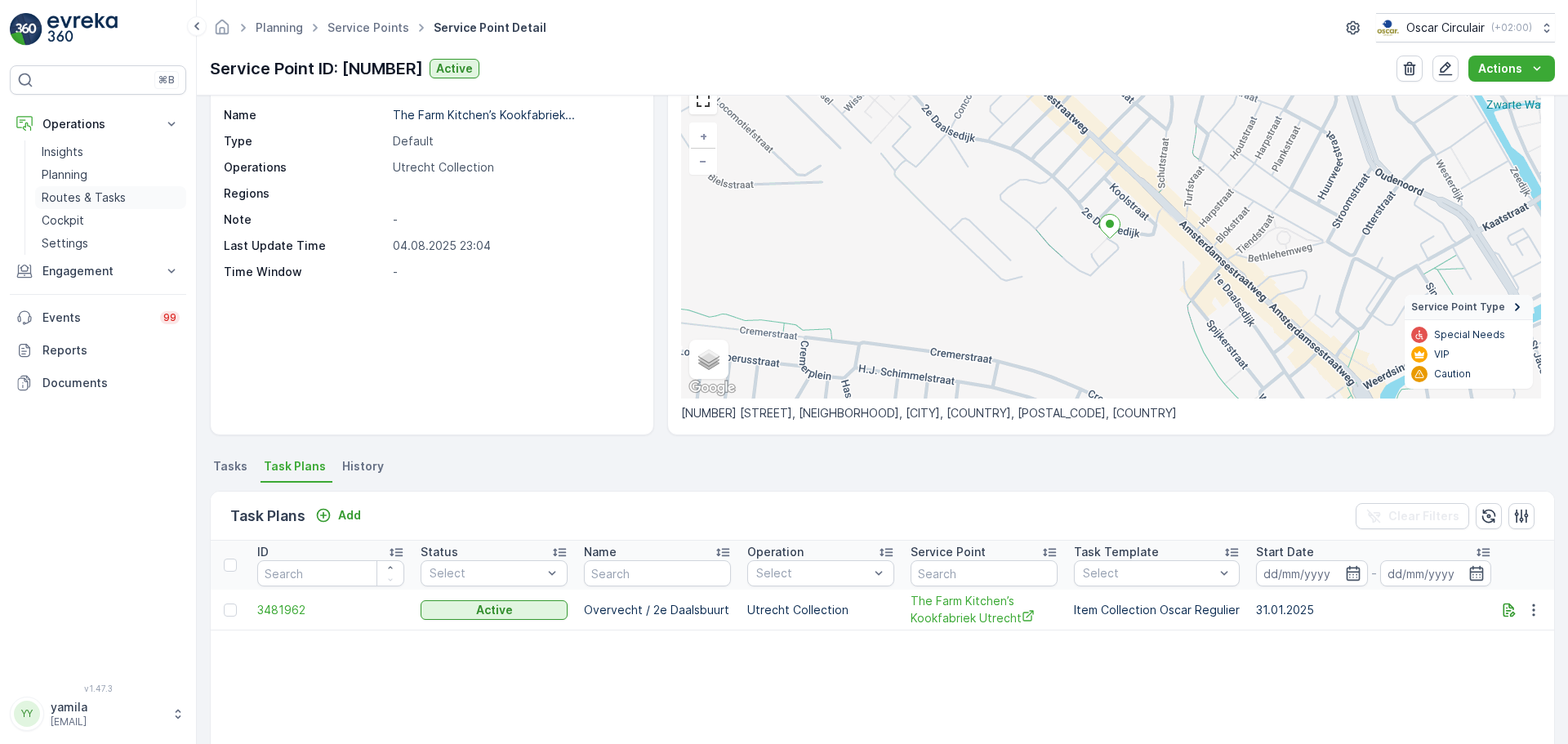 click on "Routes & Tasks" at bounding box center (83, 198) 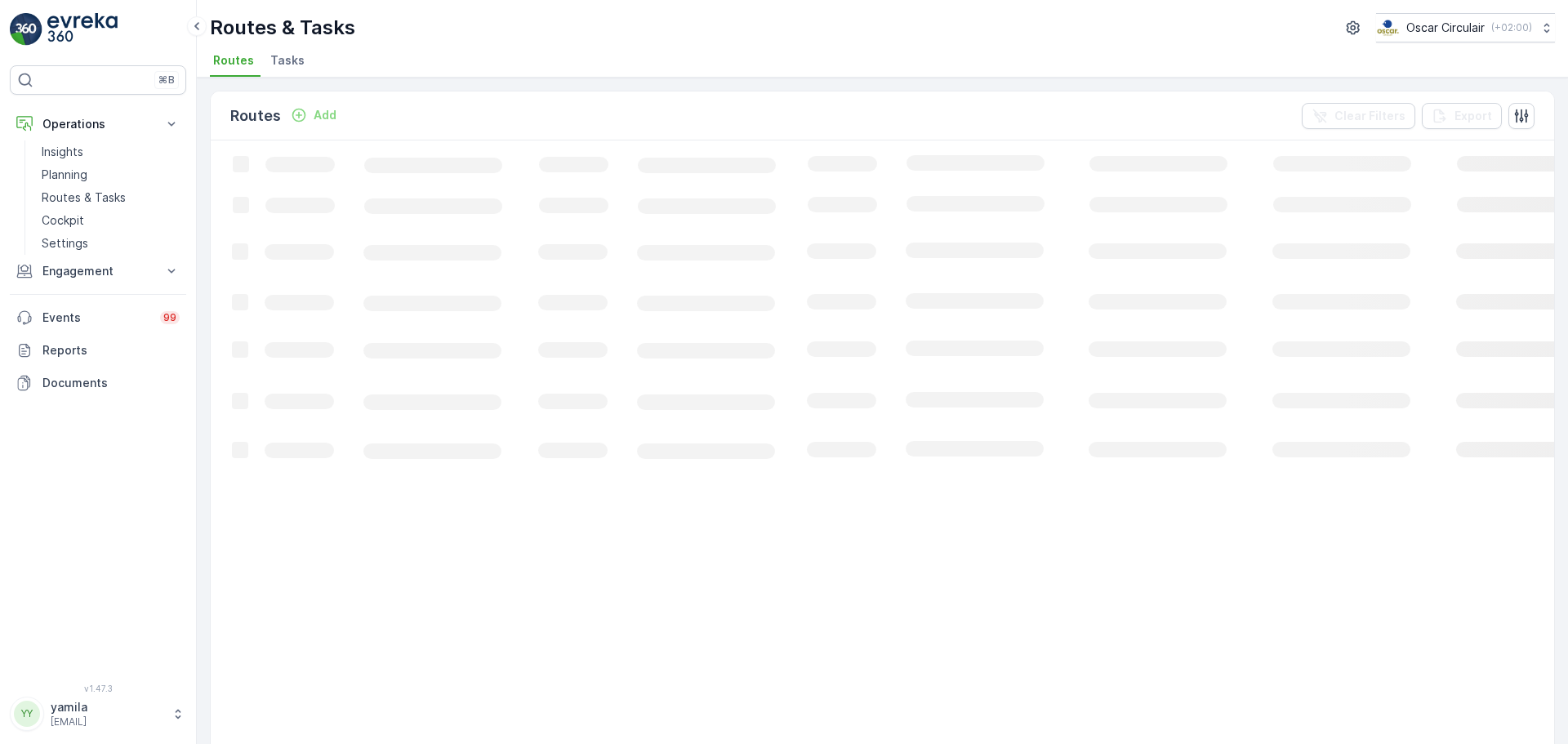 click on "Tasks" at bounding box center (289, 63) 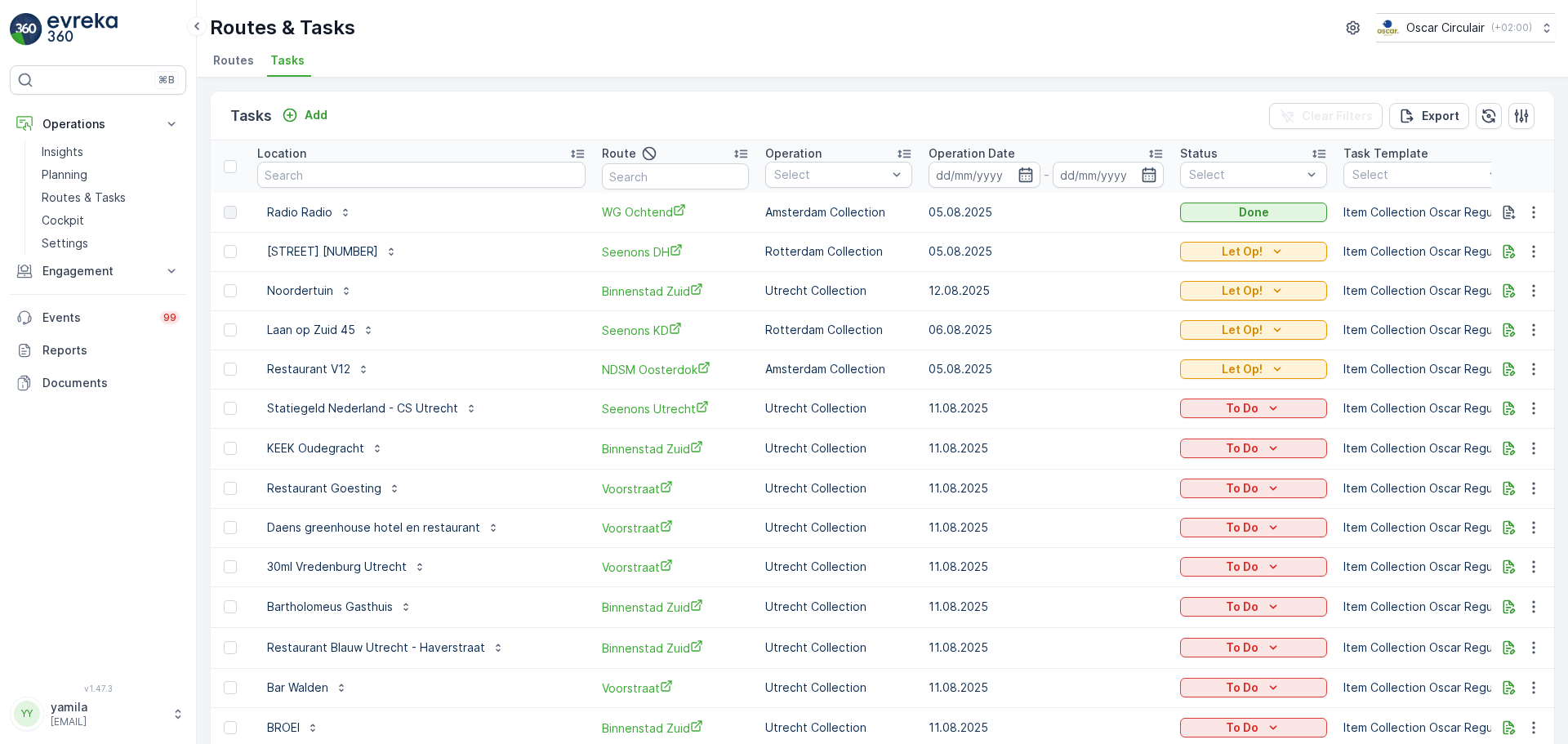 click at bounding box center (421, 175) 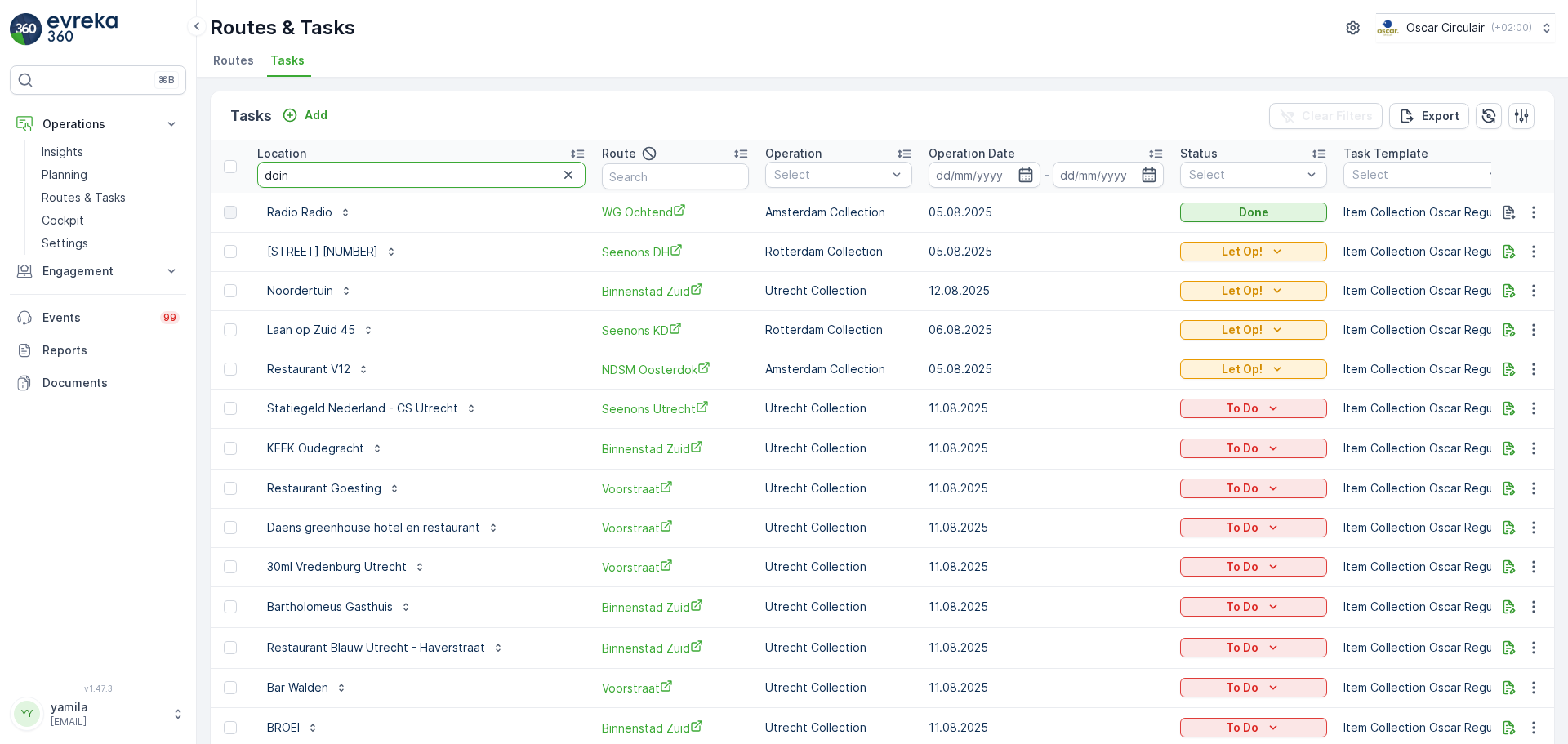 type on "doing" 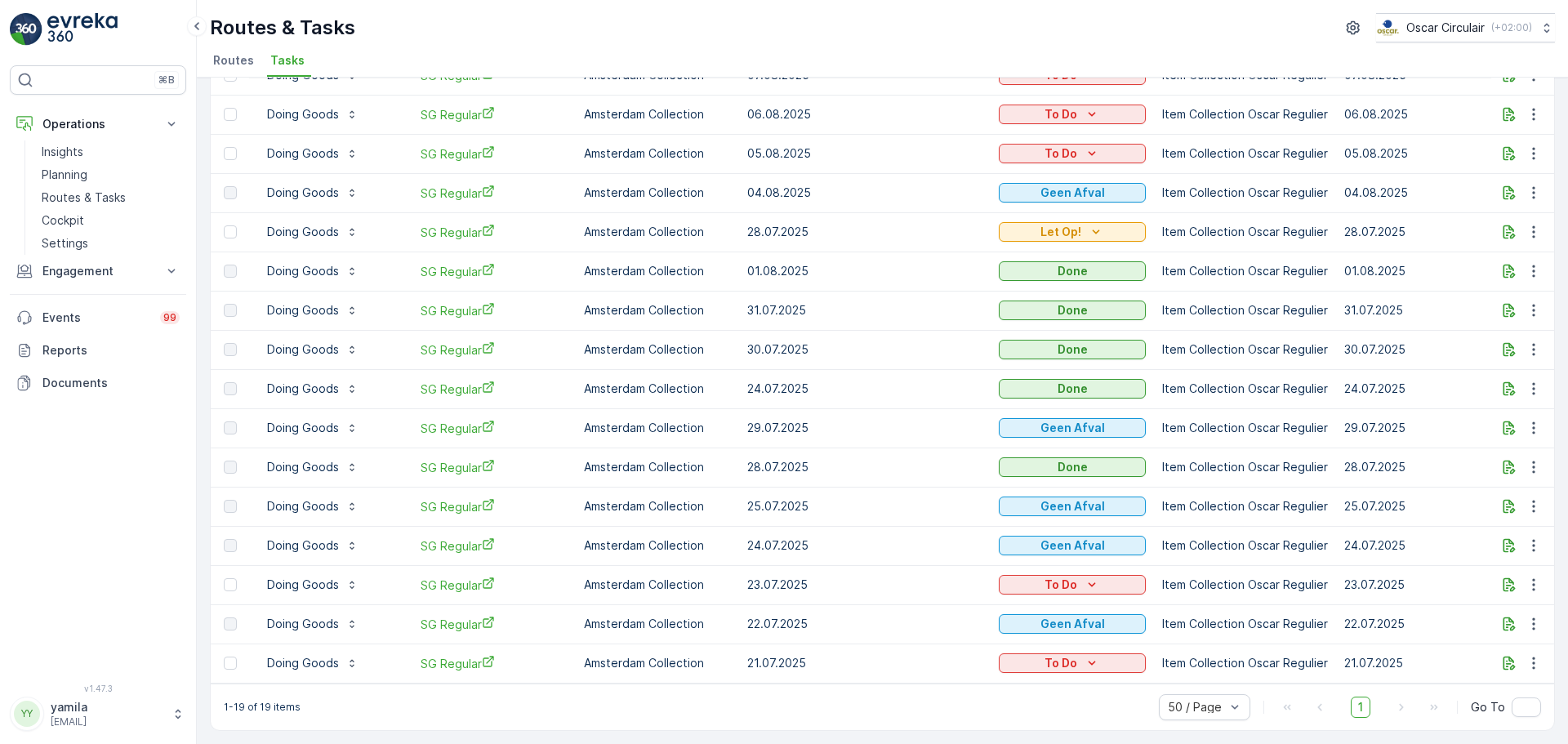 scroll, scrollTop: 18, scrollLeft: 0, axis: vertical 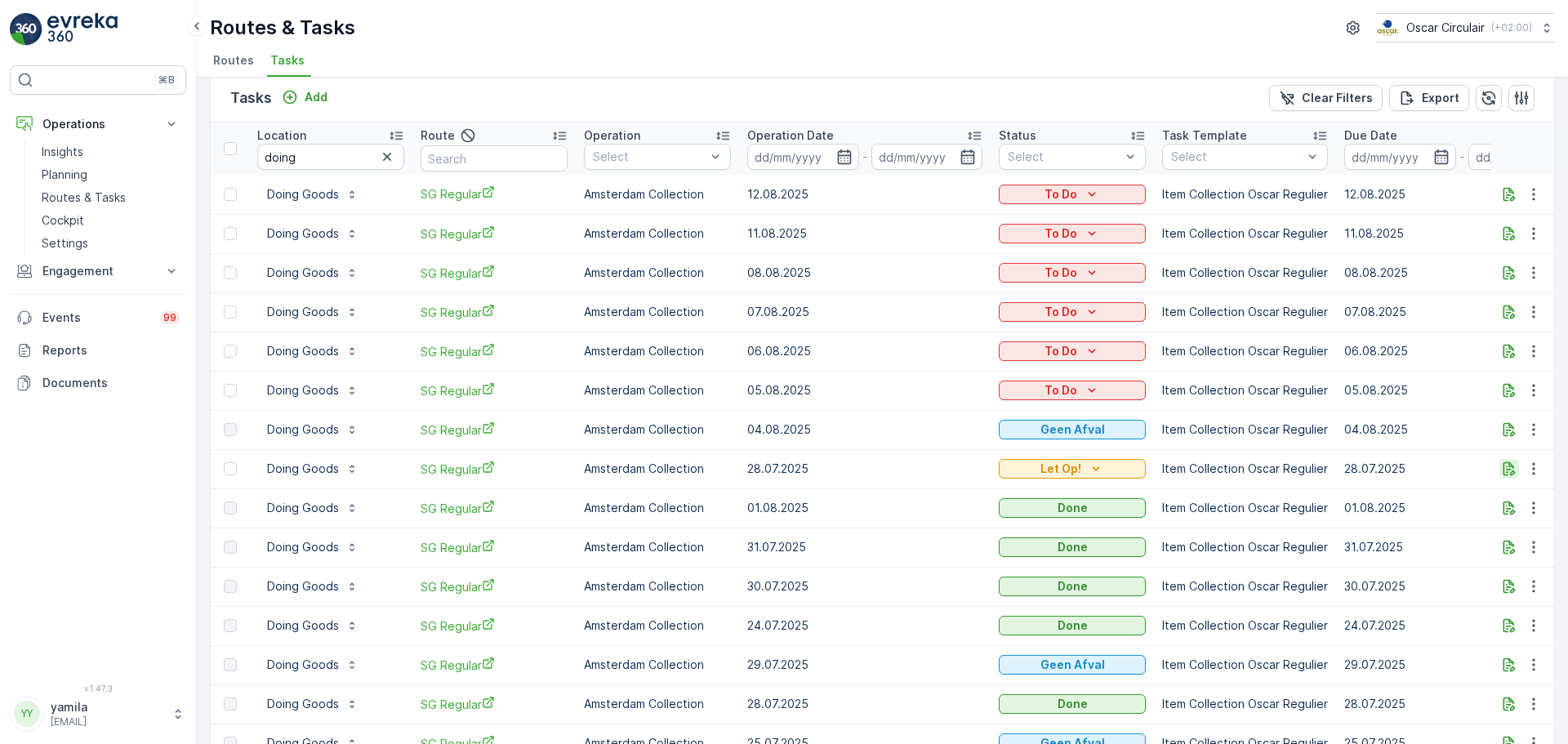 click 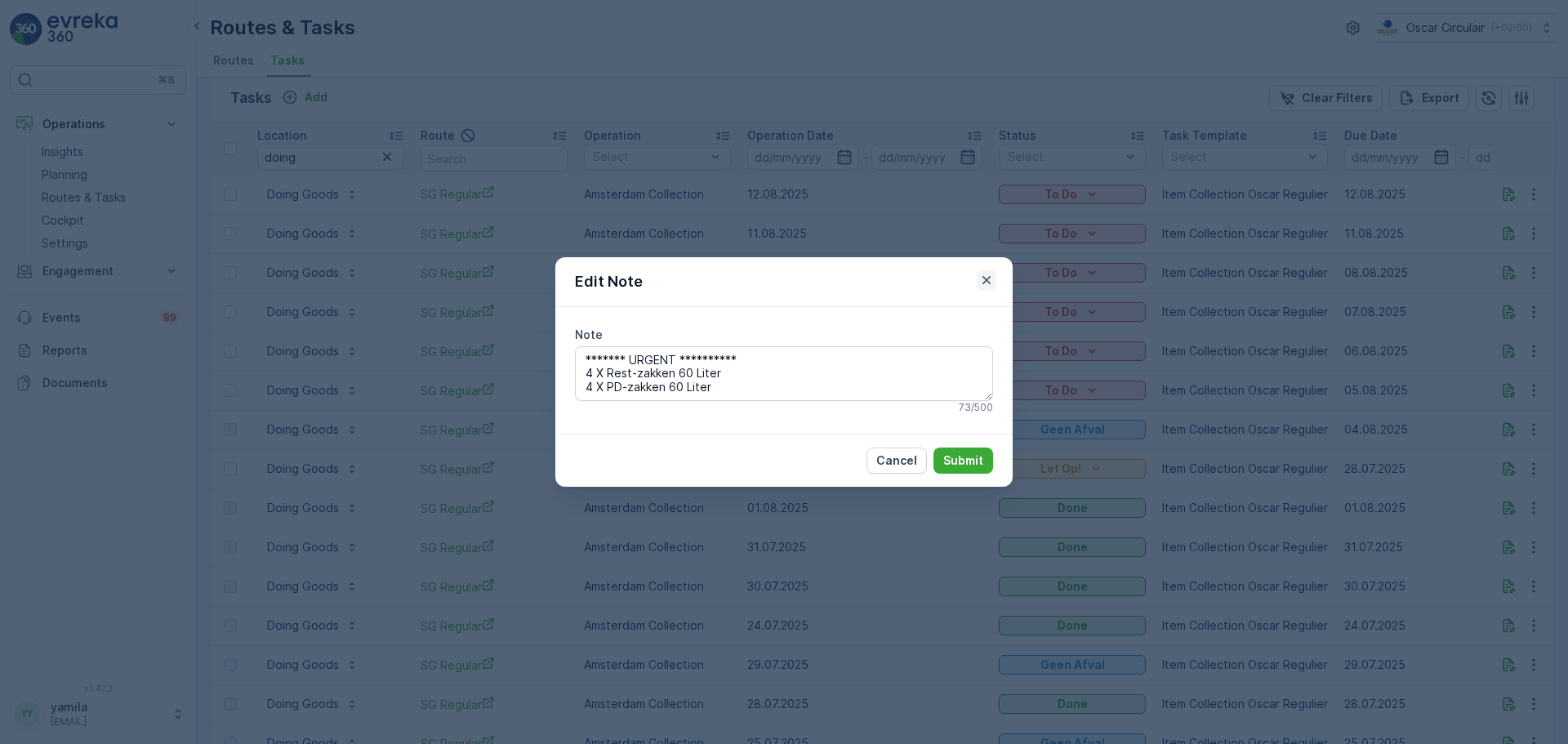 click 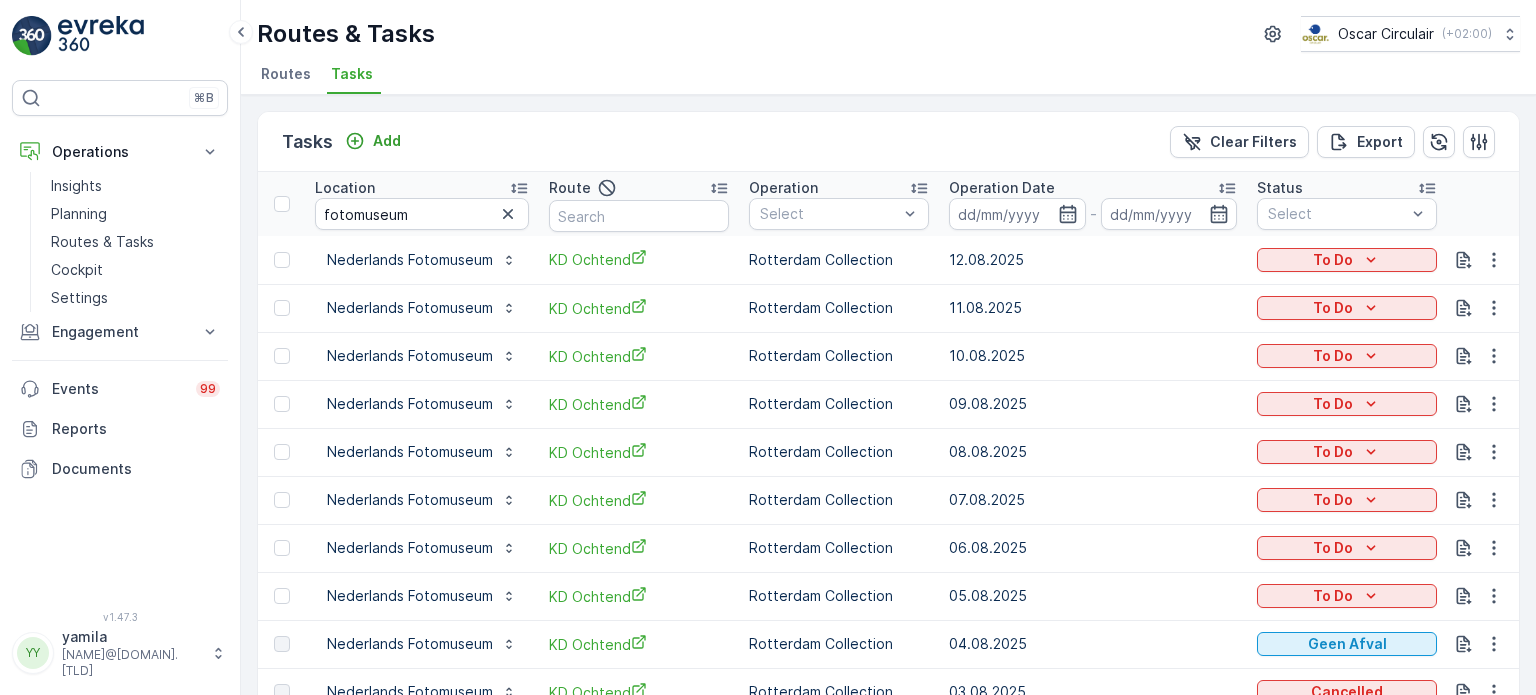 scroll, scrollTop: 0, scrollLeft: 0, axis: both 